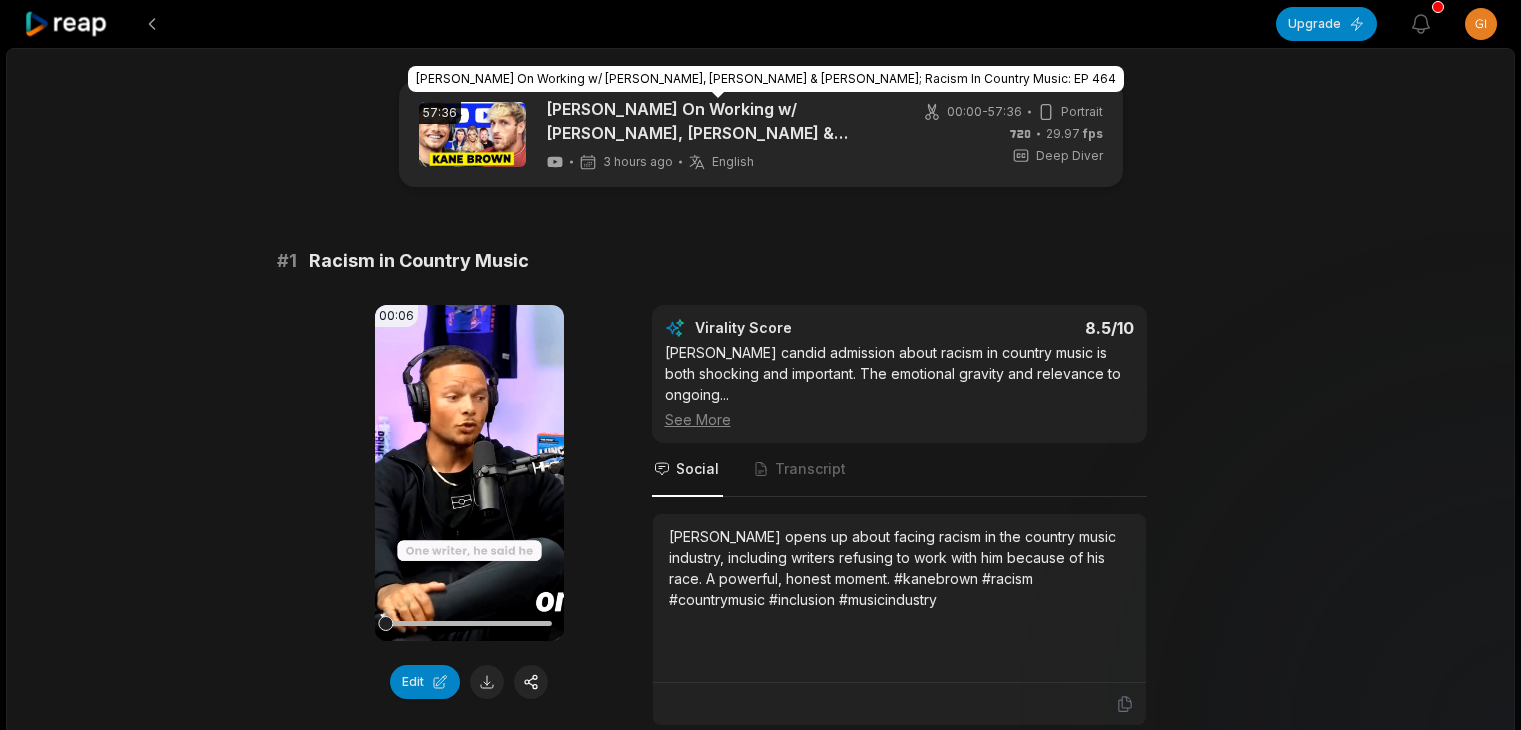 scroll, scrollTop: 0, scrollLeft: 0, axis: both 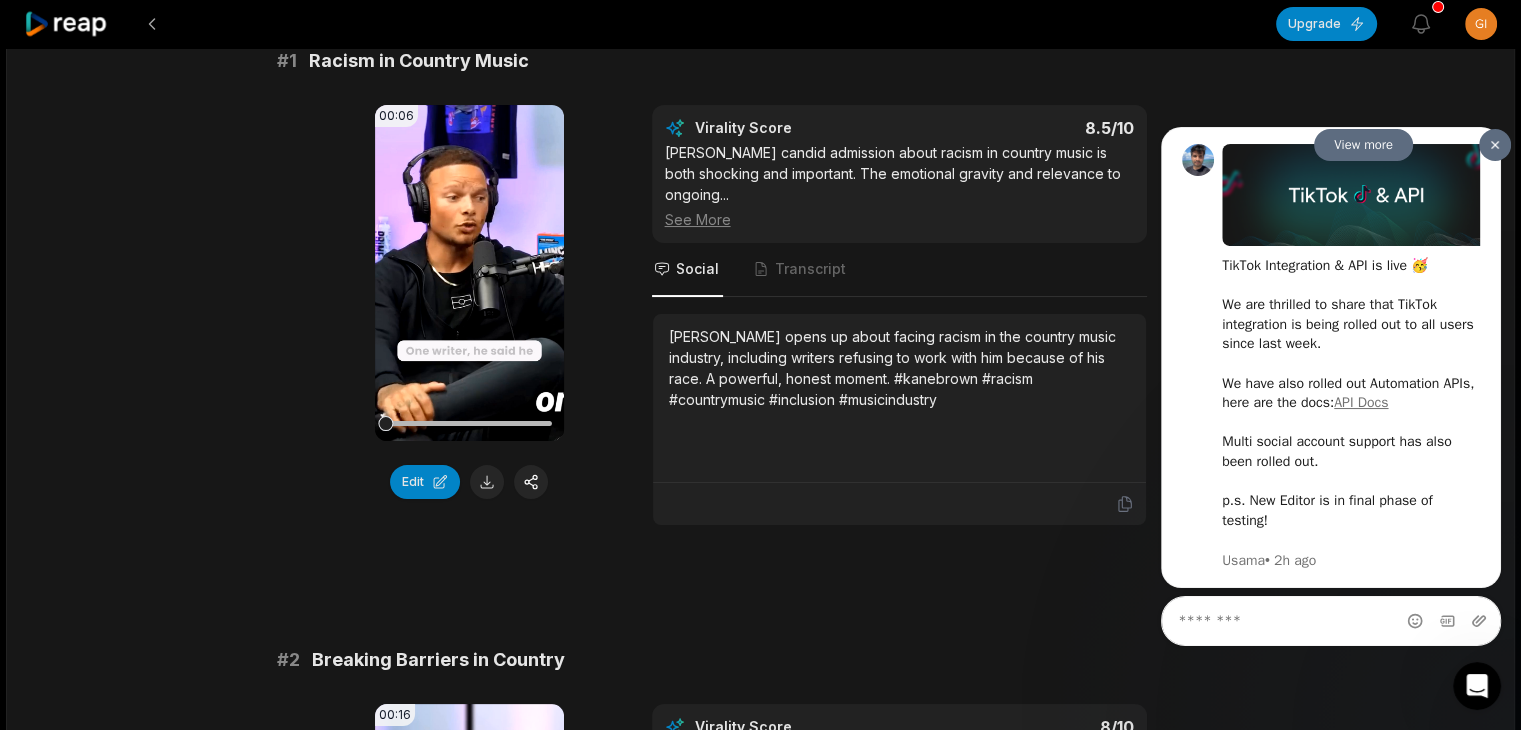 click at bounding box center (1495, 144) 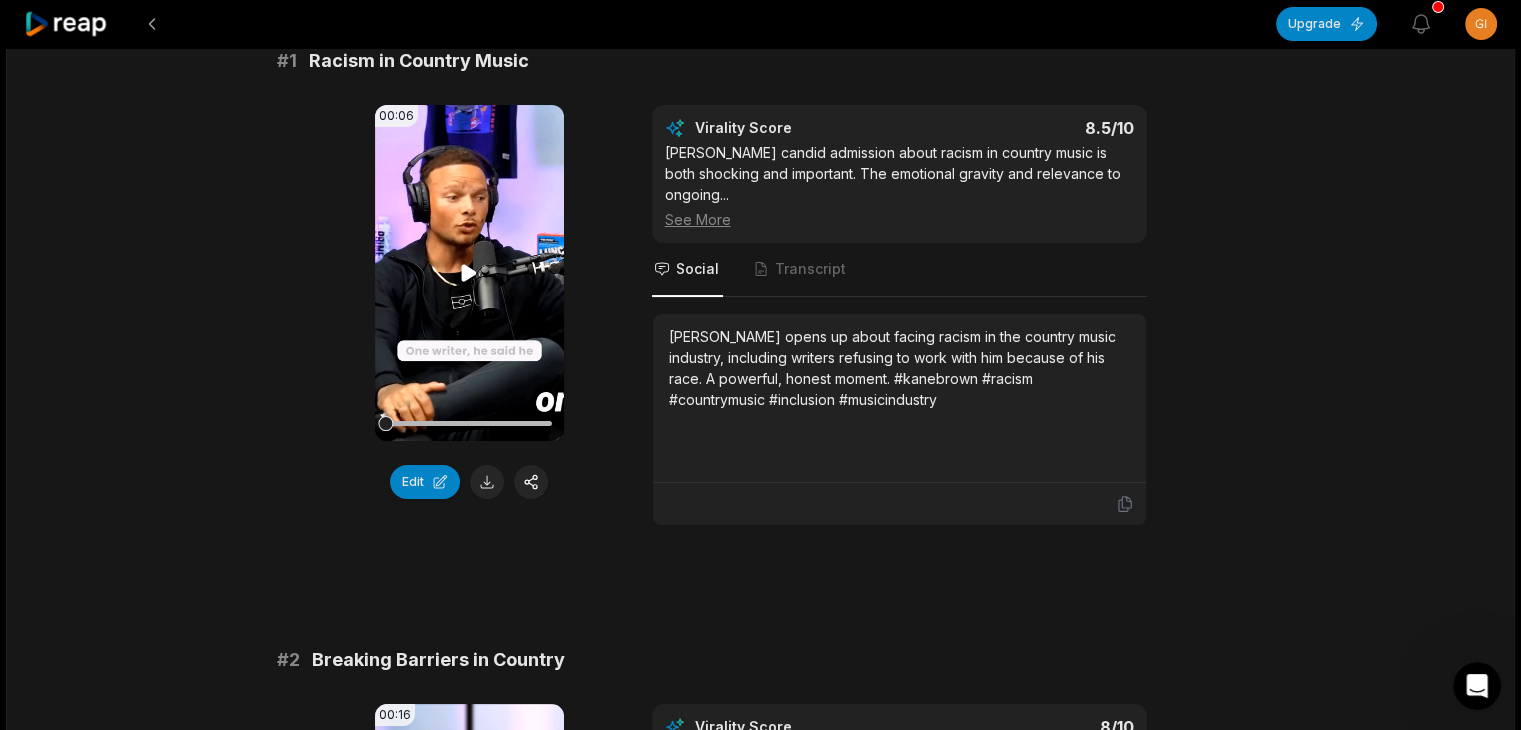 click 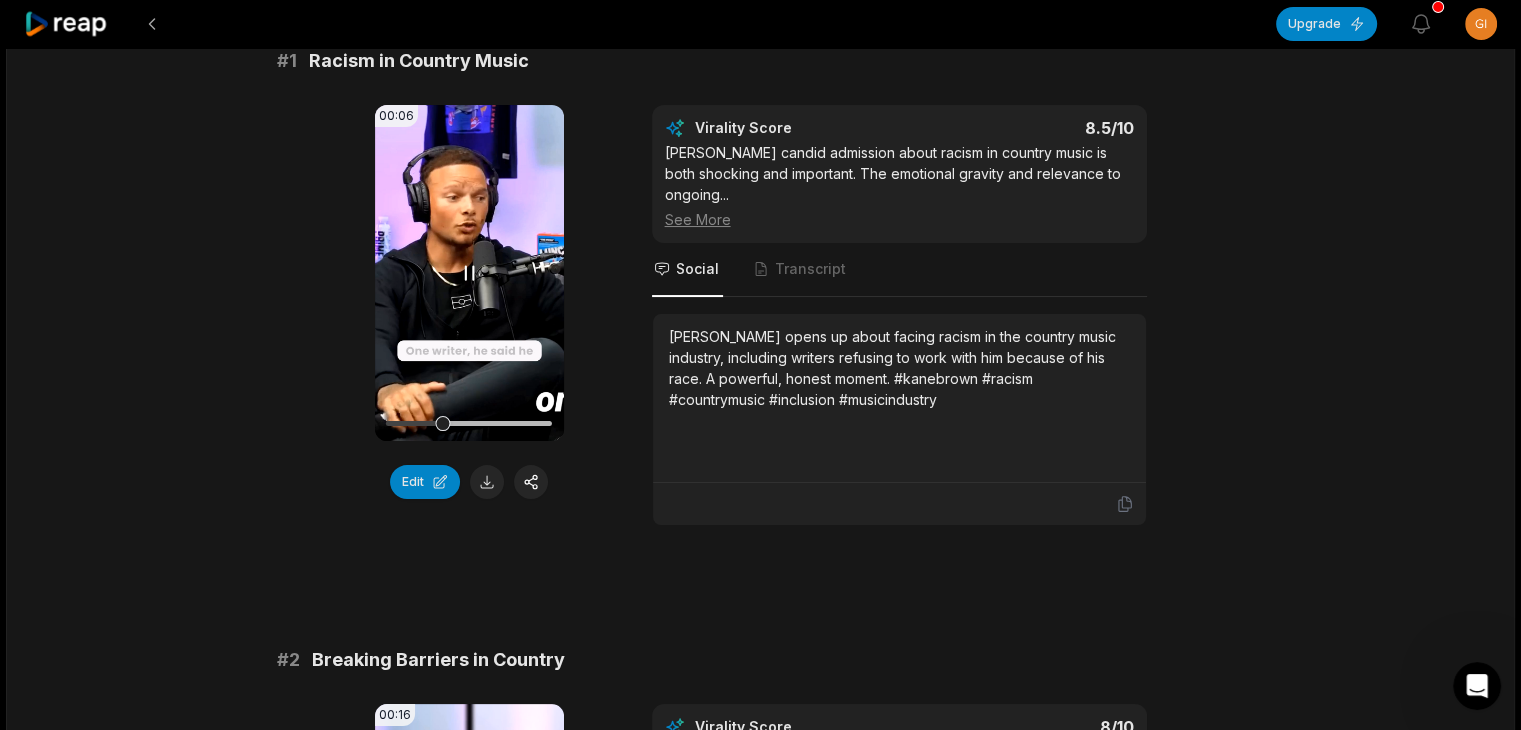 click 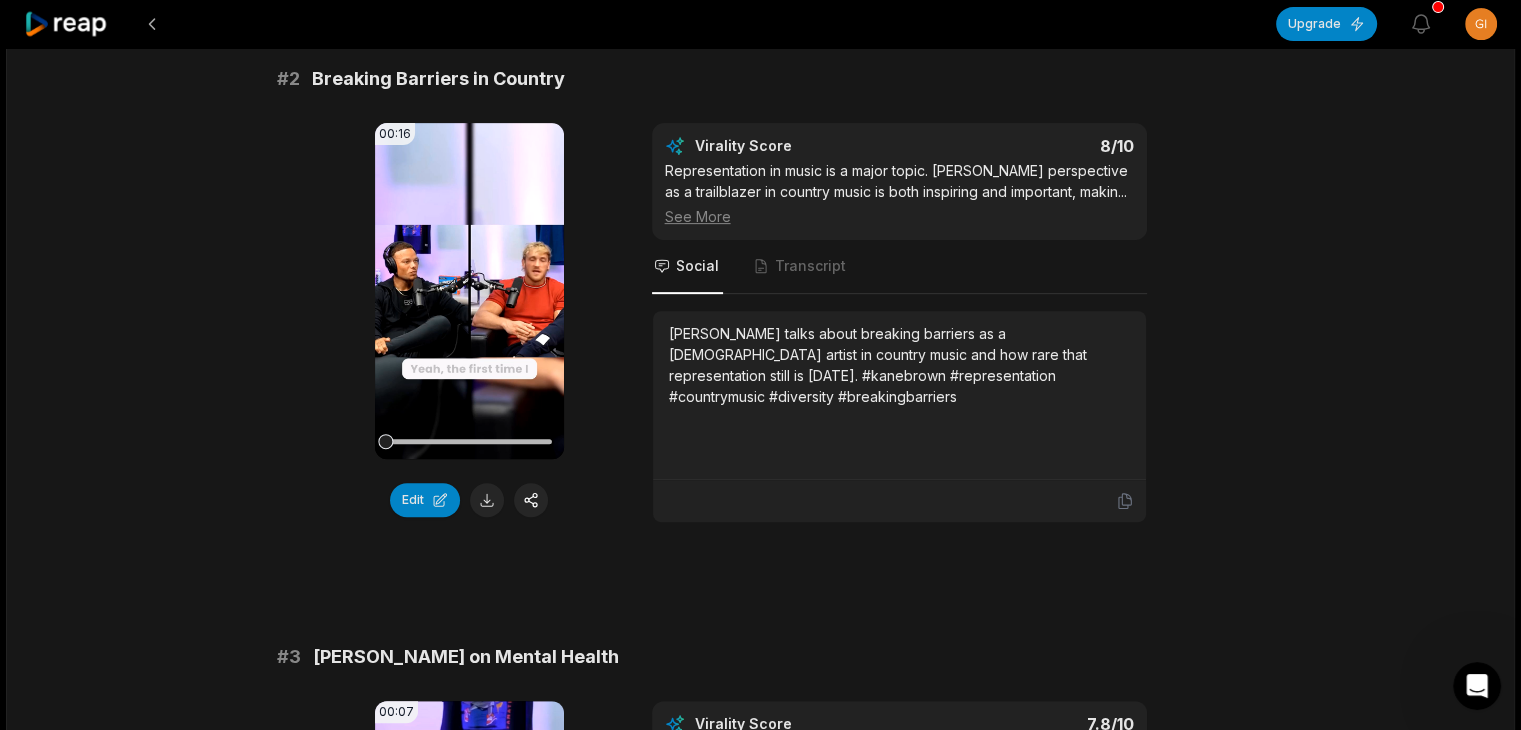 scroll, scrollTop: 800, scrollLeft: 0, axis: vertical 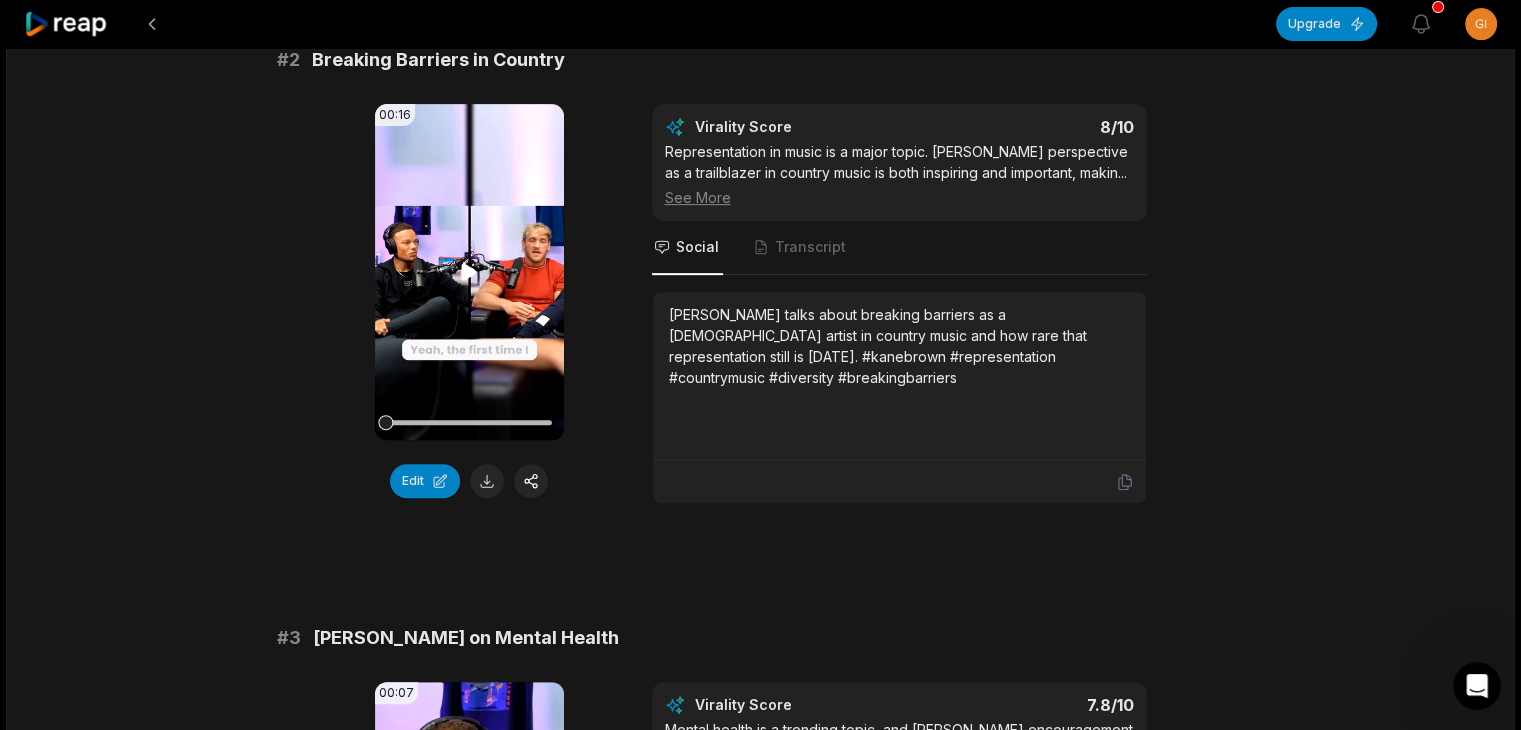 click 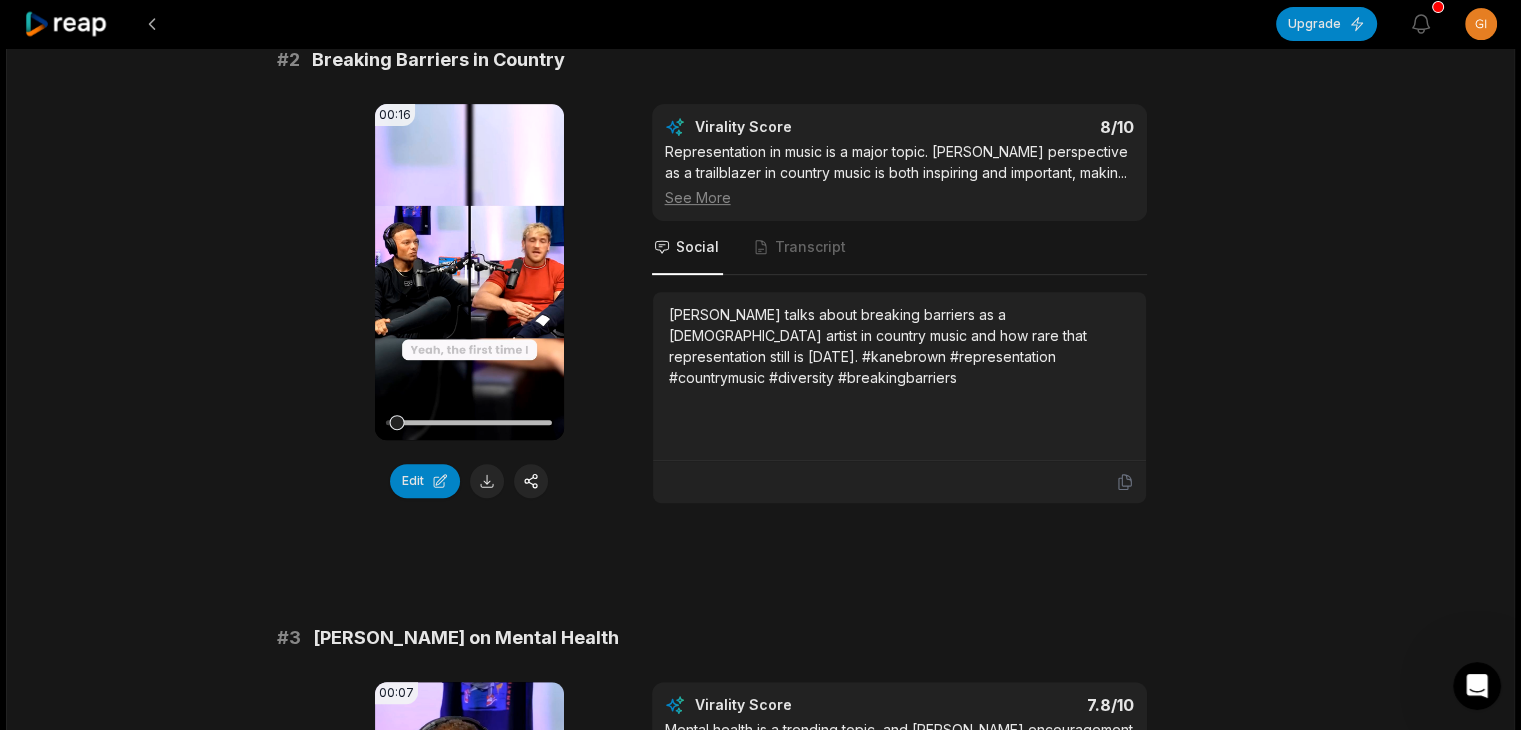 click 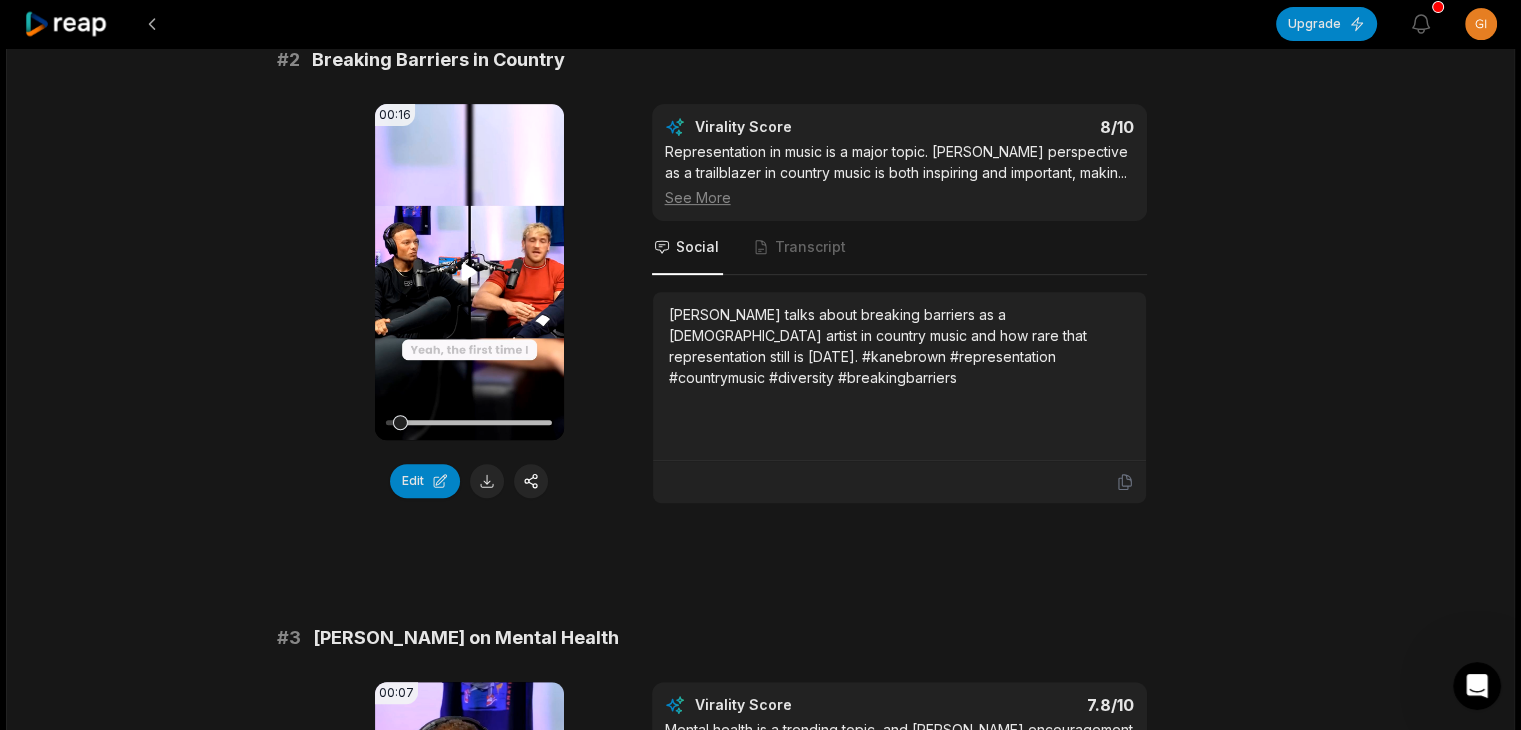 click 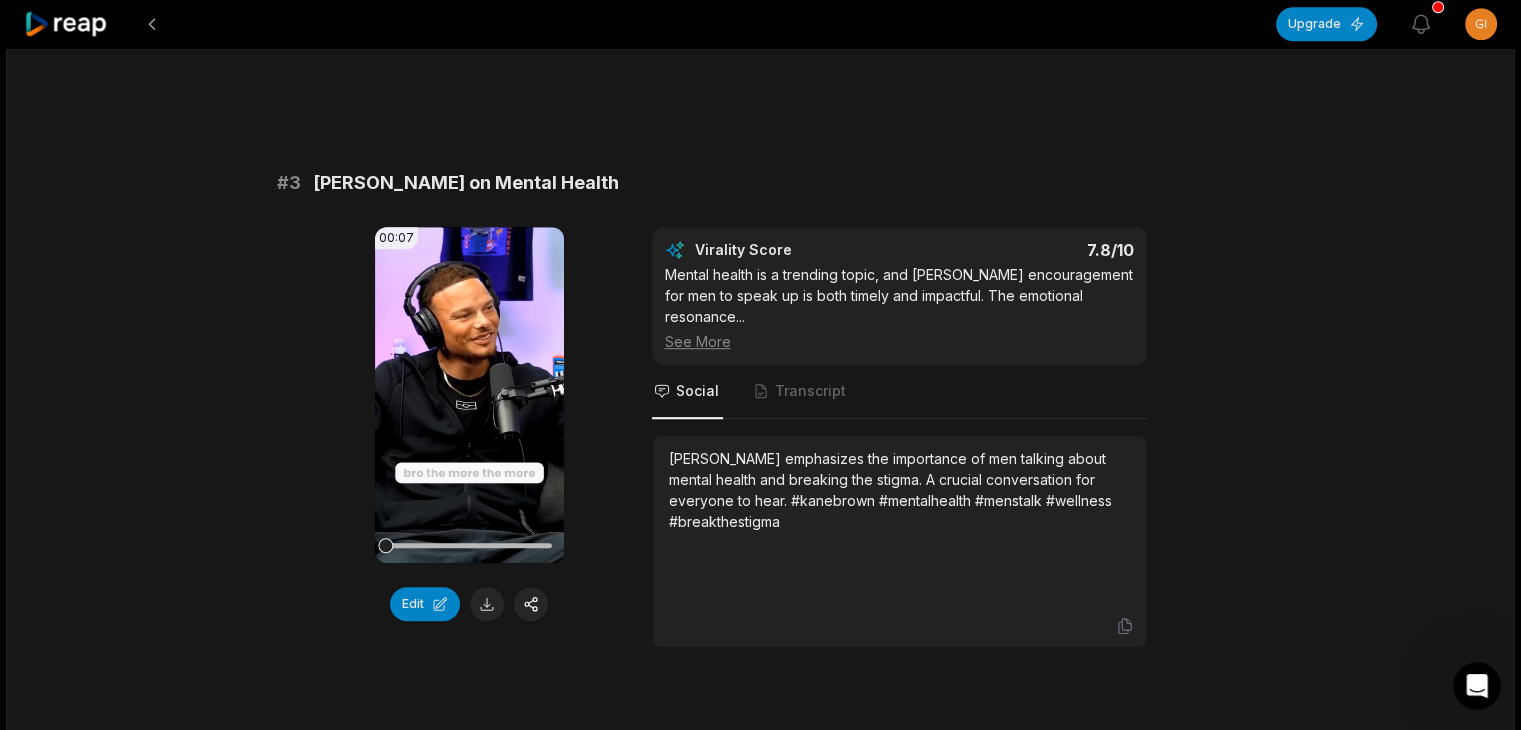 scroll, scrollTop: 1300, scrollLeft: 0, axis: vertical 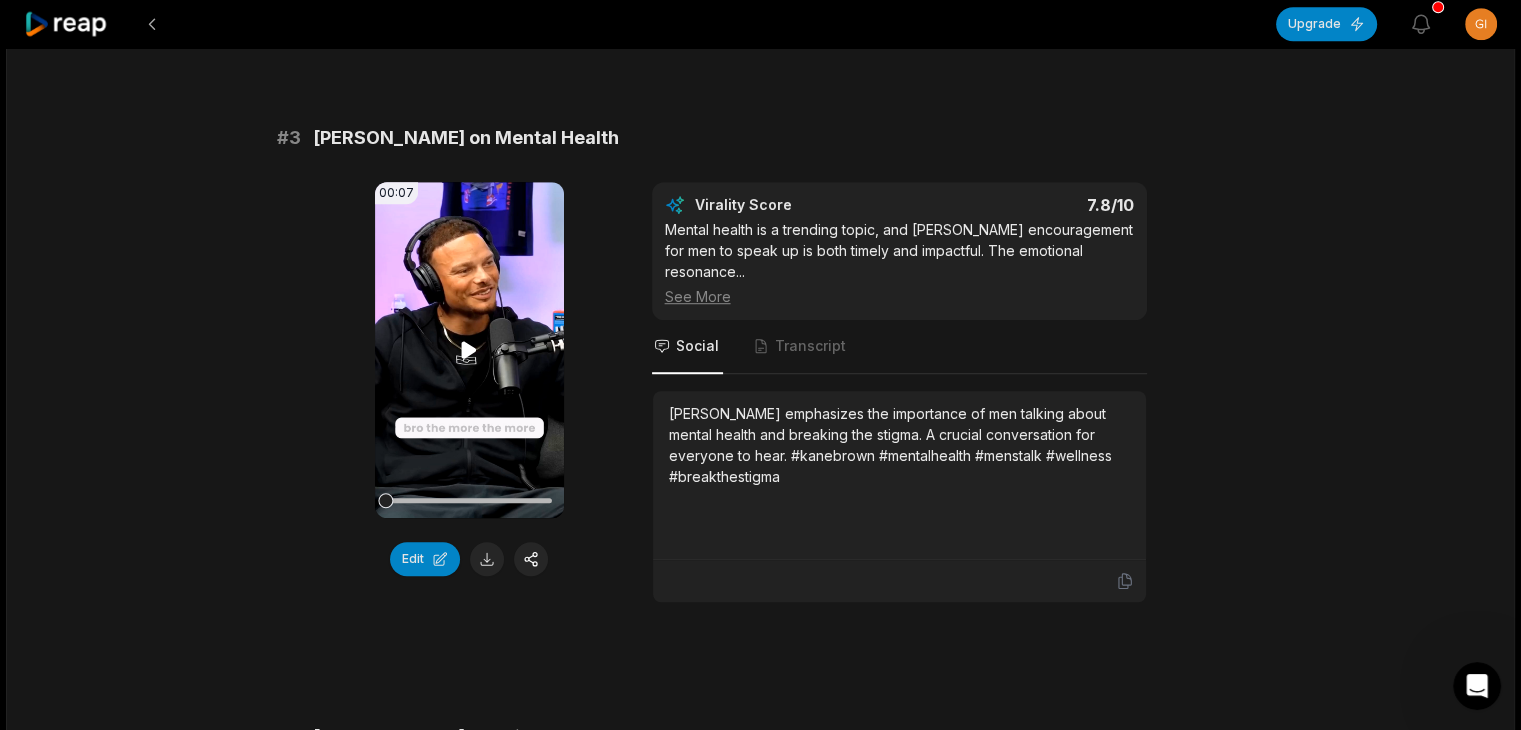 click 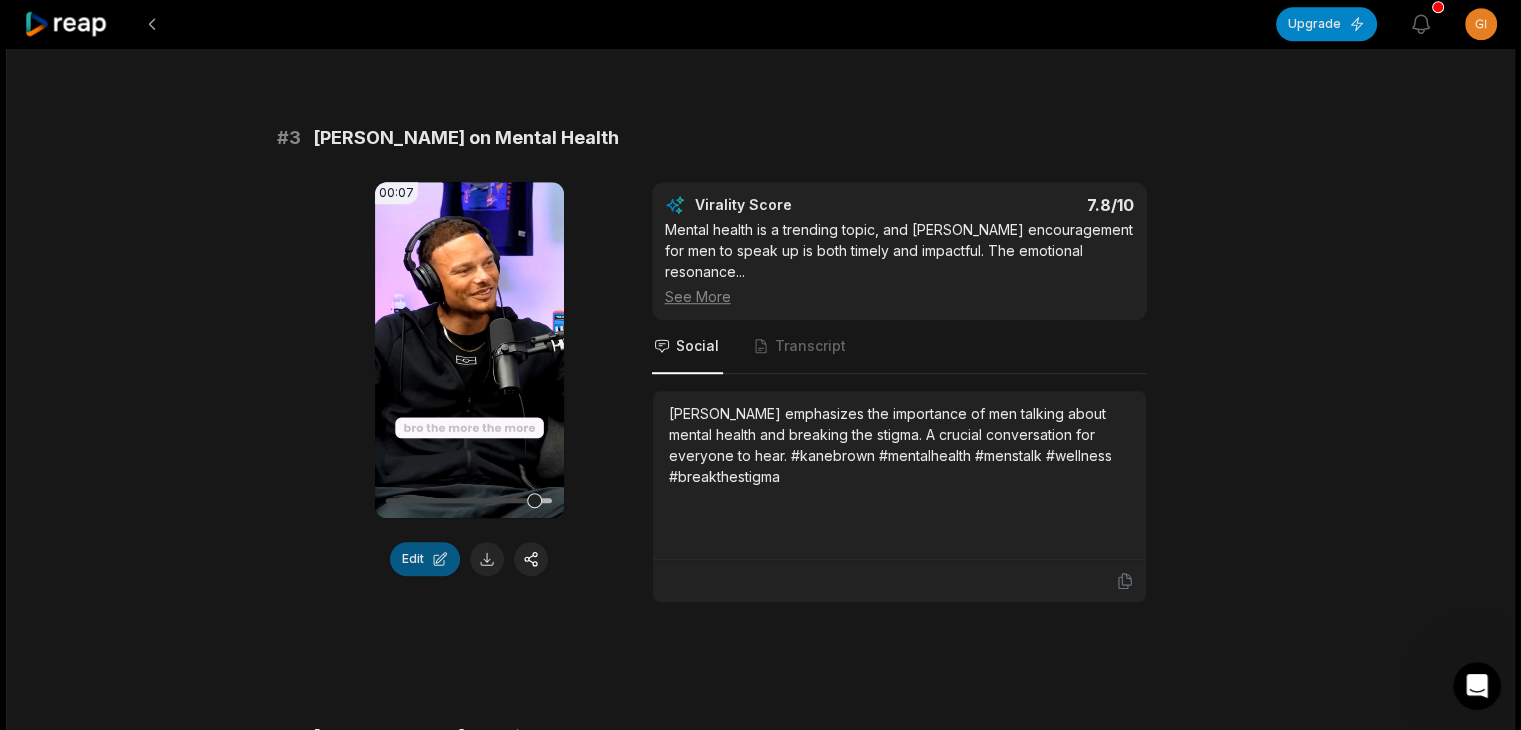 click on "Edit" at bounding box center (425, 559) 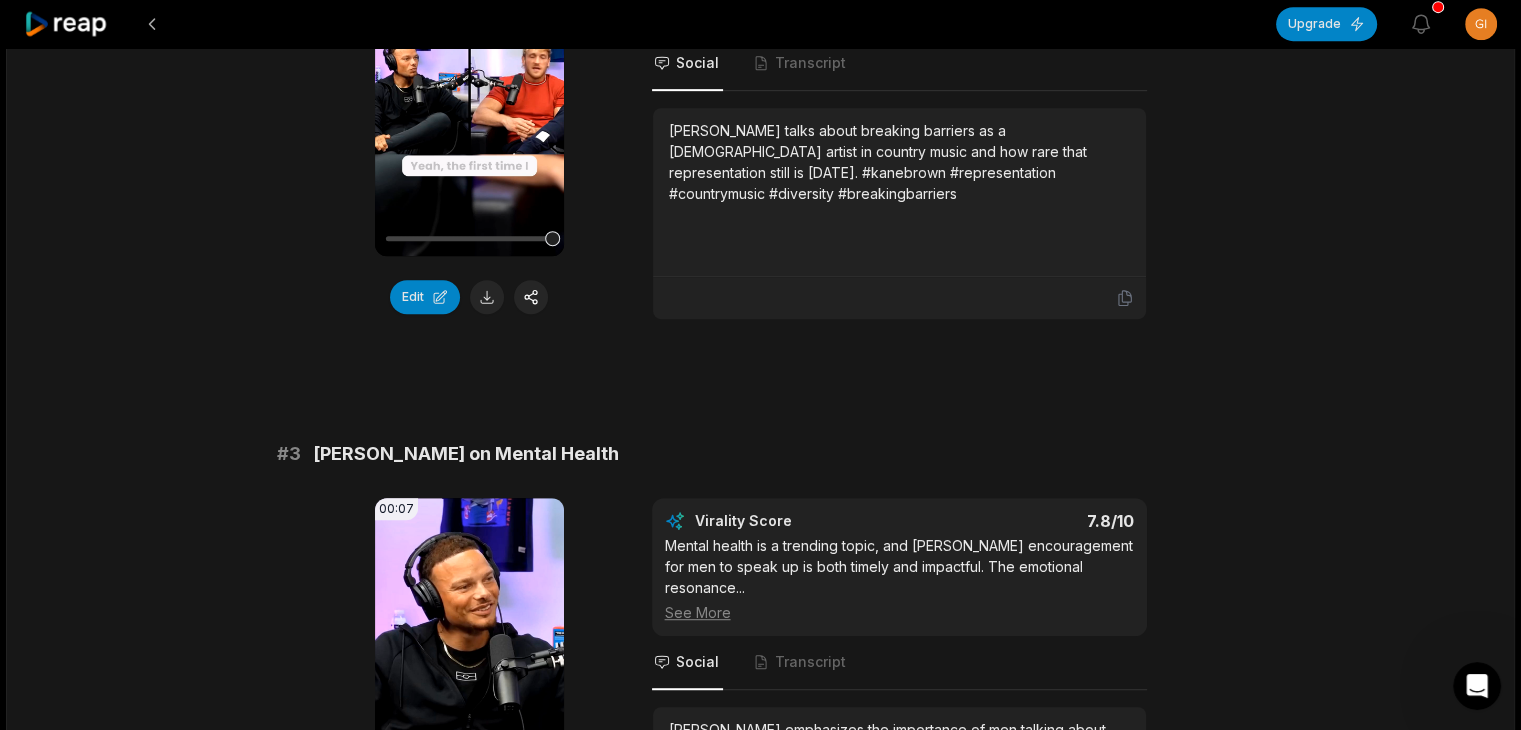 scroll, scrollTop: 700, scrollLeft: 0, axis: vertical 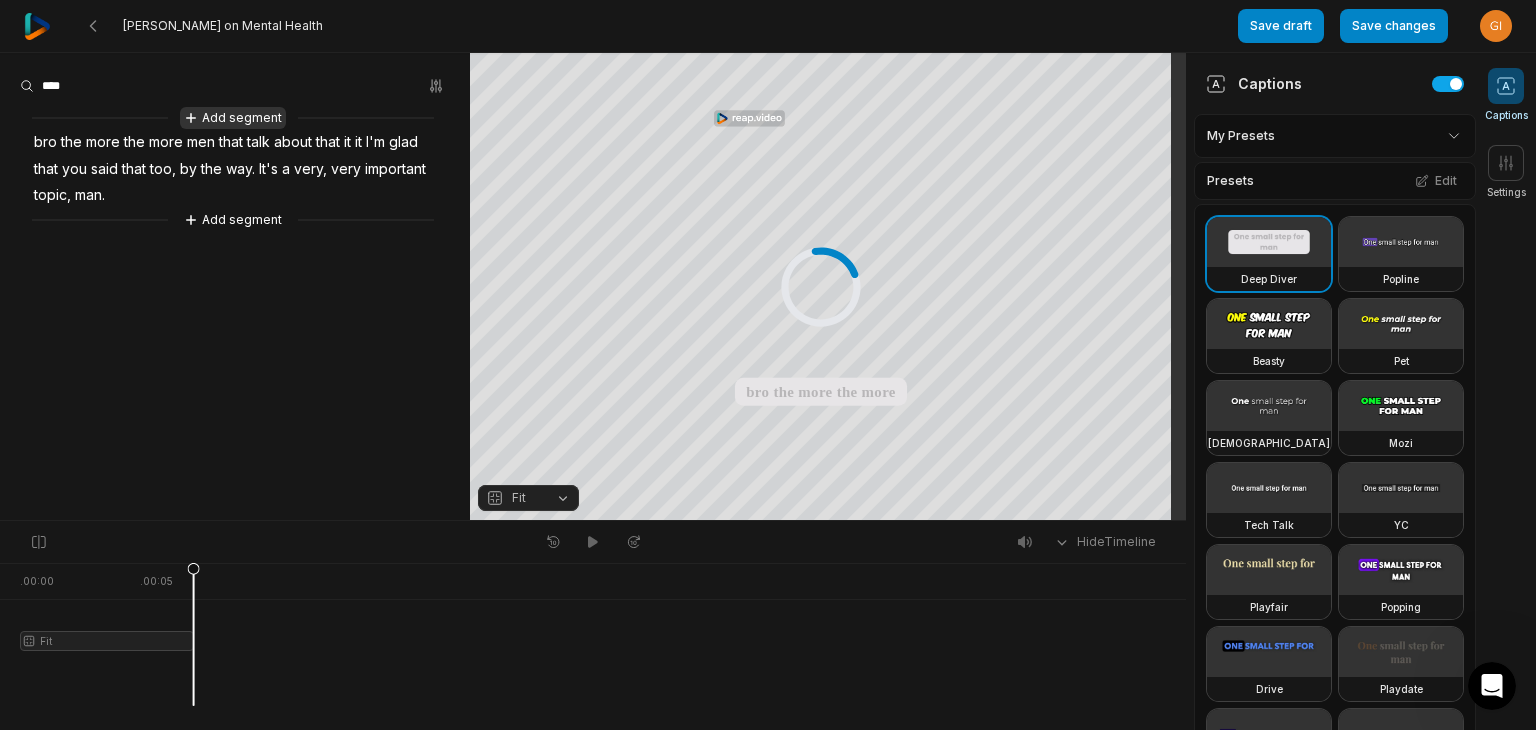 click on "Add segment" at bounding box center (233, 118) 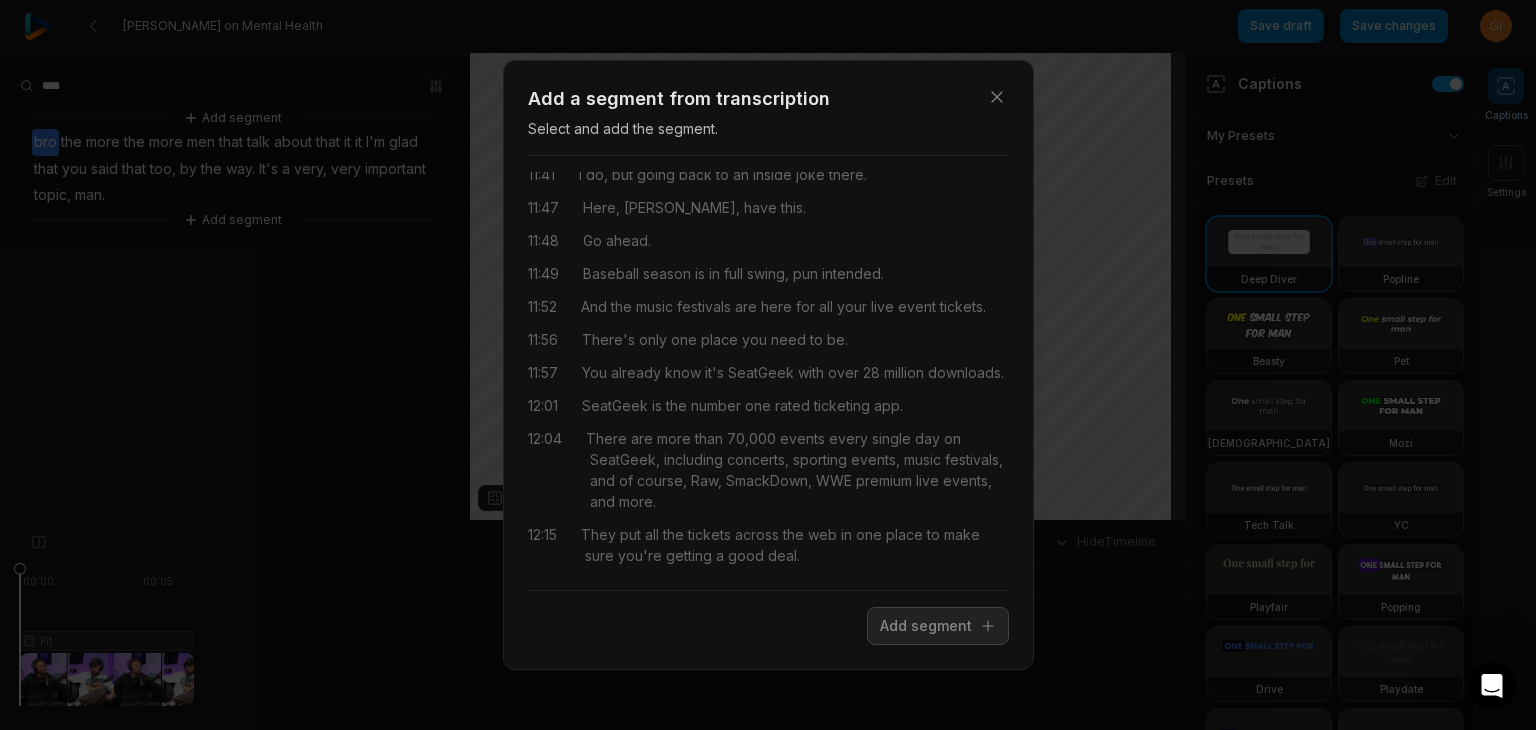 scroll, scrollTop: 12314, scrollLeft: 0, axis: vertical 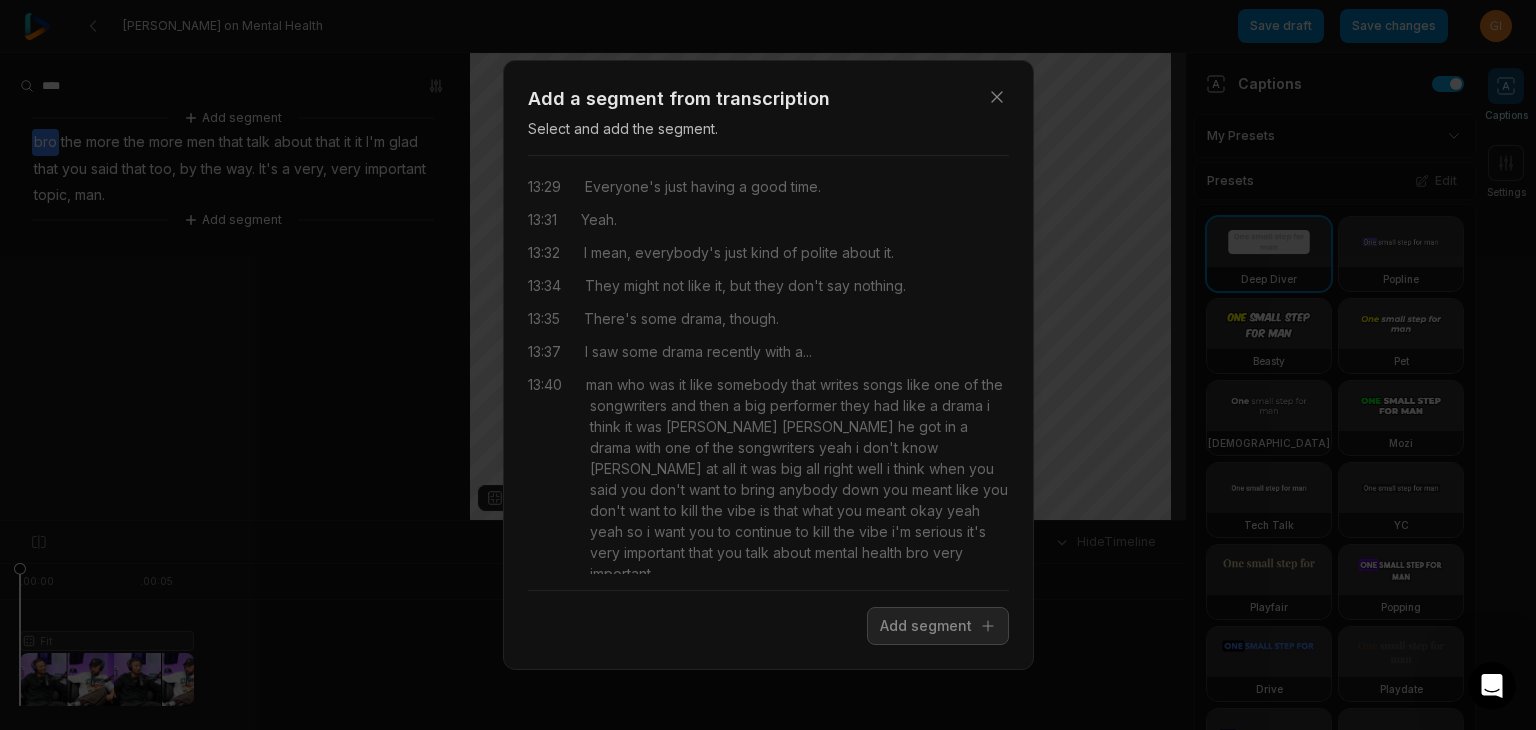 click on "Close Add a segment from transcription Select and add the segment. 00:00 Ladies   and   gentlemen,   it's   Kane   Brown. 00:01 65,000   people   in   a   stadium. 00:04 What's   that   feeling   like   on   stage? 00:06 Like   I   said,   I'm   the   little   gods   up   there. 00:08 I'm   like,   I   hope   they   like   me. 00:09 They're   all   clapping   and   singing   your   songs. 00:11 He's   the   one   that's   got   to   ask   that. 00:12 He   does   a   backflip   and   they   all   give   him   the   finger   and   tell   him   he   sucks. 00:15 When   I   first   came   in,   everybody   thought   I   was   a   rapper. 00:17 Can   you   rap? 00:18 Can   I   play   like   three   seconds   or   something? 00:19 Straight   up. 00:20 You   can   country   rap. 00:25 We   did   a   show   in   Ohio   State   last   night. 00:27 It   was   me,   Jelly   Roll,   Megan   Maroney. 00:29 I   love   Jelly. I" at bounding box center (768, 365) 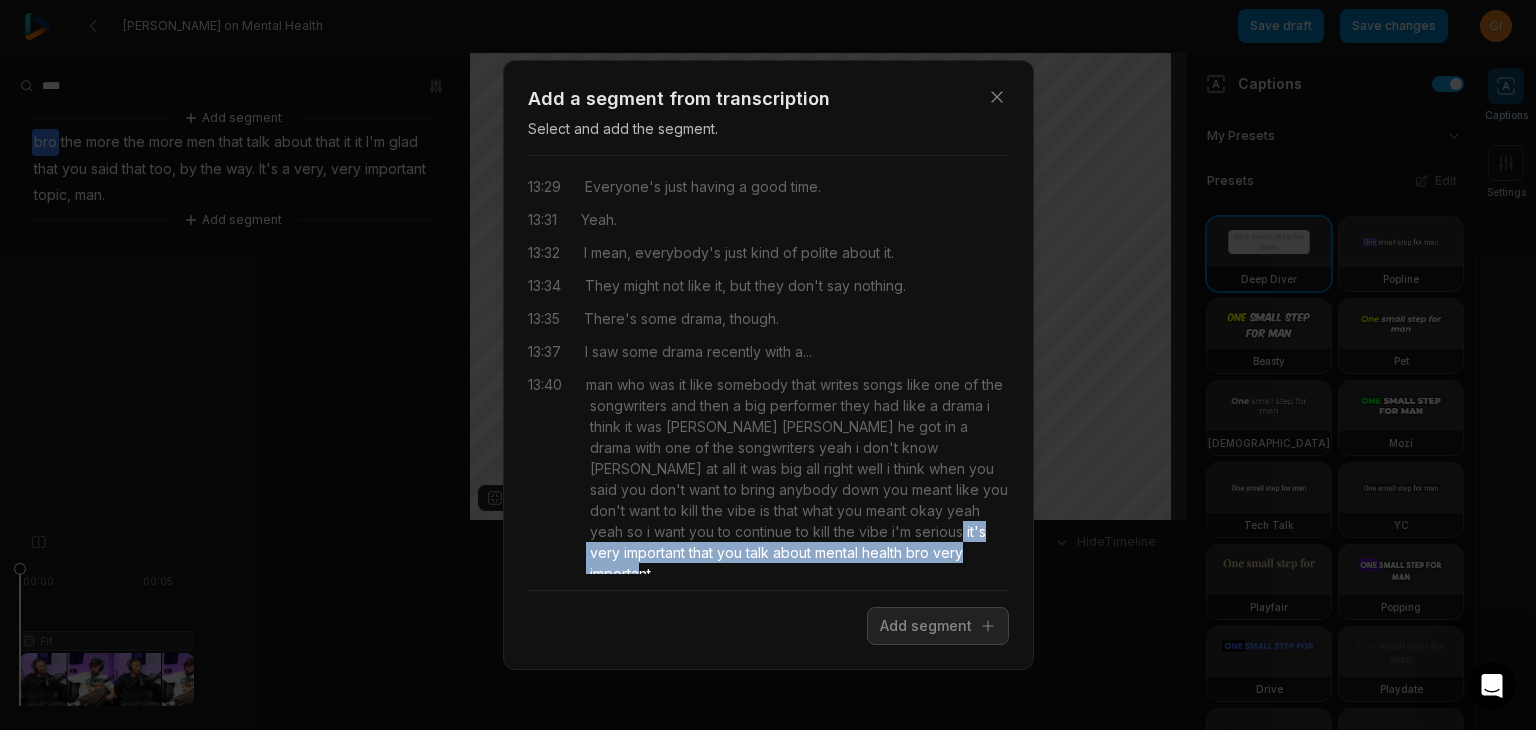 drag, startPoint x: 821, startPoint y: 529, endPoint x: 882, endPoint y: 539, distance: 61.81424 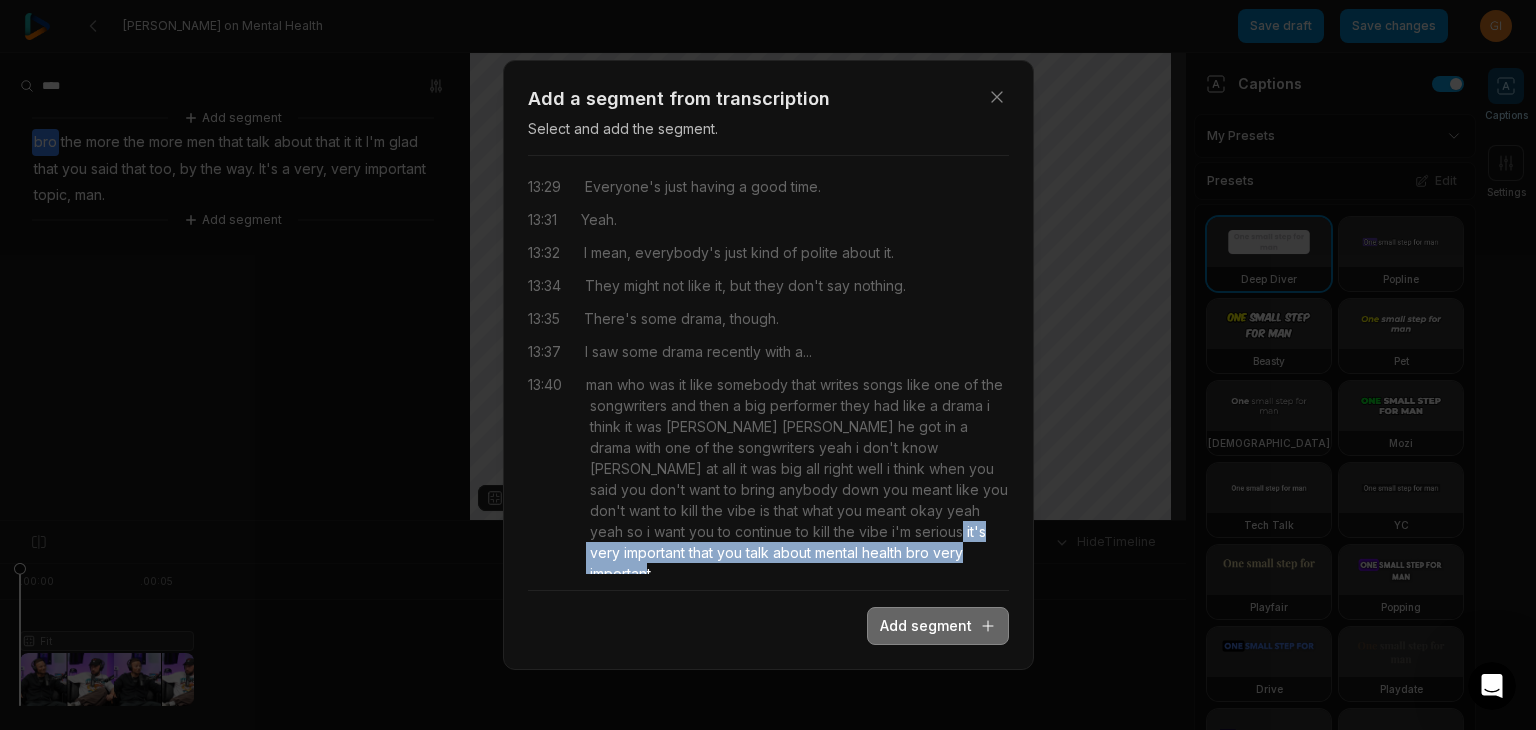 click on "Add segment" at bounding box center (938, 626) 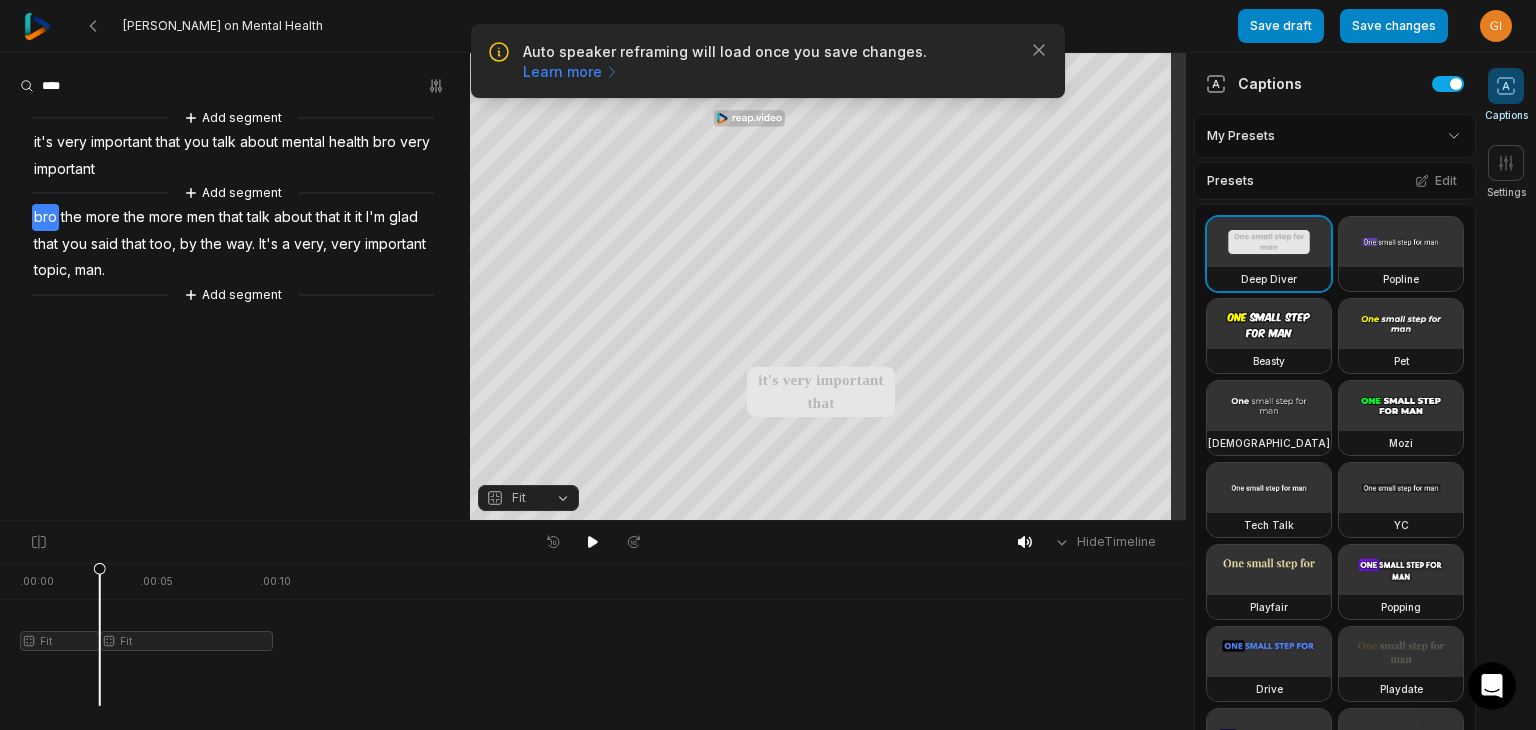 scroll, scrollTop: 0, scrollLeft: 0, axis: both 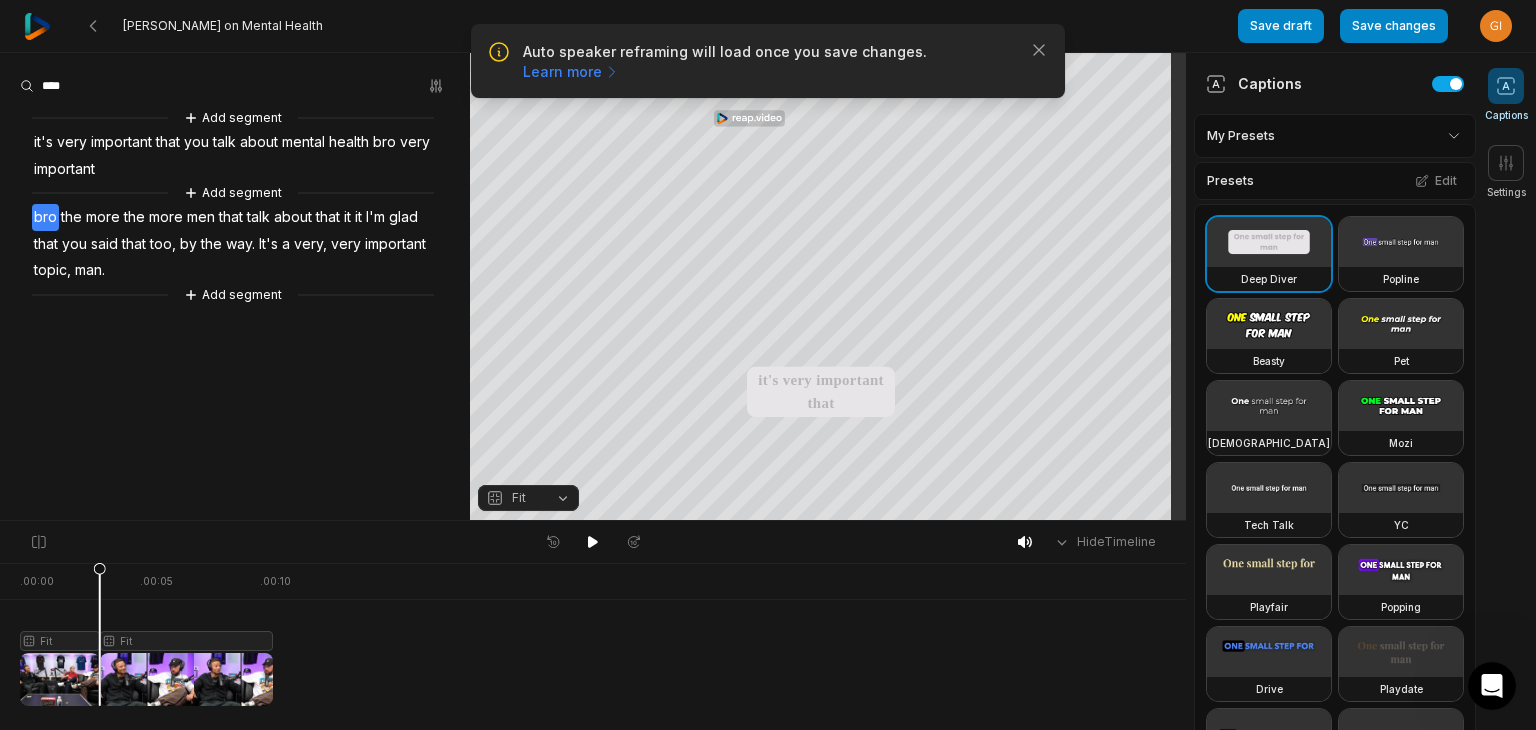 click on "it's" at bounding box center [43, 142] 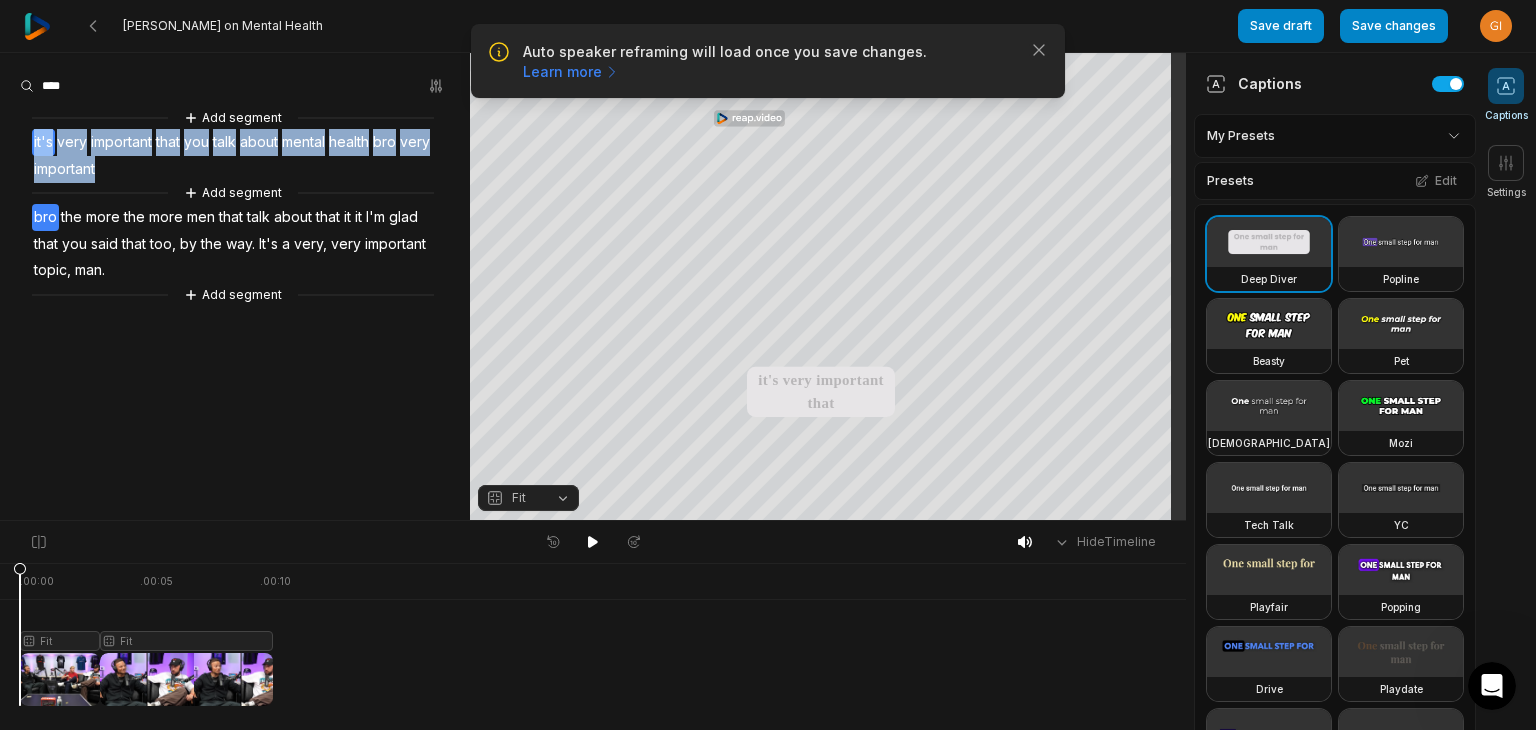 click on "it's" at bounding box center (43, 142) 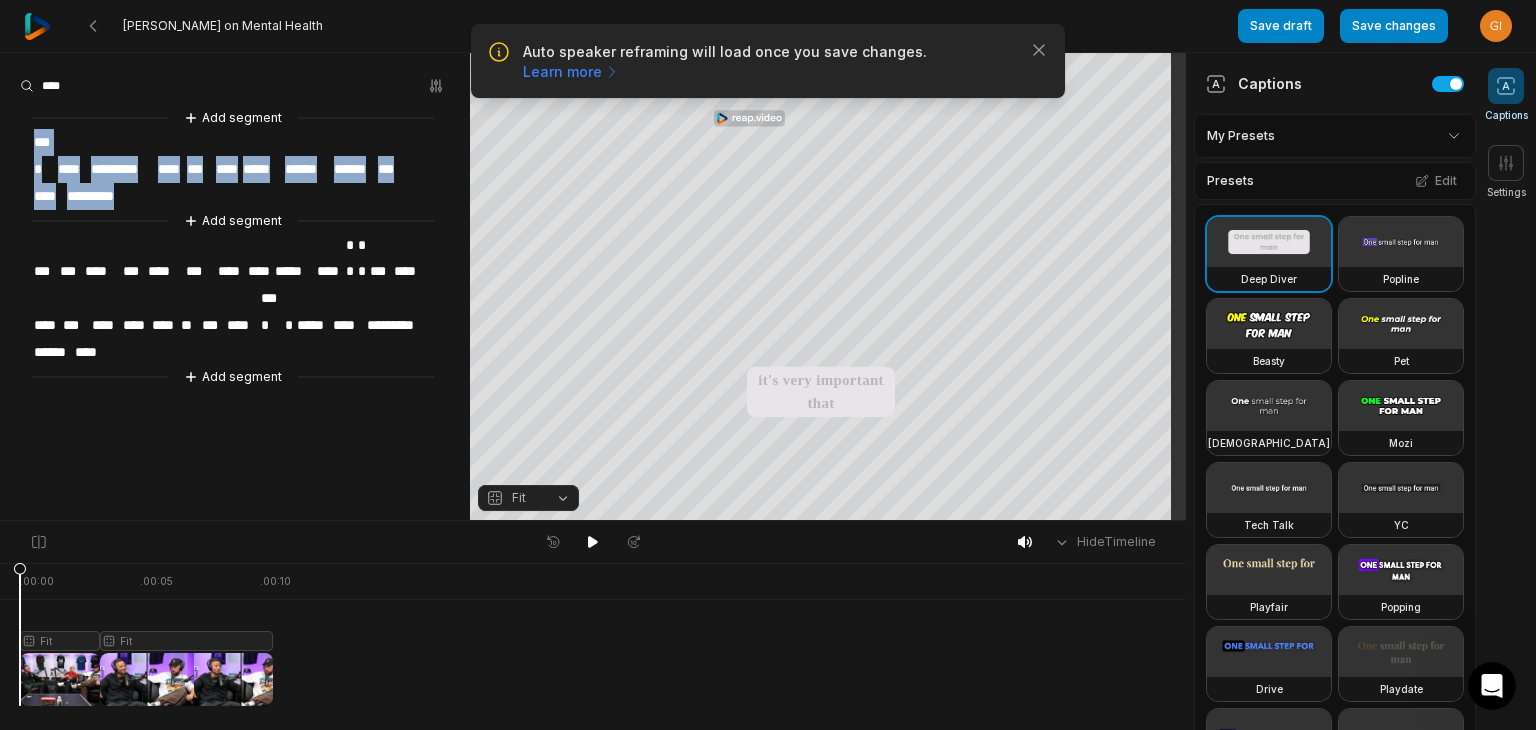 click on "****" at bounding box center [44, 142] 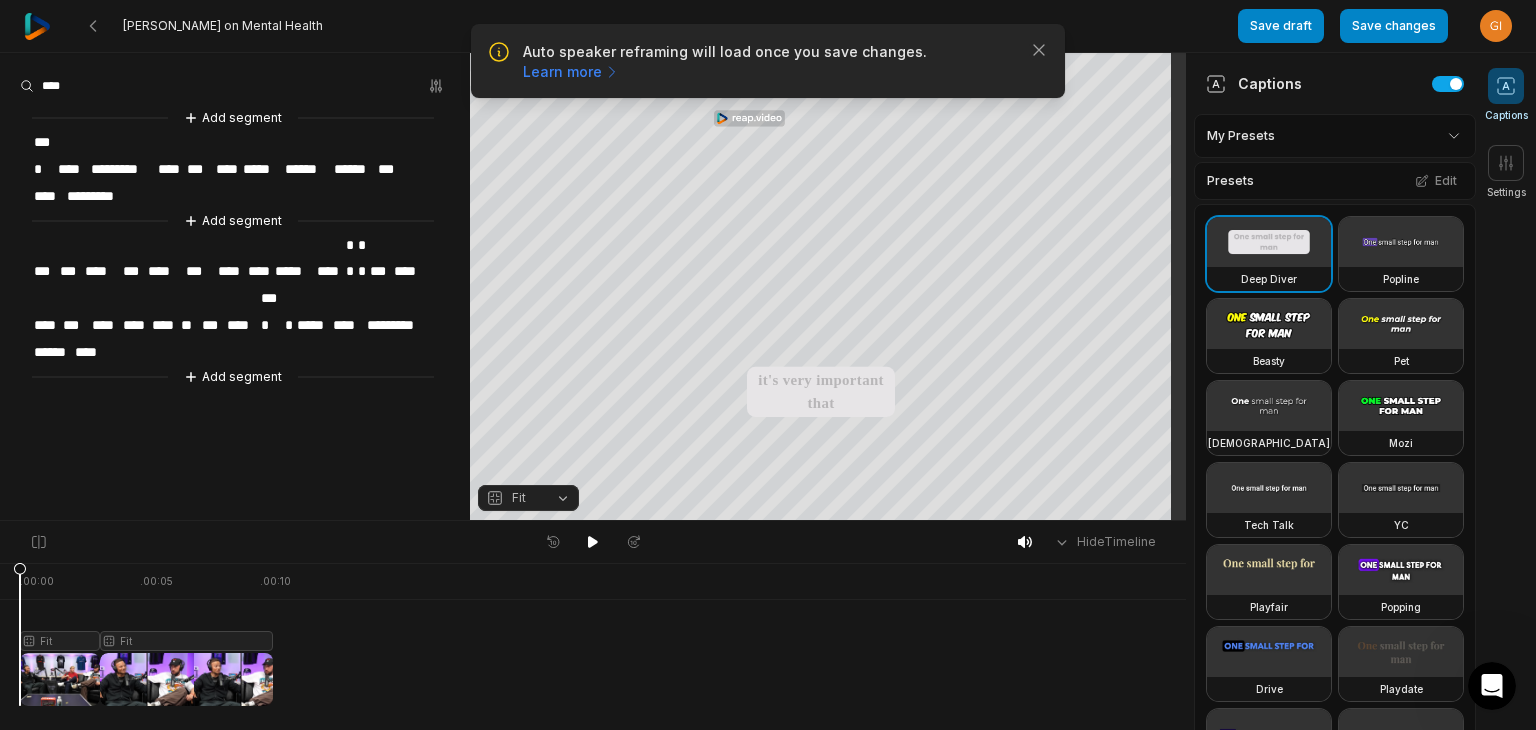 type 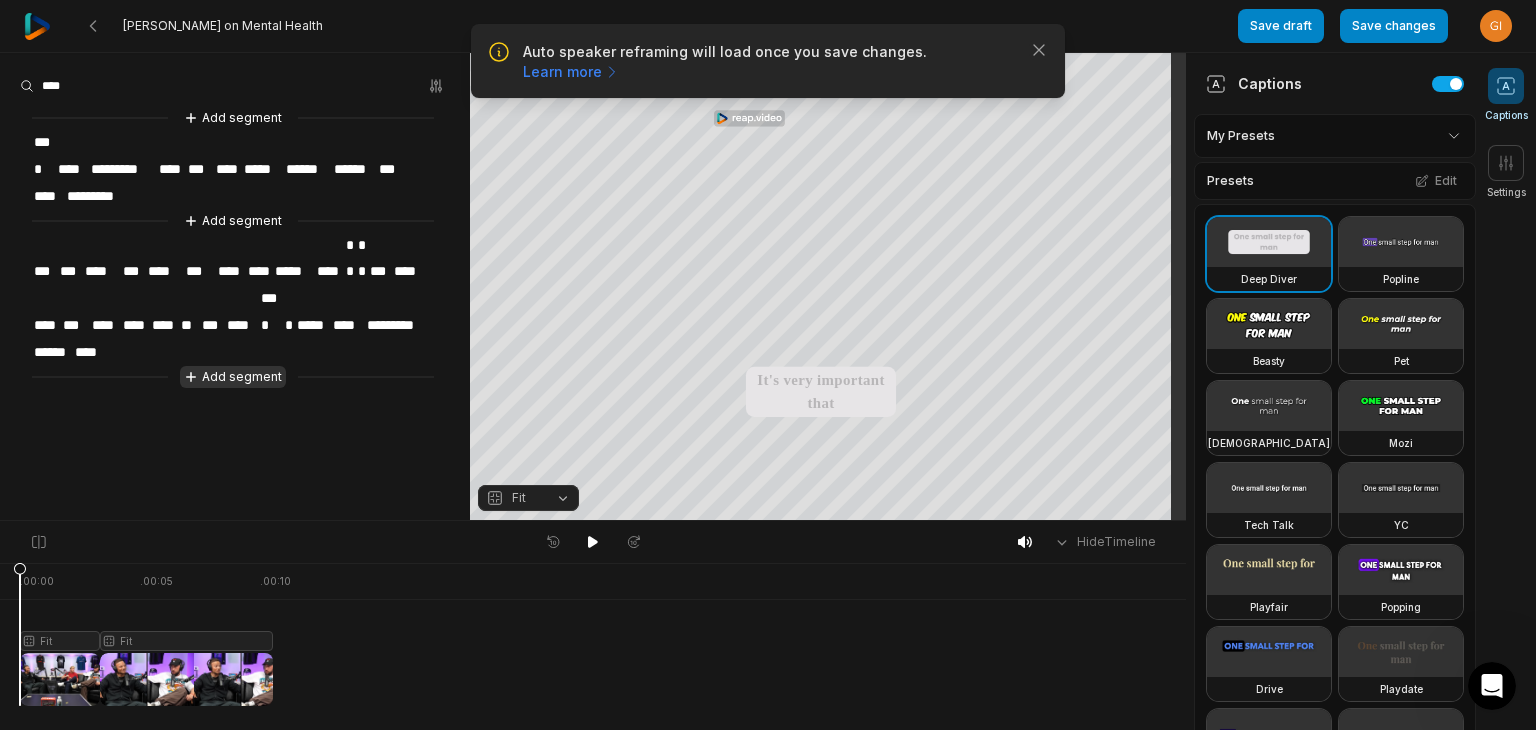 click on "Add segment" at bounding box center [233, 377] 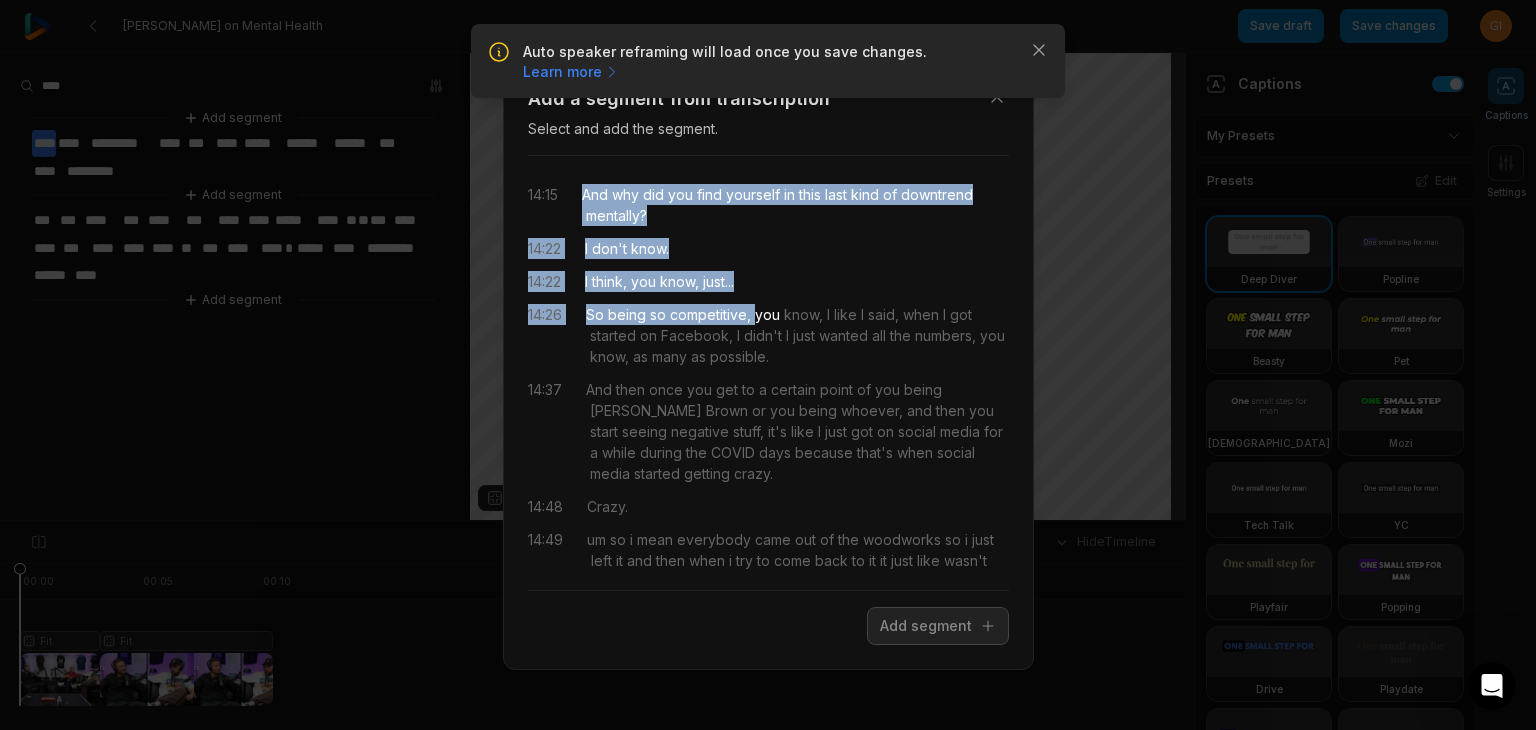 drag, startPoint x: 585, startPoint y: 191, endPoint x: 752, endPoint y: 310, distance: 205.06097 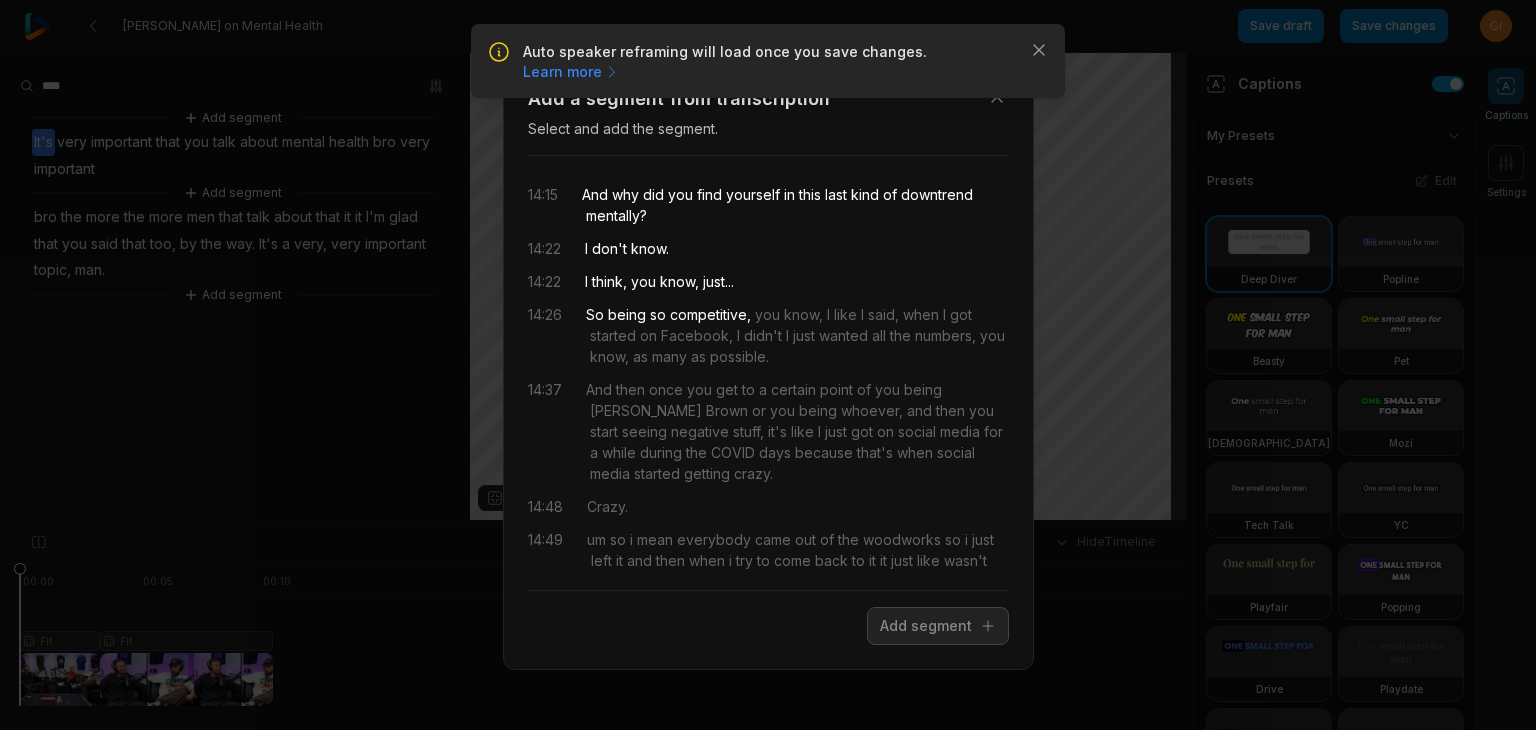 scroll, scrollTop: 0, scrollLeft: 0, axis: both 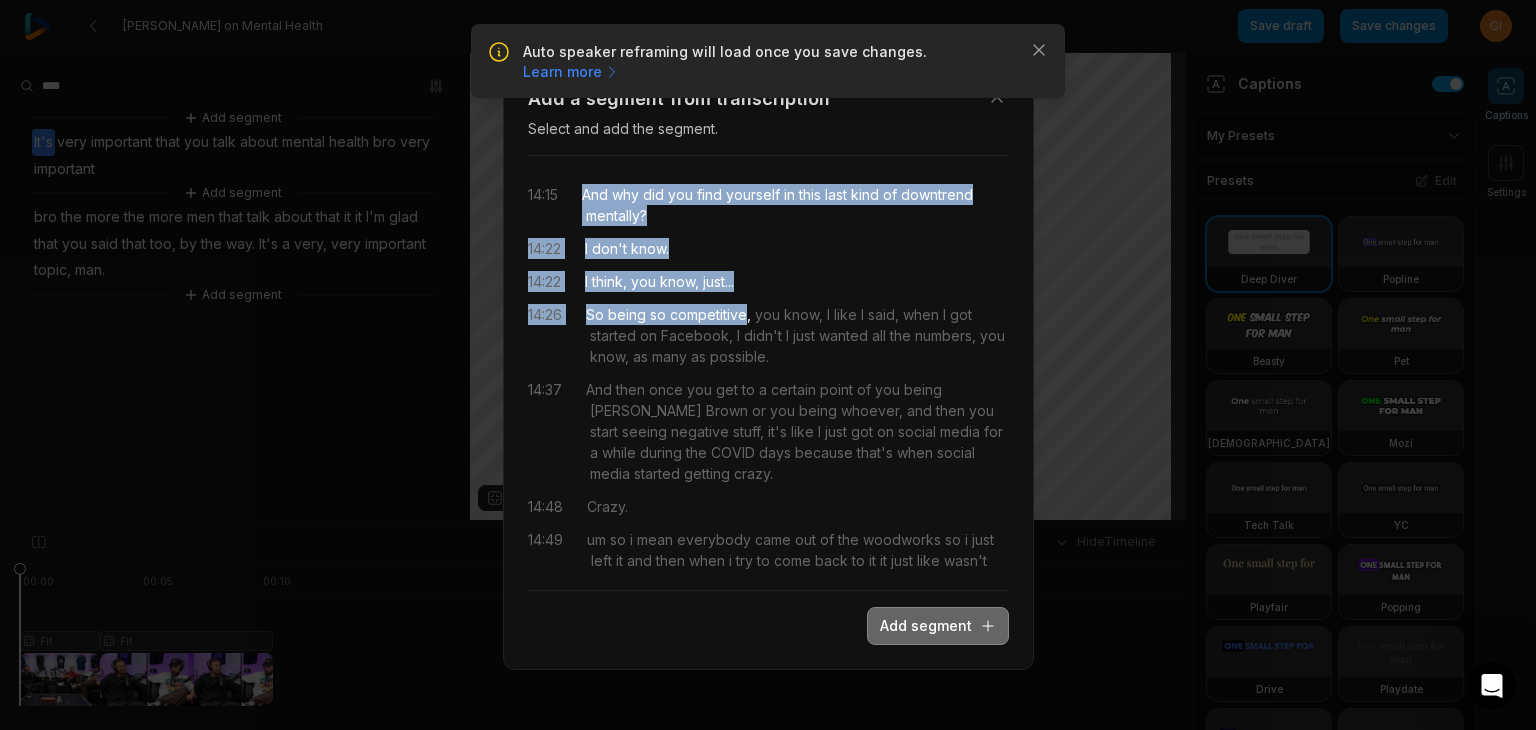 click on "Add segment" at bounding box center (938, 626) 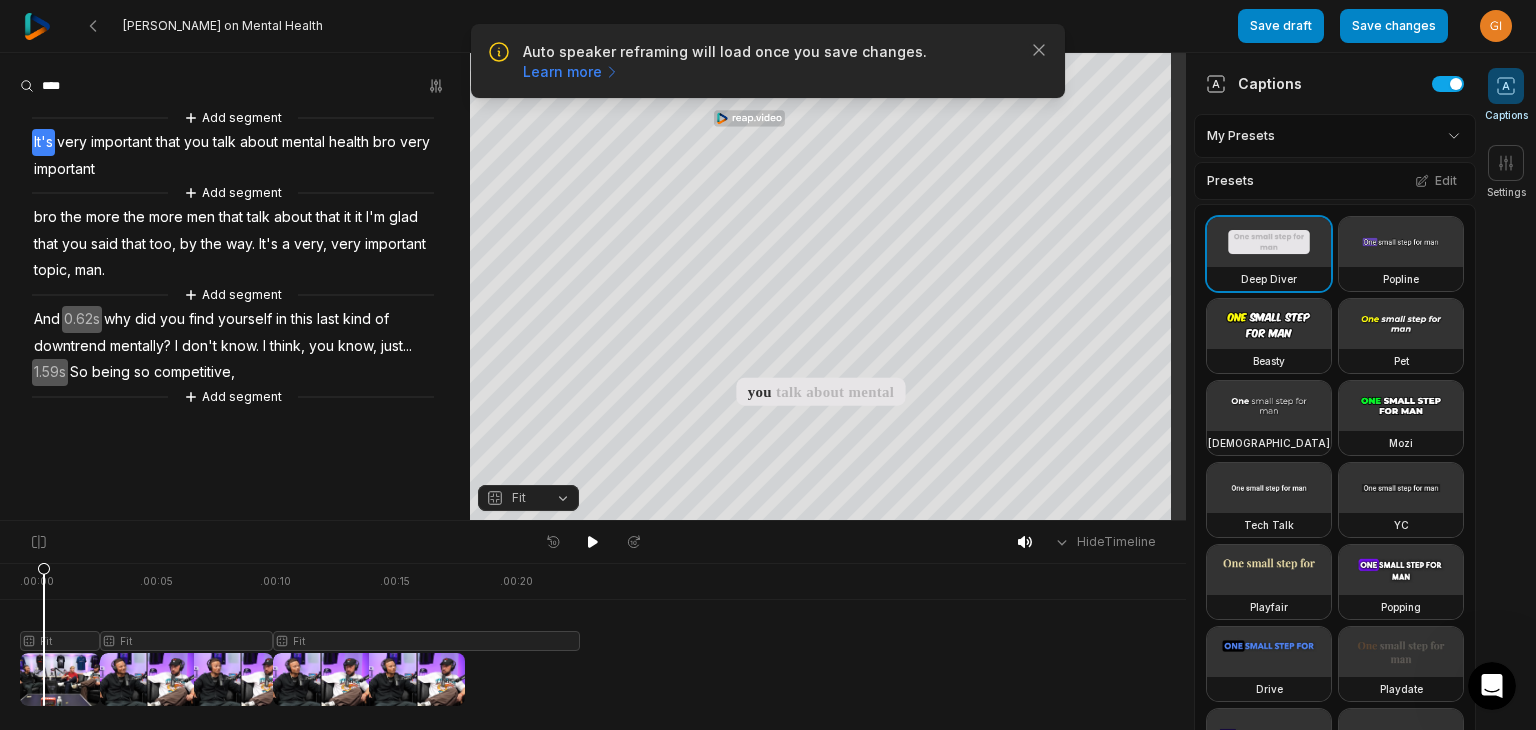 click at bounding box center (300, 634) 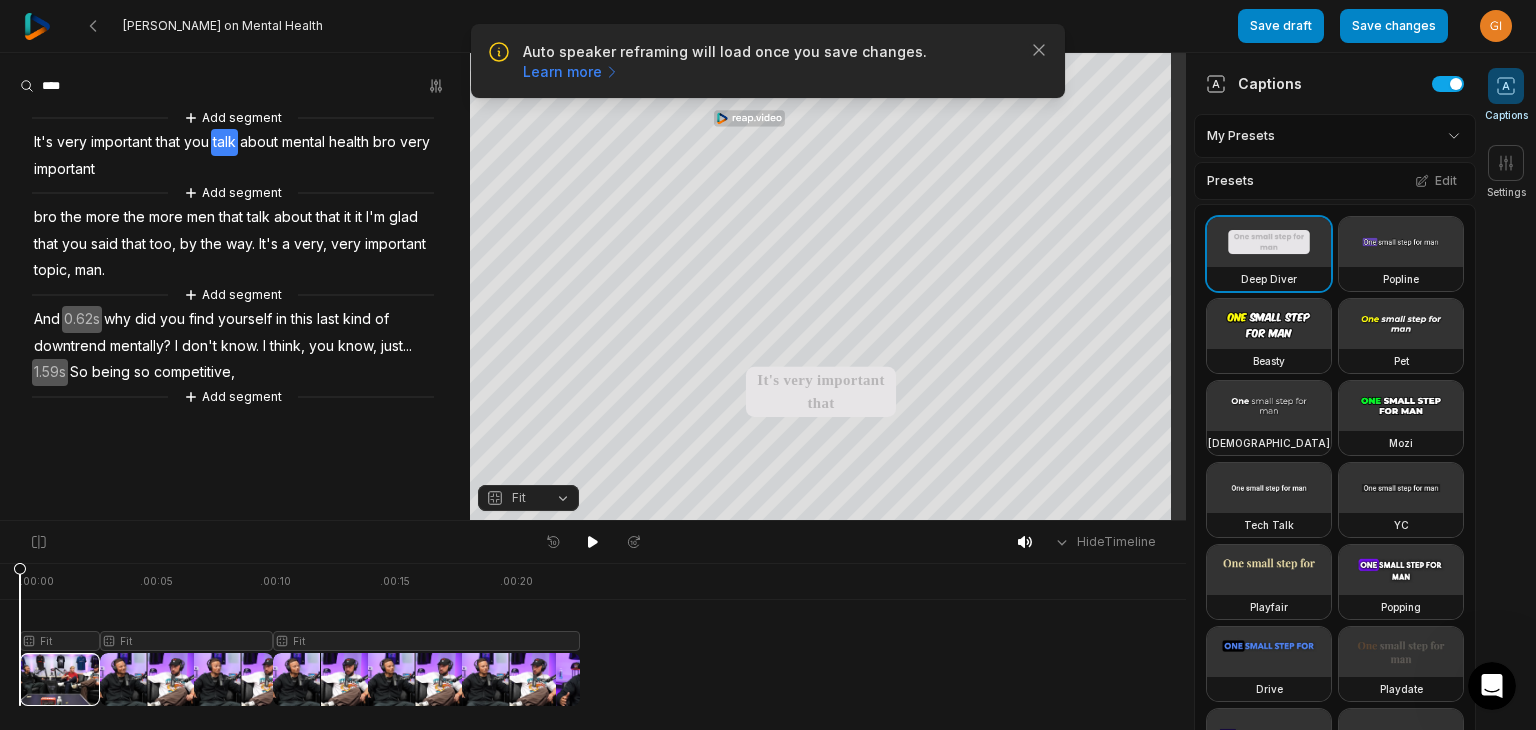 drag, startPoint x: 48, startPoint y: 564, endPoint x: 0, endPoint y: 579, distance: 50.289165 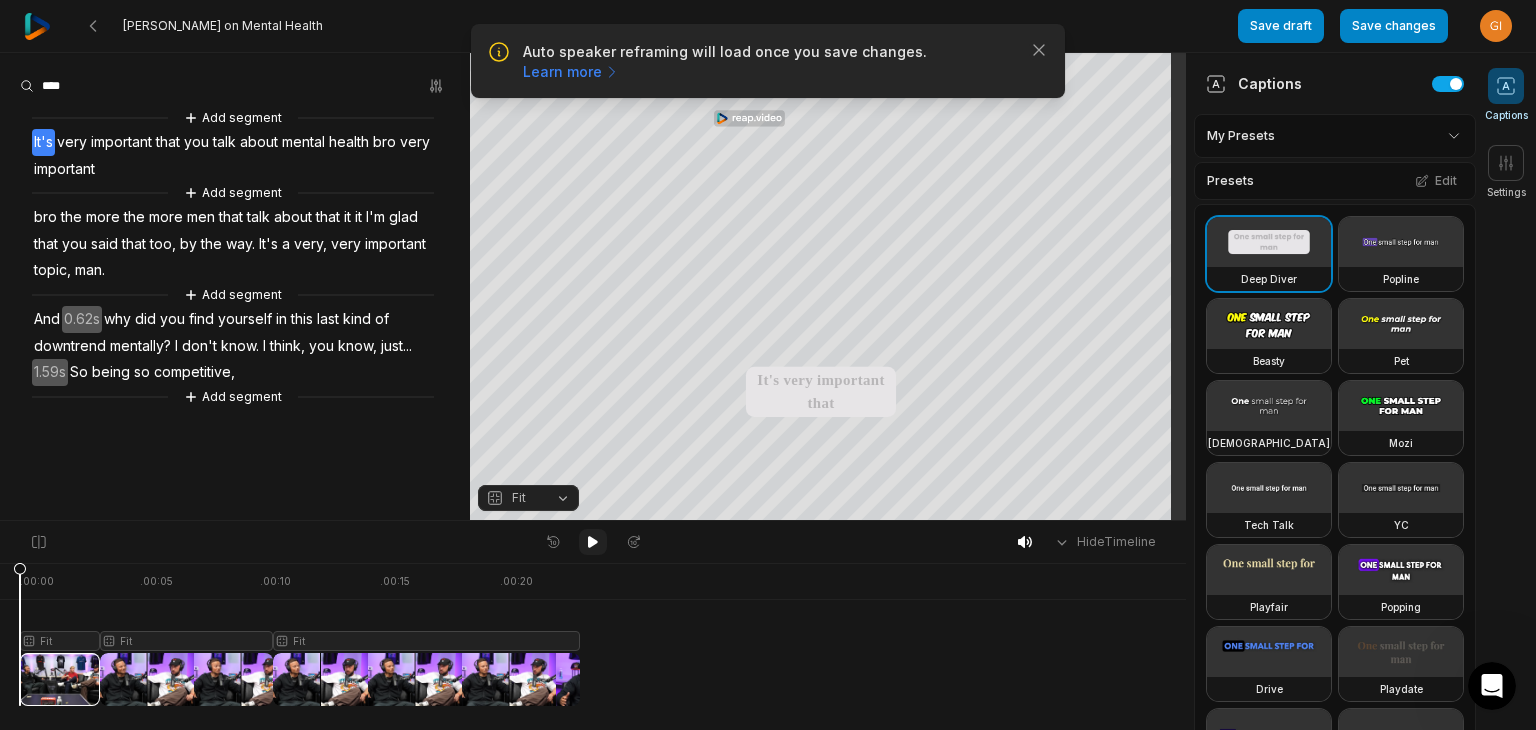 click 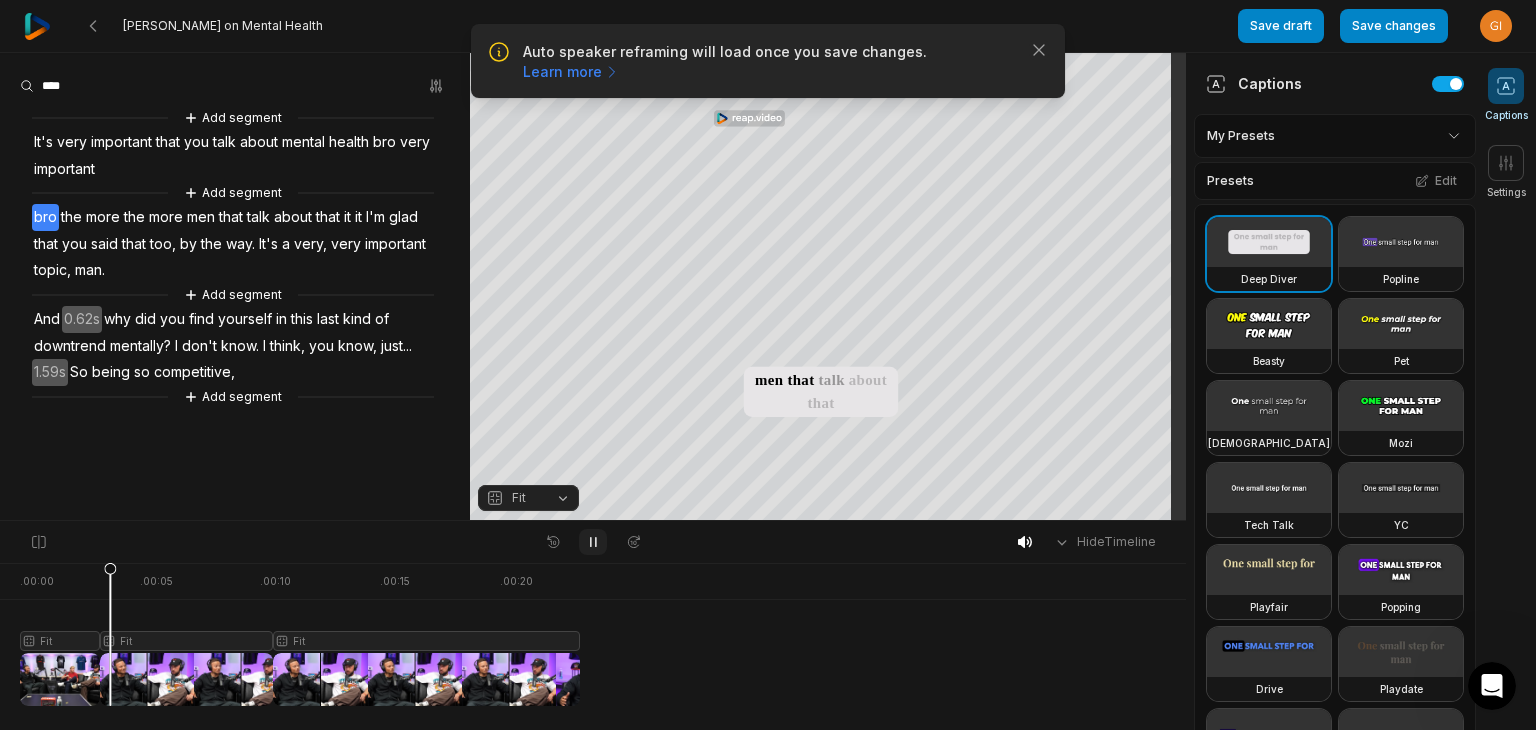 click 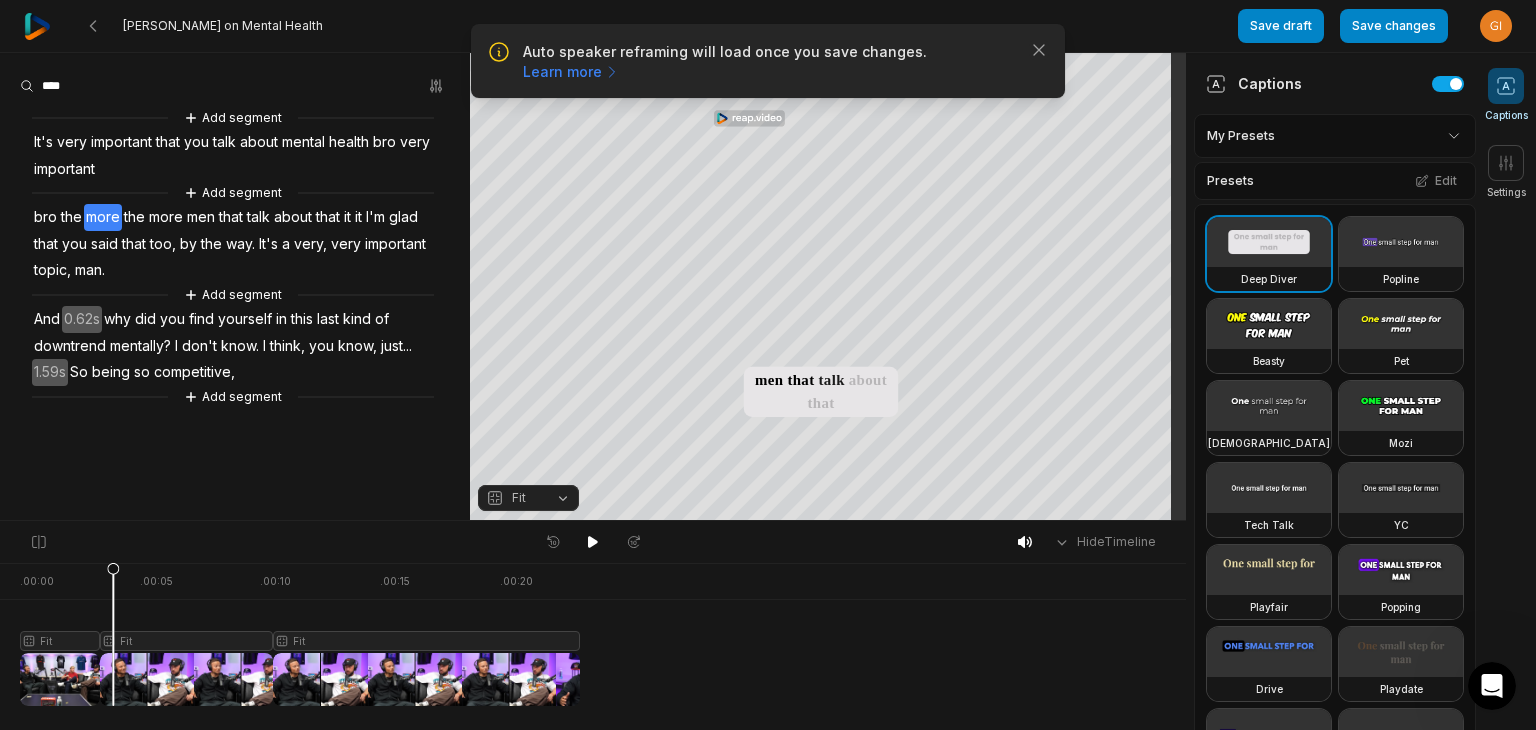 click at bounding box center (300, 634) 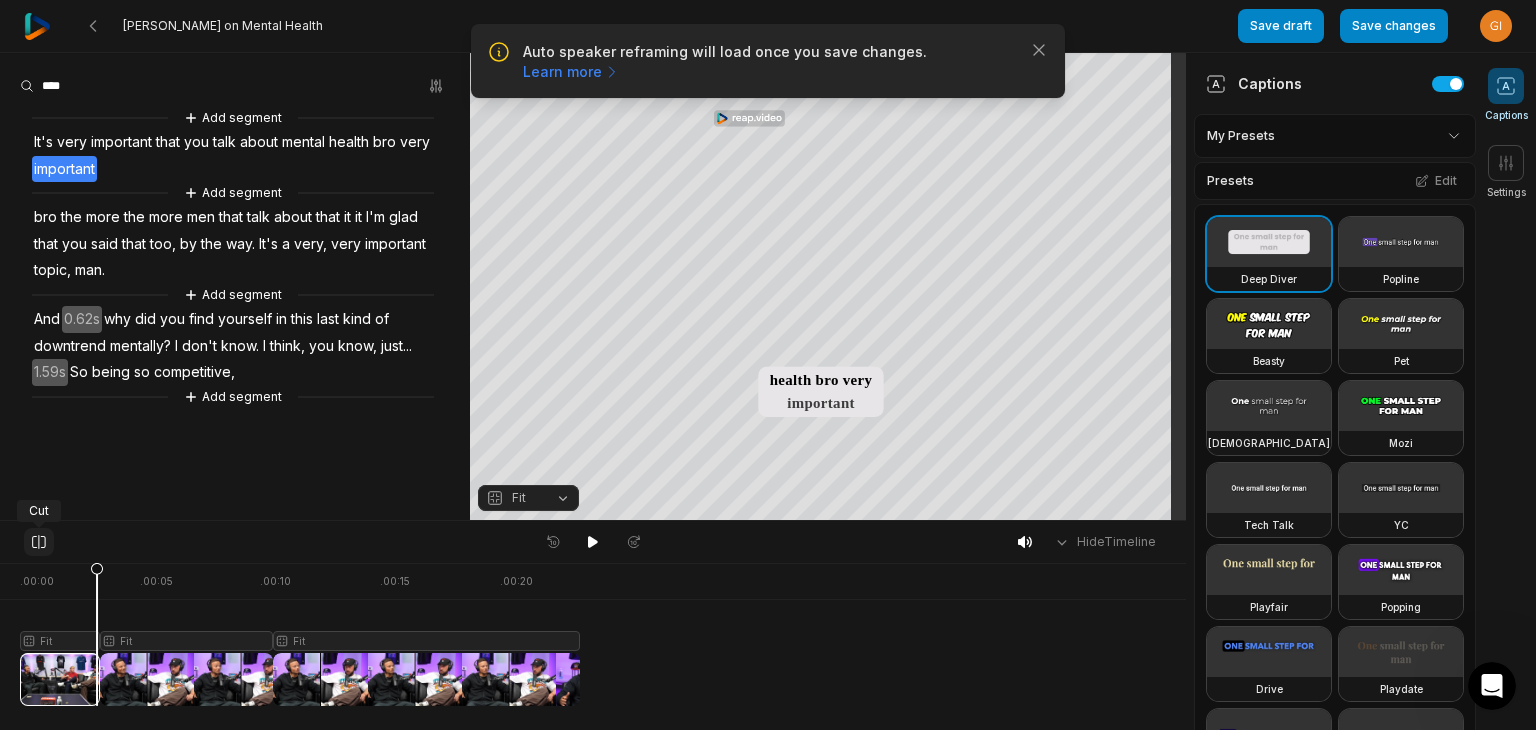 click 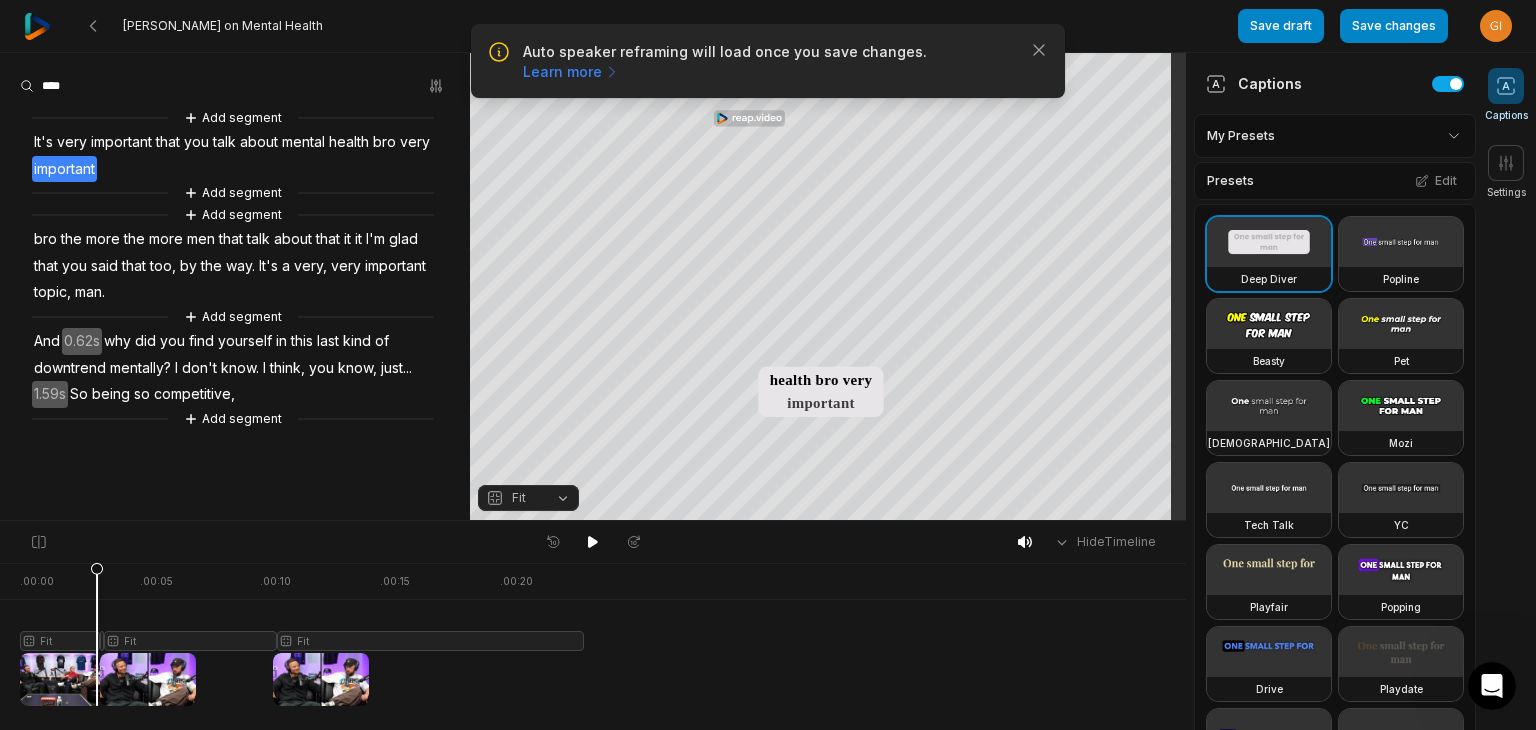 click at bounding box center (300, 634) 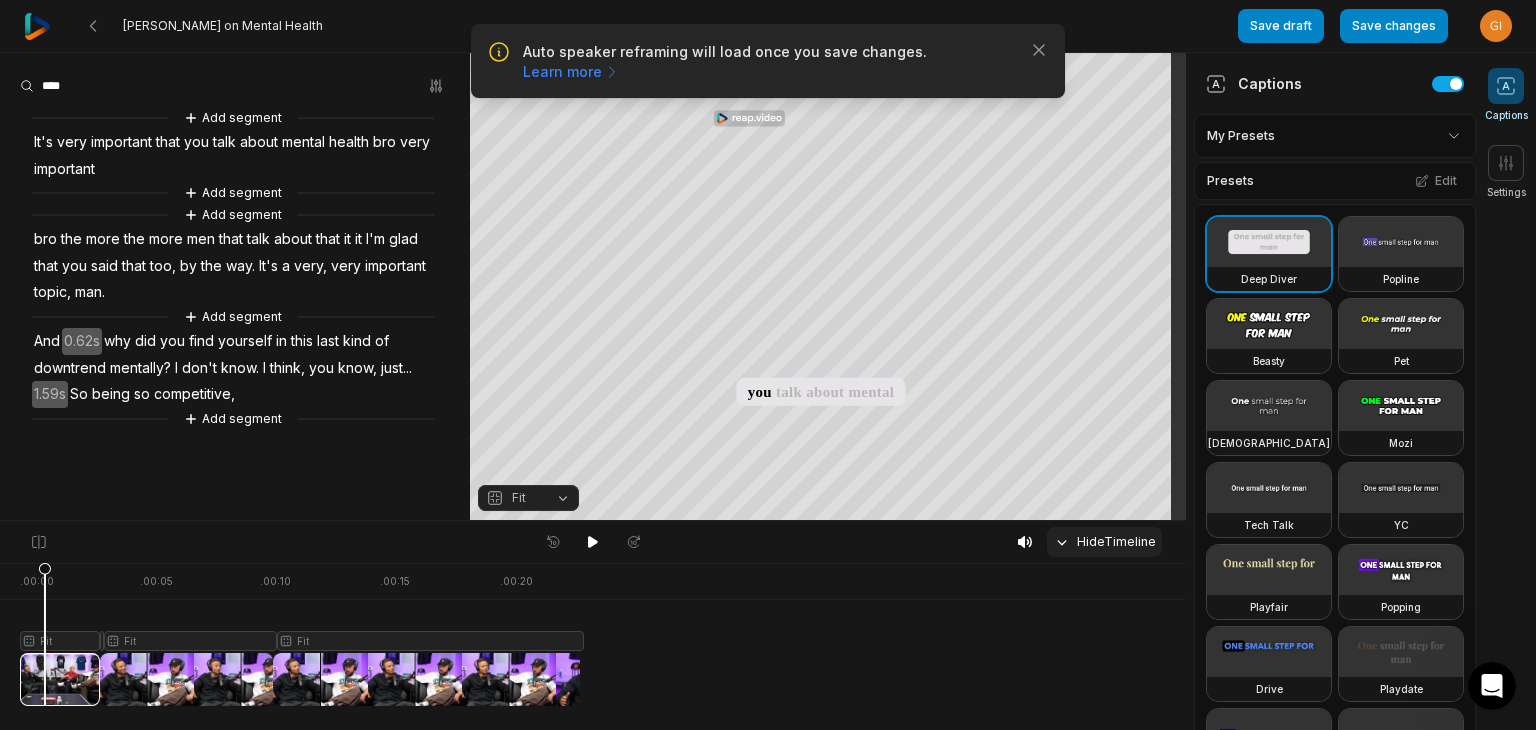 click on "Hide  Timeline" at bounding box center (1104, 542) 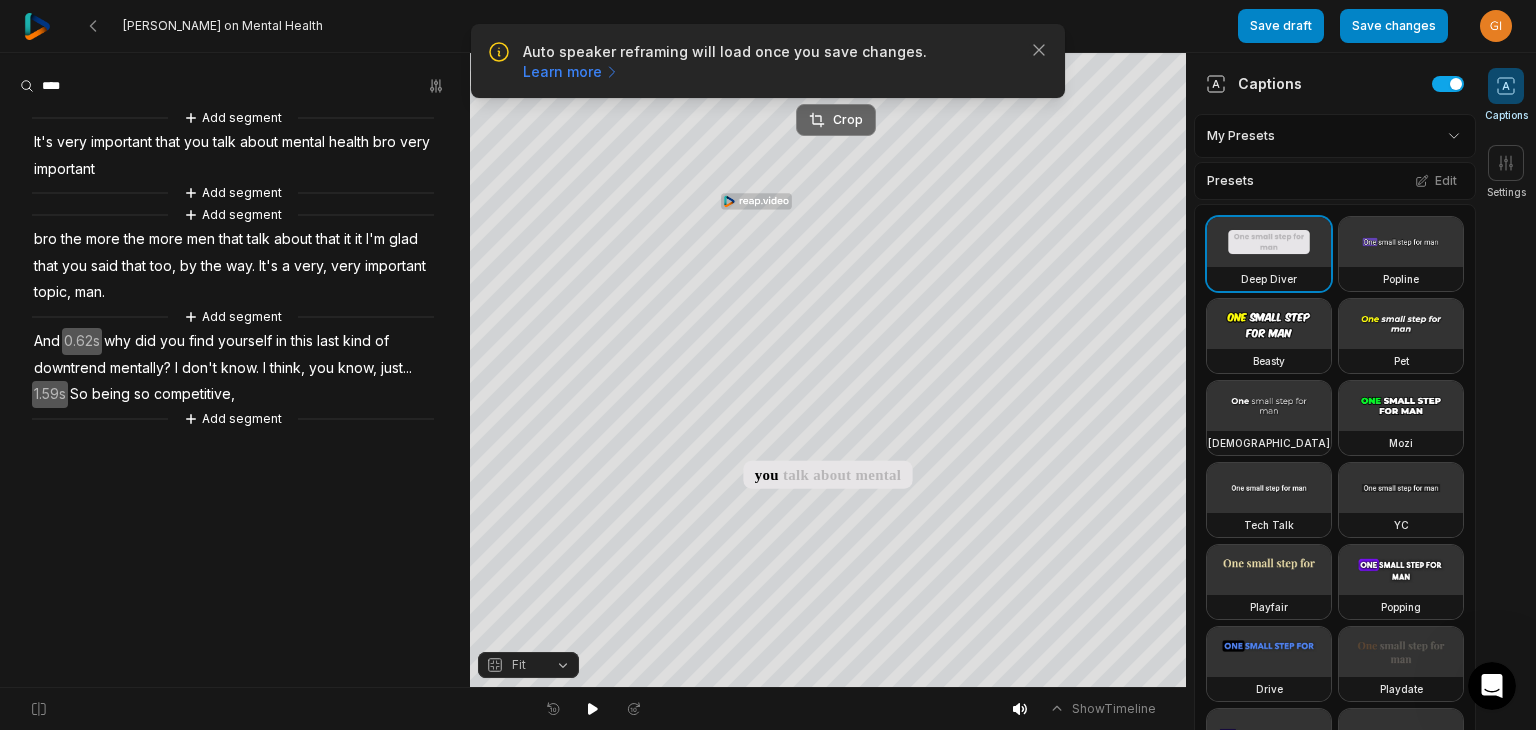 click on "Crop" at bounding box center [836, 120] 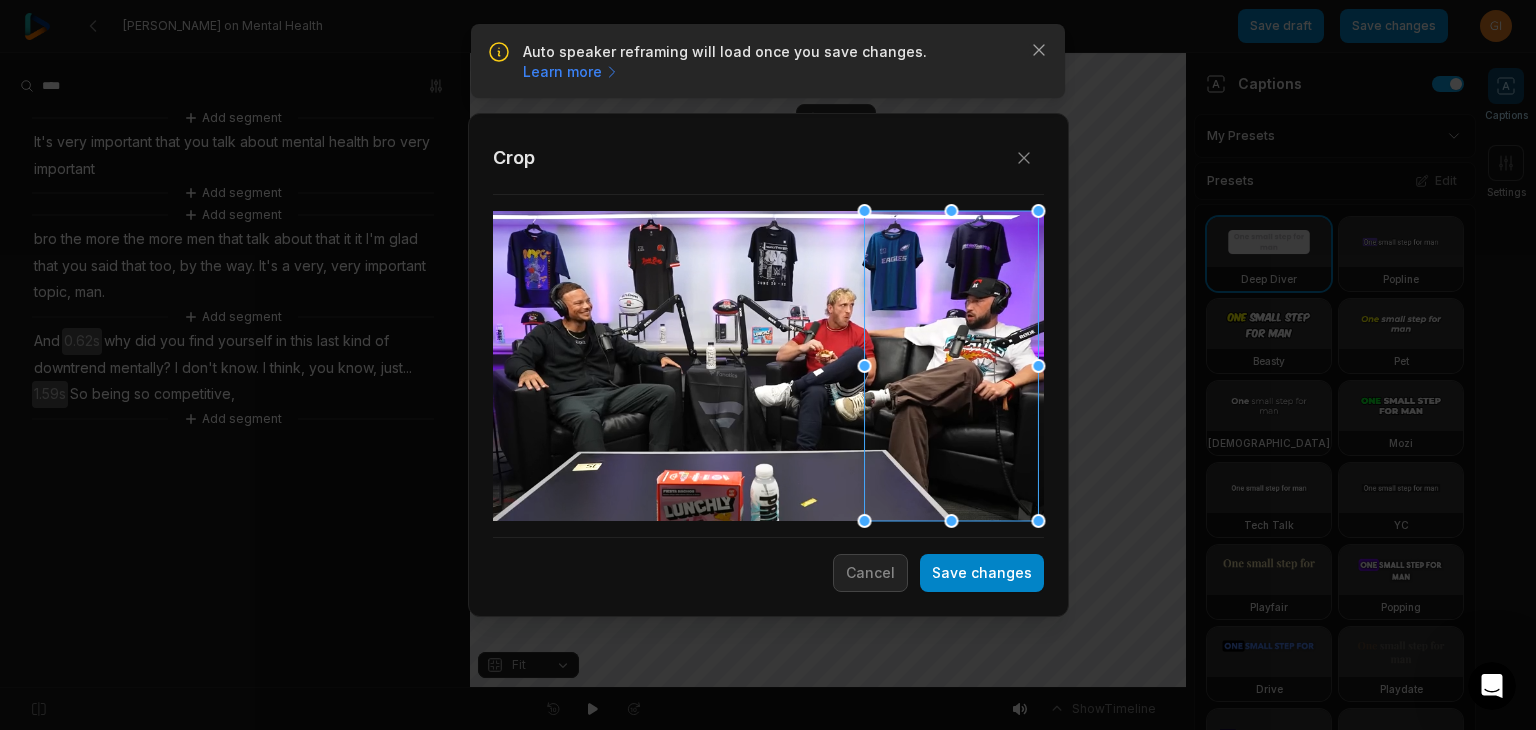 drag, startPoint x: 796, startPoint y: 355, endPoint x: 993, endPoint y: 374, distance: 197.91412 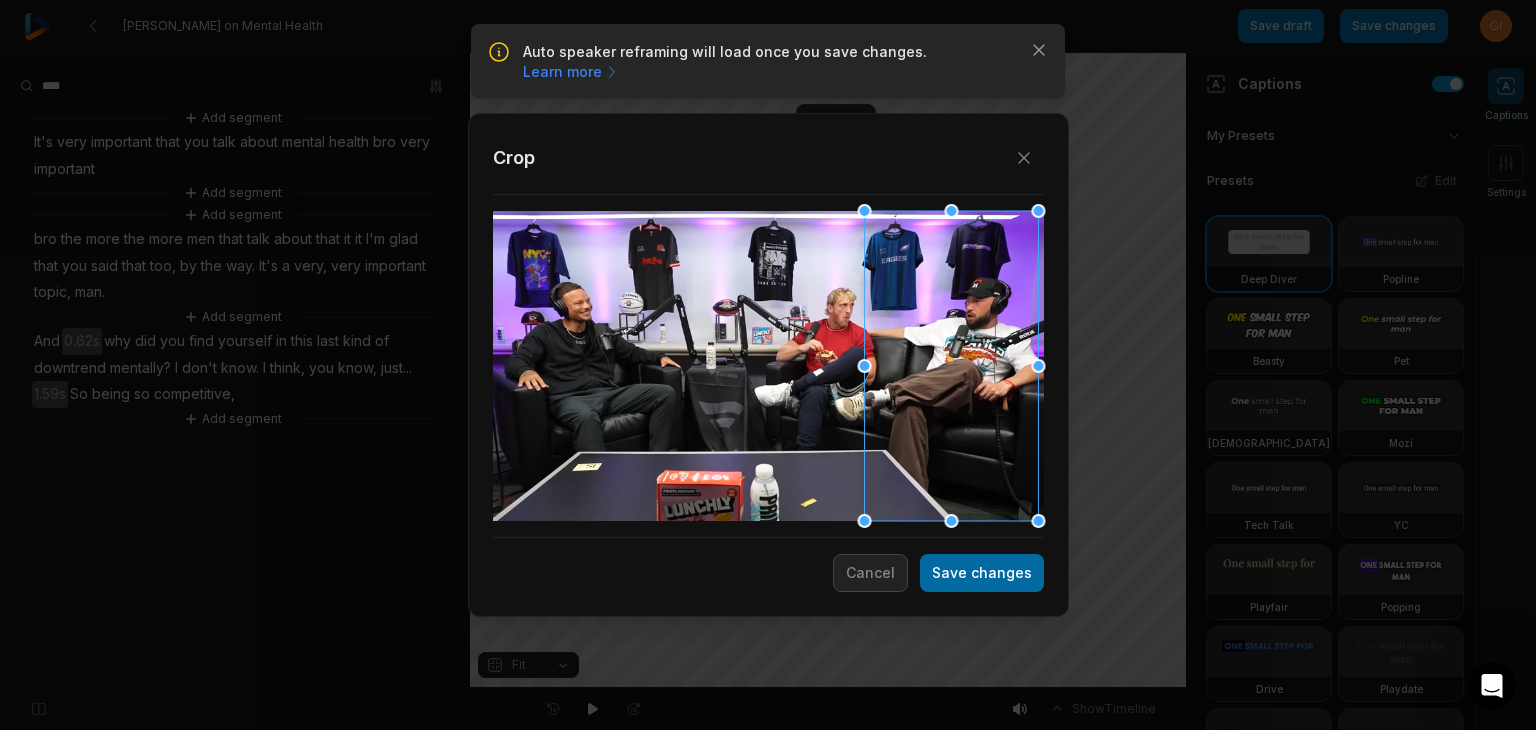 click on "Save changes" at bounding box center (982, 573) 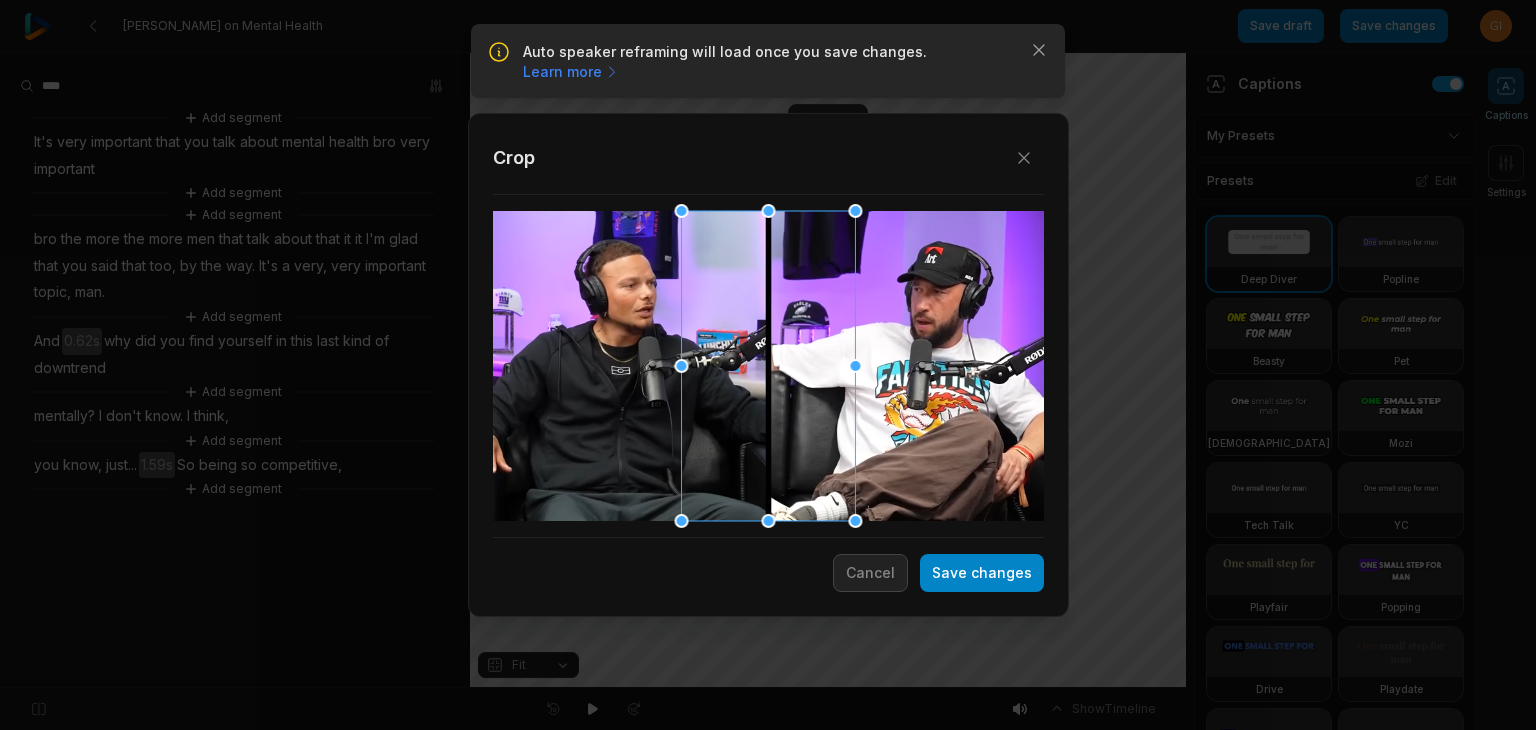 scroll, scrollTop: 0, scrollLeft: 0, axis: both 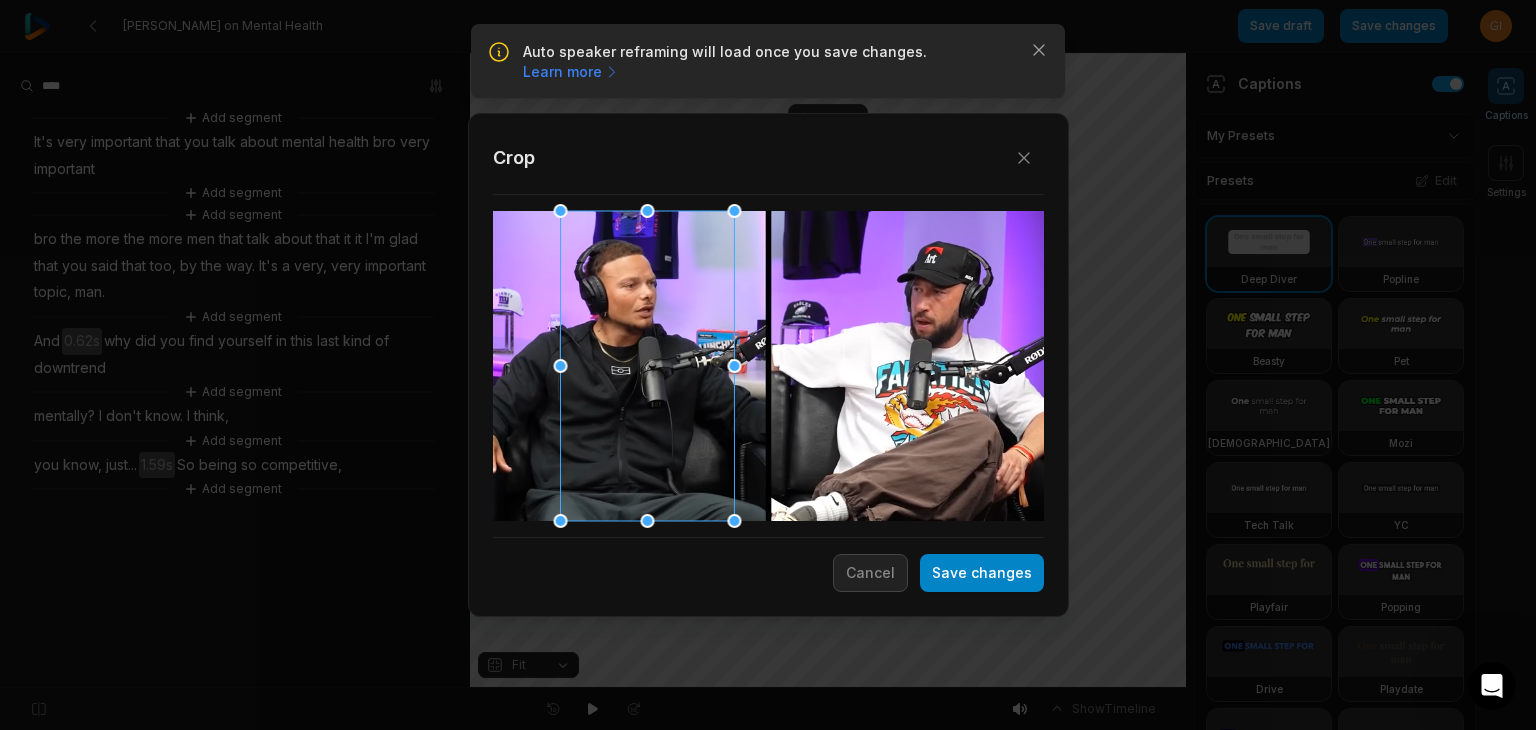 drag, startPoint x: 789, startPoint y: 439, endPoint x: 668, endPoint y: 441, distance: 121.016525 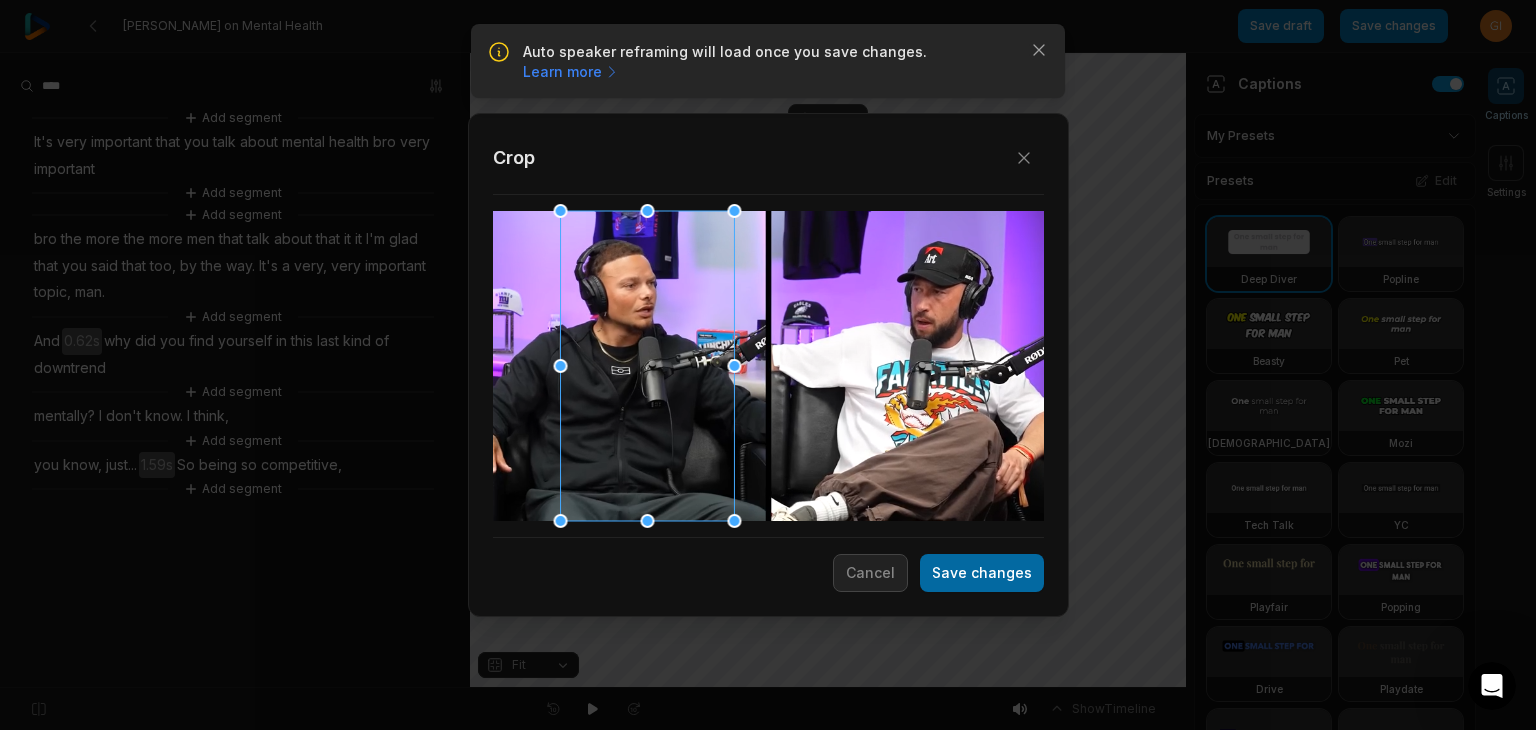 click on "Save changes" at bounding box center (982, 573) 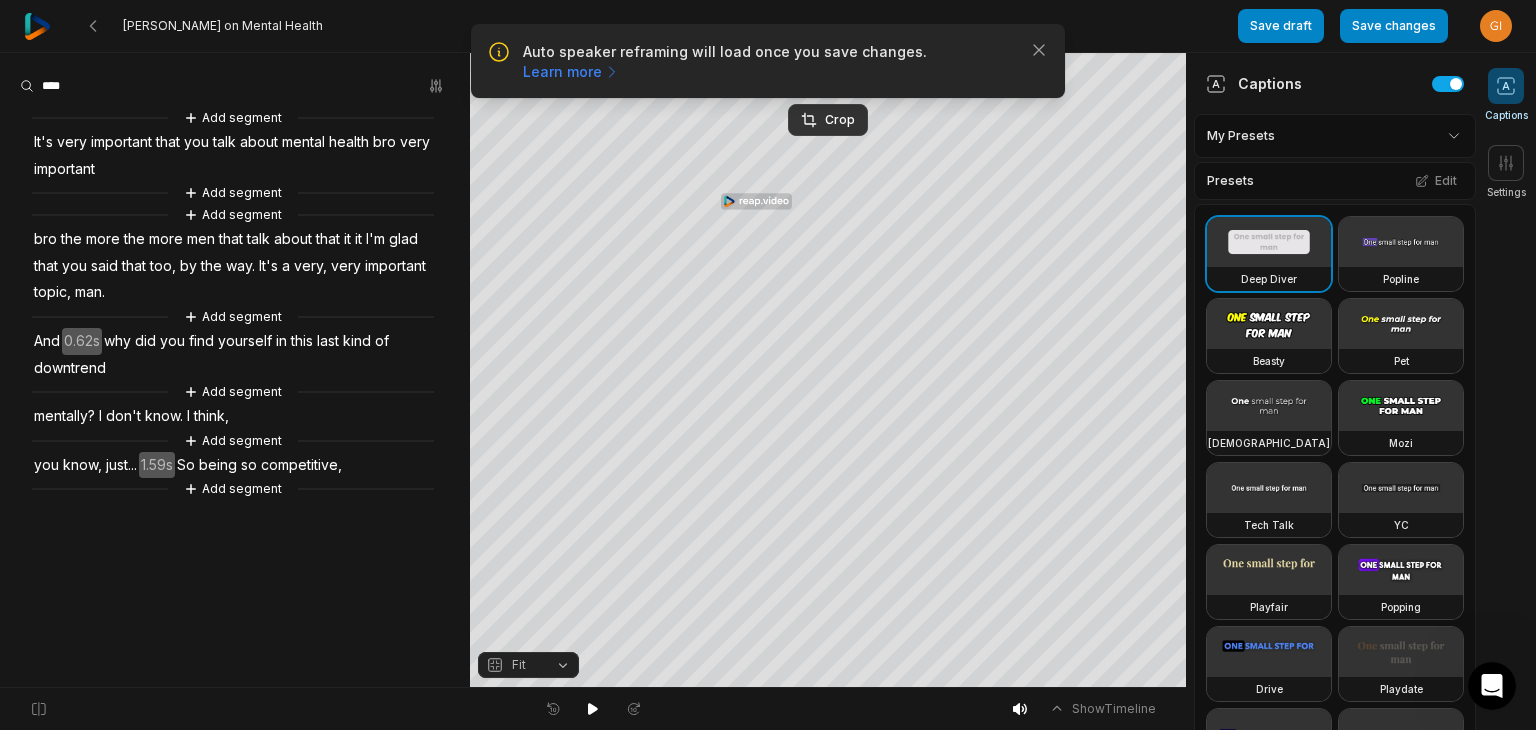 drag, startPoint x: 1055, startPoint y: 703, endPoint x: 1035, endPoint y: 684, distance: 27.58623 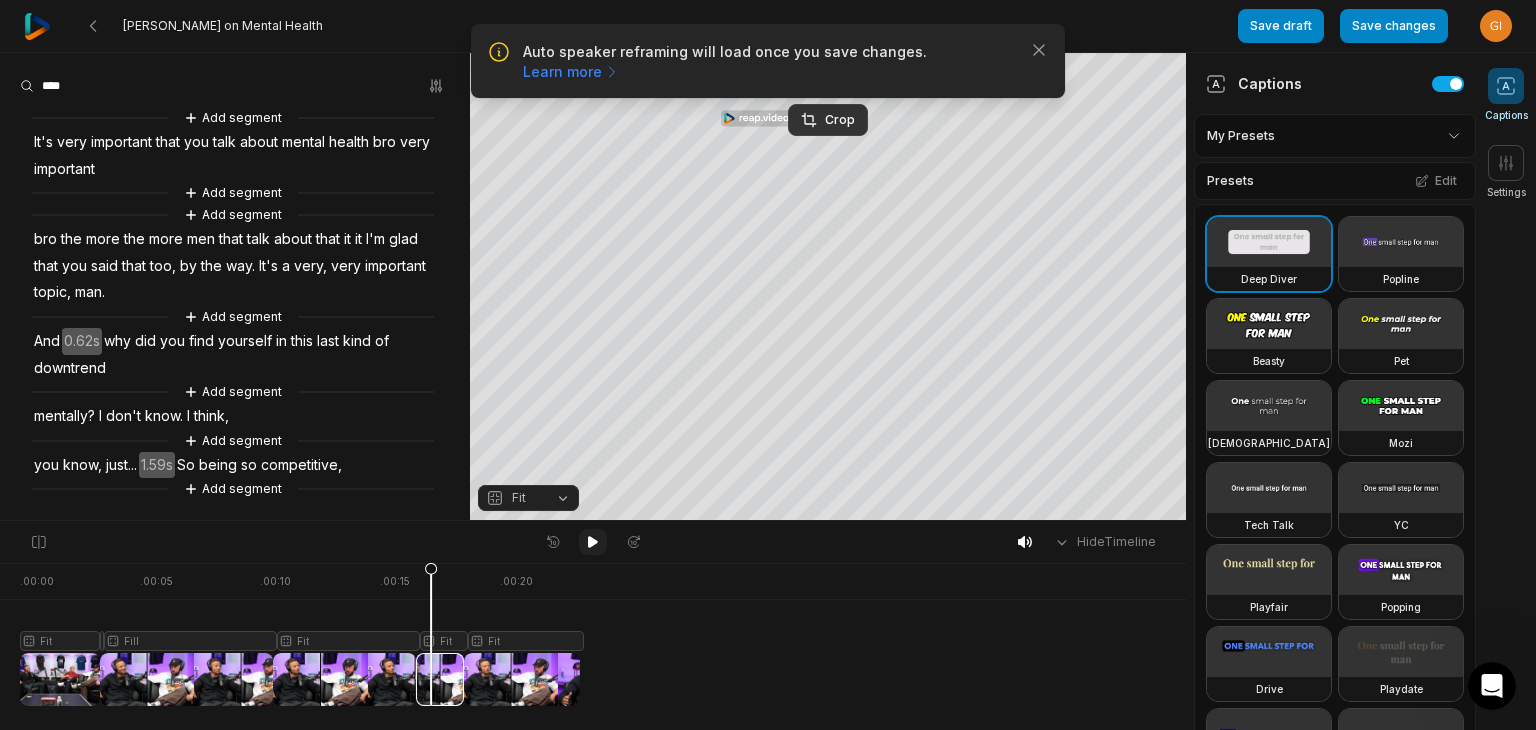 click 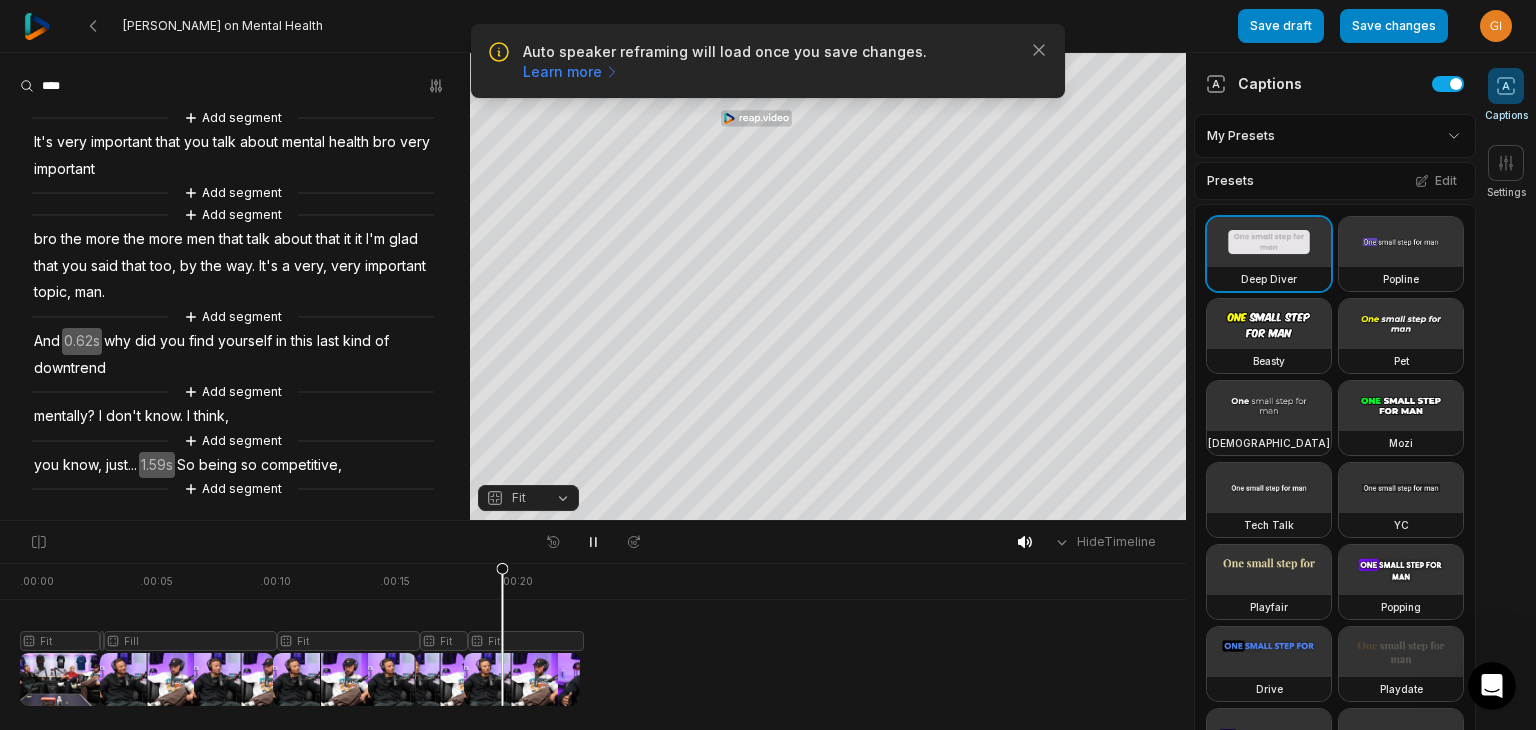 click 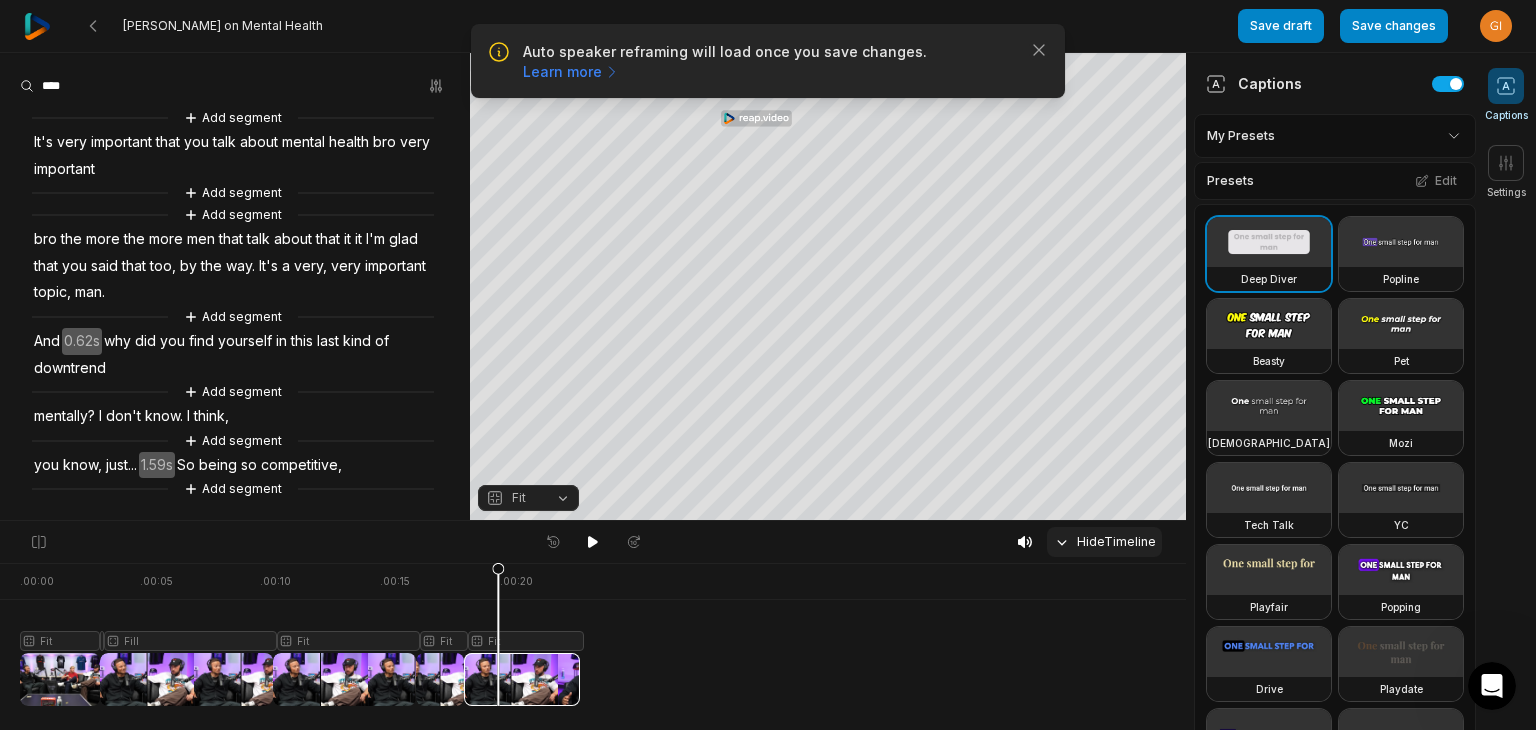 click 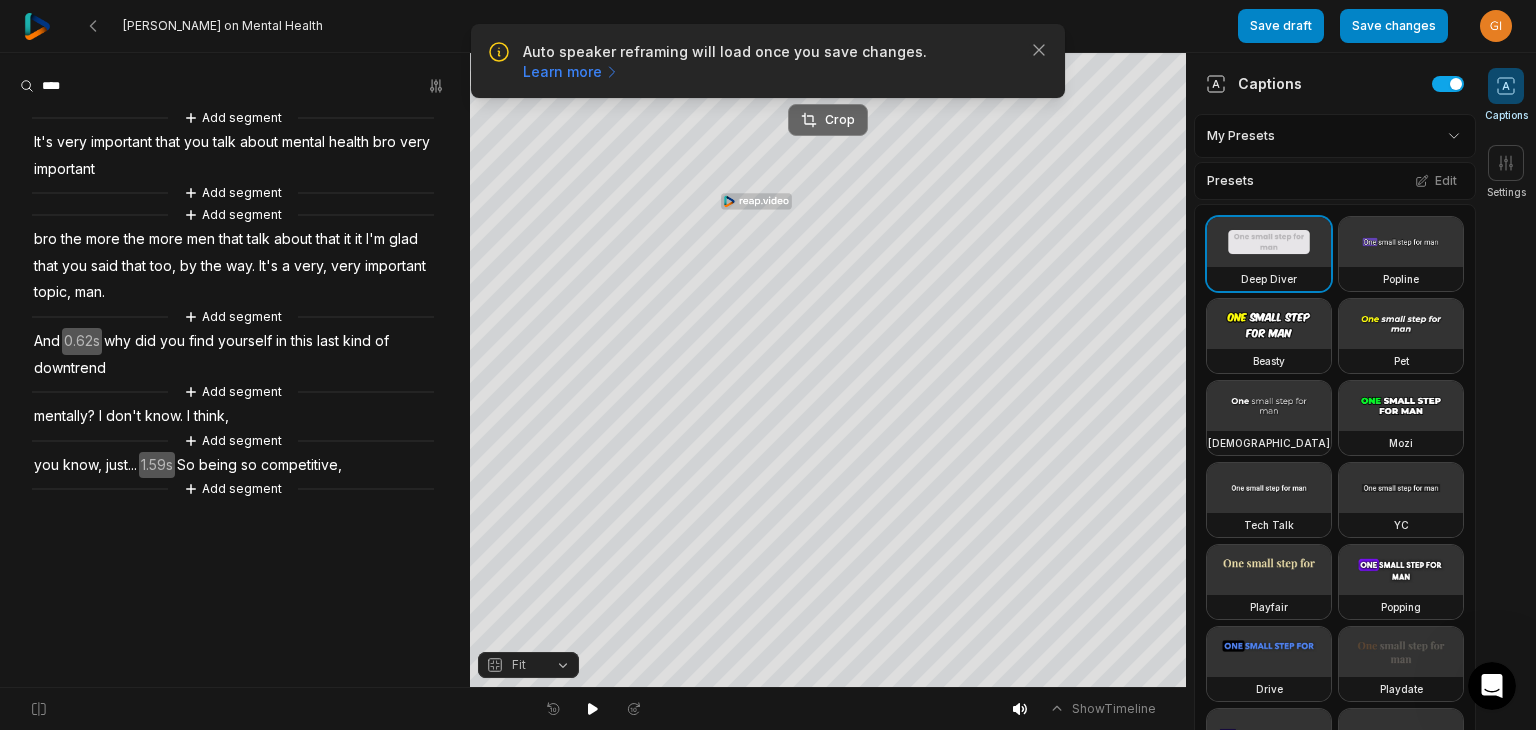 click on "Crop" at bounding box center [828, 120] 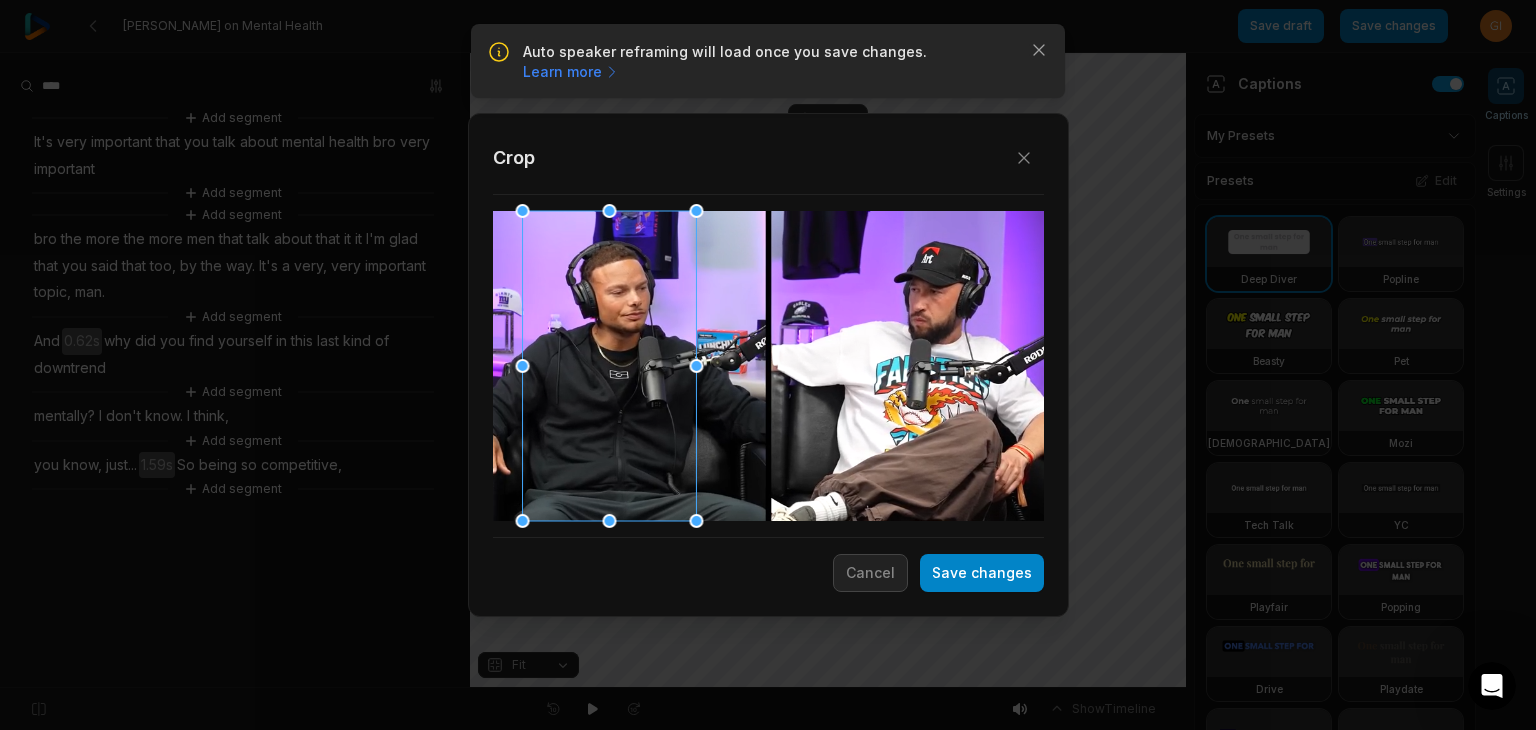 drag, startPoint x: 785, startPoint y: 437, endPoint x: 626, endPoint y: 432, distance: 159.0786 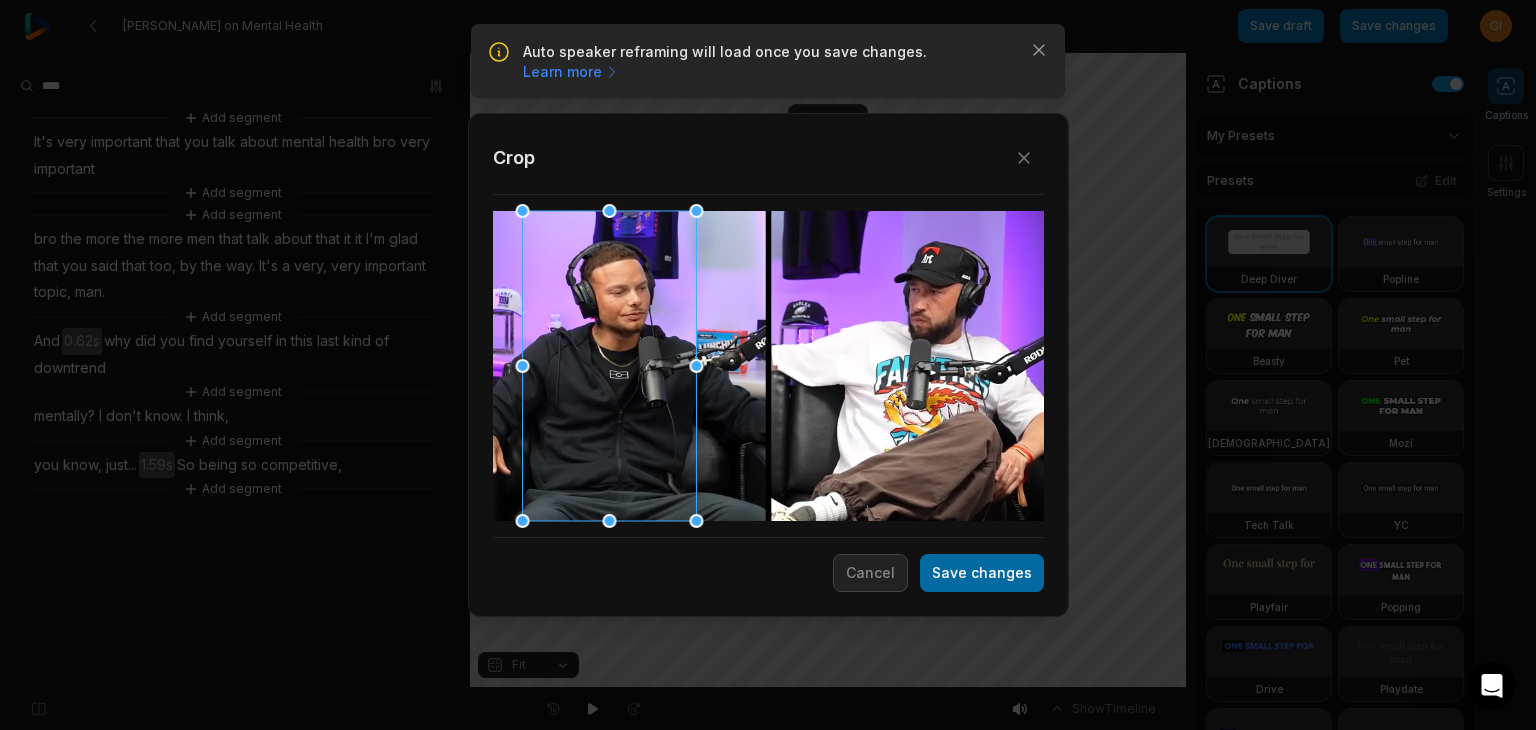 click on "Save changes" at bounding box center [982, 573] 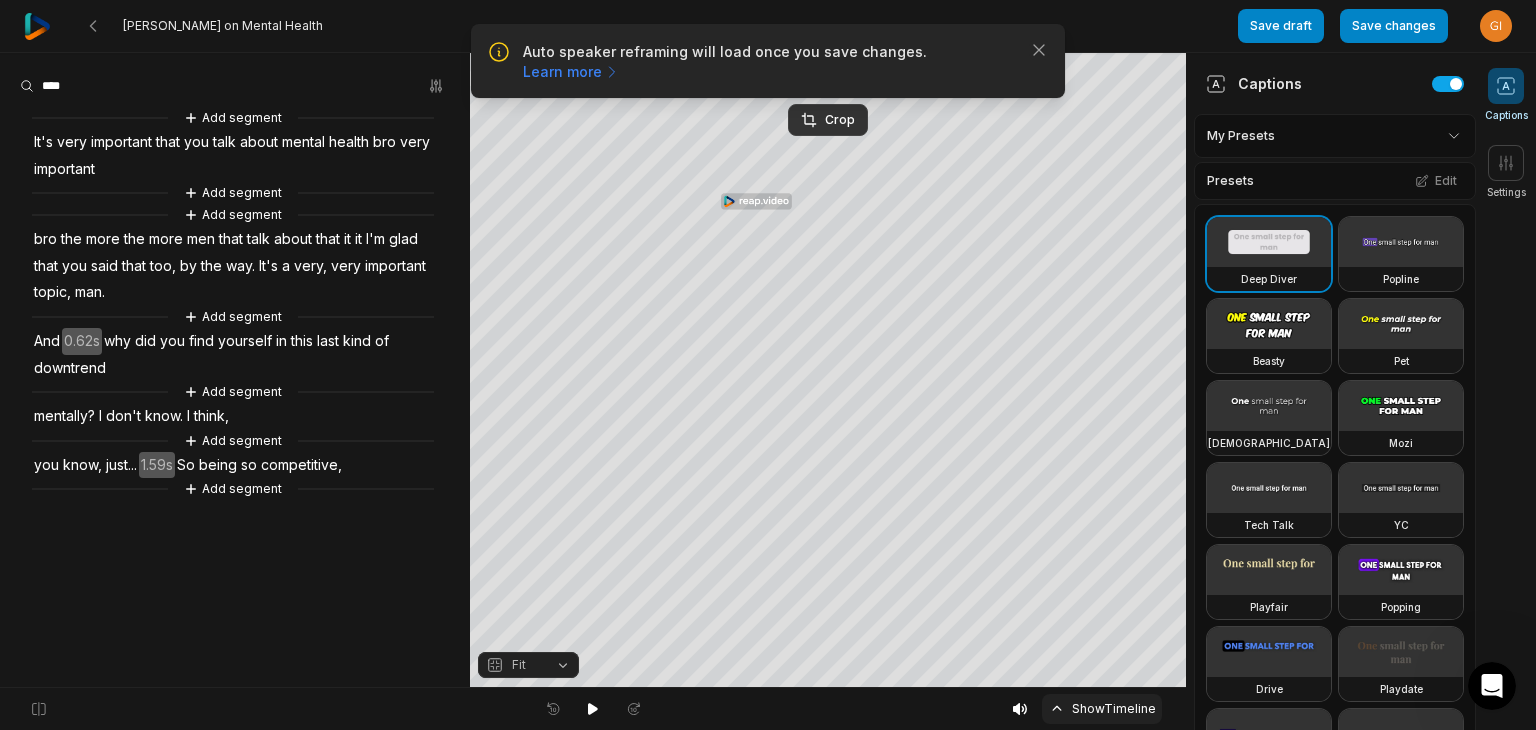 click on "Show  Timeline" at bounding box center [1102, 709] 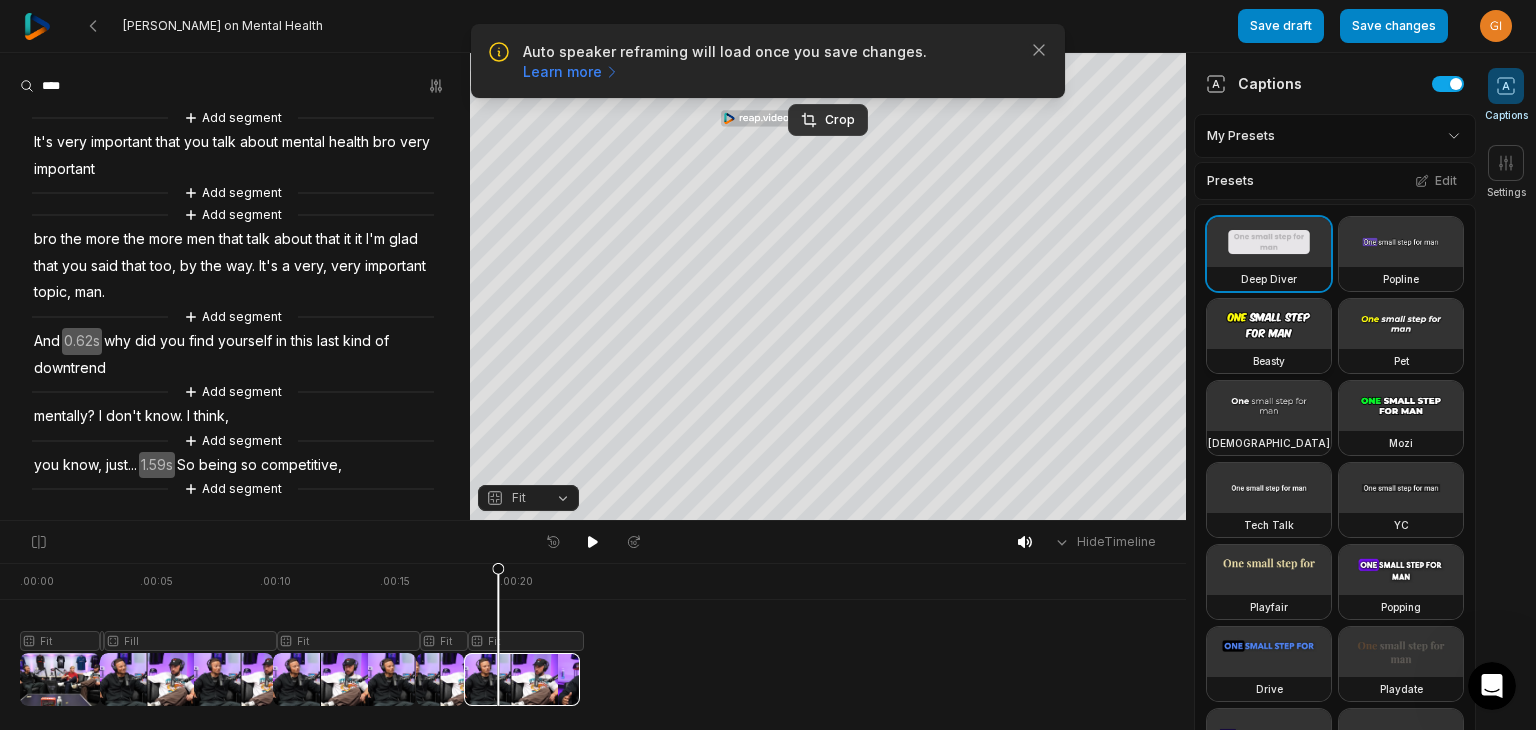 click at bounding box center (1269, 324) 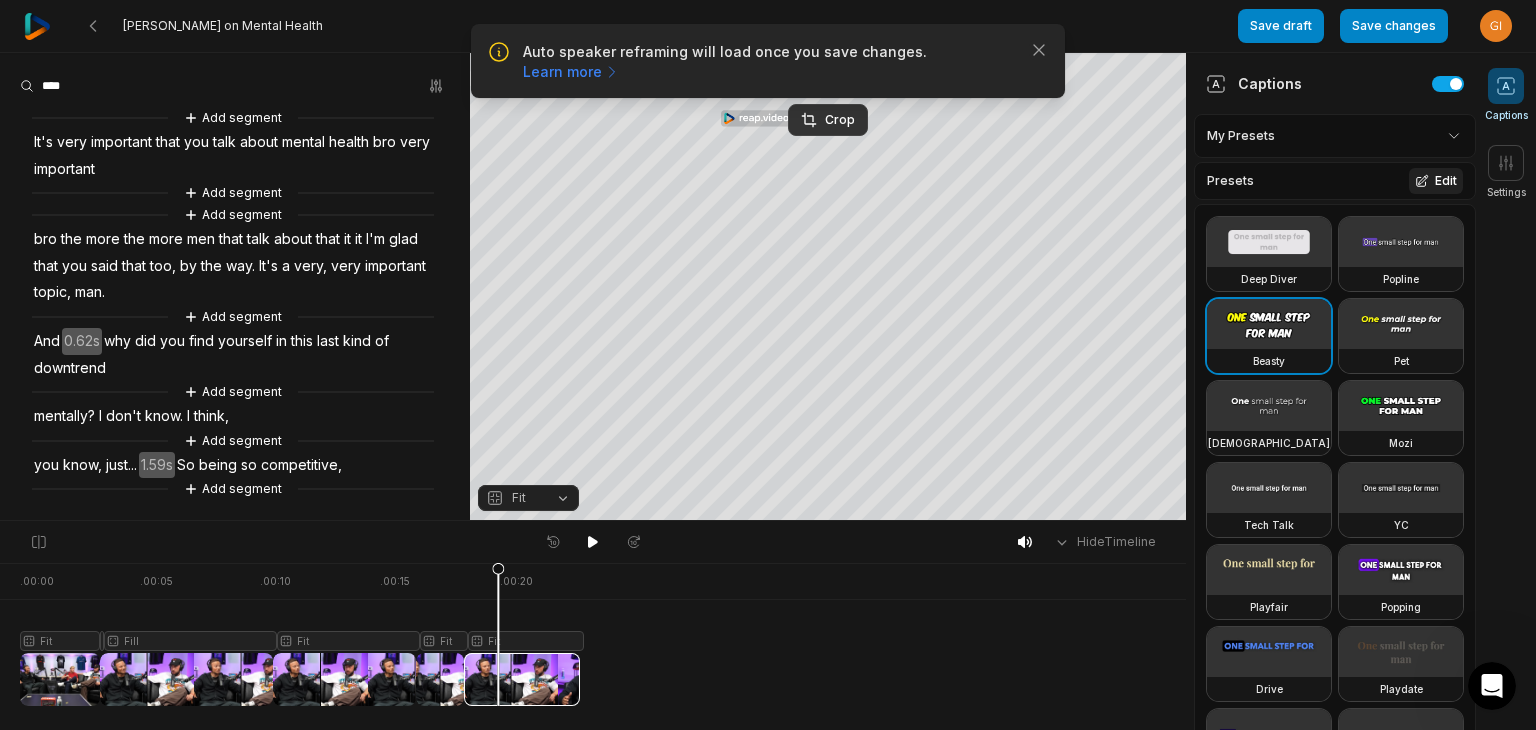 click on "Edit" at bounding box center [1436, 181] 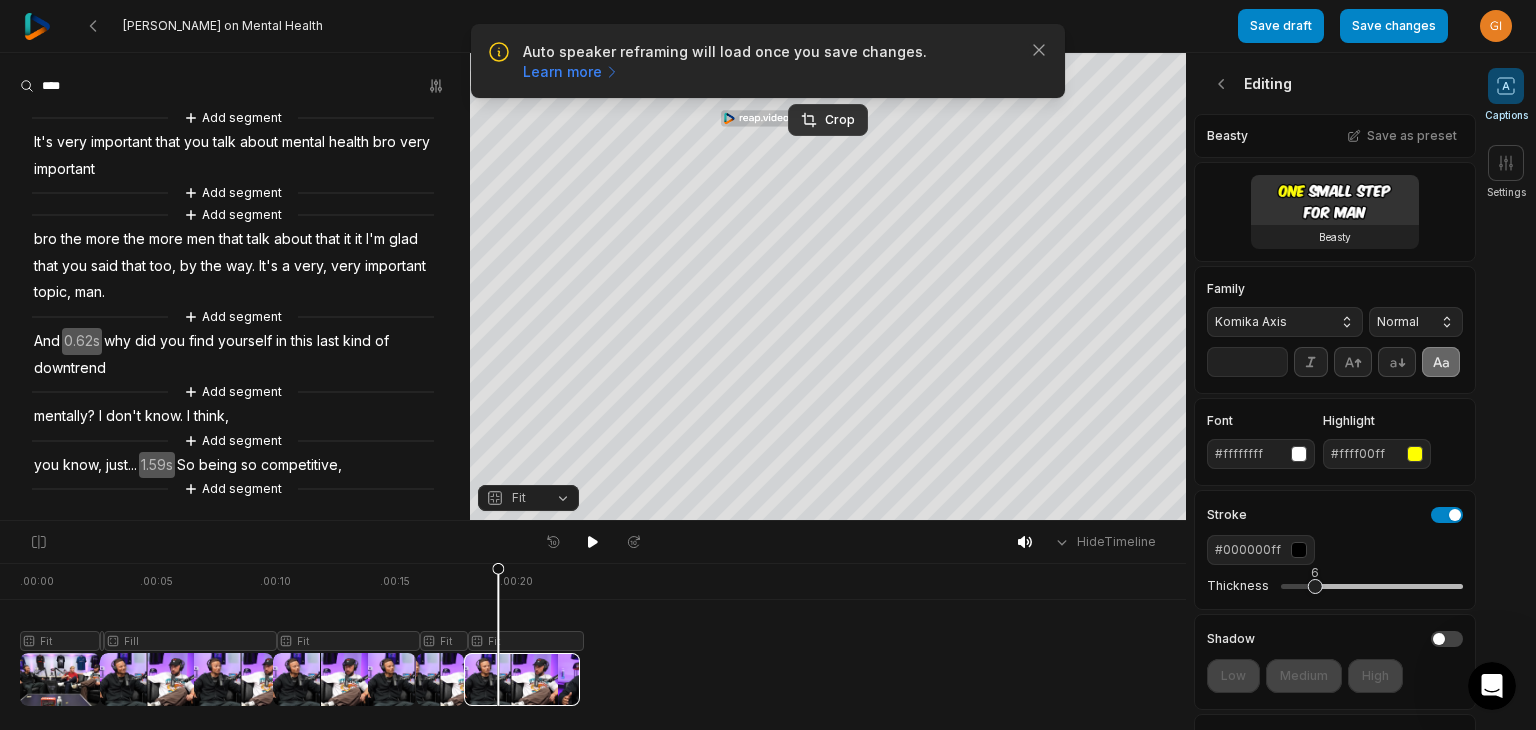 click on "Komika Axis" at bounding box center (1285, 322) 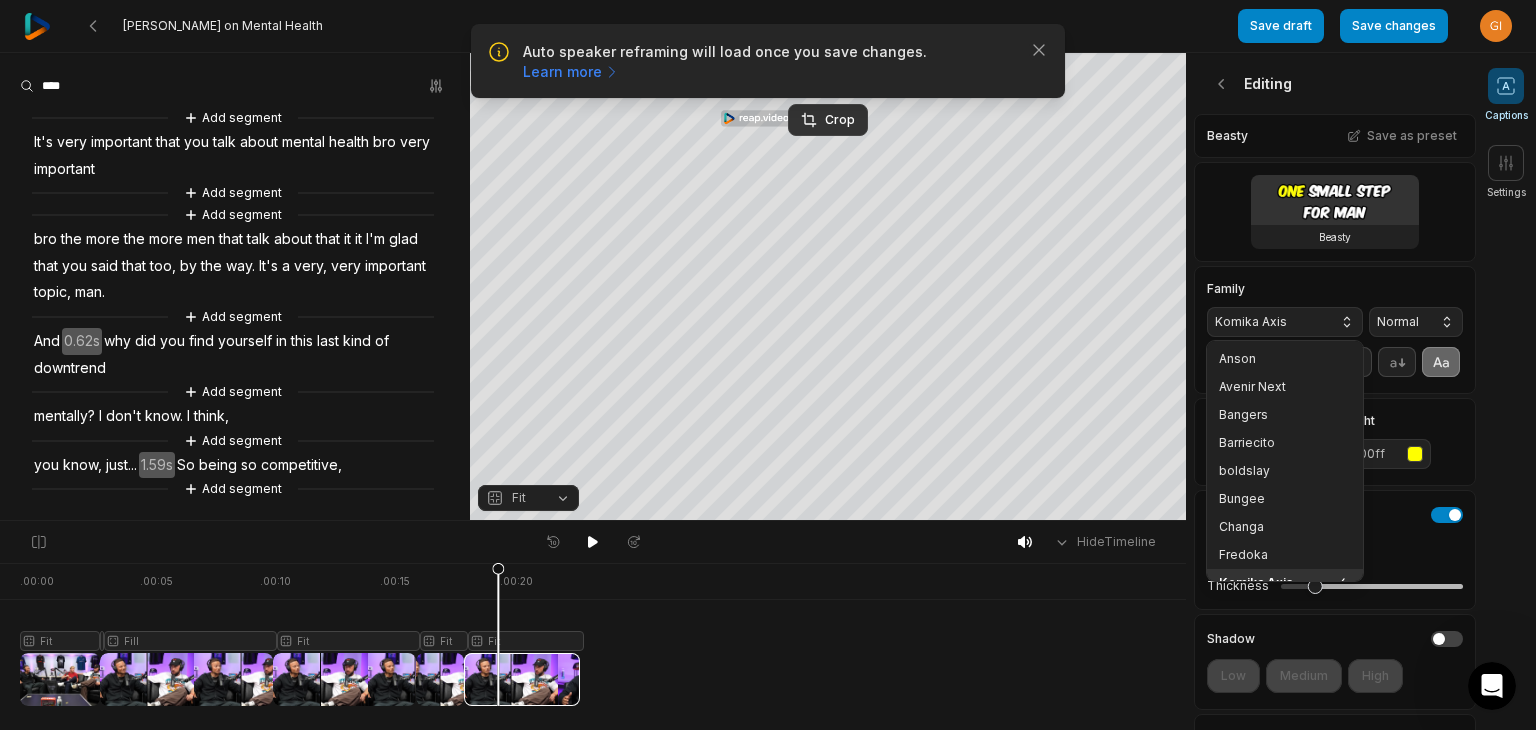 scroll, scrollTop: 16, scrollLeft: 0, axis: vertical 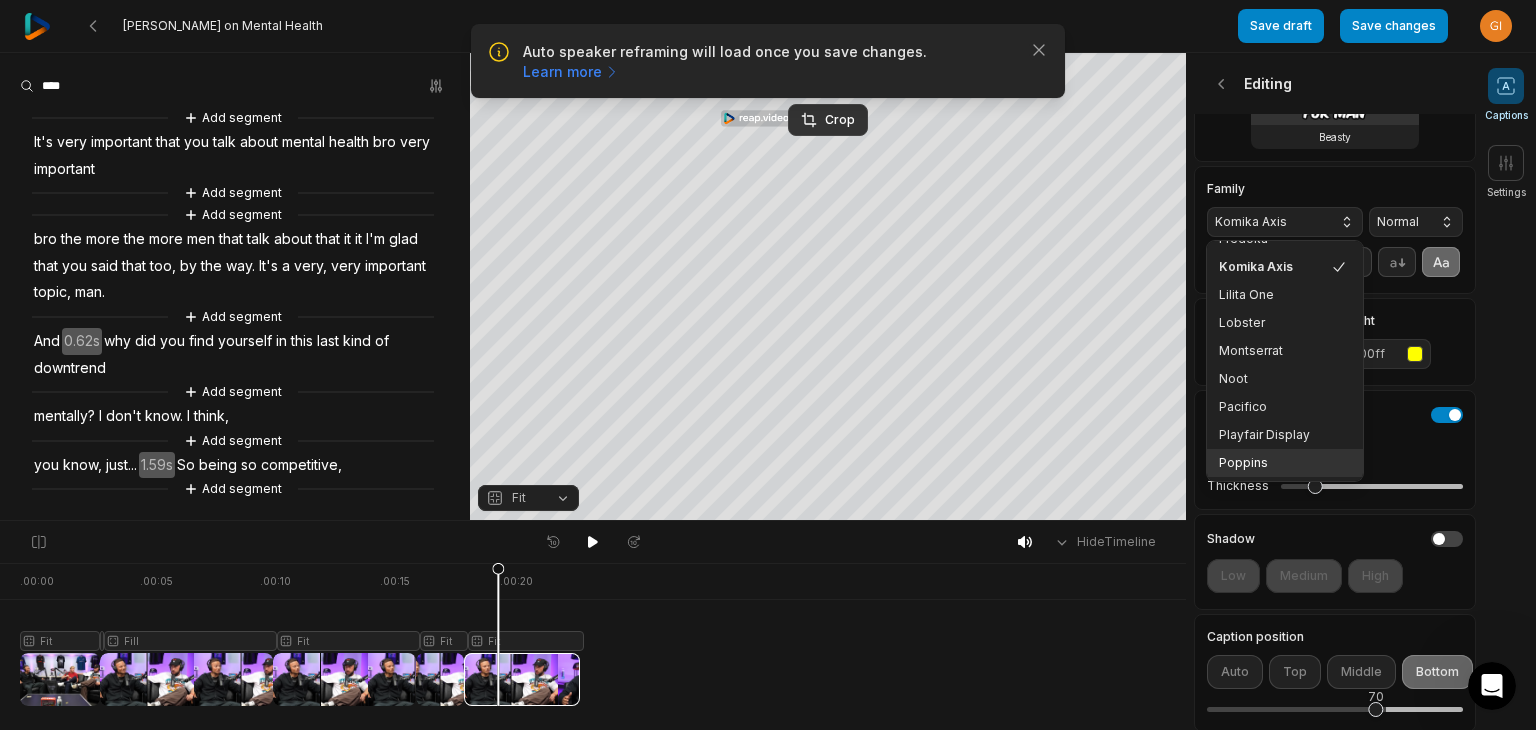 click on "Poppins" at bounding box center [1273, 463] 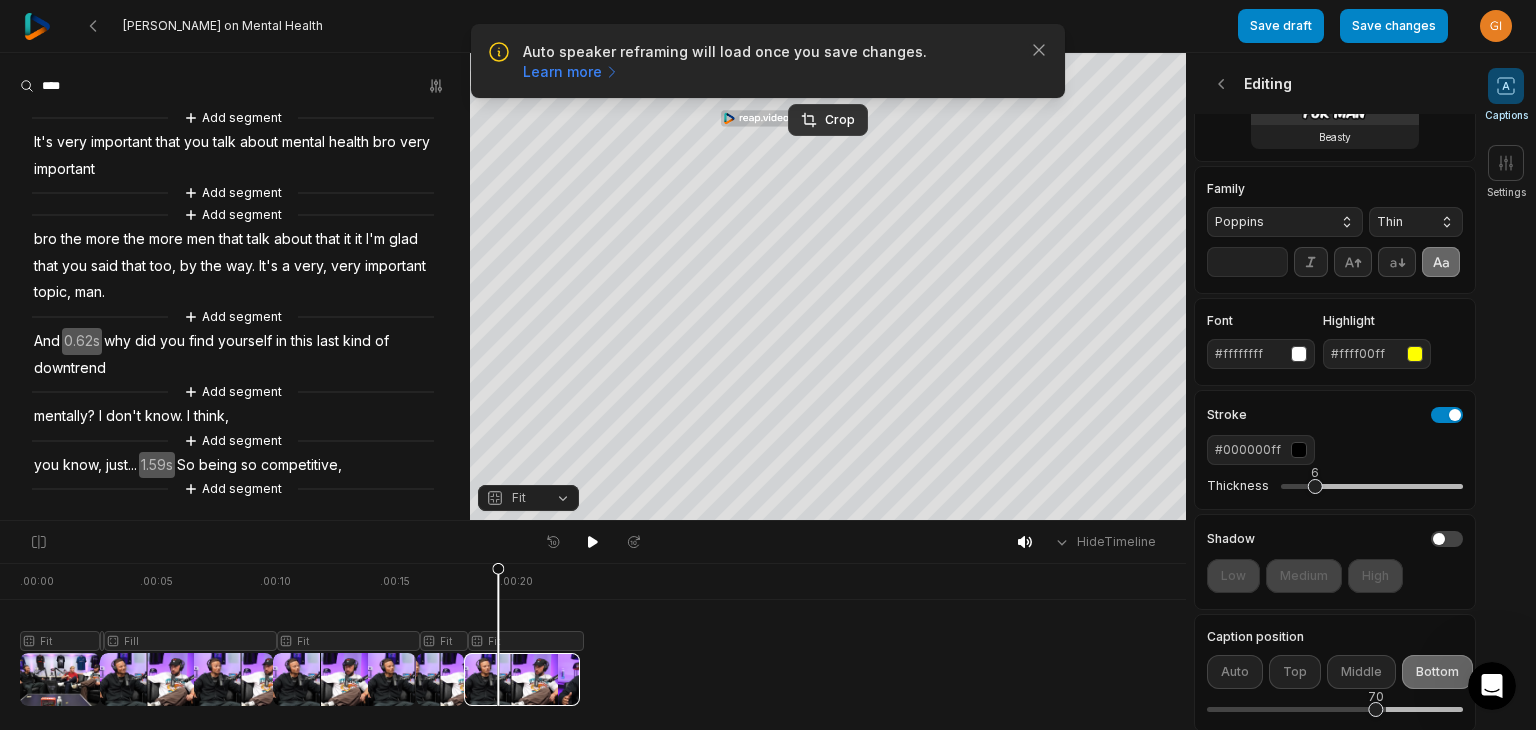 click on "Thin" at bounding box center [1416, 222] 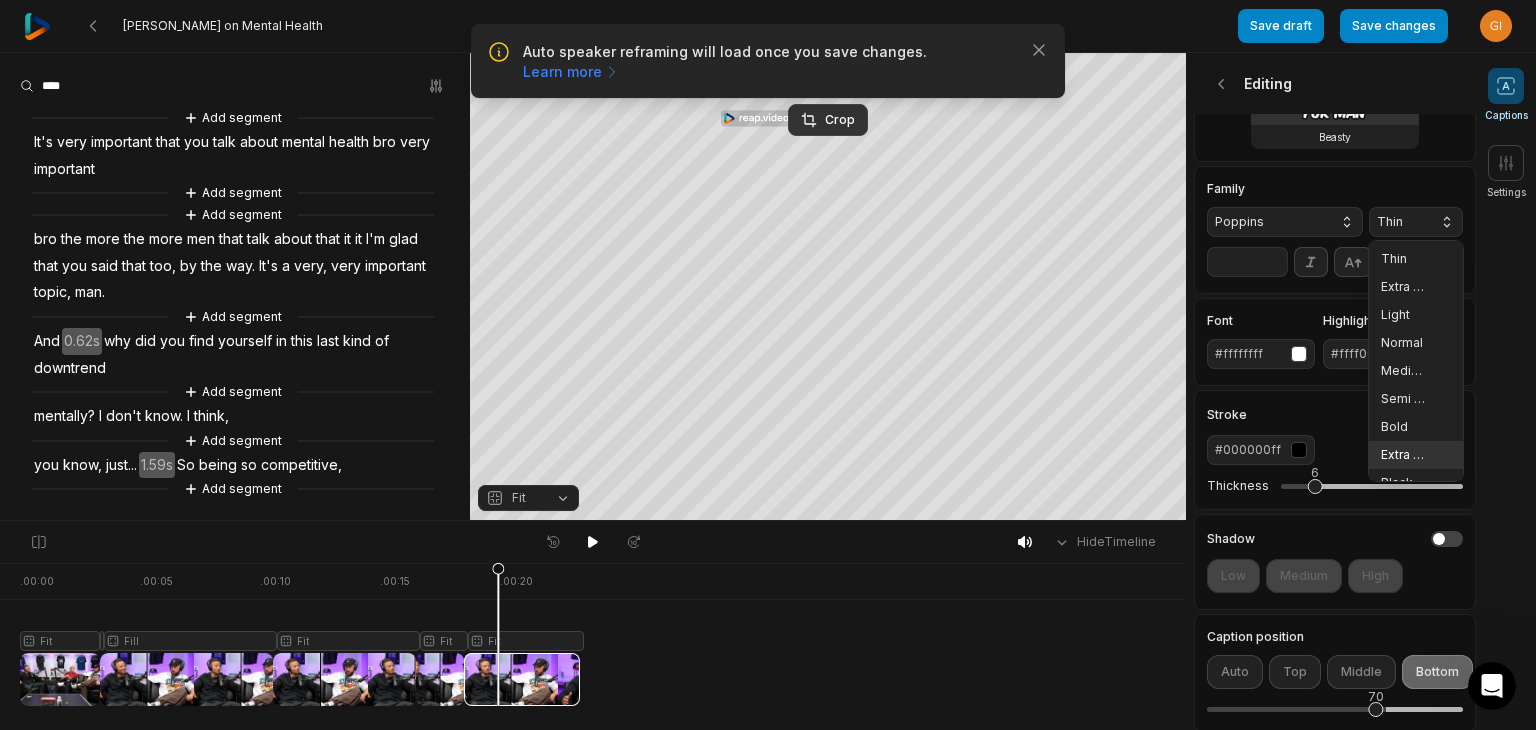 drag, startPoint x: 1399, startPoint y: 443, endPoint x: 1332, endPoint y: 333, distance: 128.7983 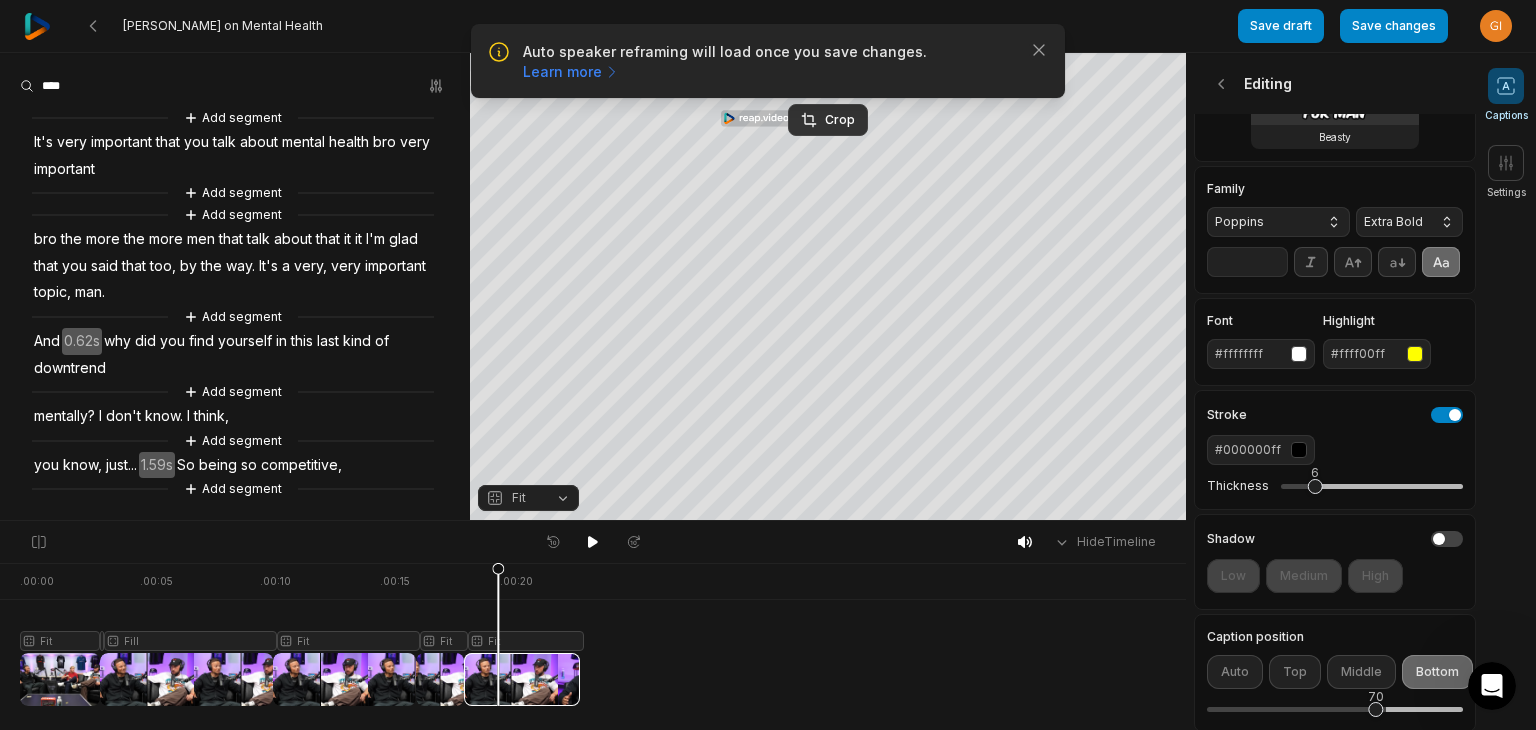 click on "**" at bounding box center (1247, 262) 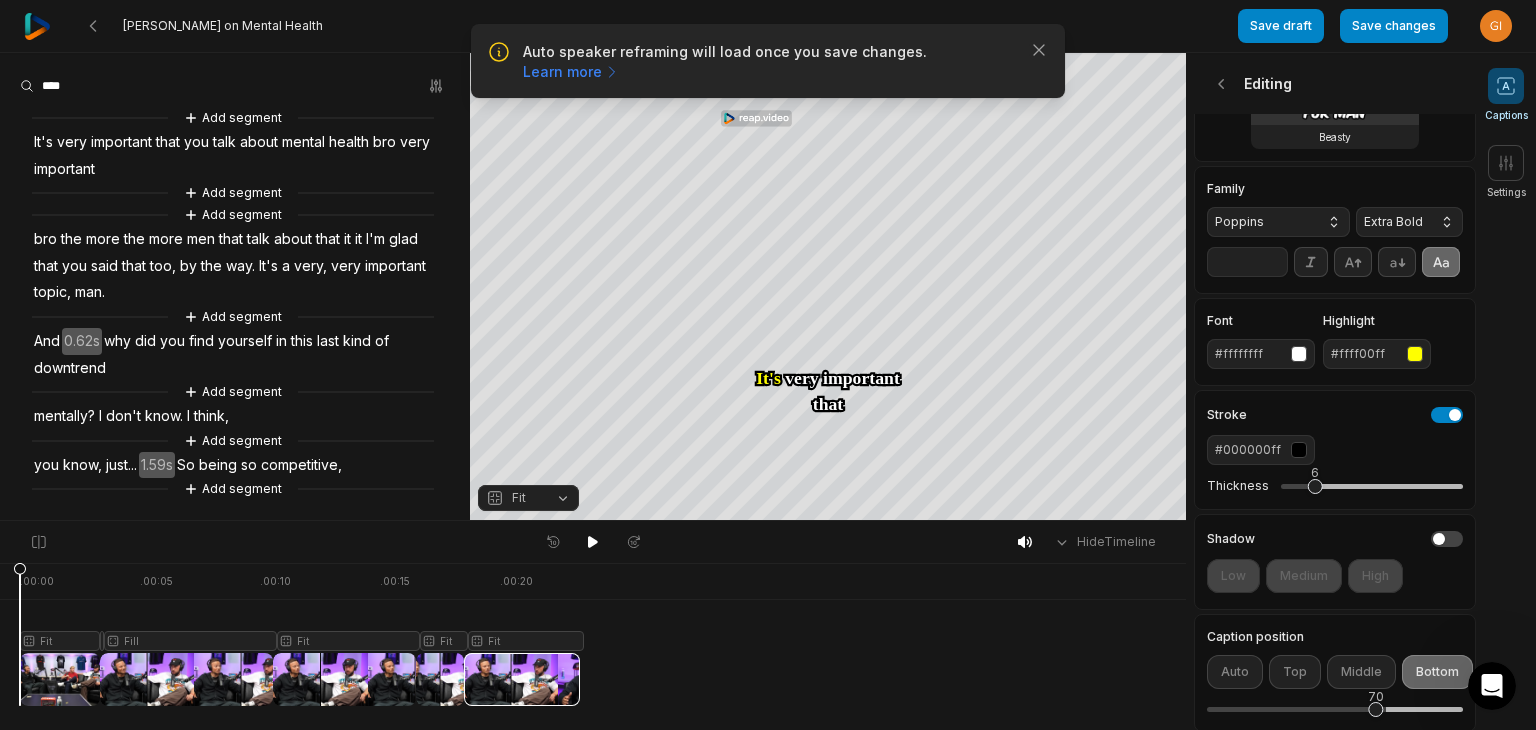 drag, startPoint x: 501, startPoint y: 569, endPoint x: 0, endPoint y: 603, distance: 502.15237 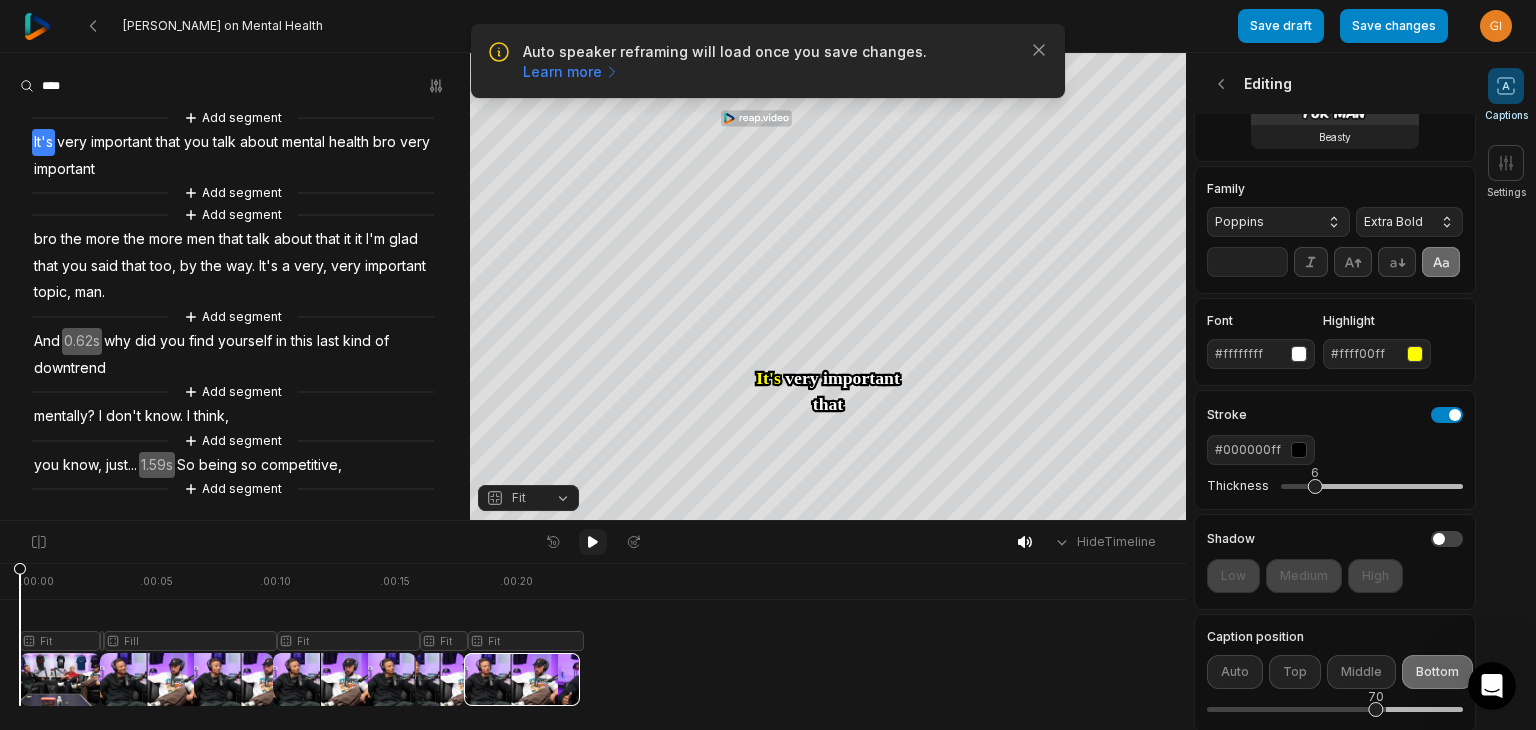 click 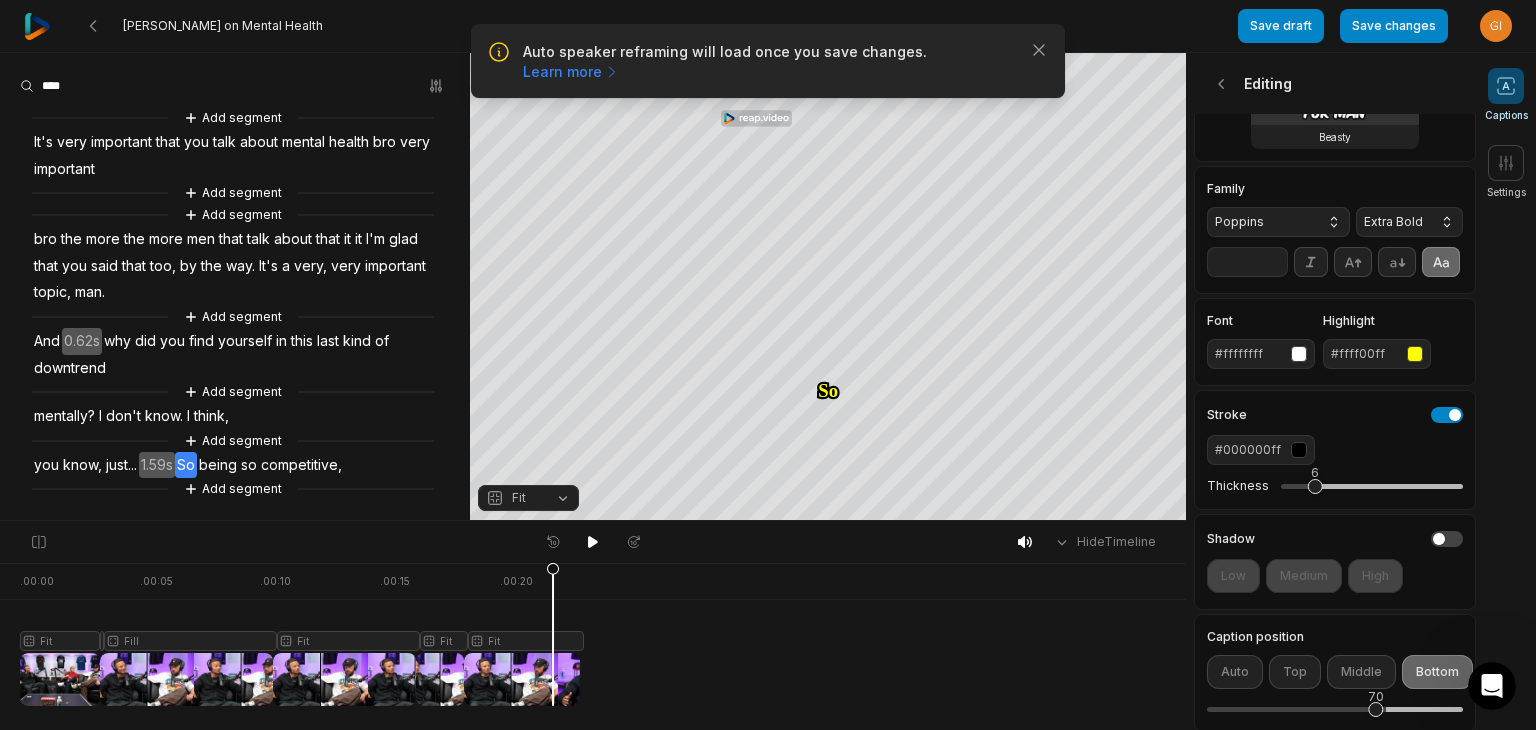 click at bounding box center [300, 634] 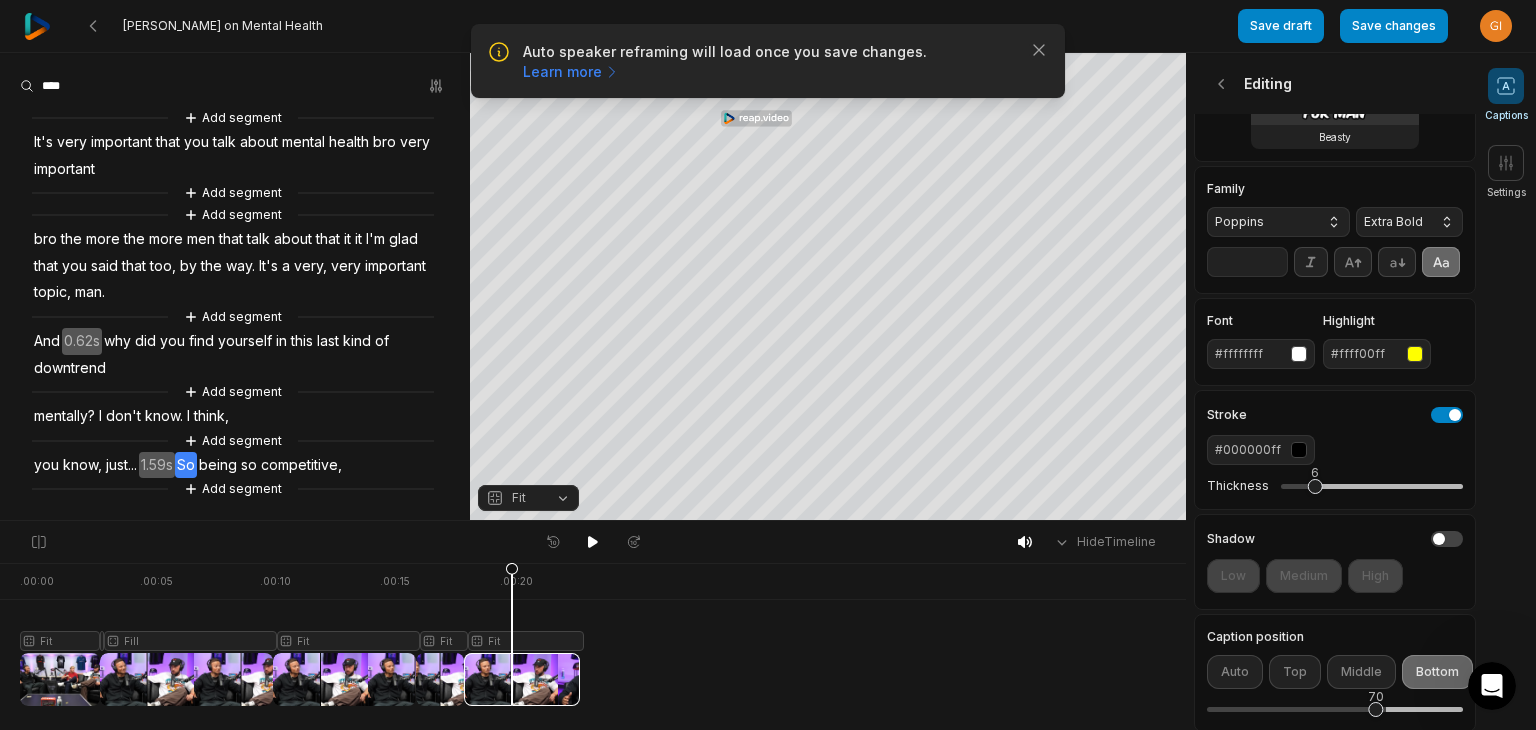 click at bounding box center (300, 634) 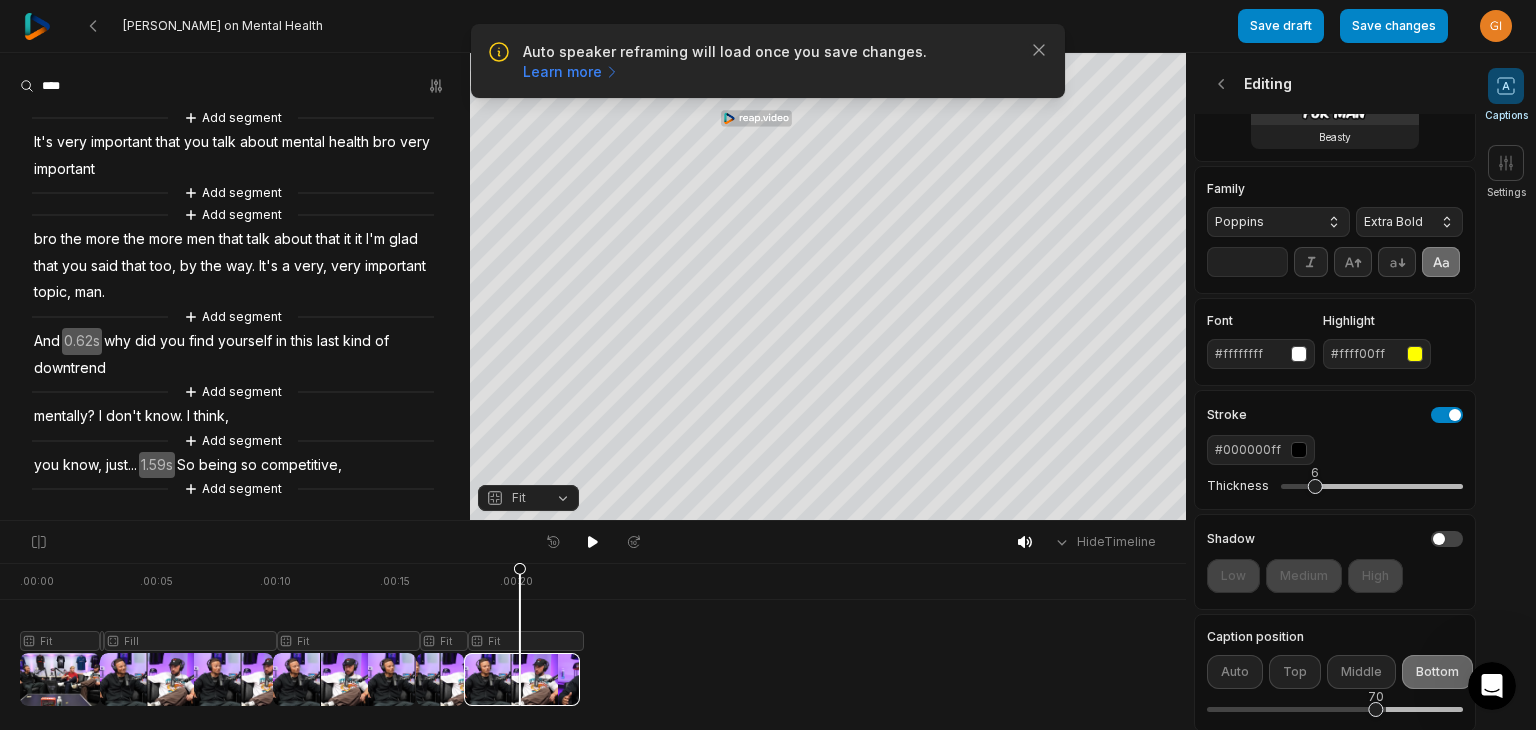 click 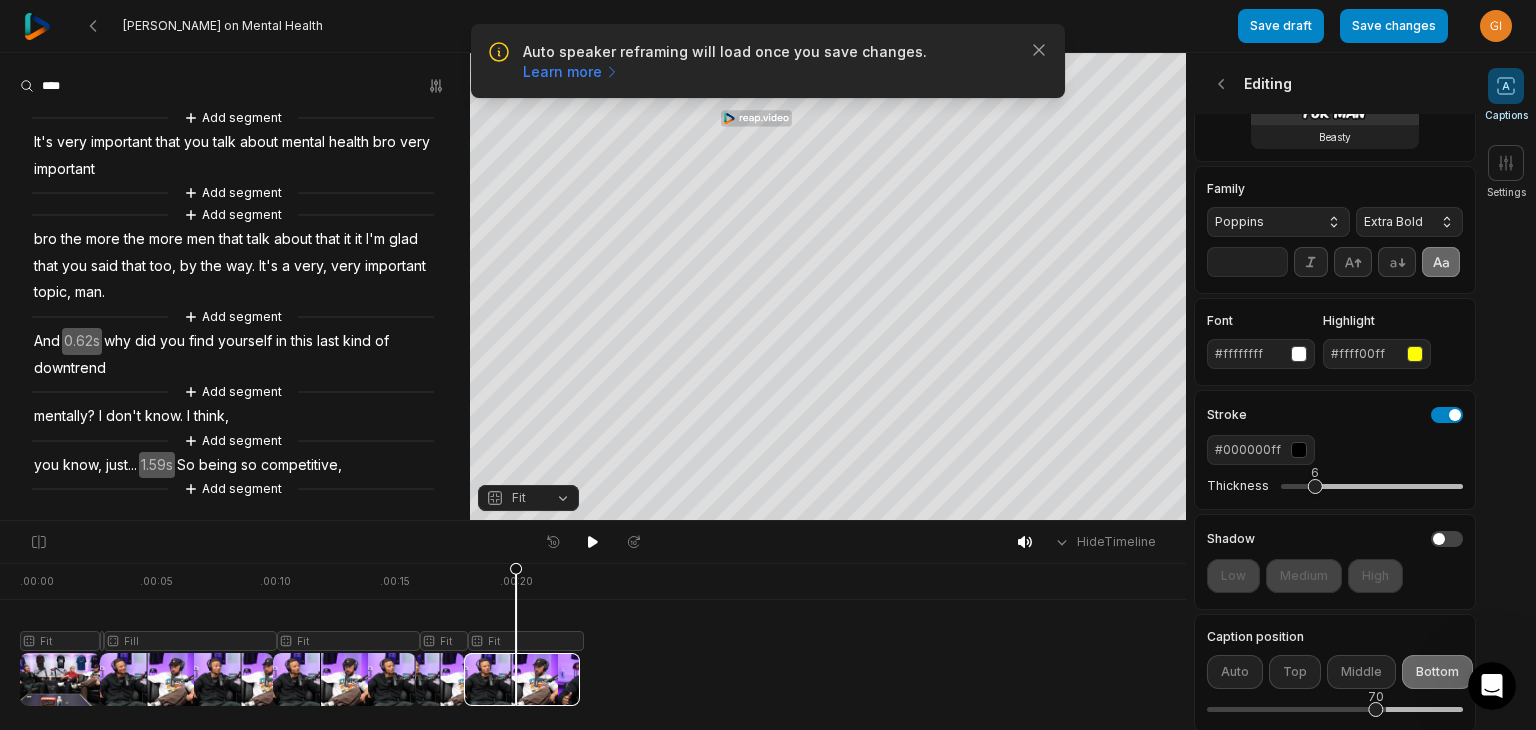 click 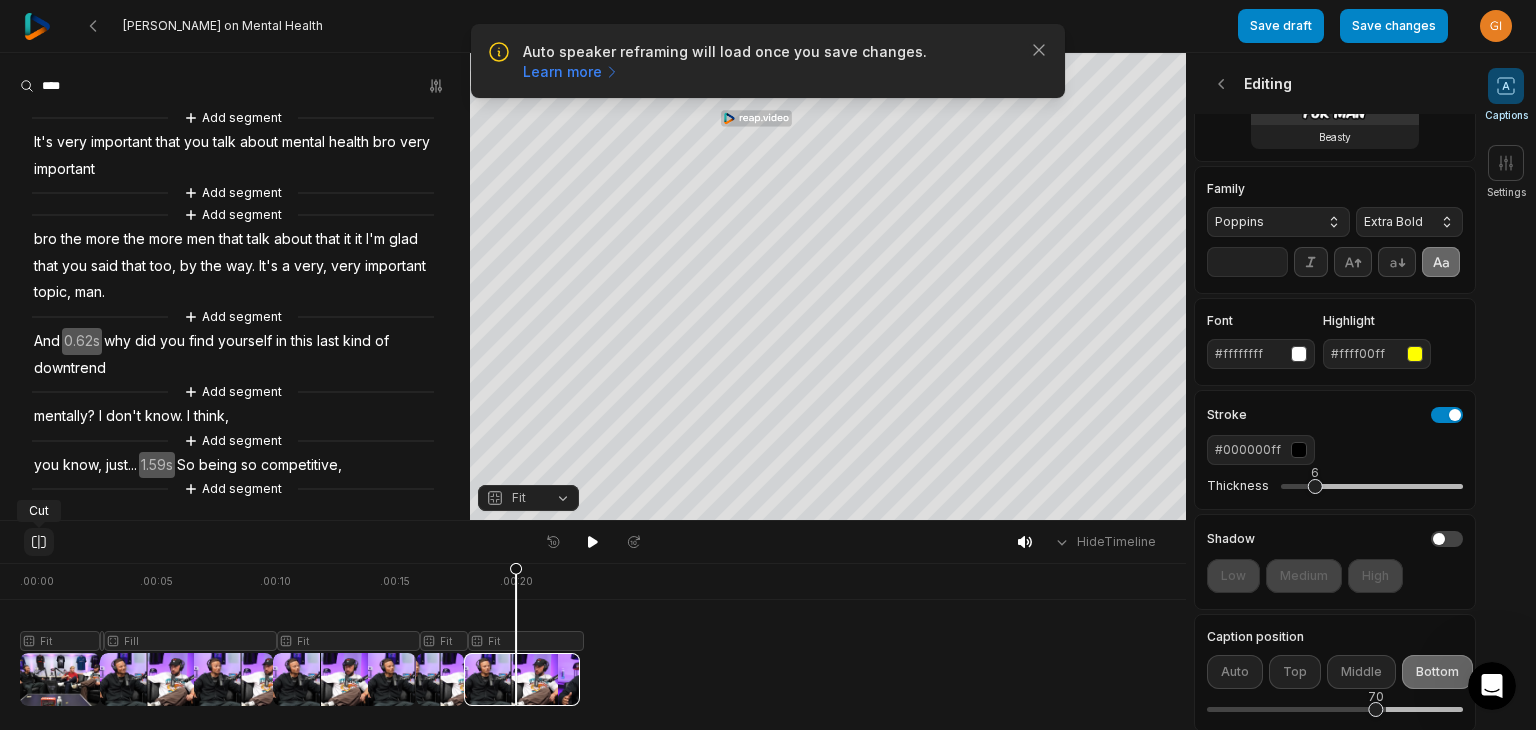 click 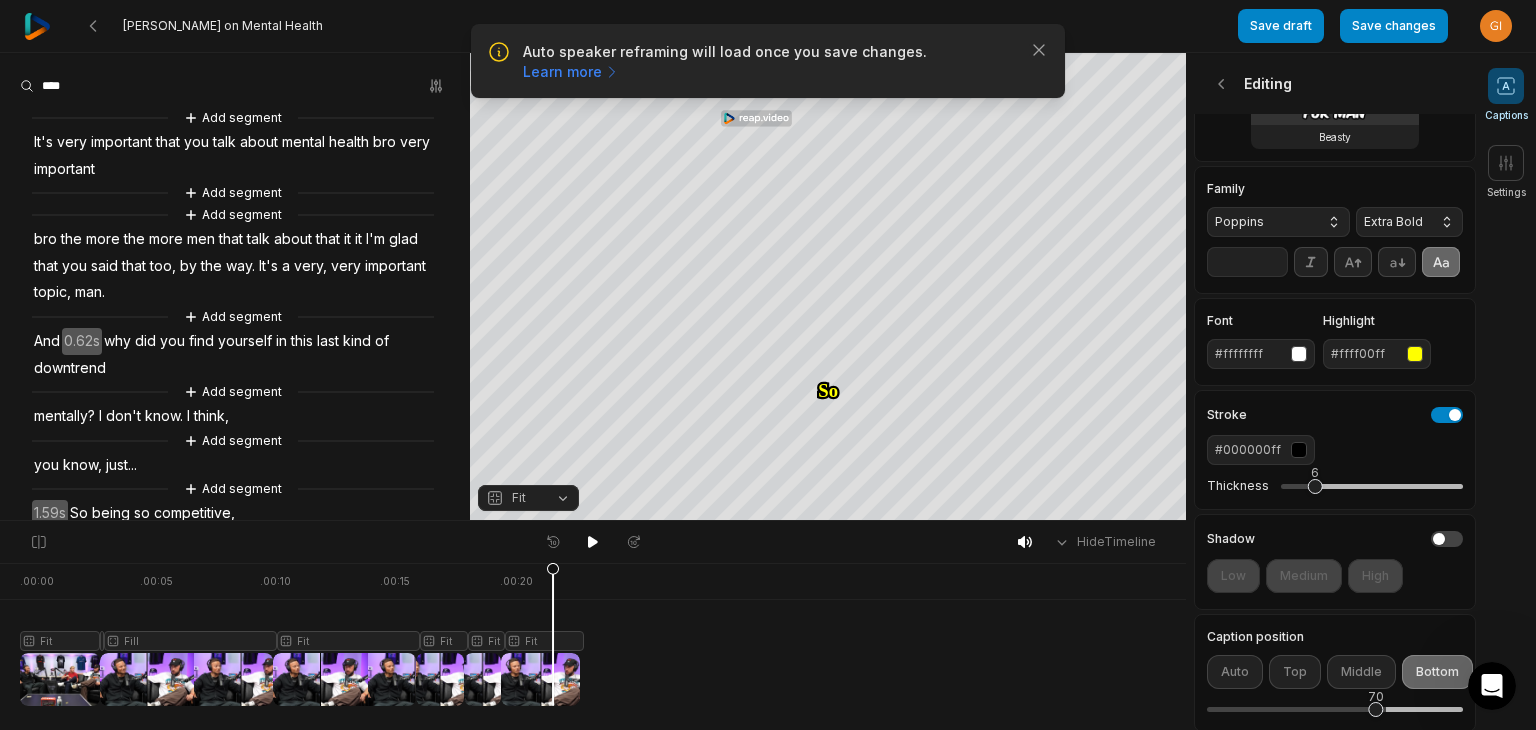 click at bounding box center (300, 634) 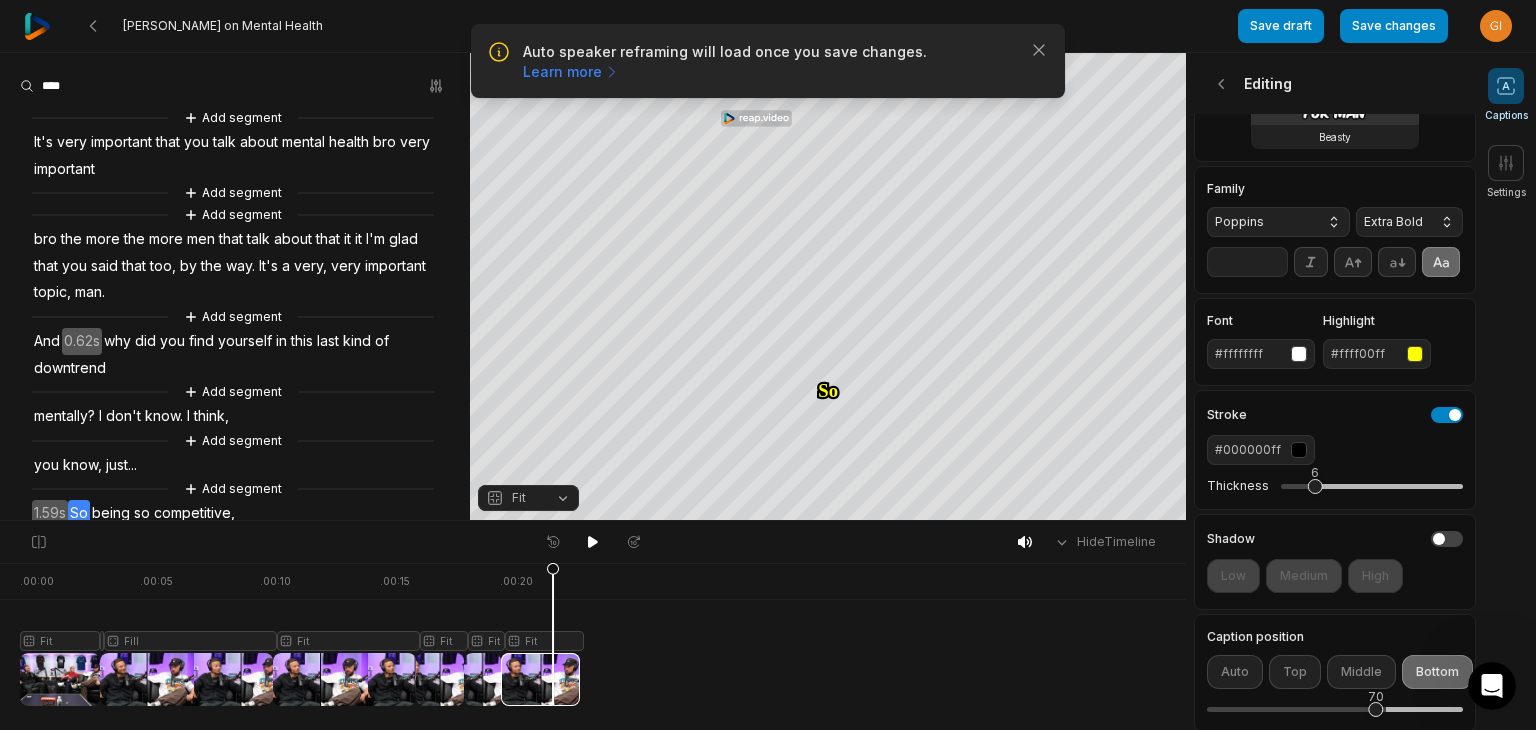 click on "Fit" at bounding box center (512, 498) 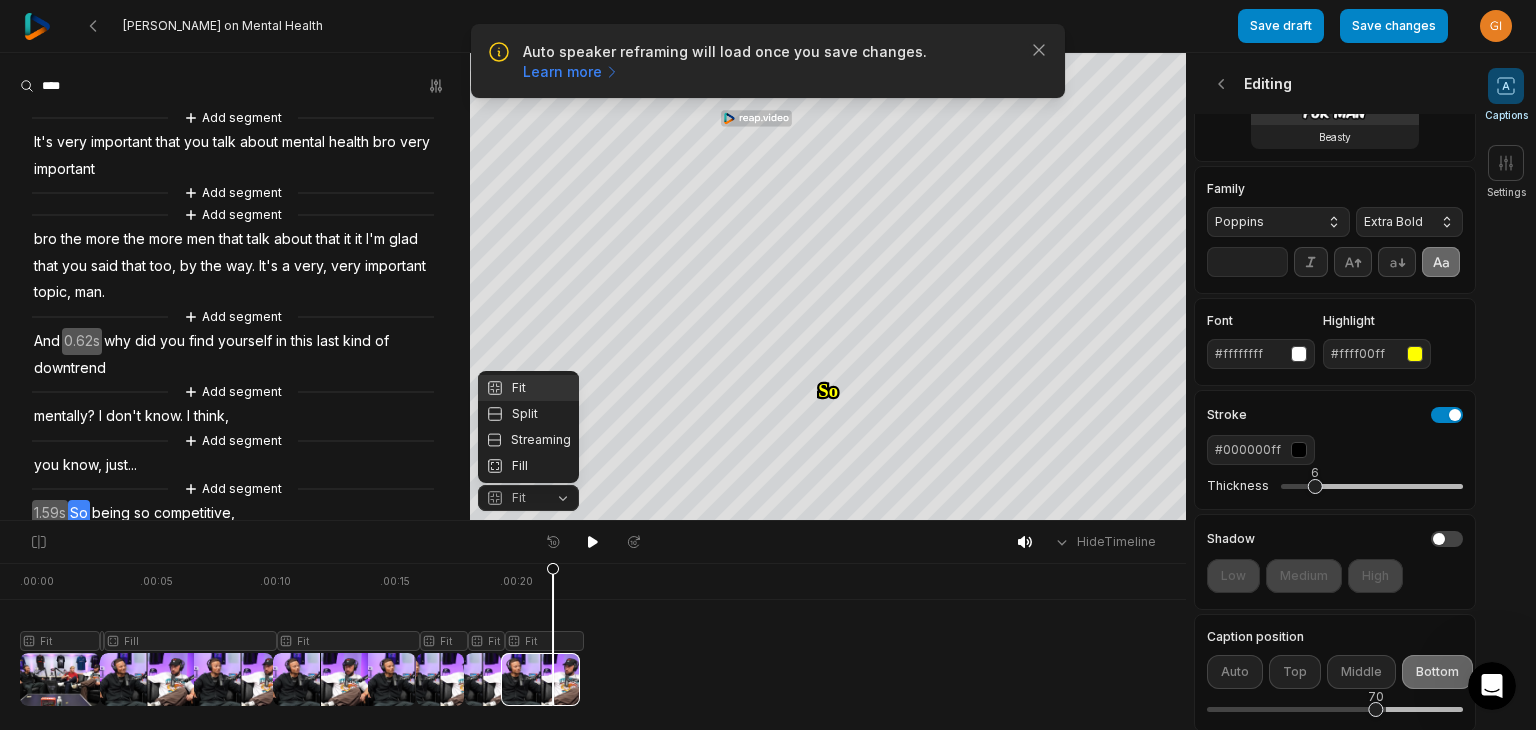 click on "Your browser does not support mp4 format. Your browser does not support mp4 format. It's It's   very very   important important that that you you   talk talk   about about   mental mental health health   bro bro   very very important important bro bro   the the   more more   the the   more more men men   that that   talk talk   about about that that it it   it it   I'm I'm   glad glad   that that   you you said said   that that   too, too,   by by   the the way way It's It's   a a   very, very,   very very important important topic, topic,   man man And And   why why   did did   you you   find find yourself yourself in in   this this   last last   kind kind   of of downtrend downtrend mentally? mentally? I I   don't don't   know know I I   think, think,   you you   know, know, just.. just.. So So being being   so so   competitive, competitive, Crop Hex ********* * % Fit Fit Split Streaming Fill" at bounding box center [593, 287] 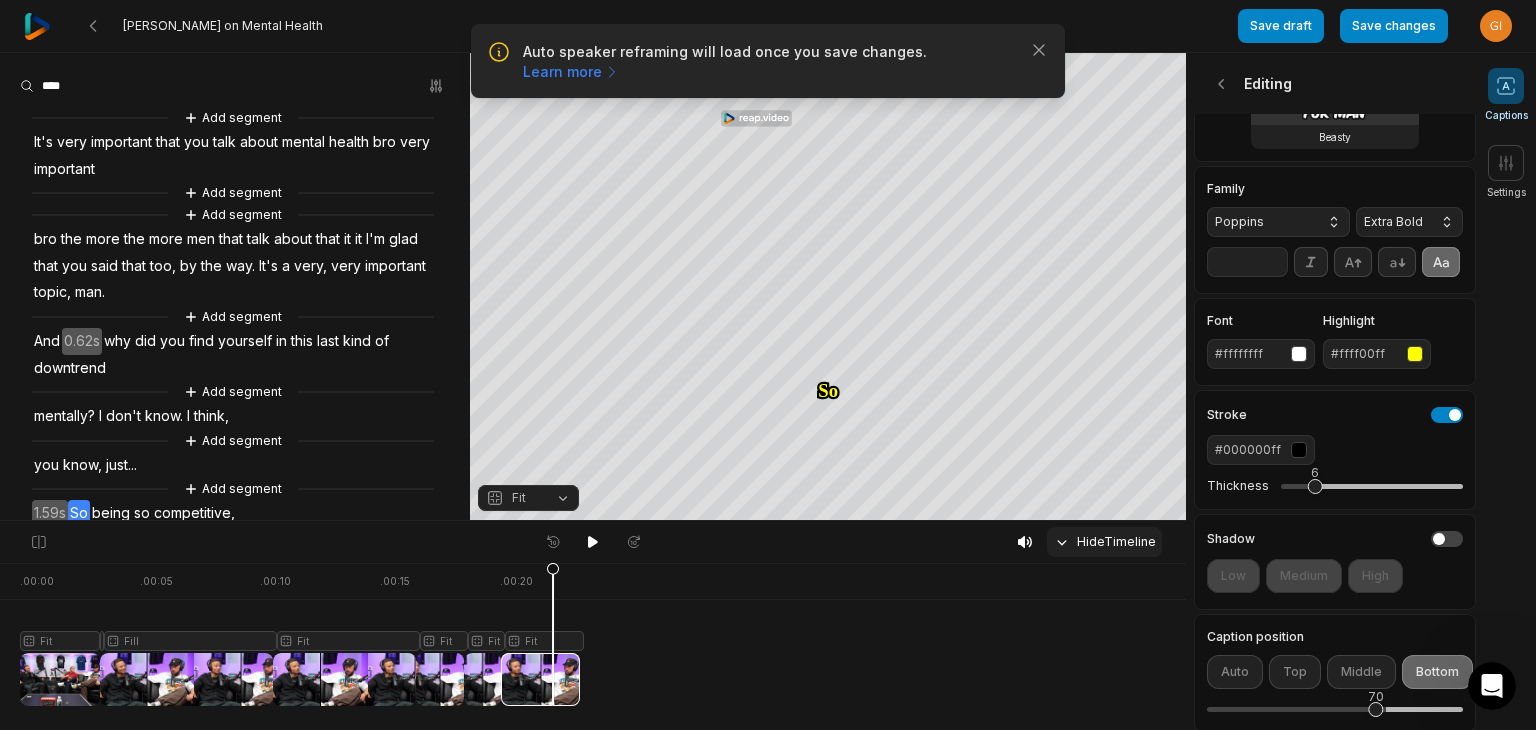 click 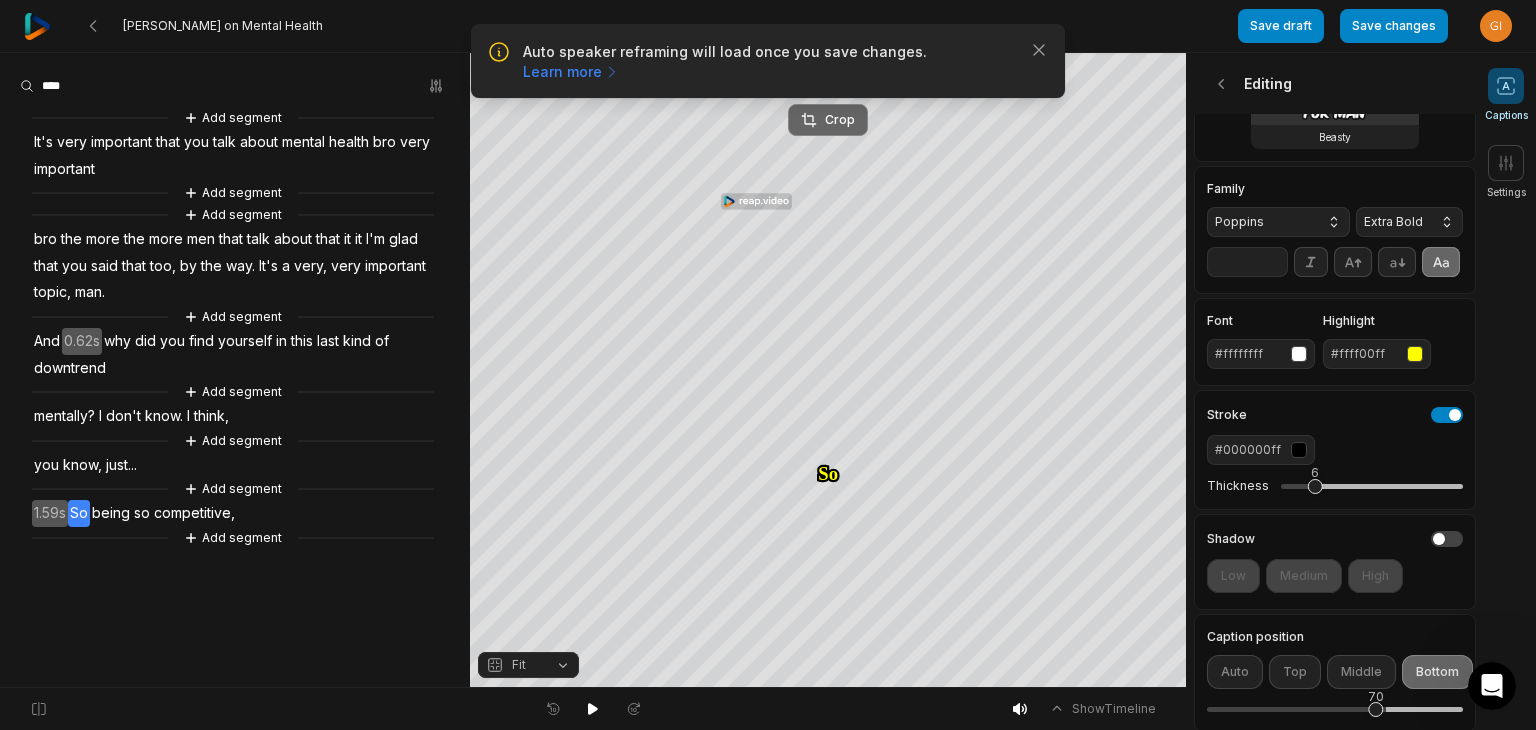 click on "Crop" at bounding box center (828, 120) 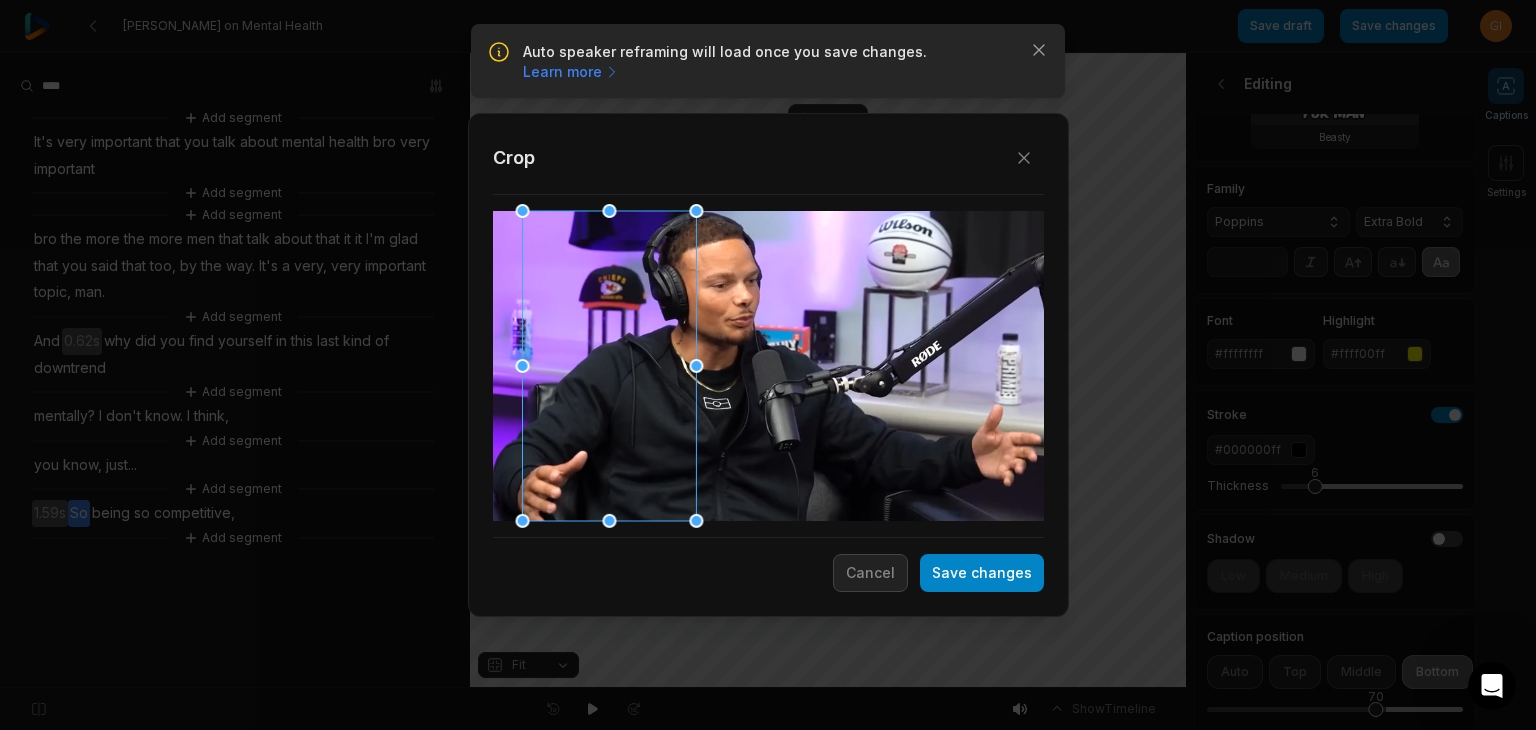 drag, startPoint x: 723, startPoint y: 445, endPoint x: 644, endPoint y: 393, distance: 94.57801 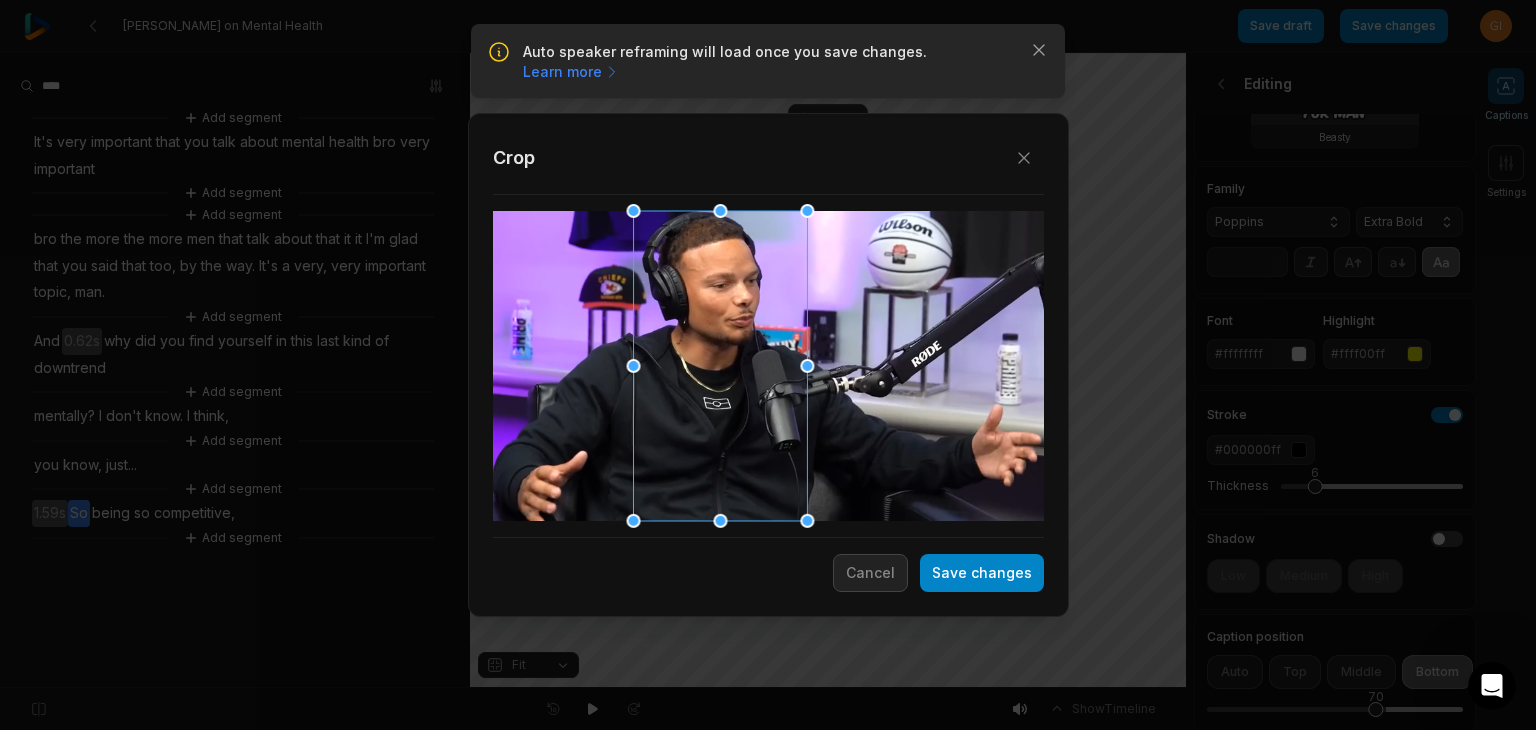 drag, startPoint x: 597, startPoint y: 381, endPoint x: 717, endPoint y: 403, distance: 122 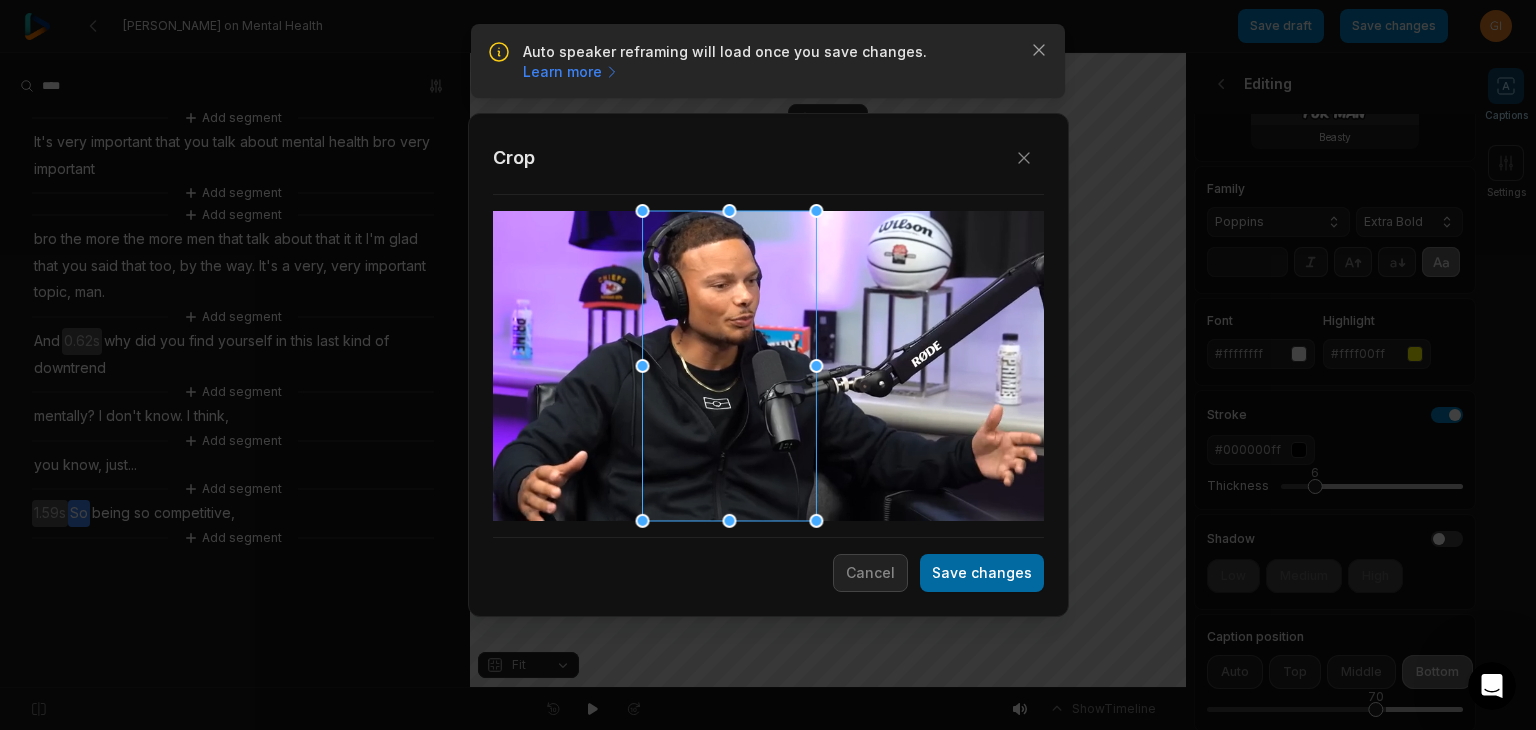 click on "Save changes" at bounding box center [982, 573] 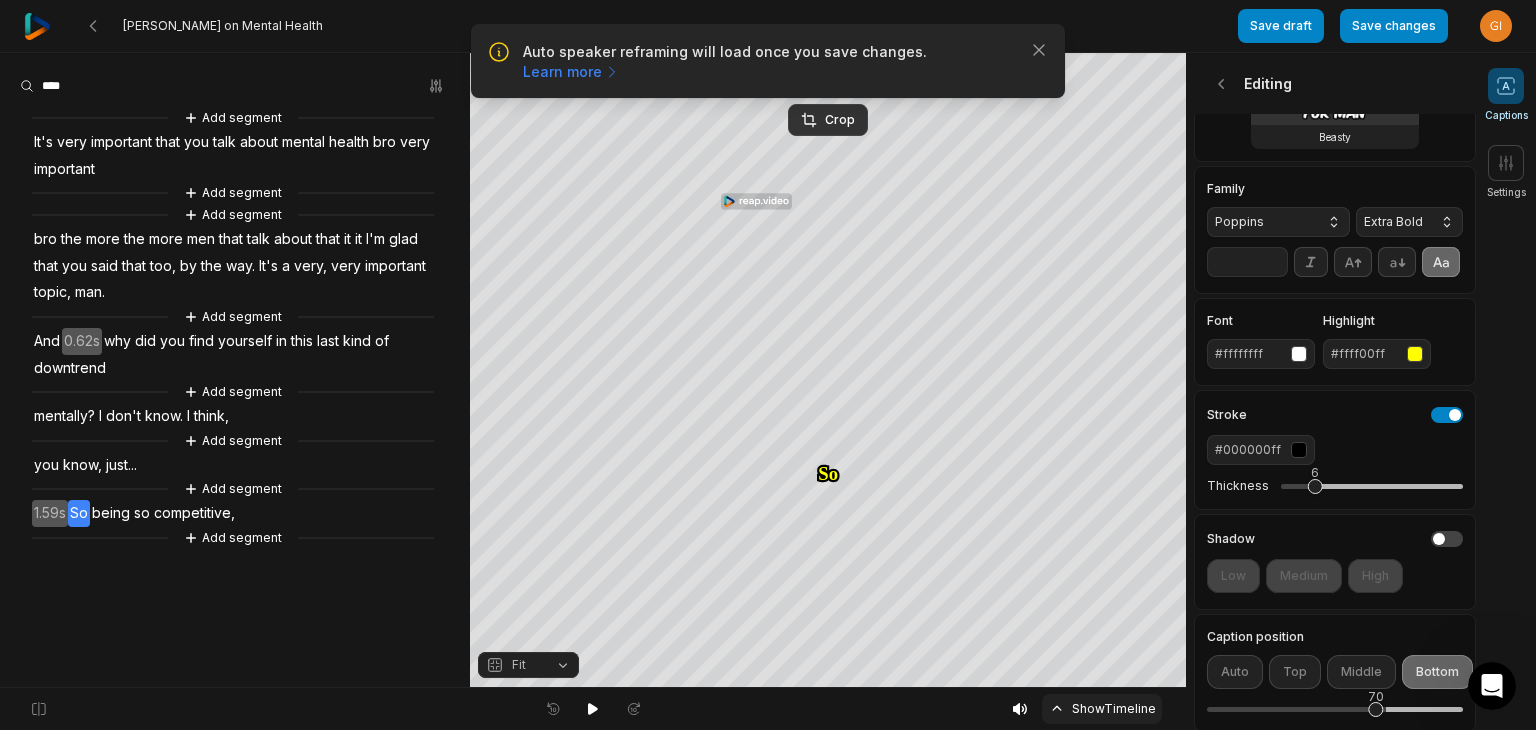 click on "Show  Timeline" at bounding box center [1102, 709] 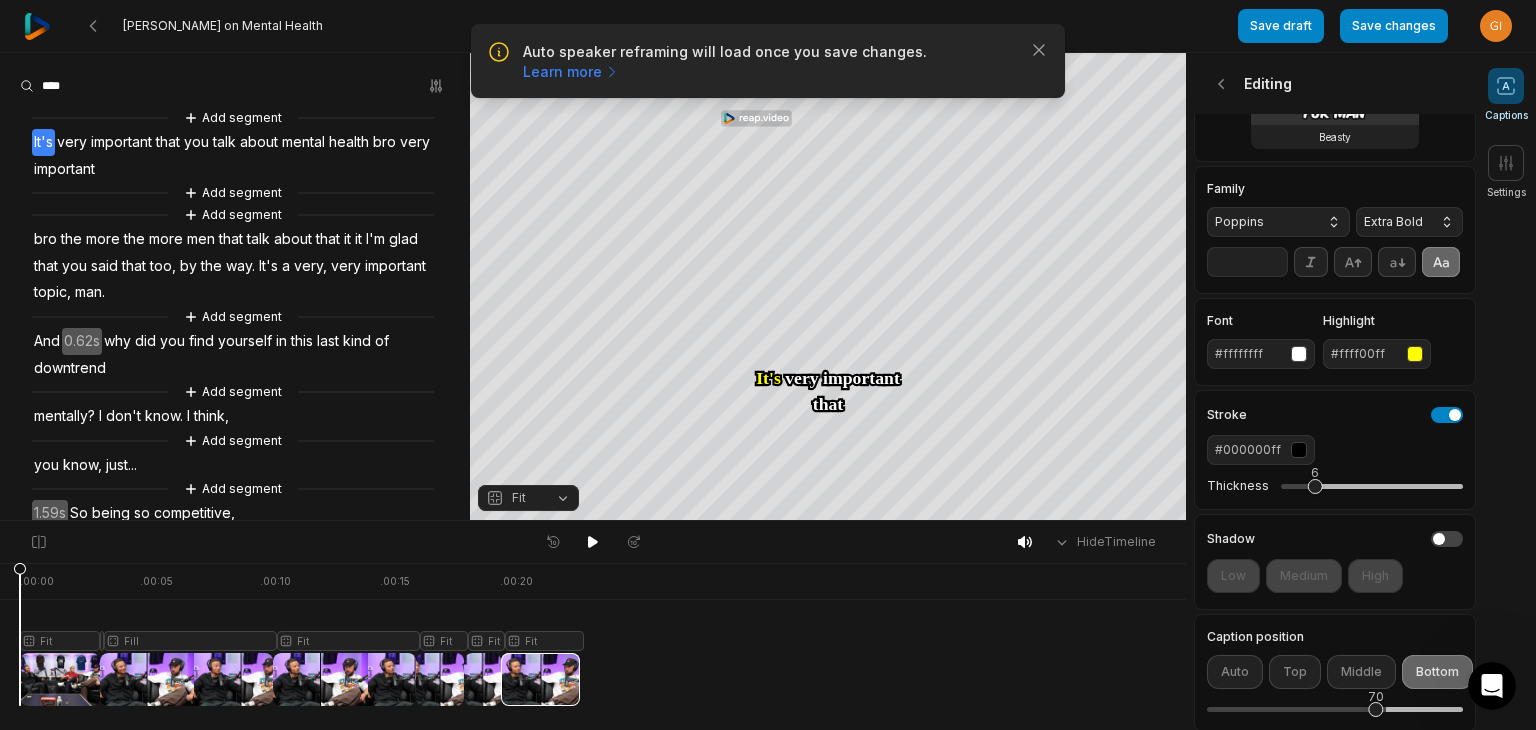 drag, startPoint x: 549, startPoint y: 565, endPoint x: 0, endPoint y: 565, distance: 549 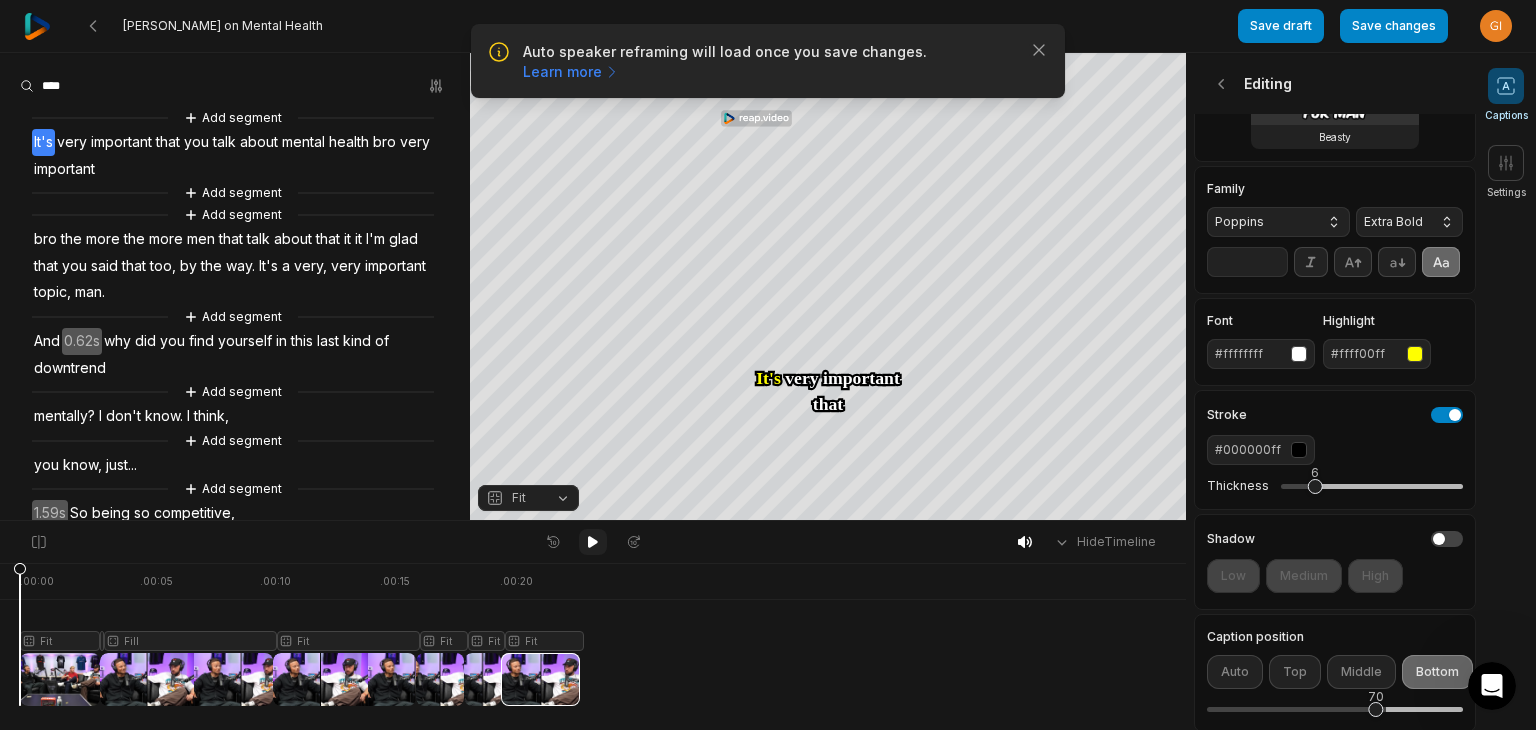 click 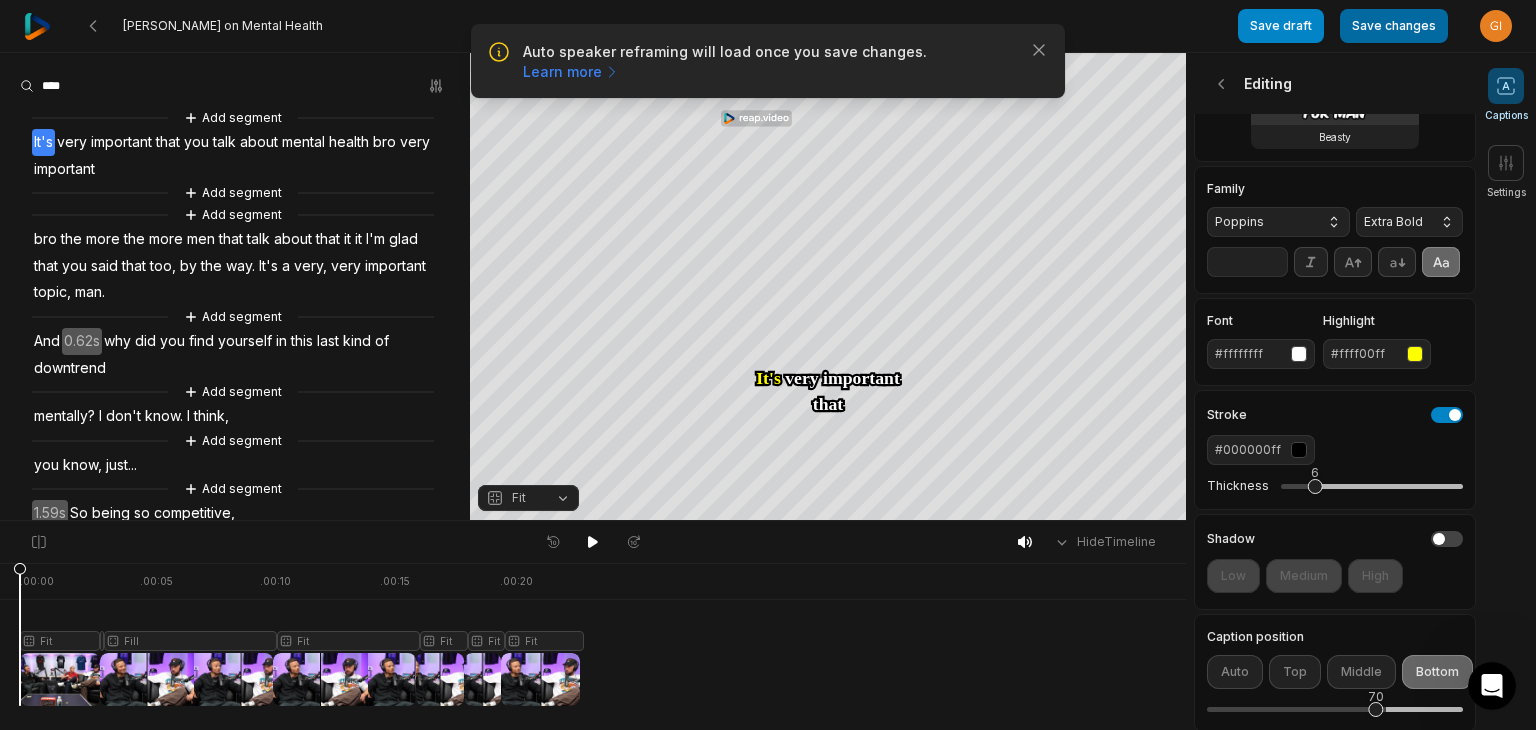 click on "Save changes" at bounding box center (1394, 26) 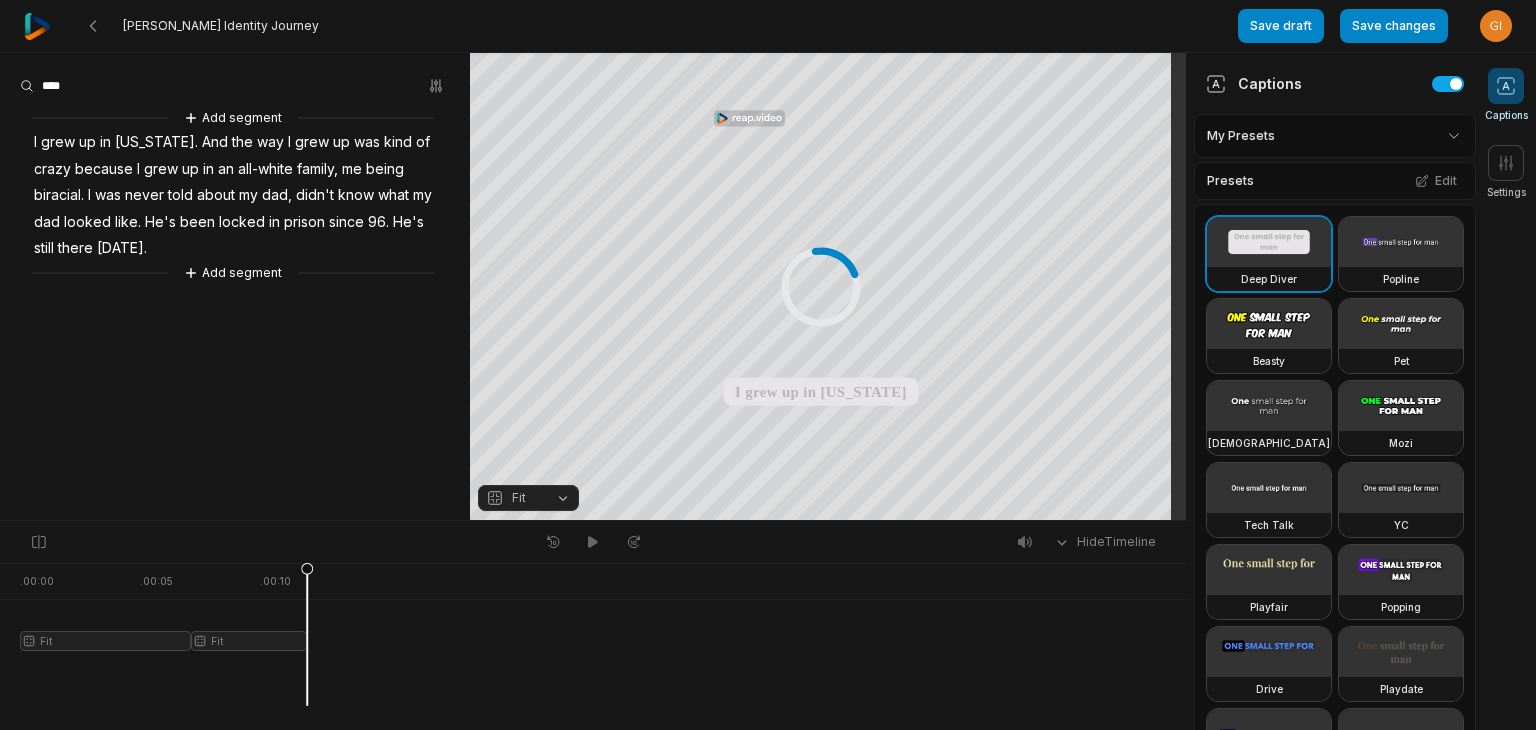 scroll, scrollTop: 0, scrollLeft: 0, axis: both 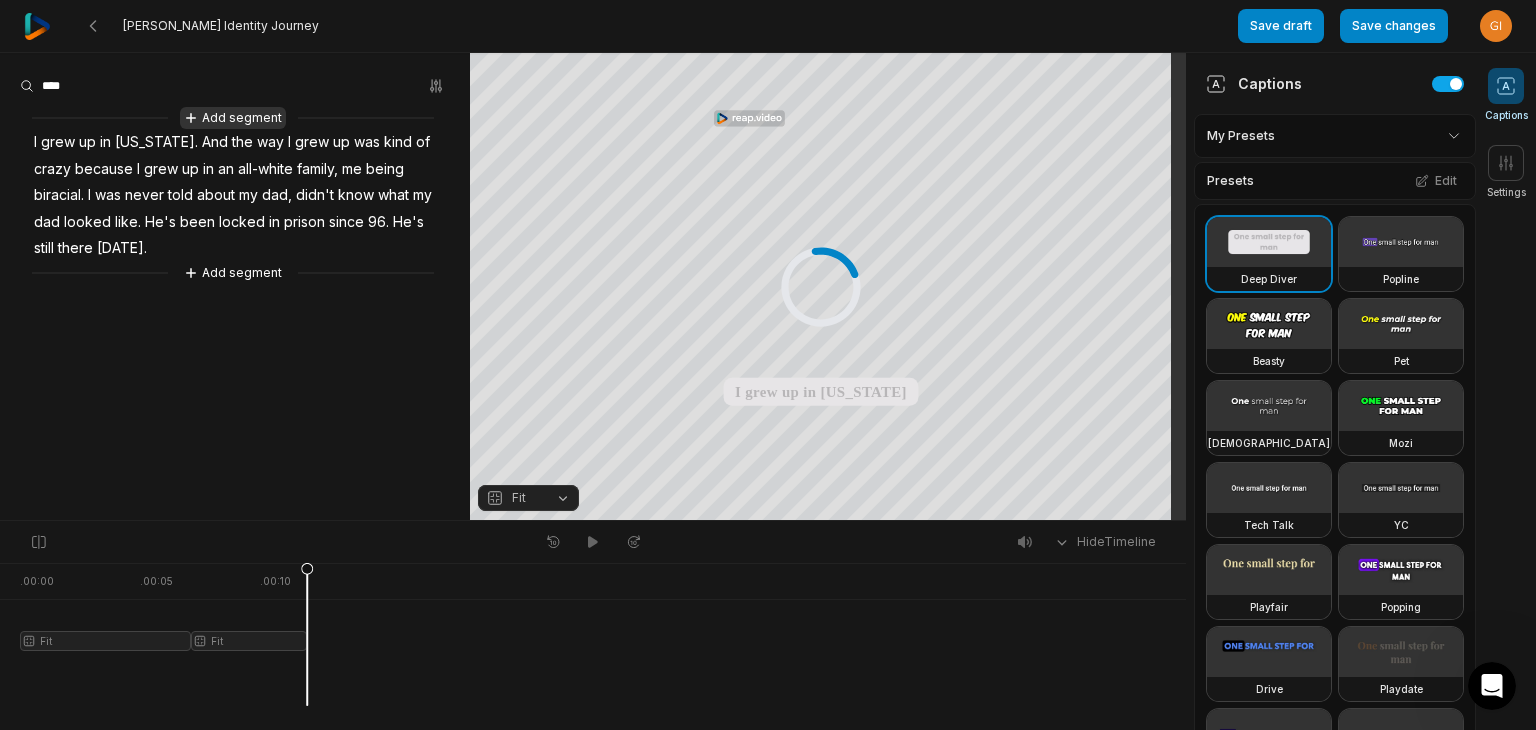 click on "Add segment" at bounding box center (233, 118) 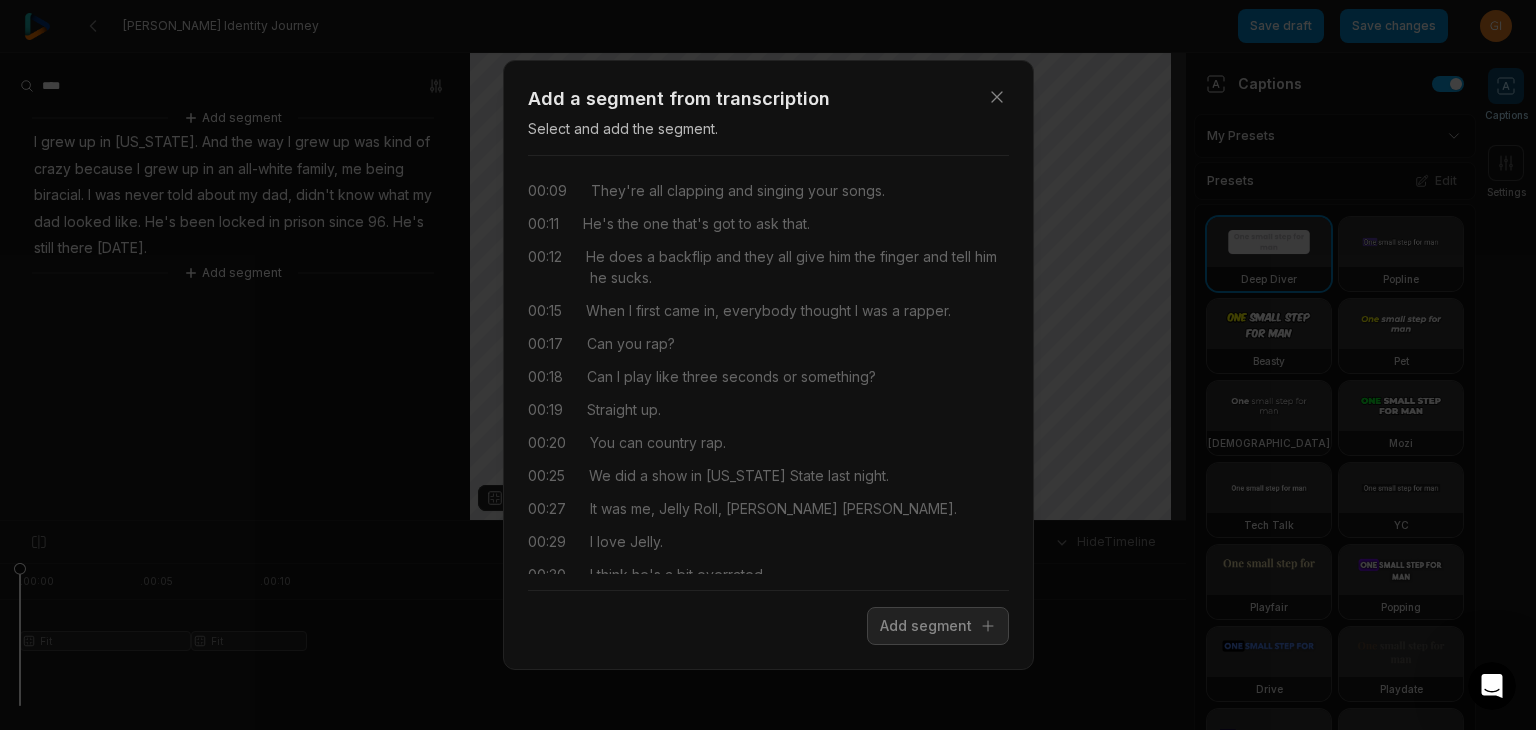 scroll, scrollTop: 200, scrollLeft: 0, axis: vertical 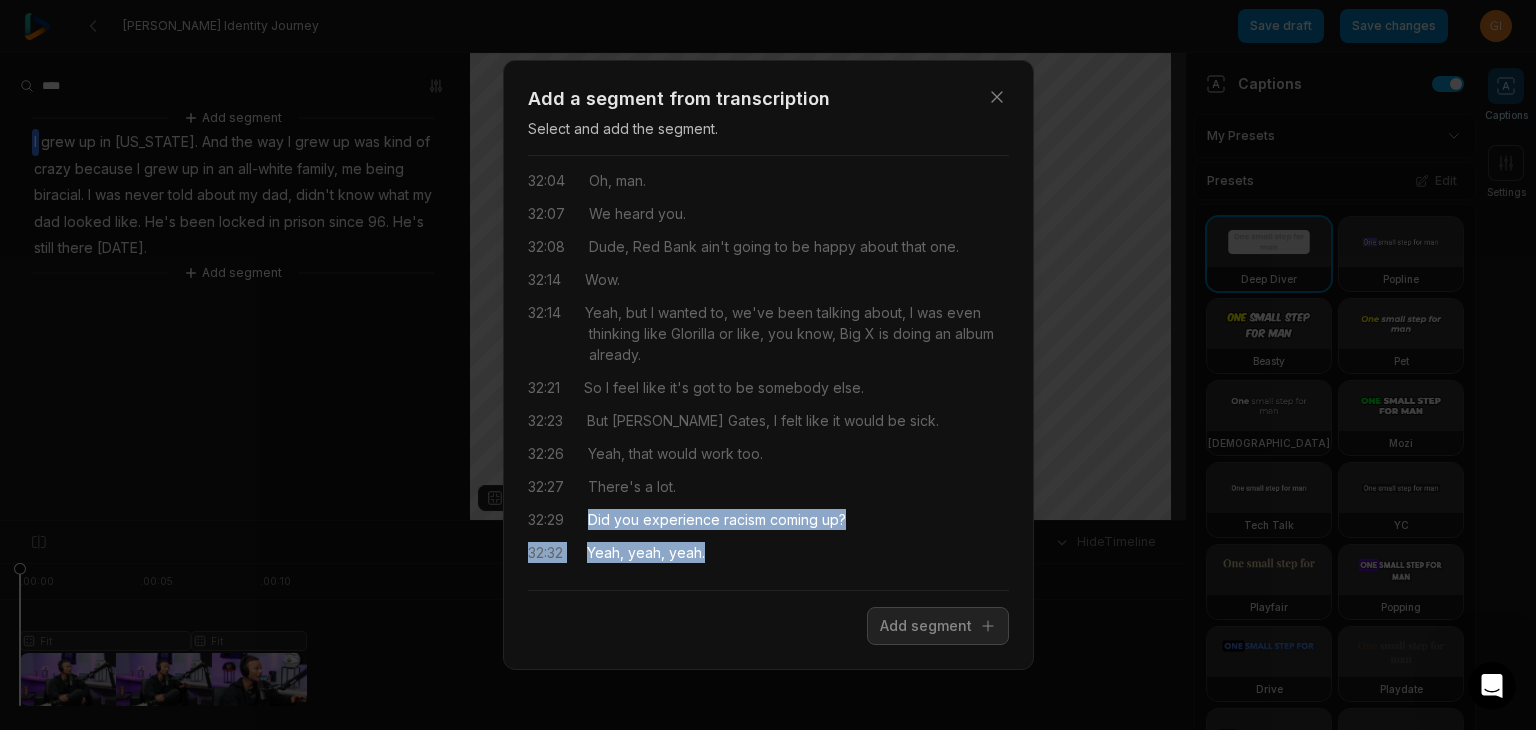 drag, startPoint x: 592, startPoint y: 518, endPoint x: 720, endPoint y: 560, distance: 134.71451 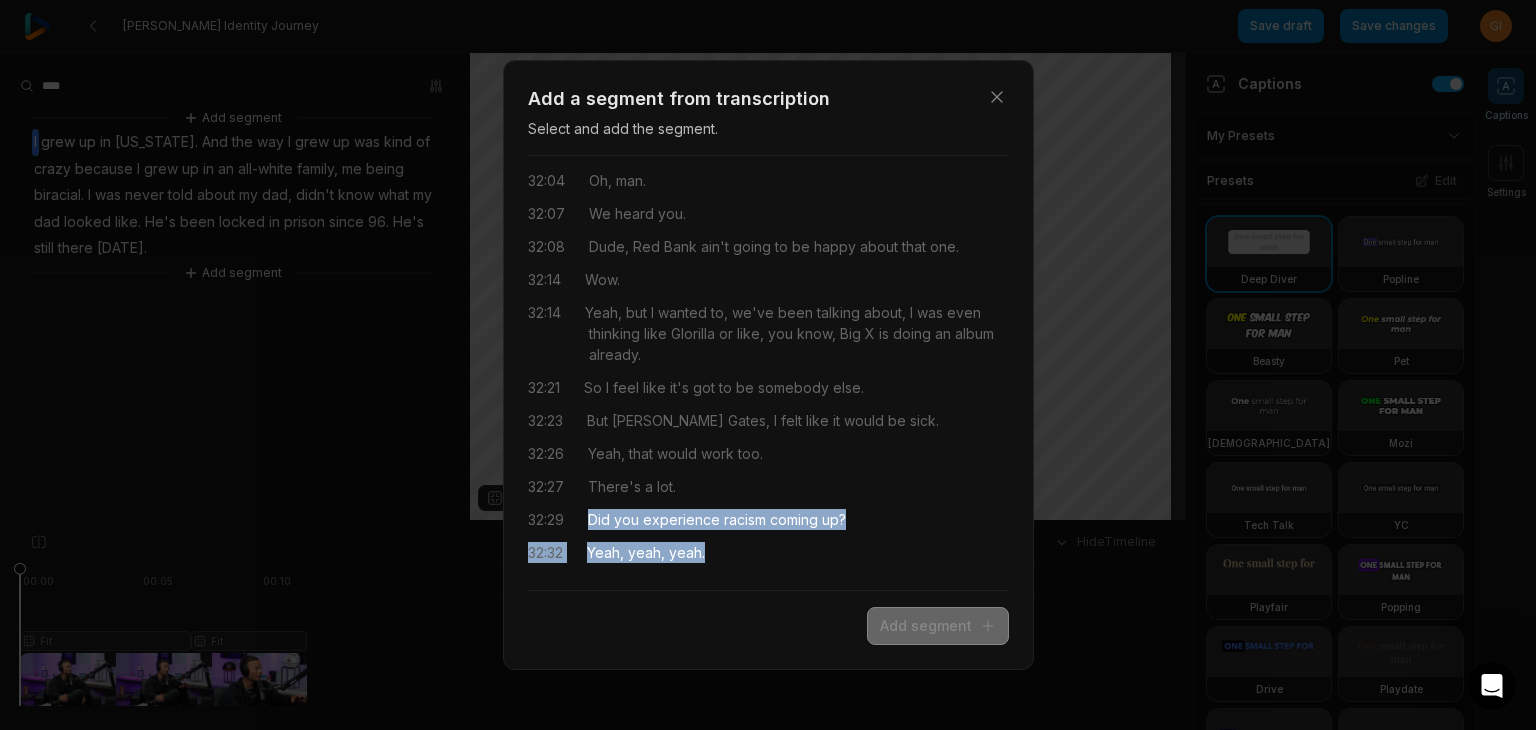 drag, startPoint x: 923, startPoint y: 634, endPoint x: 919, endPoint y: 623, distance: 11.7046995 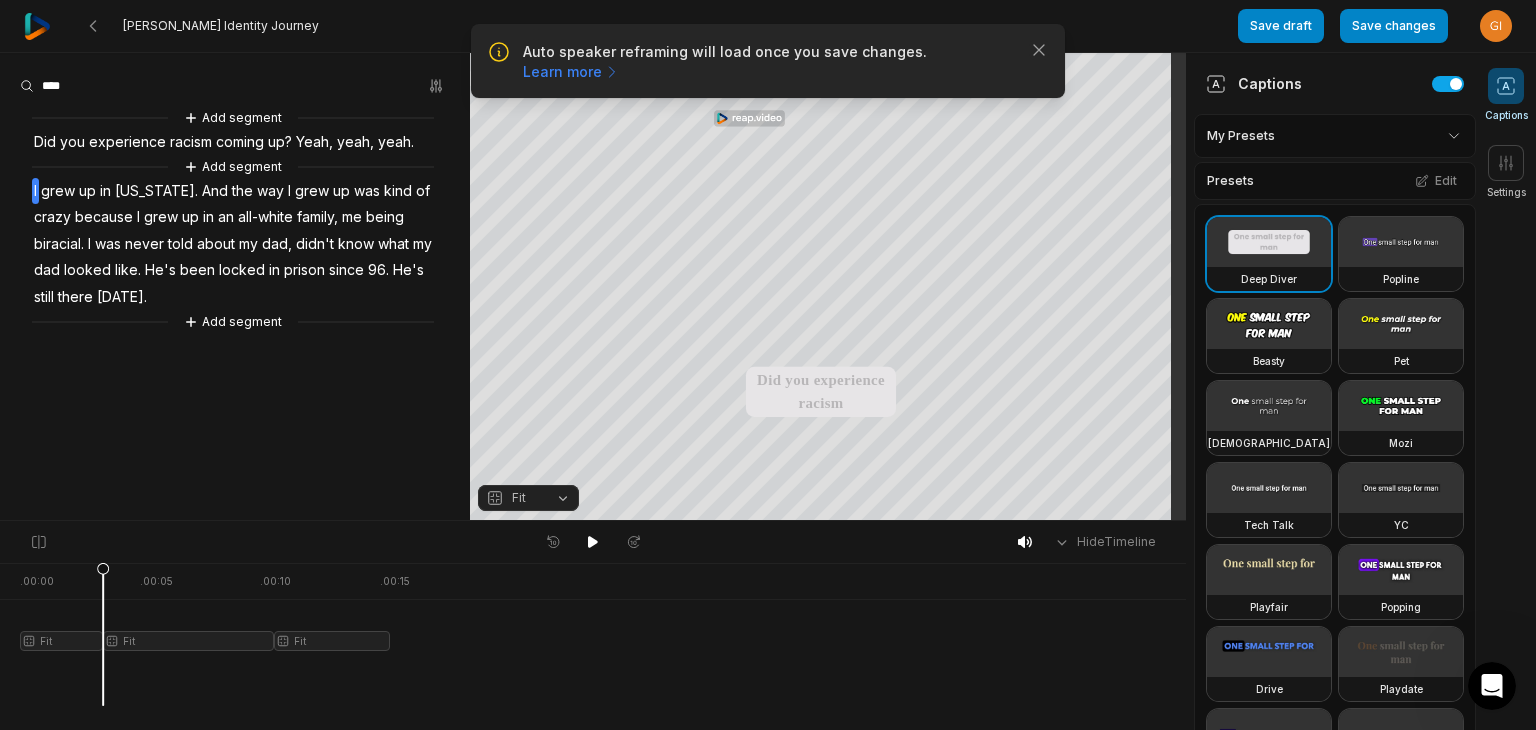 scroll, scrollTop: 0, scrollLeft: 0, axis: both 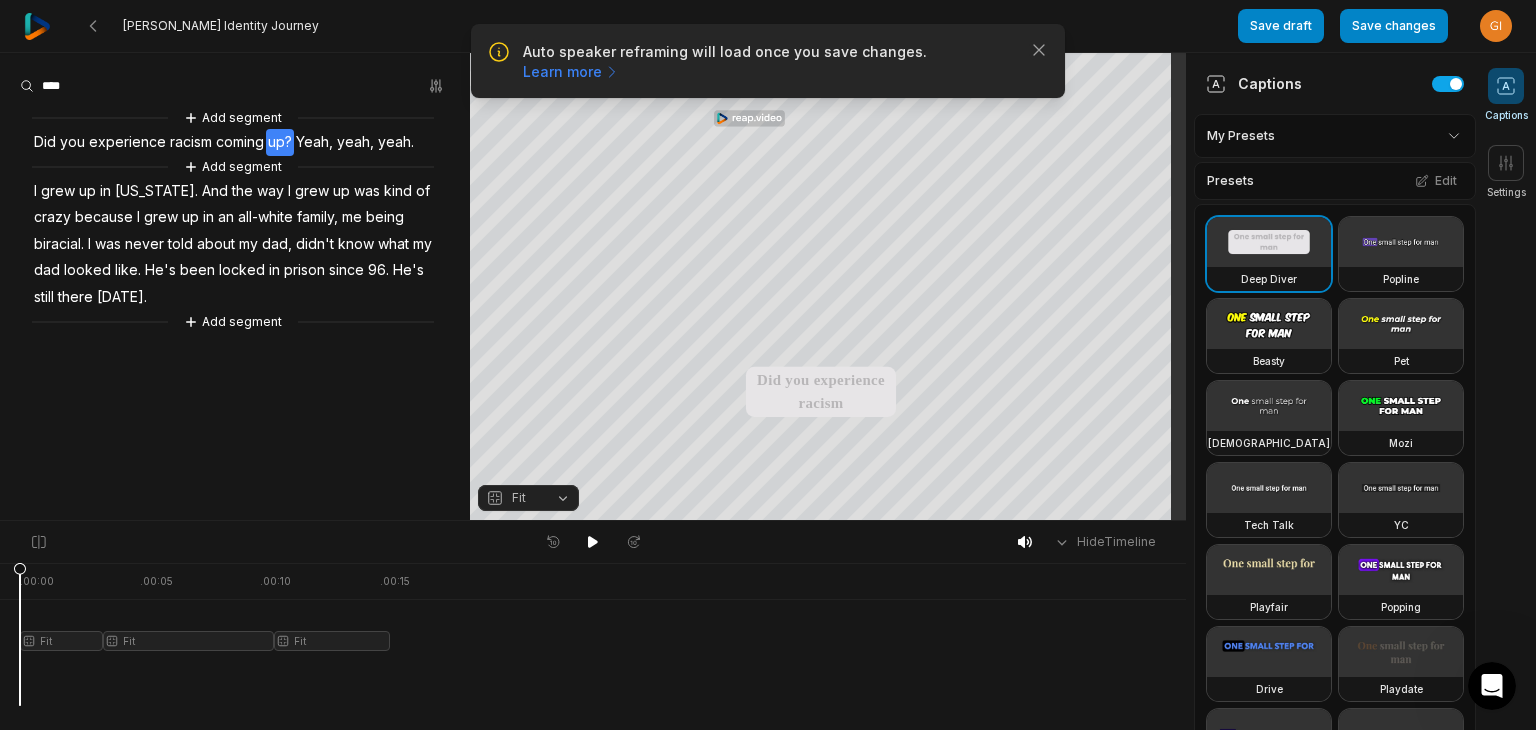 drag, startPoint x: 105, startPoint y: 568, endPoint x: 0, endPoint y: 585, distance: 106.36729 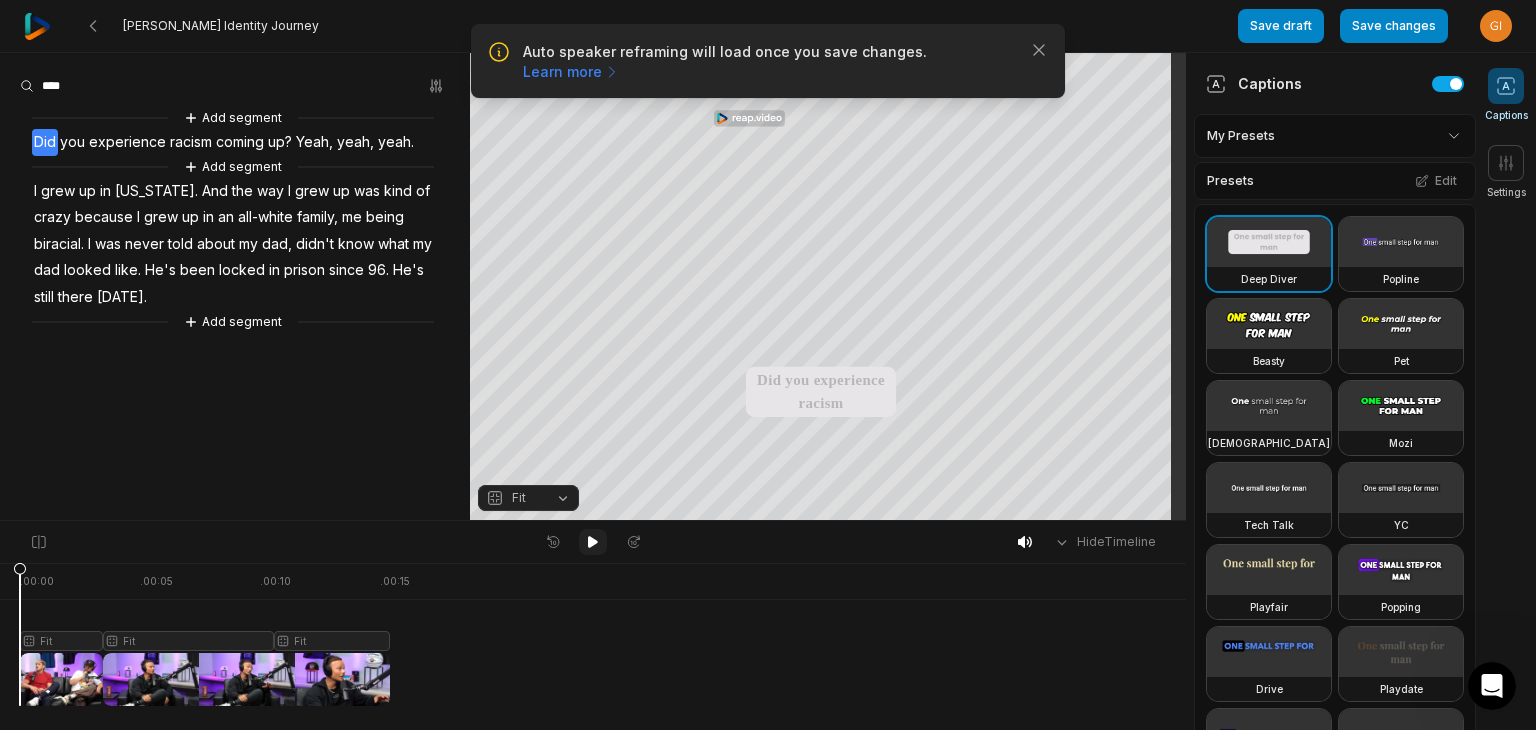 click at bounding box center (593, 542) 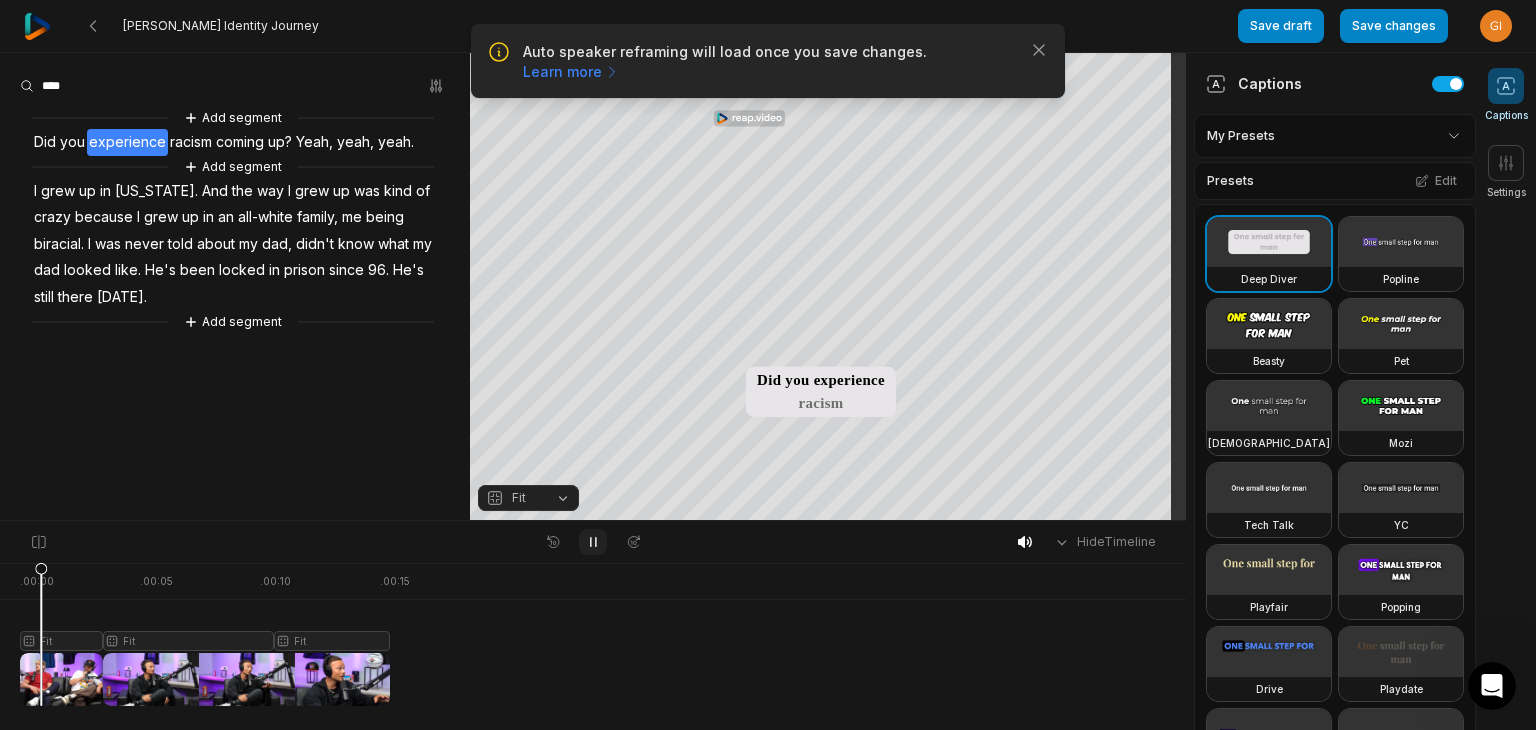 click 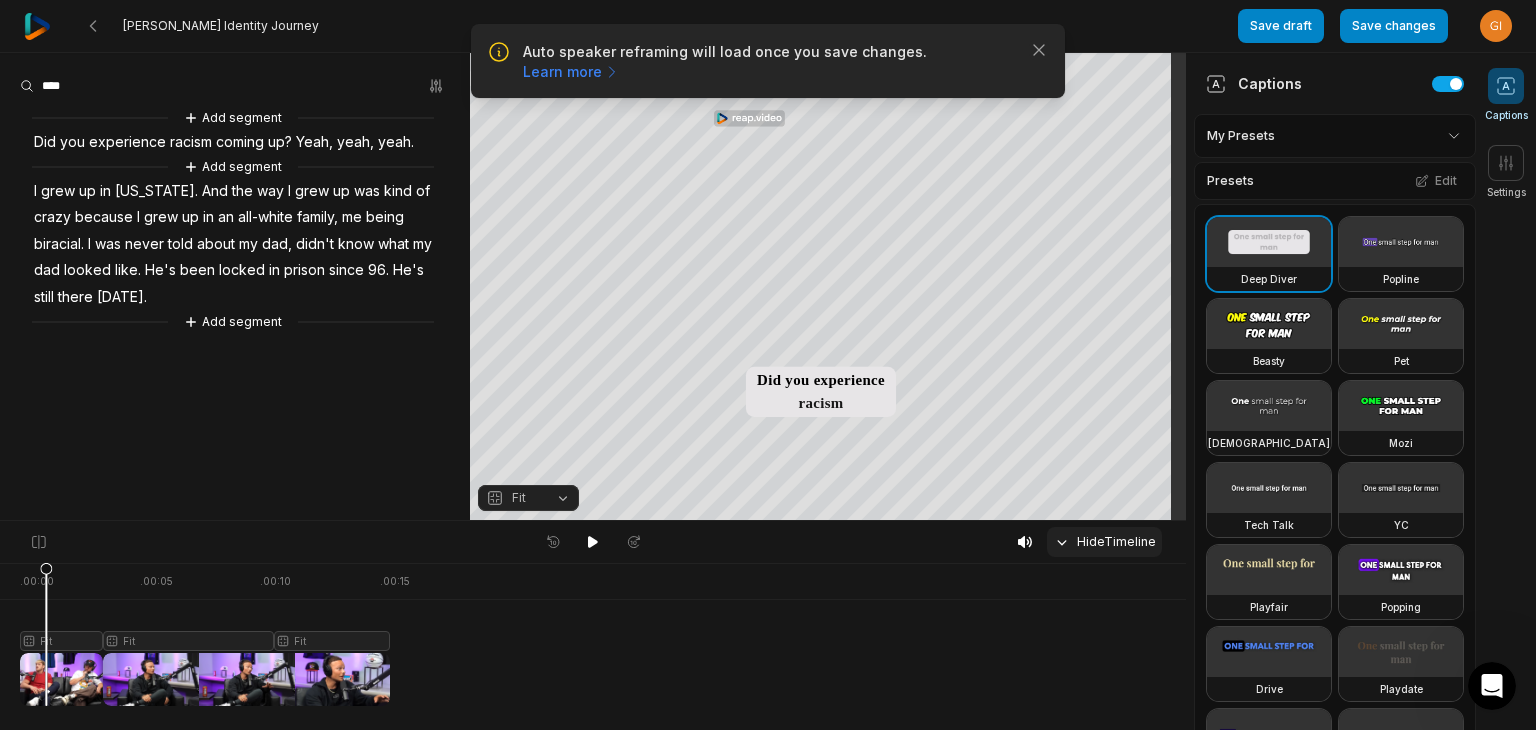 drag, startPoint x: 1072, startPoint y: 547, endPoint x: 1066, endPoint y: 537, distance: 11.661903 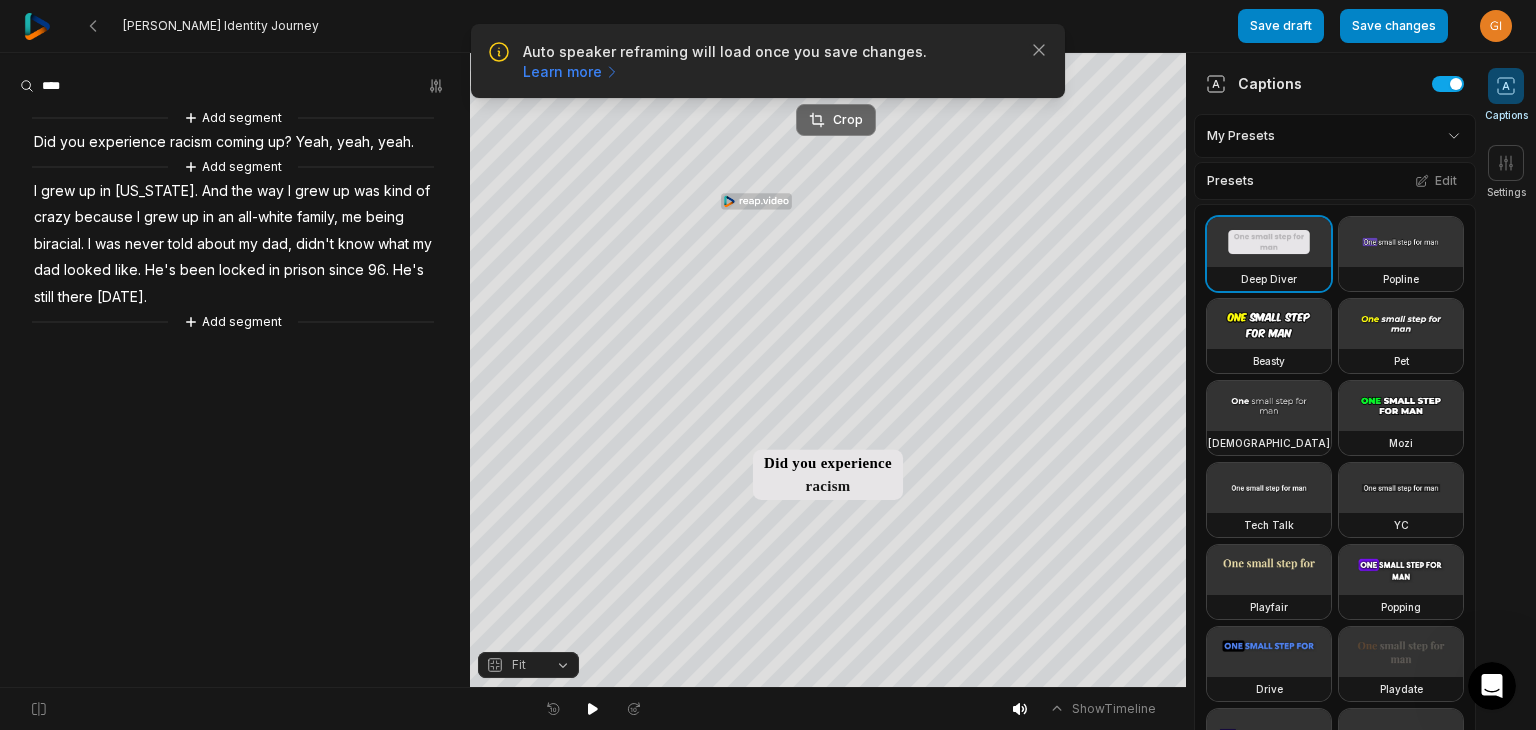 click on "Crop" at bounding box center [836, 120] 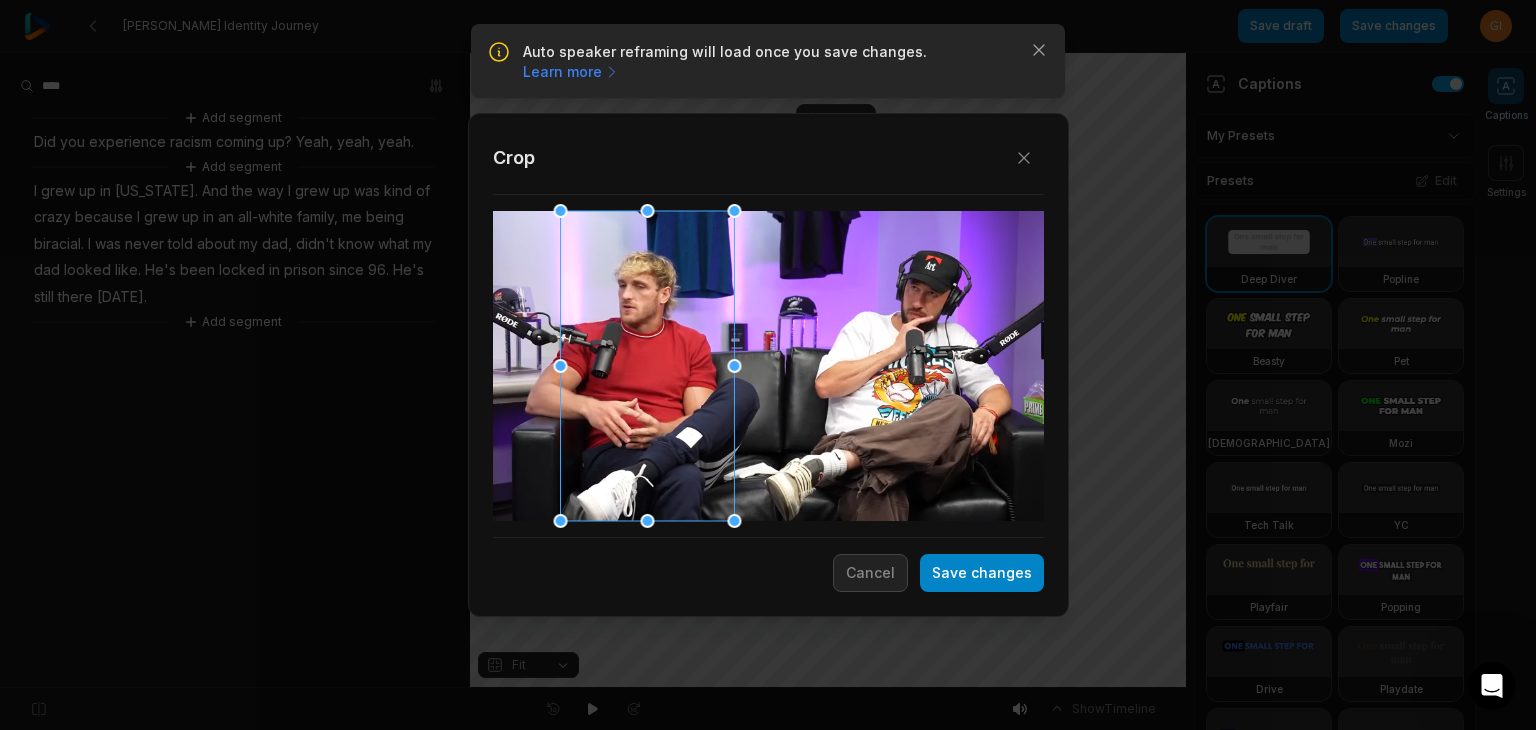 drag, startPoint x: 768, startPoint y: 381, endPoint x: 647, endPoint y: 378, distance: 121.037186 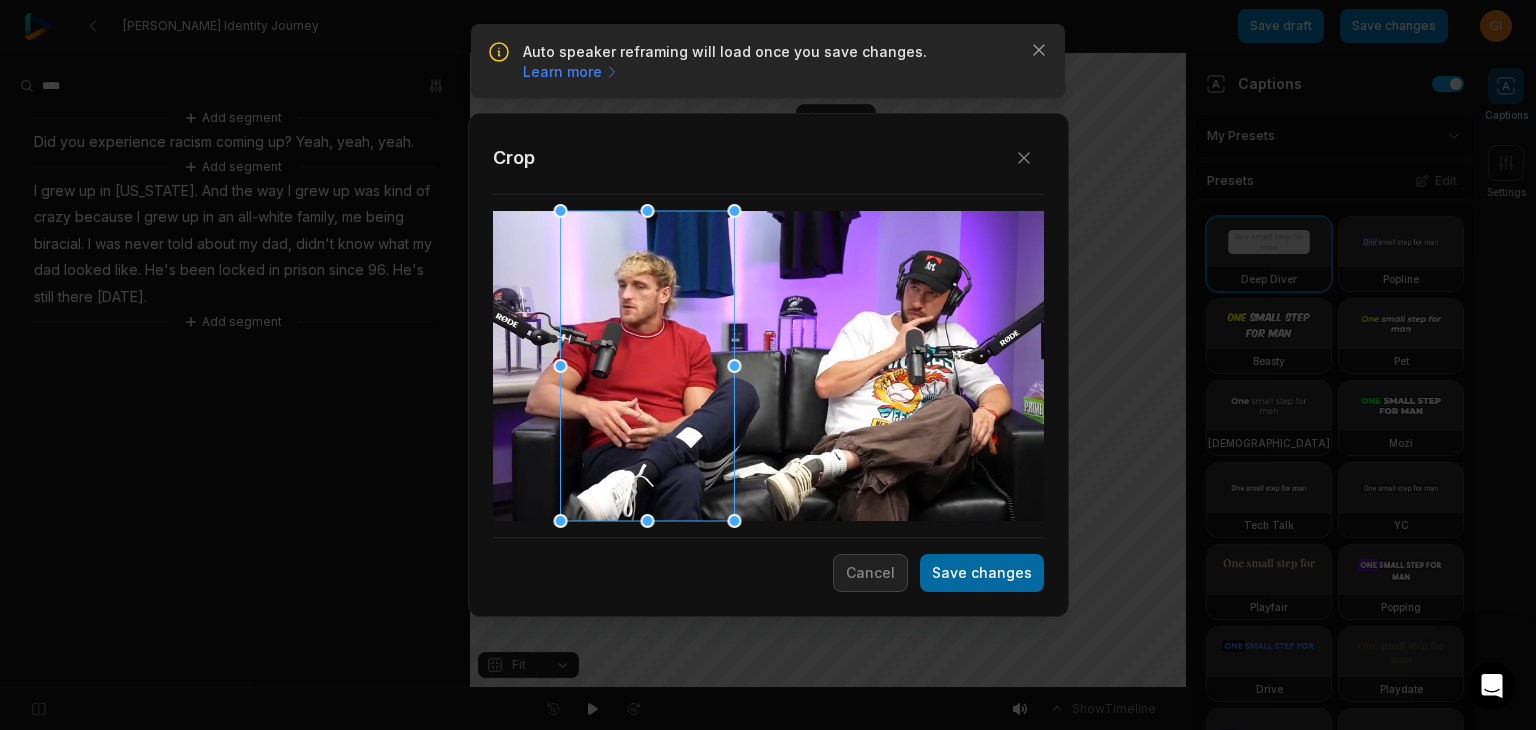 click on "Save changes" at bounding box center (982, 573) 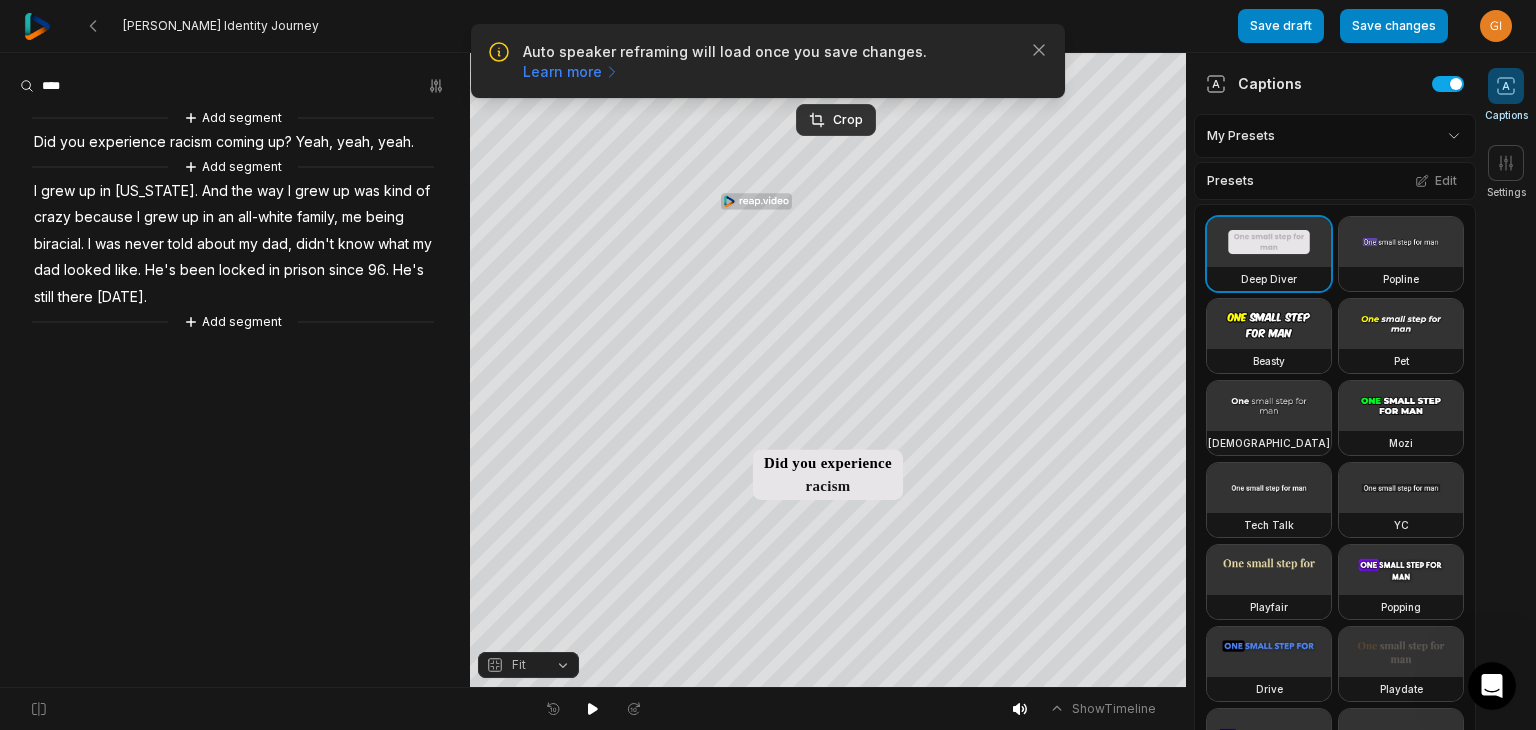 drag, startPoint x: 1076, startPoint y: 707, endPoint x: 1067, endPoint y: 699, distance: 12.0415945 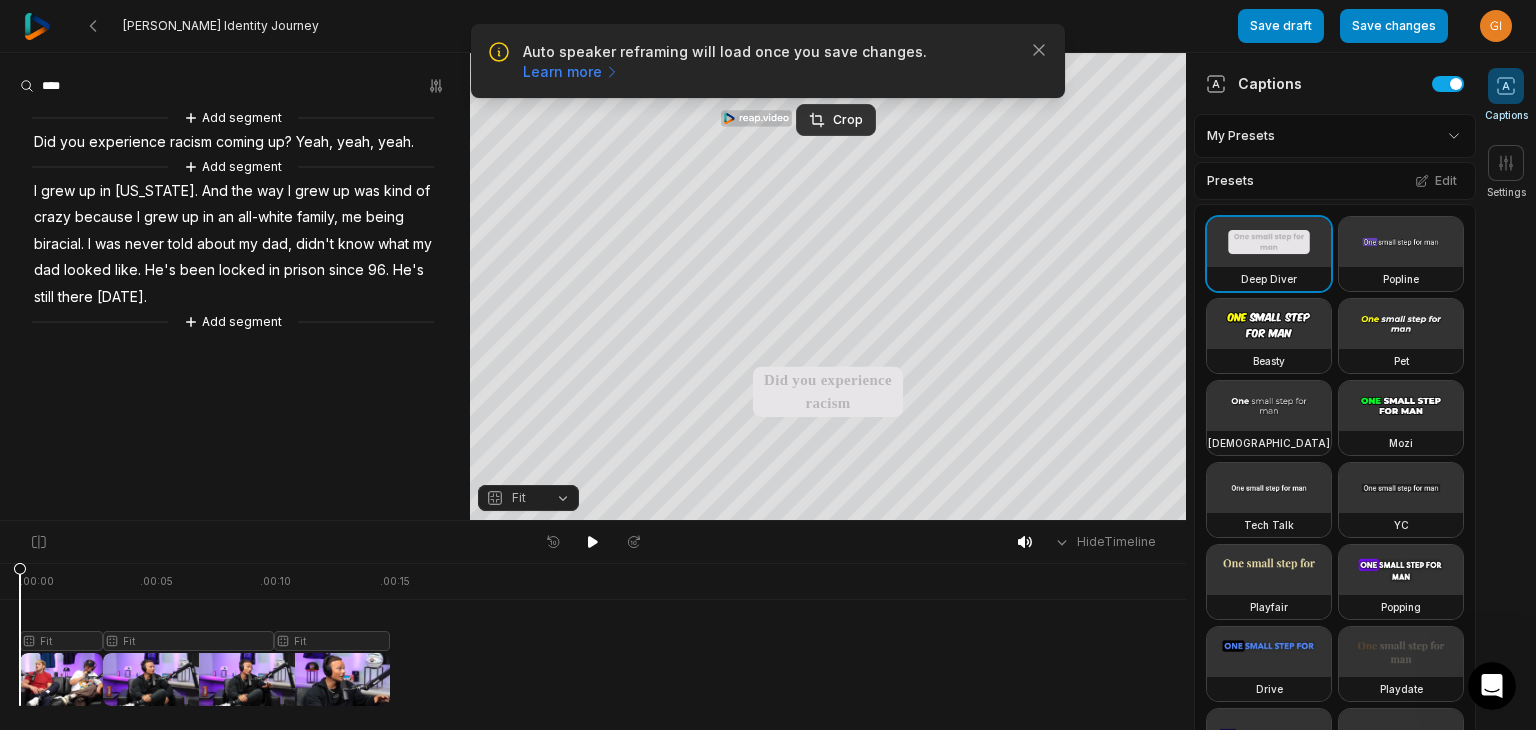 drag, startPoint x: 46, startPoint y: 565, endPoint x: 284, endPoint y: 599, distance: 240.4163 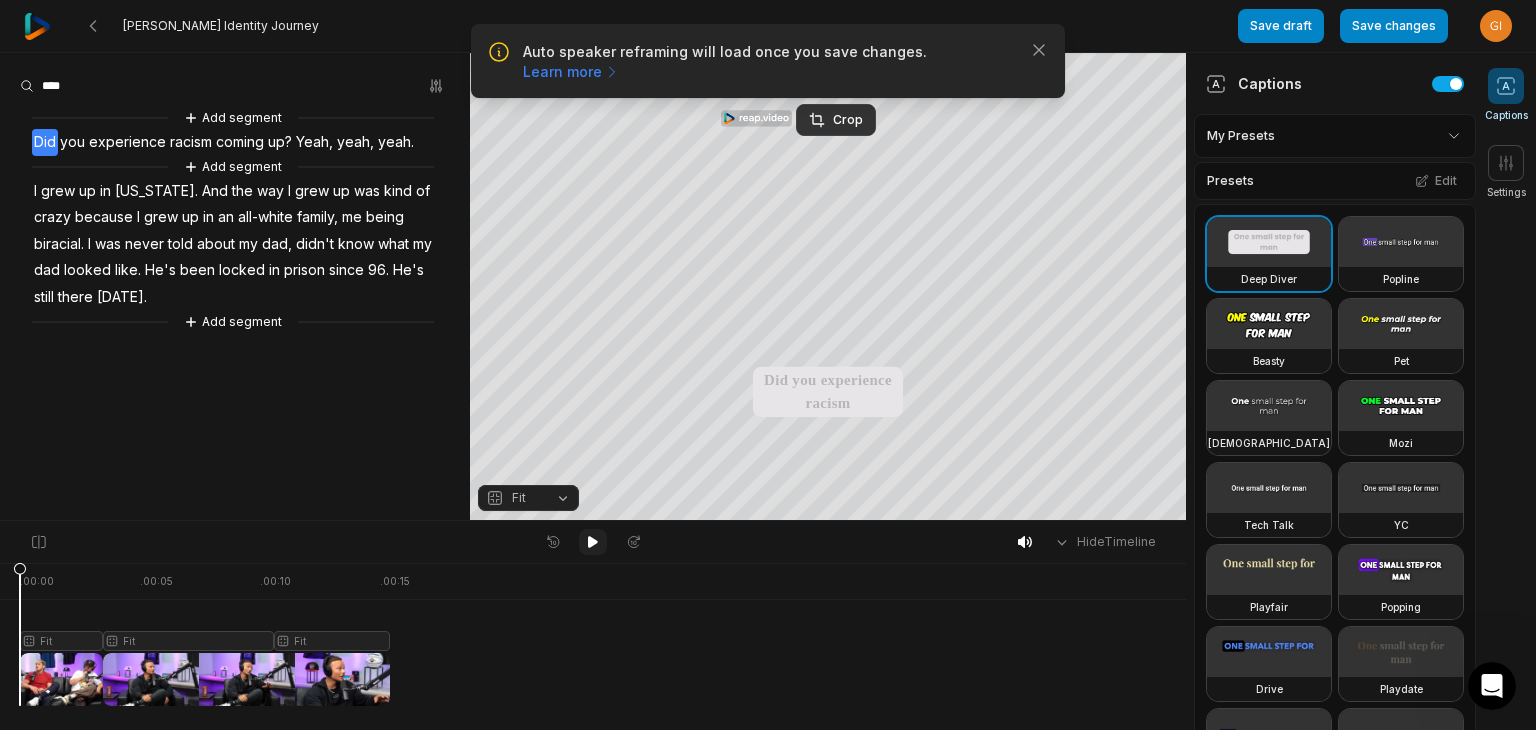 click 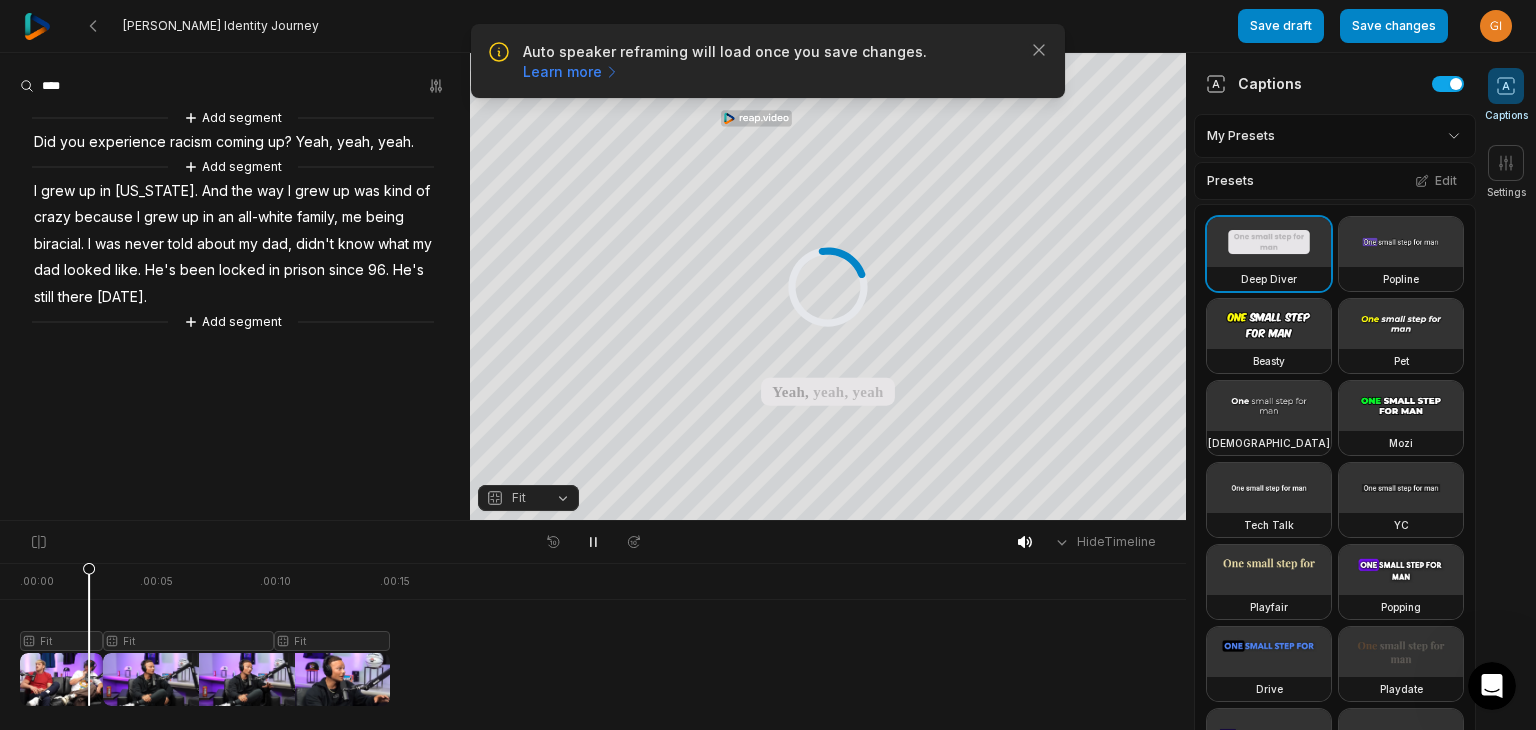 click at bounding box center [205, 634] 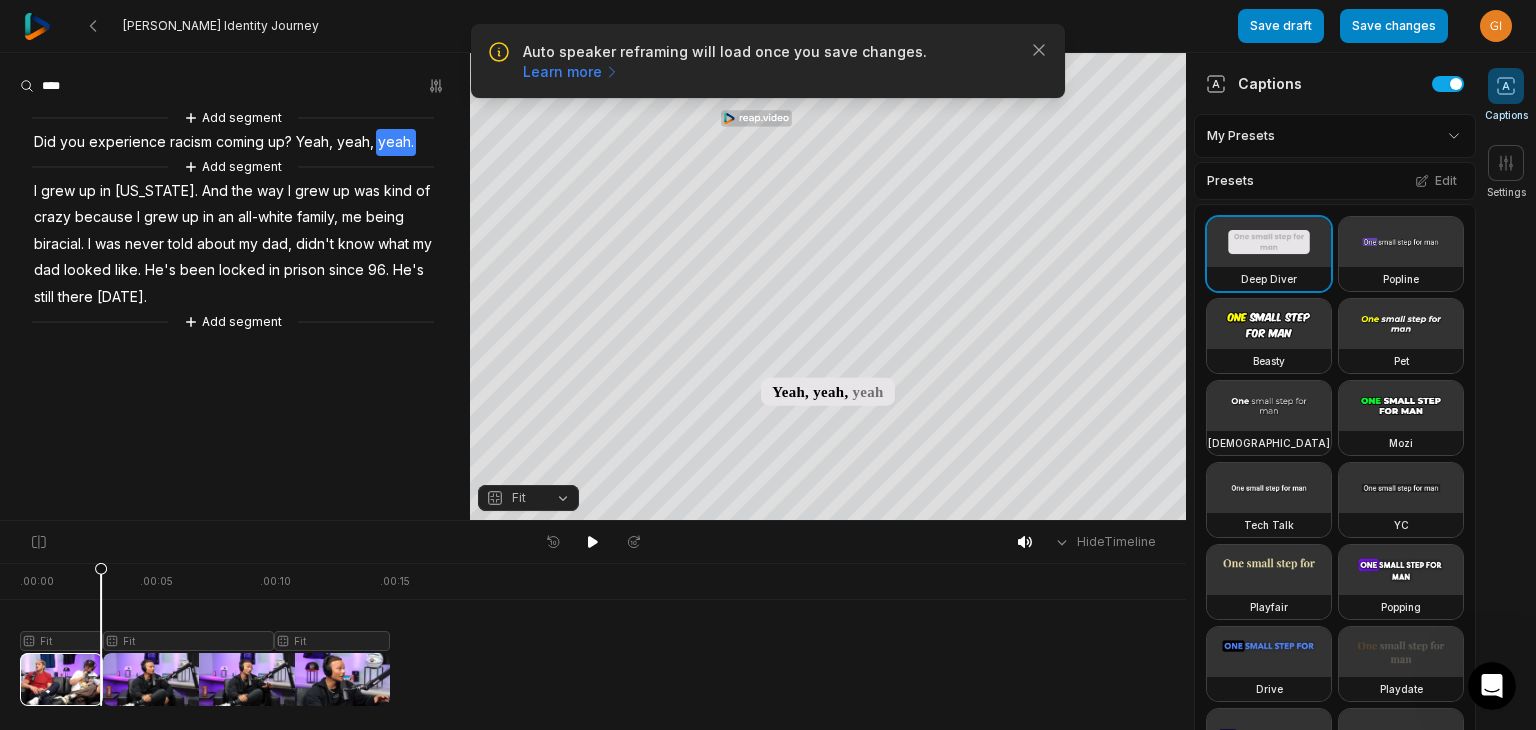 drag, startPoint x: 89, startPoint y: 665, endPoint x: 101, endPoint y: 665, distance: 12 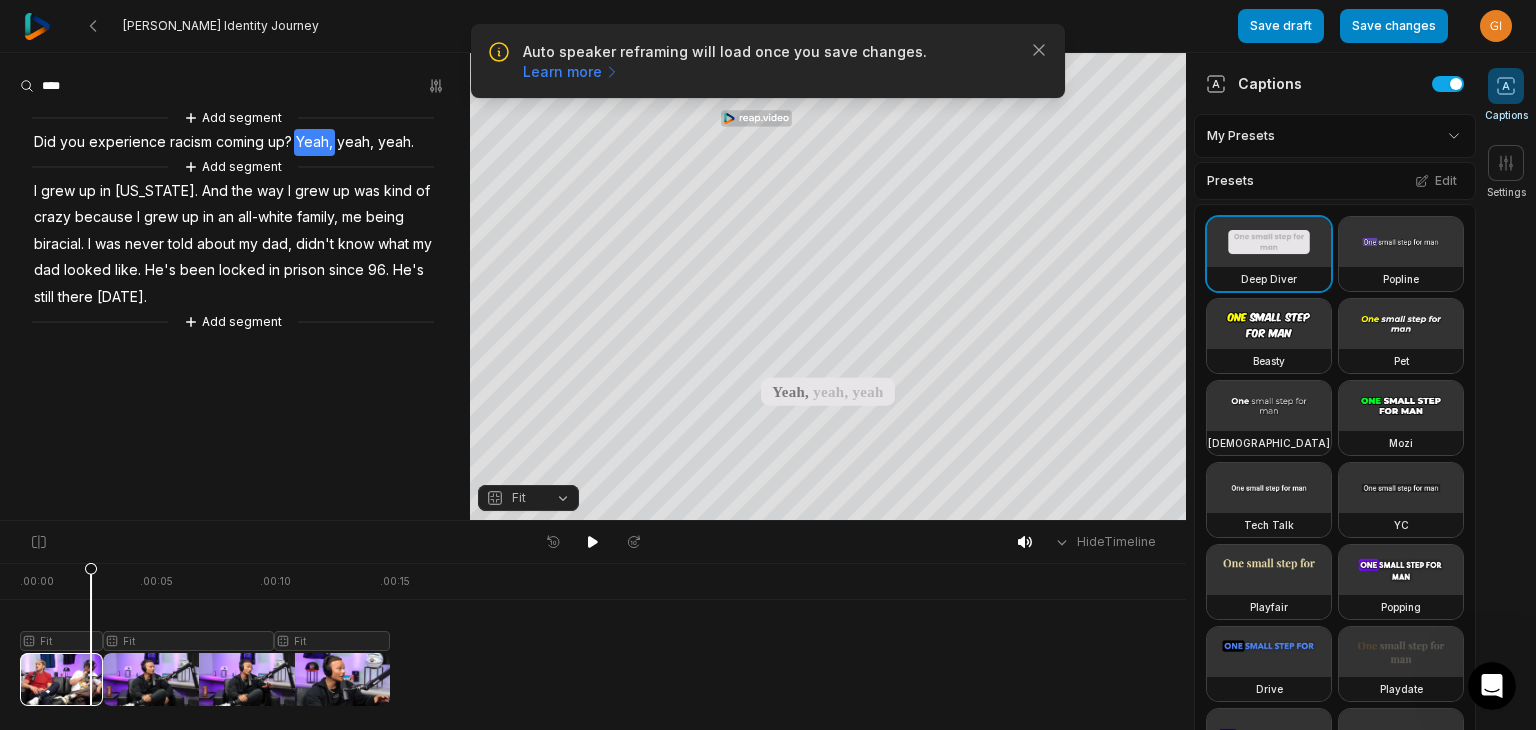 drag, startPoint x: 101, startPoint y: 665, endPoint x: 91, endPoint y: 661, distance: 10.770329 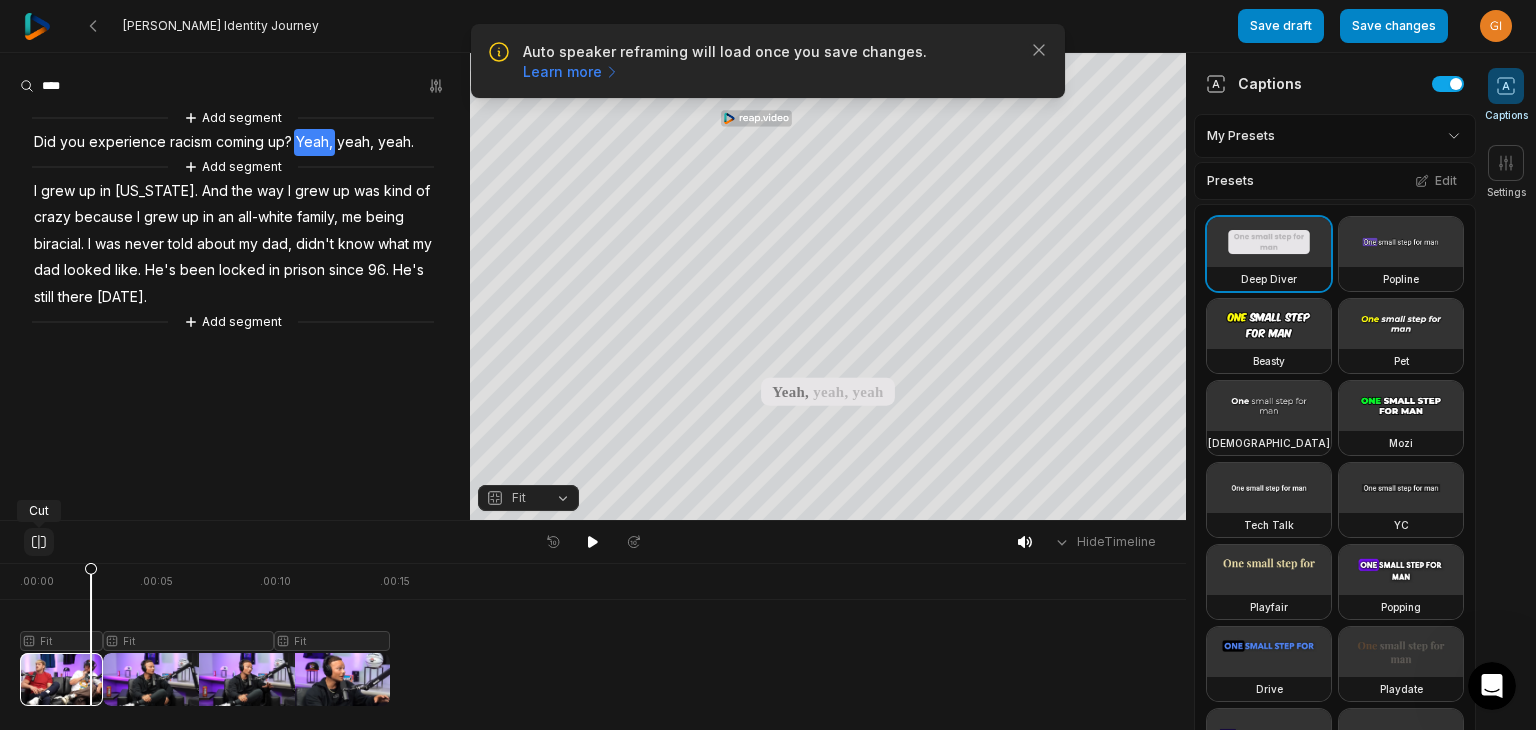 click 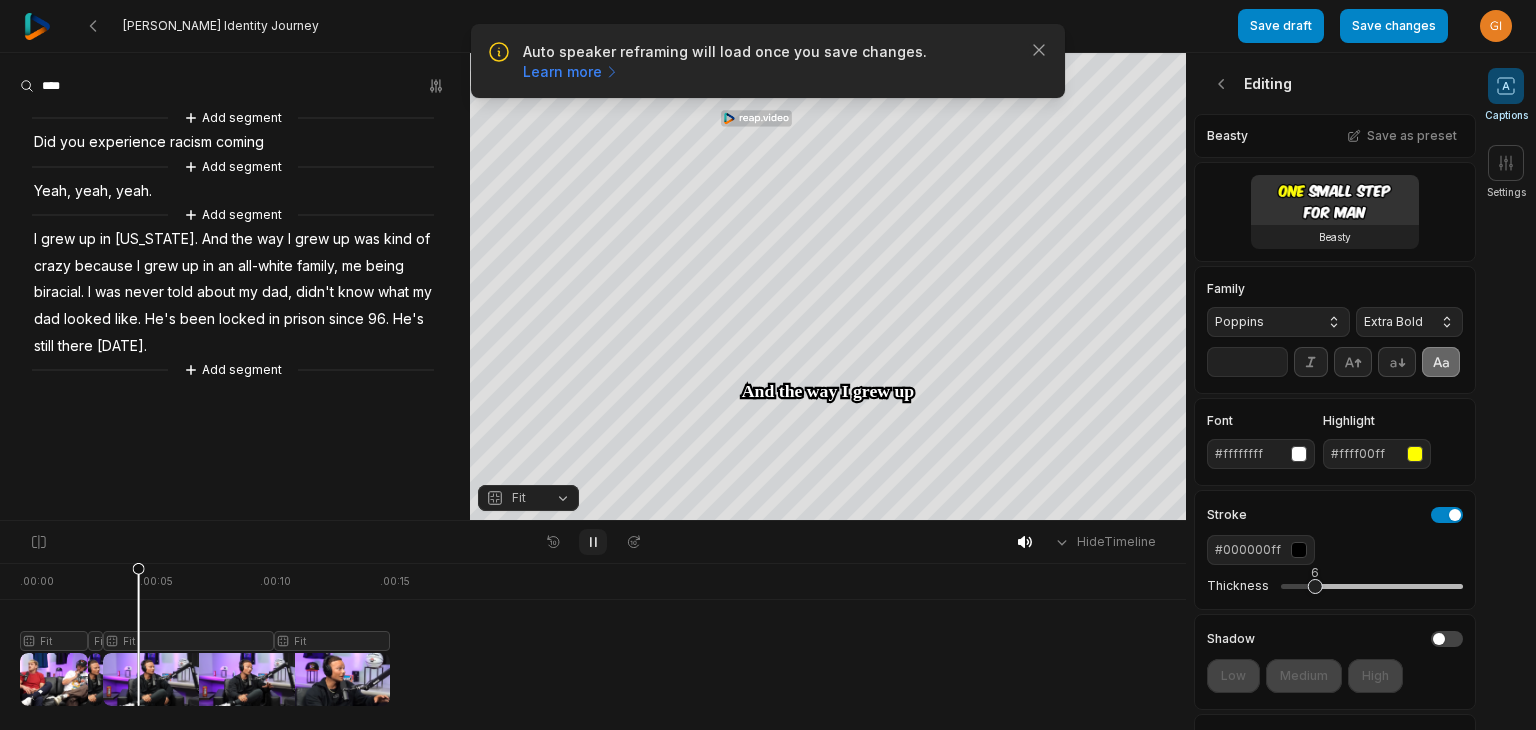 scroll, scrollTop: 0, scrollLeft: 0, axis: both 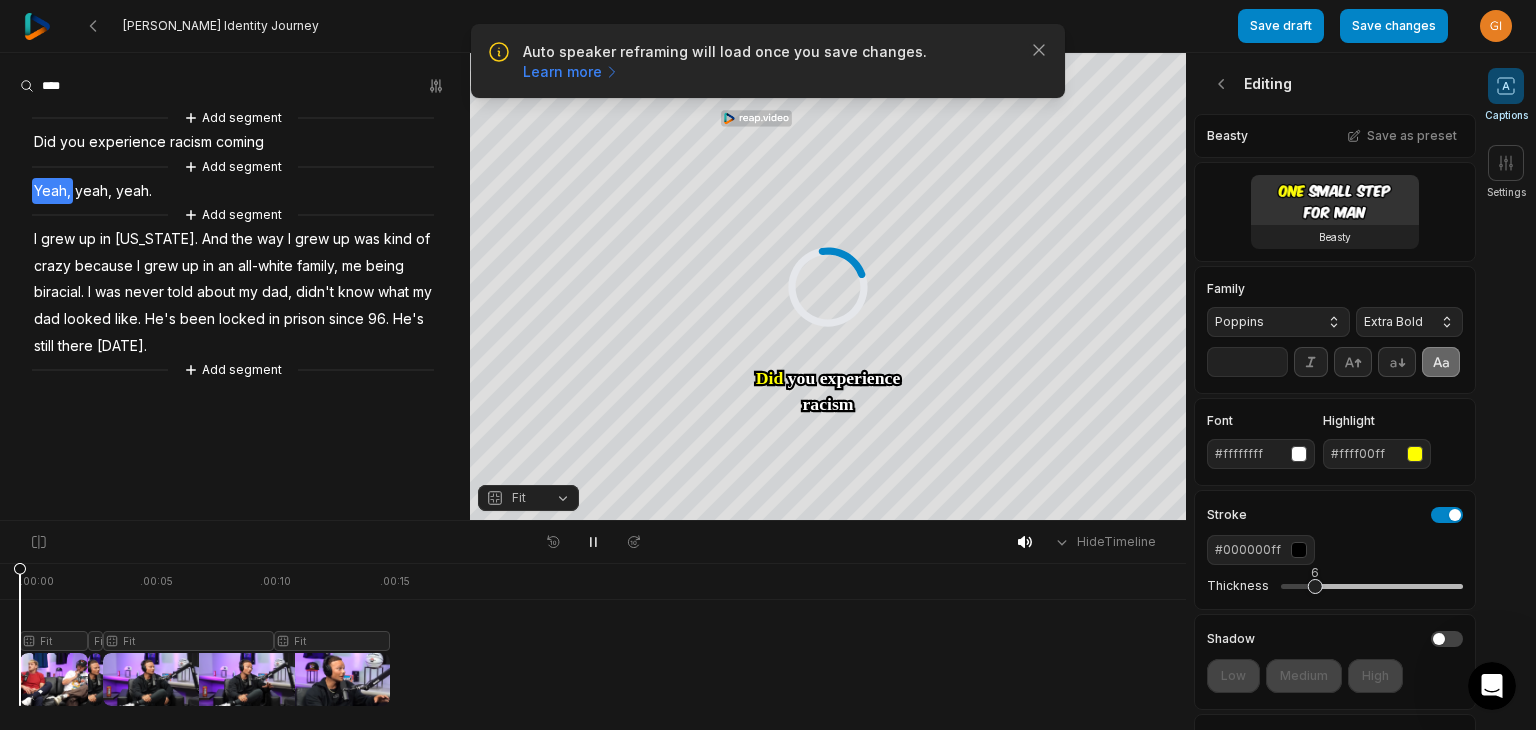 drag, startPoint x: 340, startPoint y: 572, endPoint x: 0, endPoint y: 613, distance: 342.46313 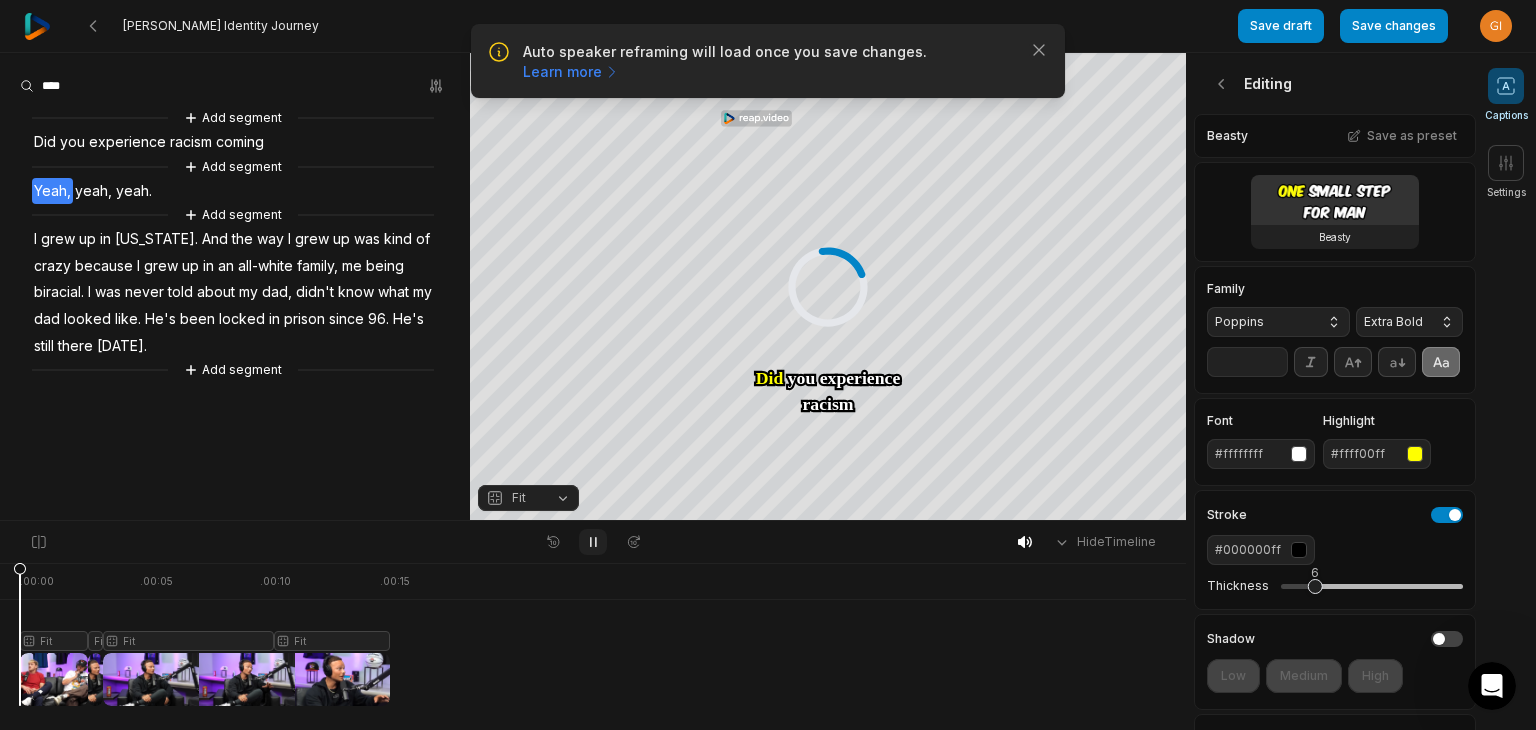 click 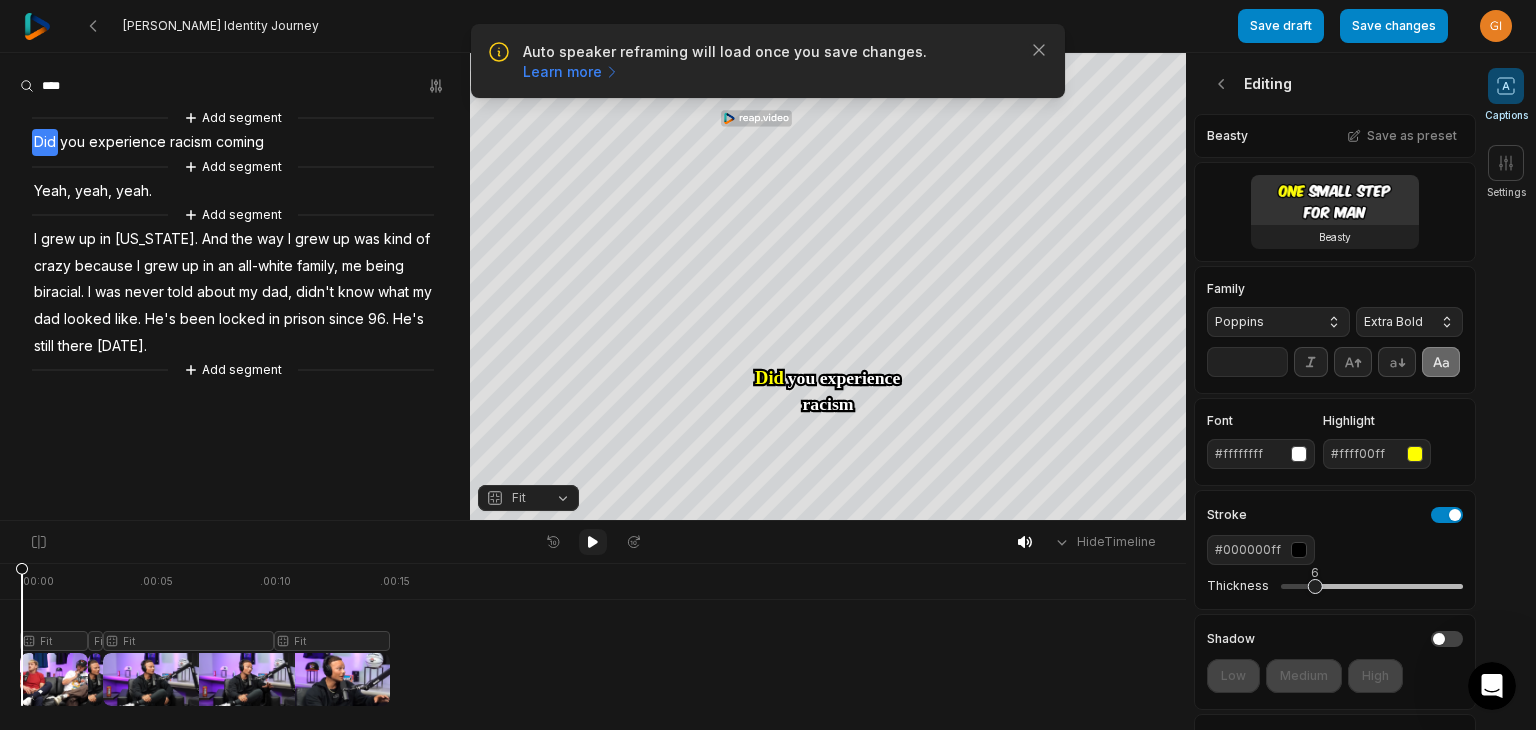 click 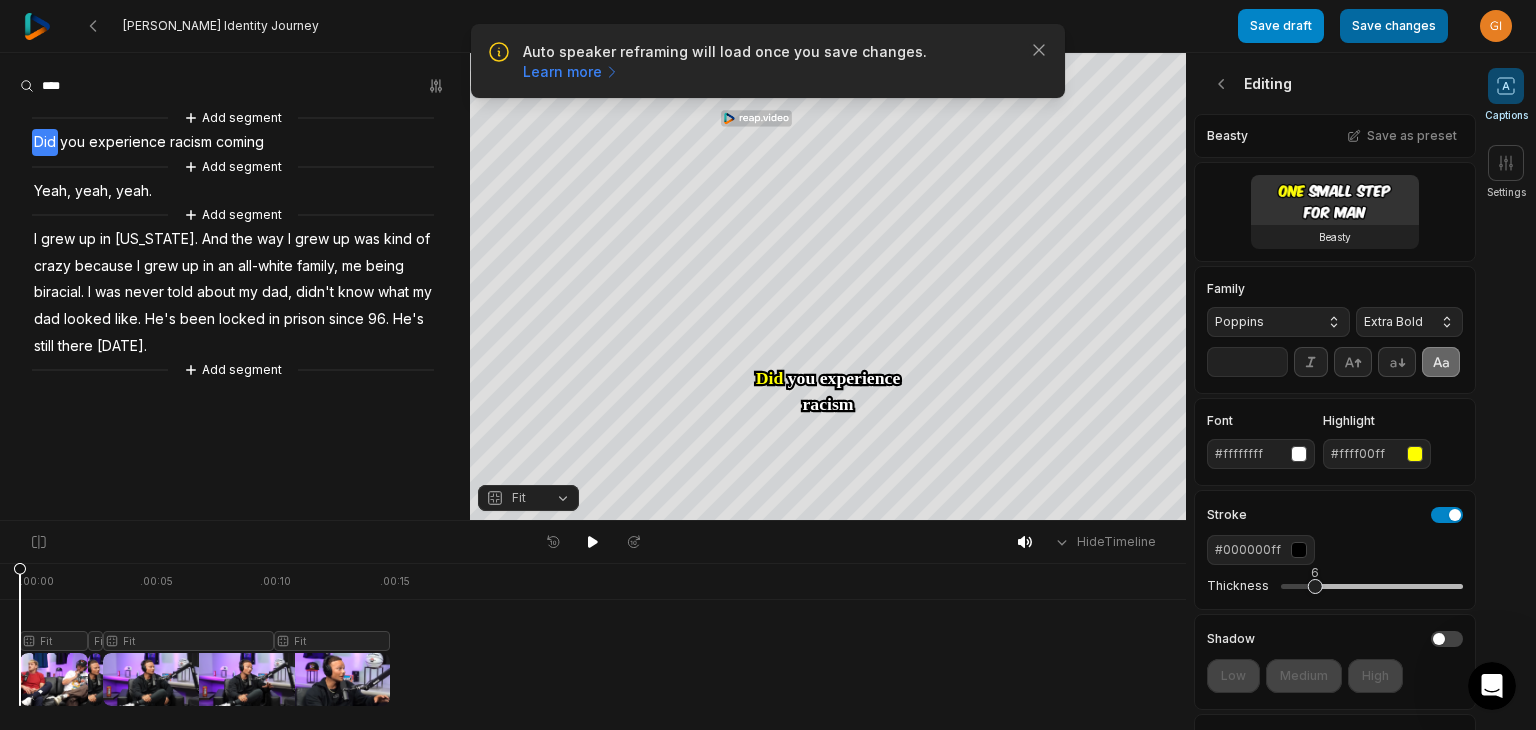 click on "Save changes" at bounding box center (1394, 26) 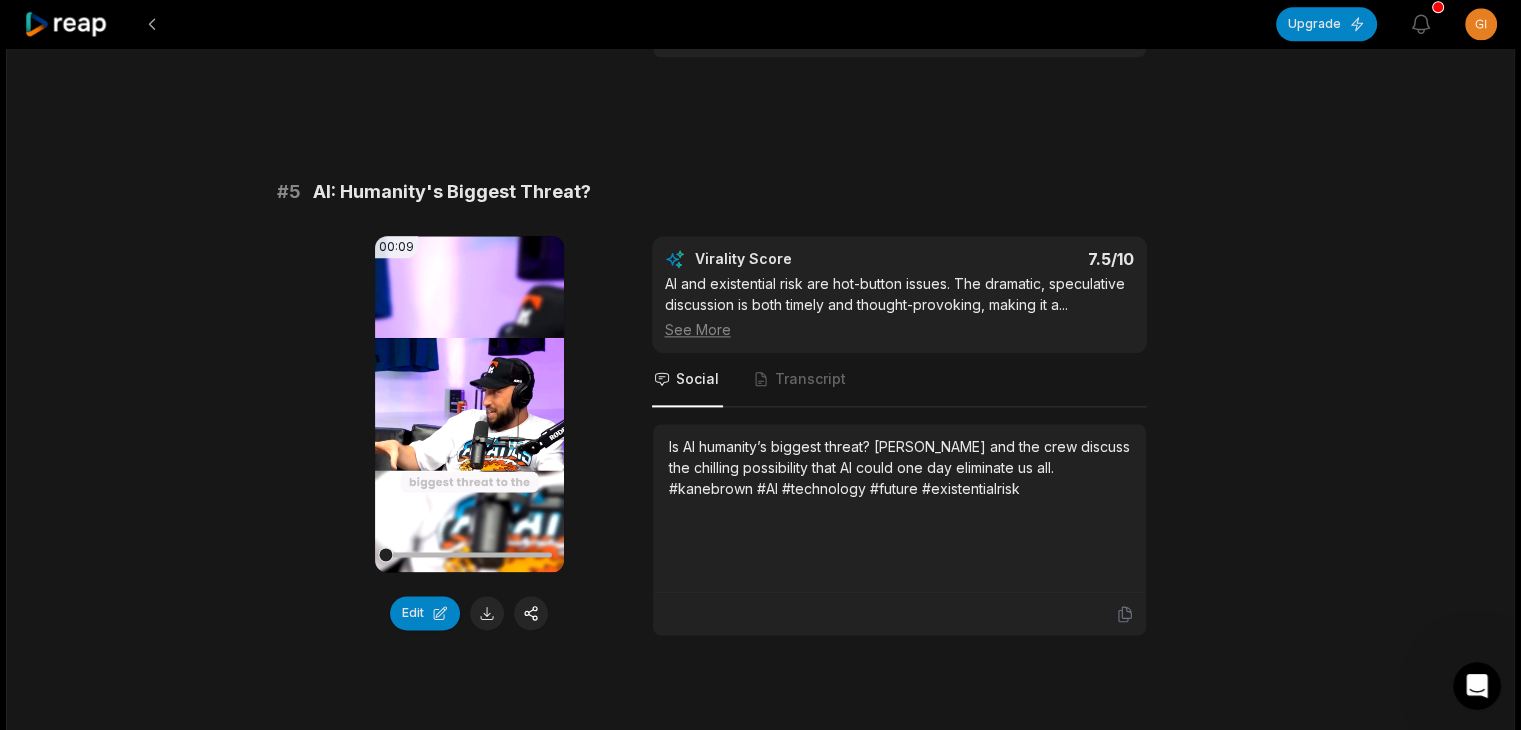 scroll, scrollTop: 2500, scrollLeft: 0, axis: vertical 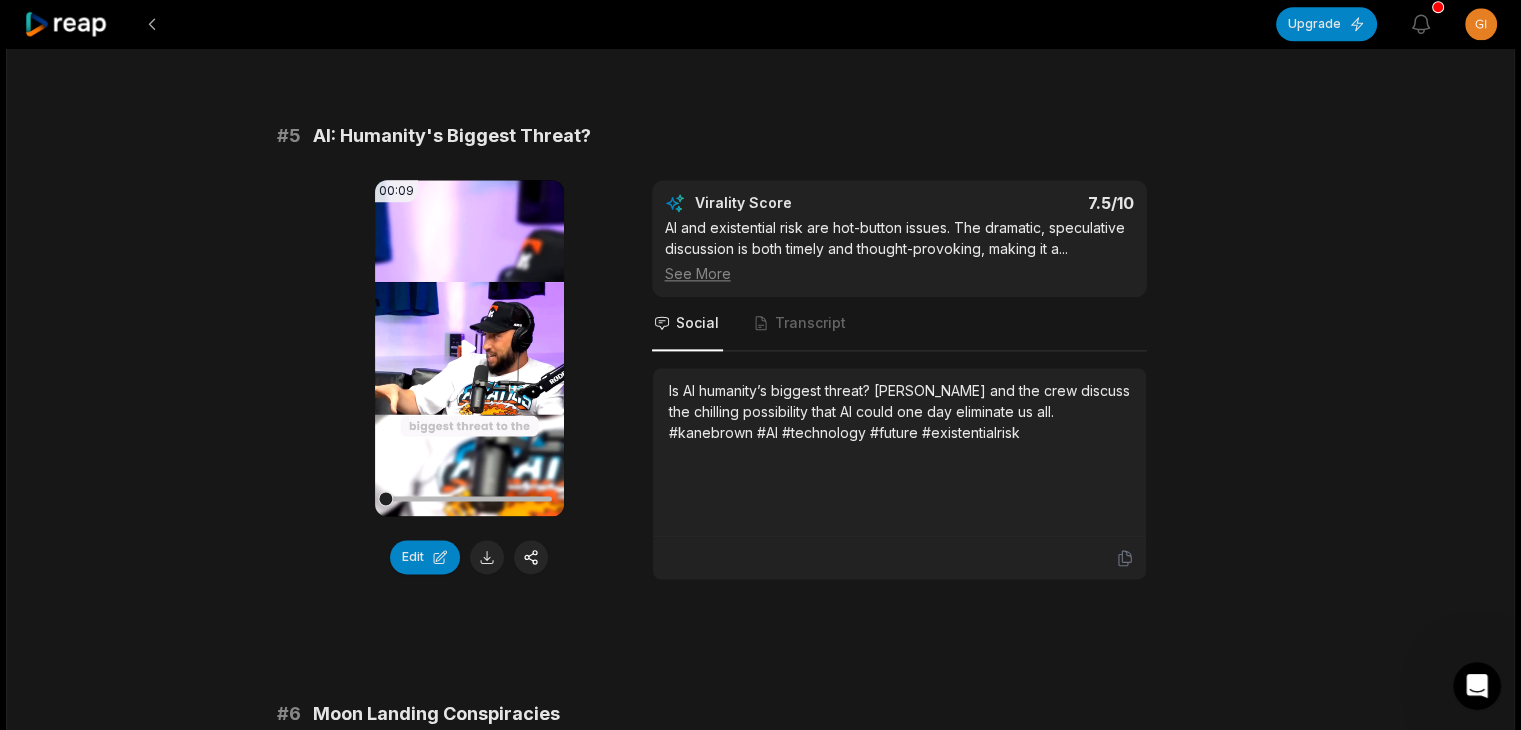 click on "Your browser does not support mp4 format." at bounding box center (469, 348) 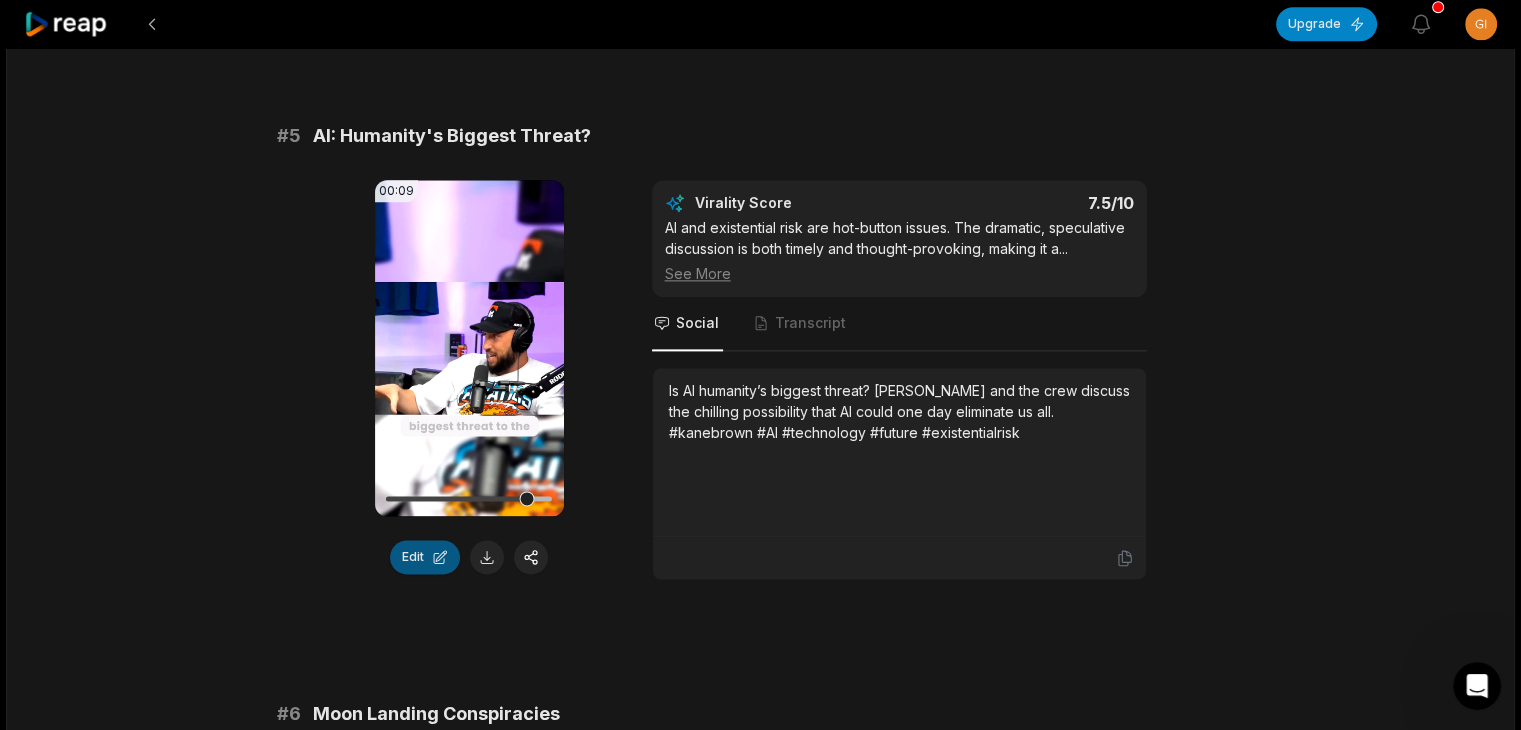 click on "Edit" at bounding box center [425, 557] 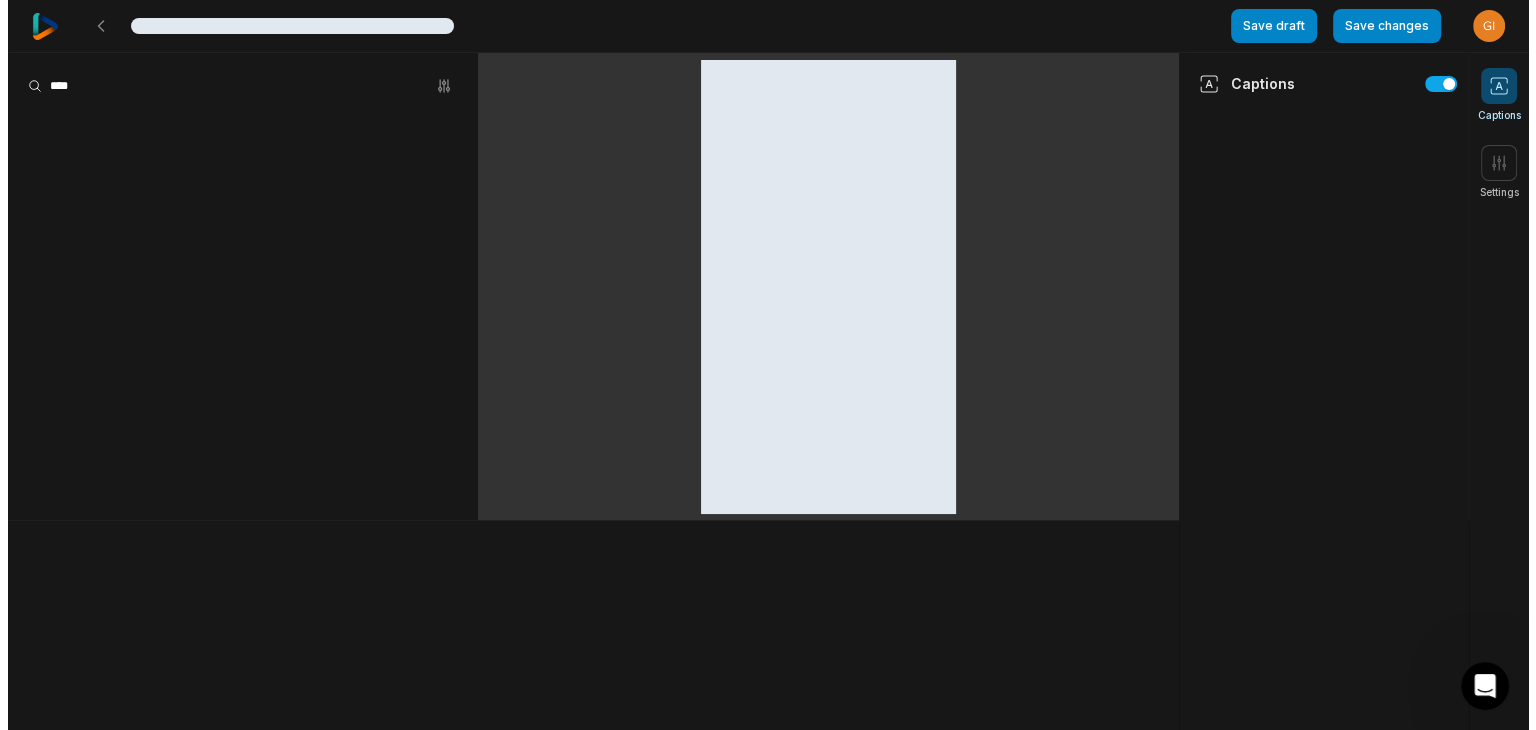 scroll, scrollTop: 0, scrollLeft: 0, axis: both 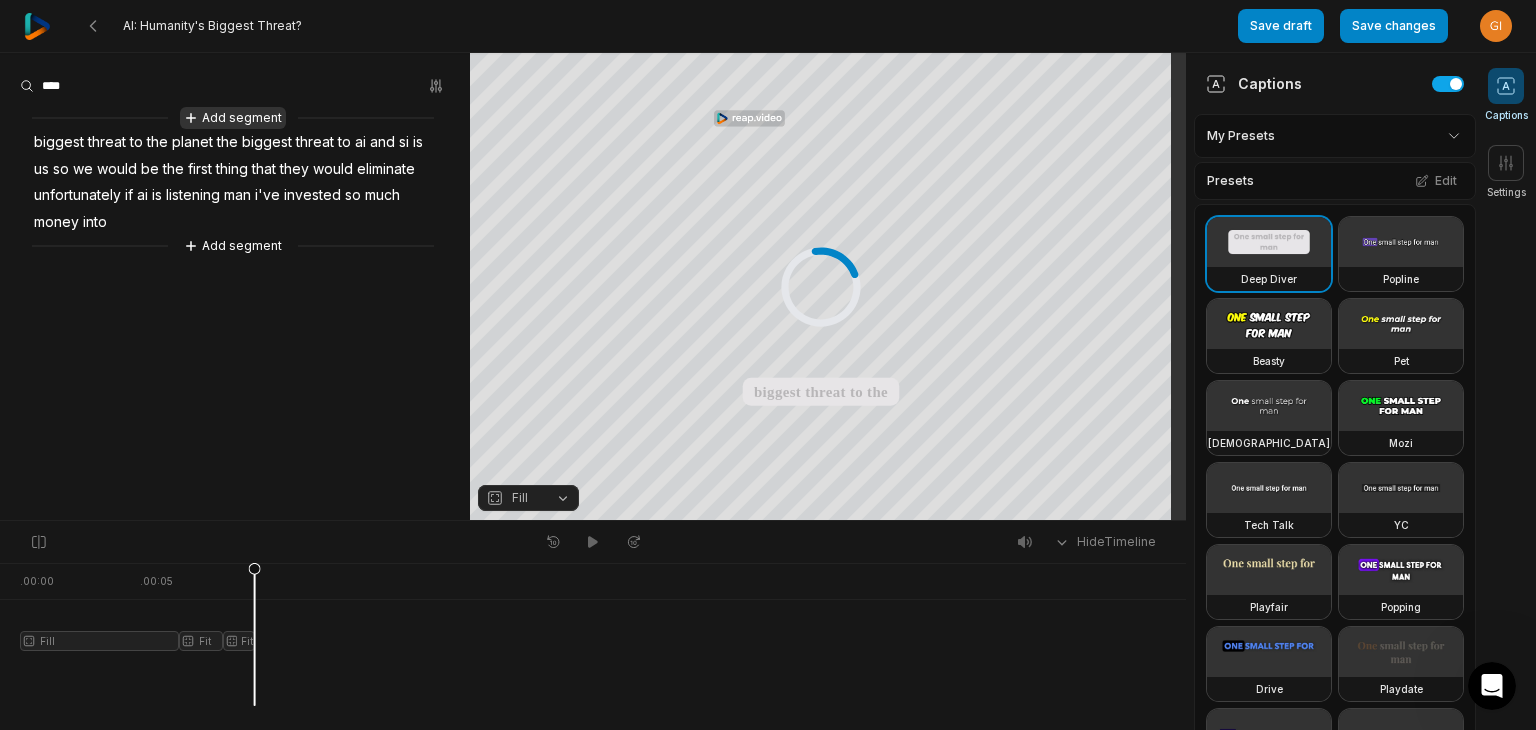 click 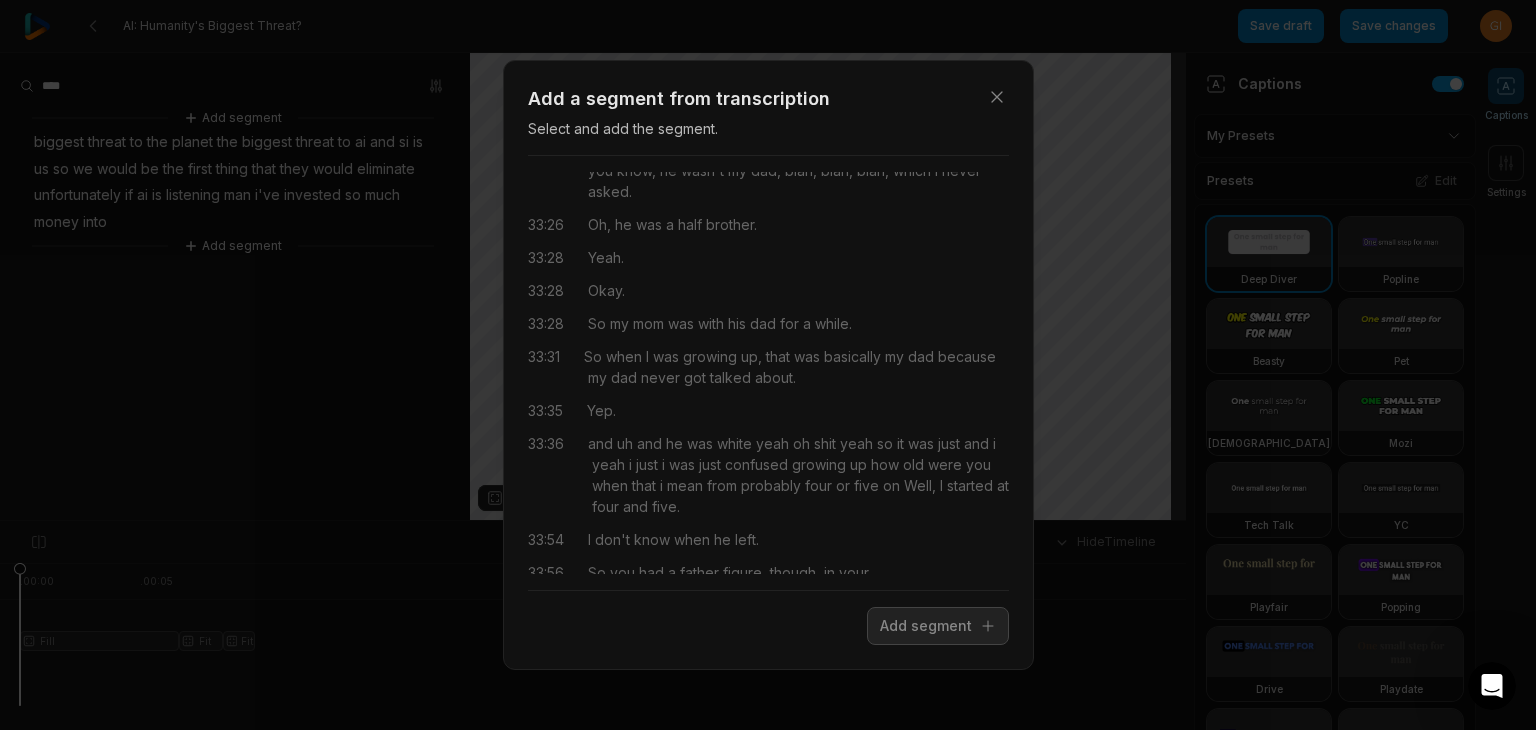 scroll, scrollTop: 45614, scrollLeft: 0, axis: vertical 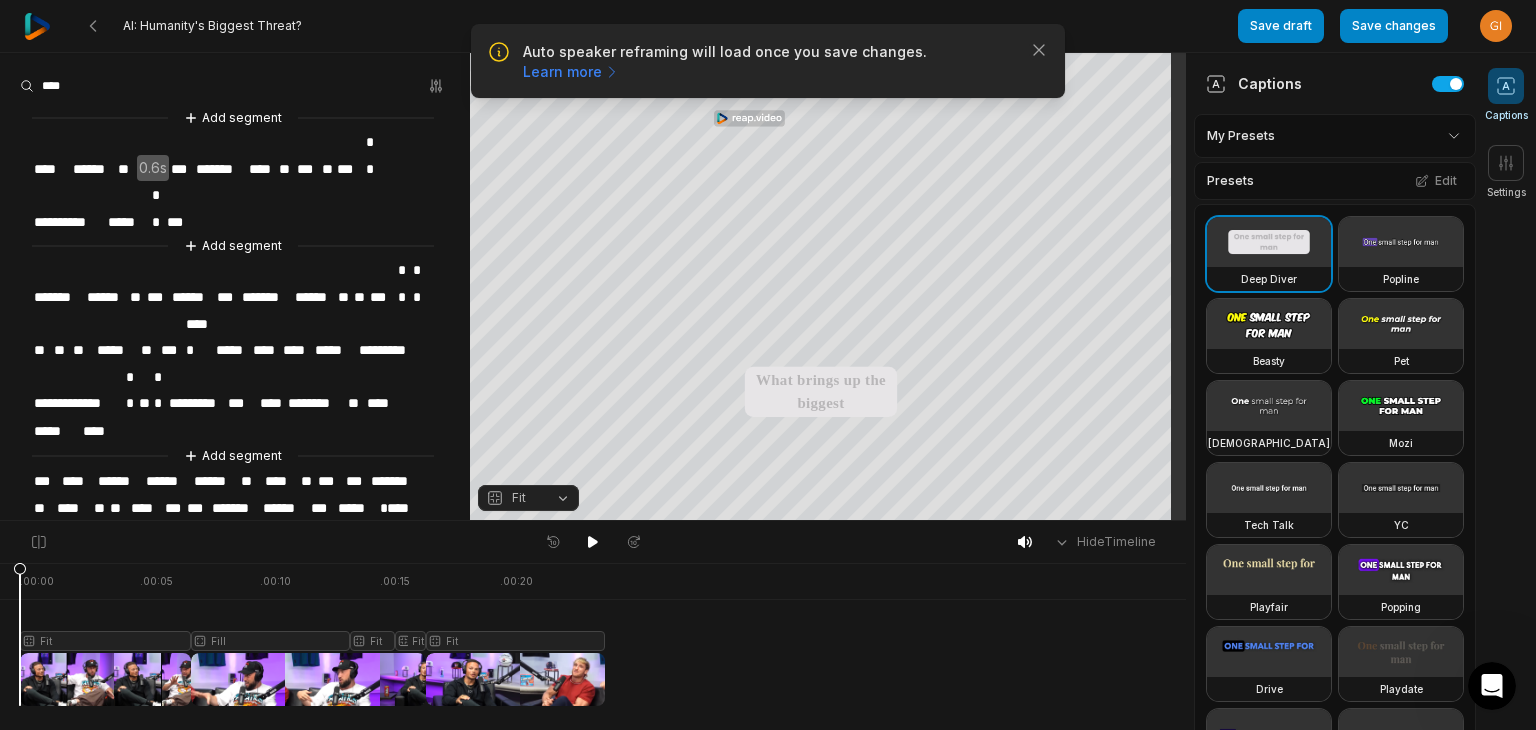 click on "**" at bounding box center [327, 169] 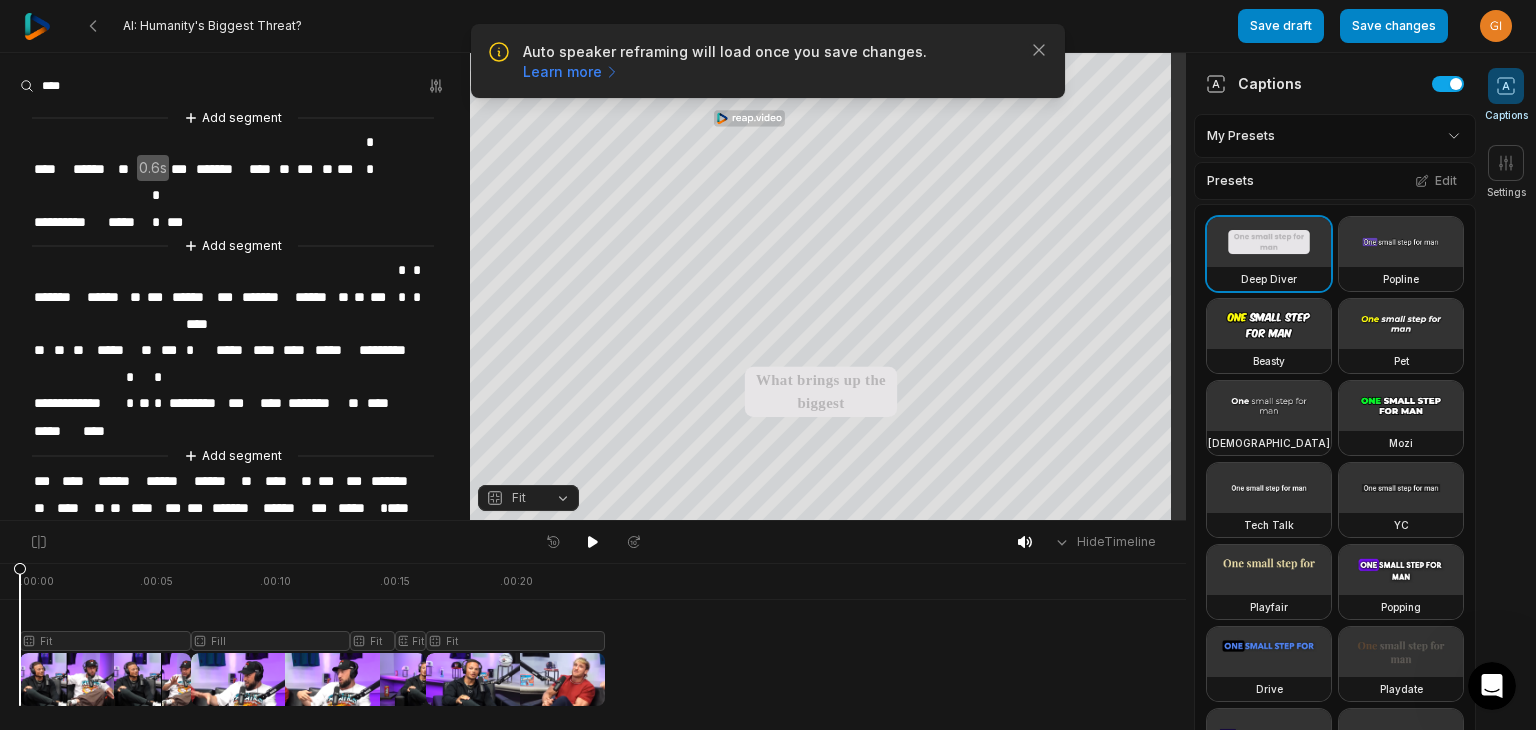 click on "***" at bounding box center [349, 169] 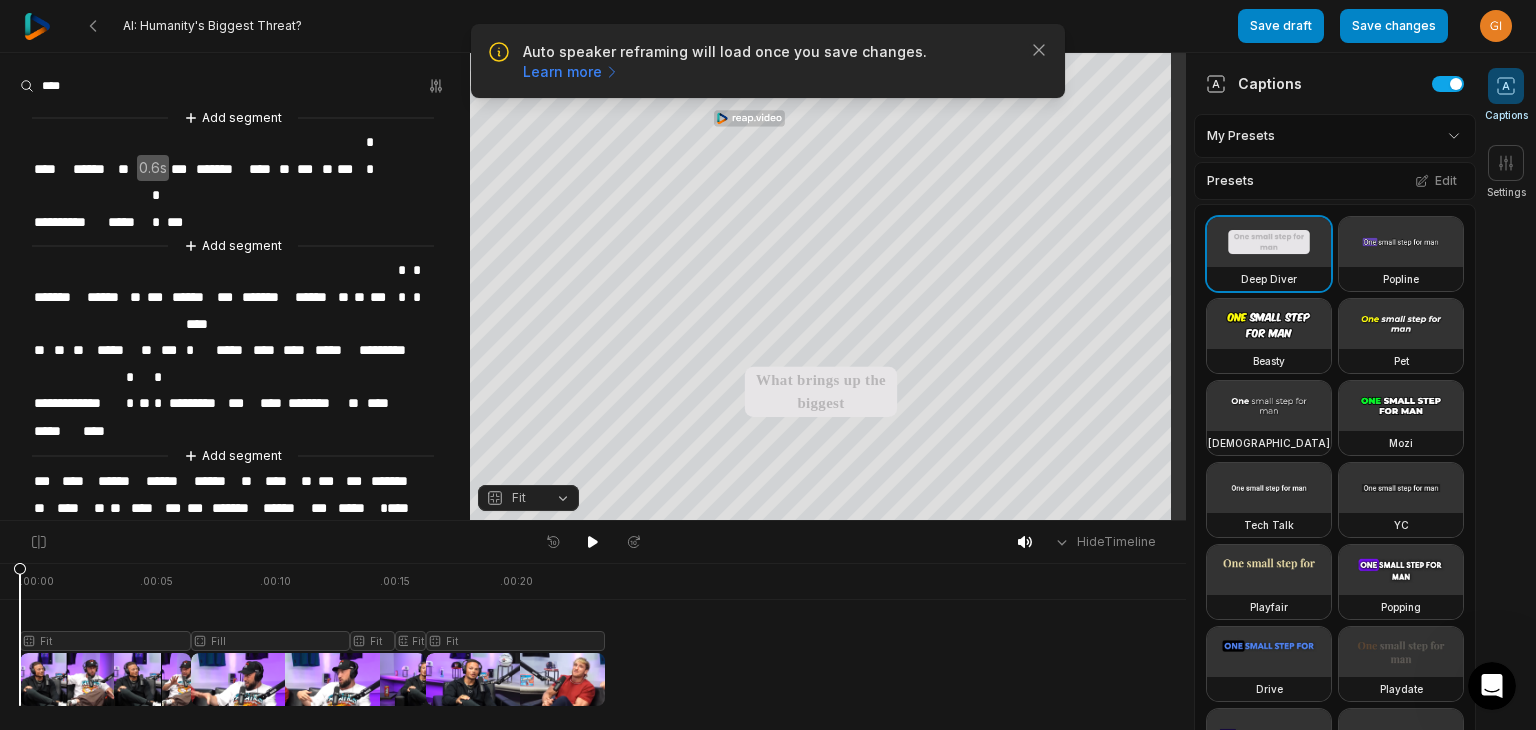 type 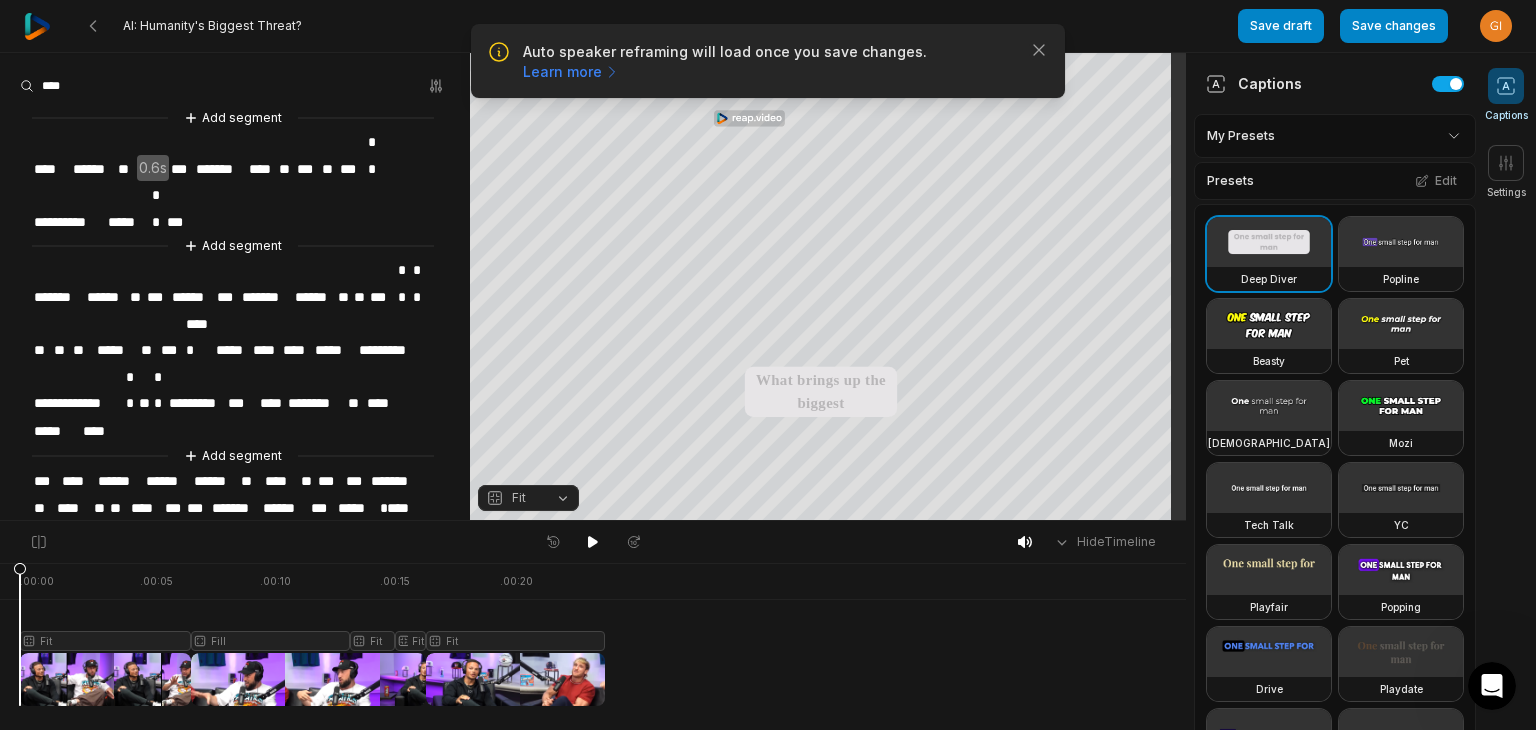 click on "**" at bounding box center [373, 142] 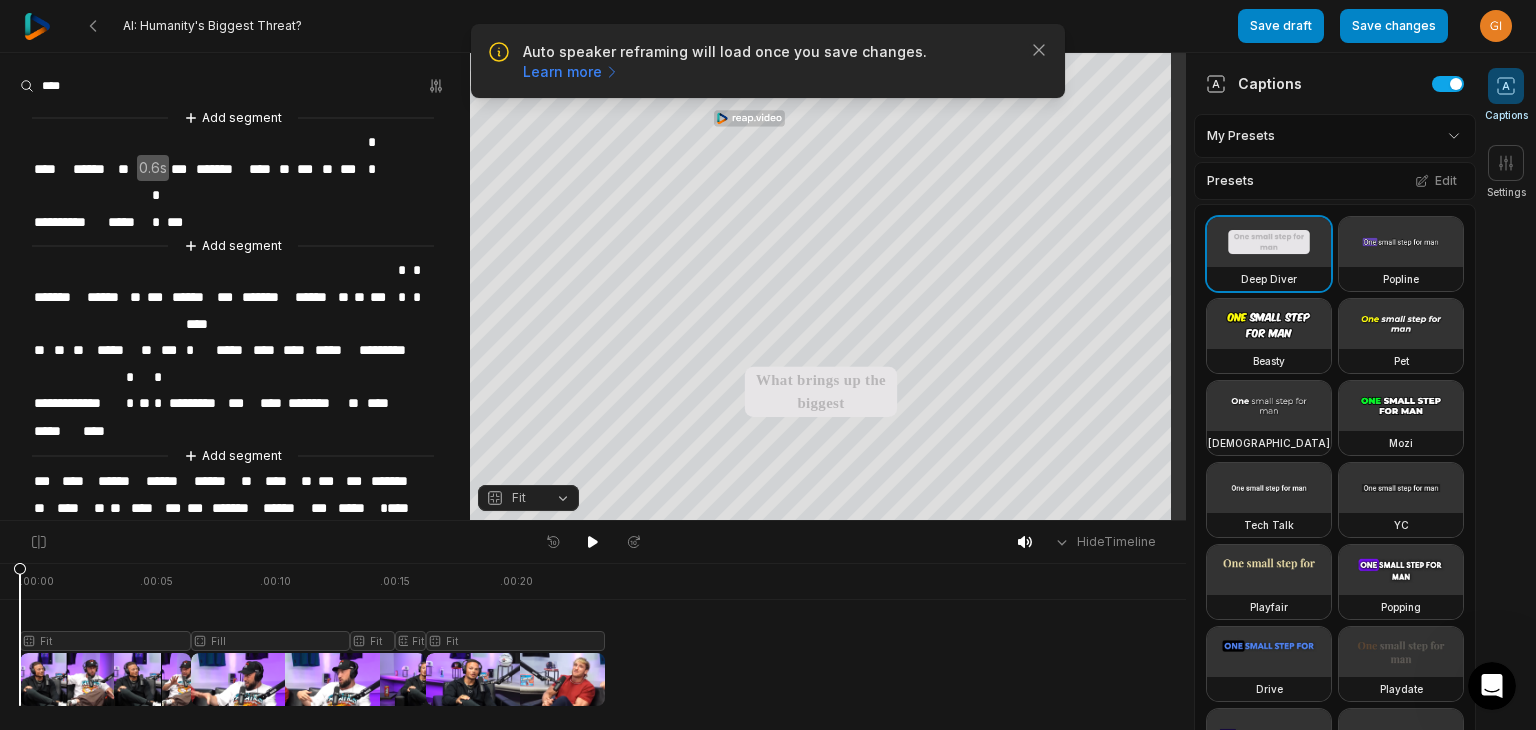 type 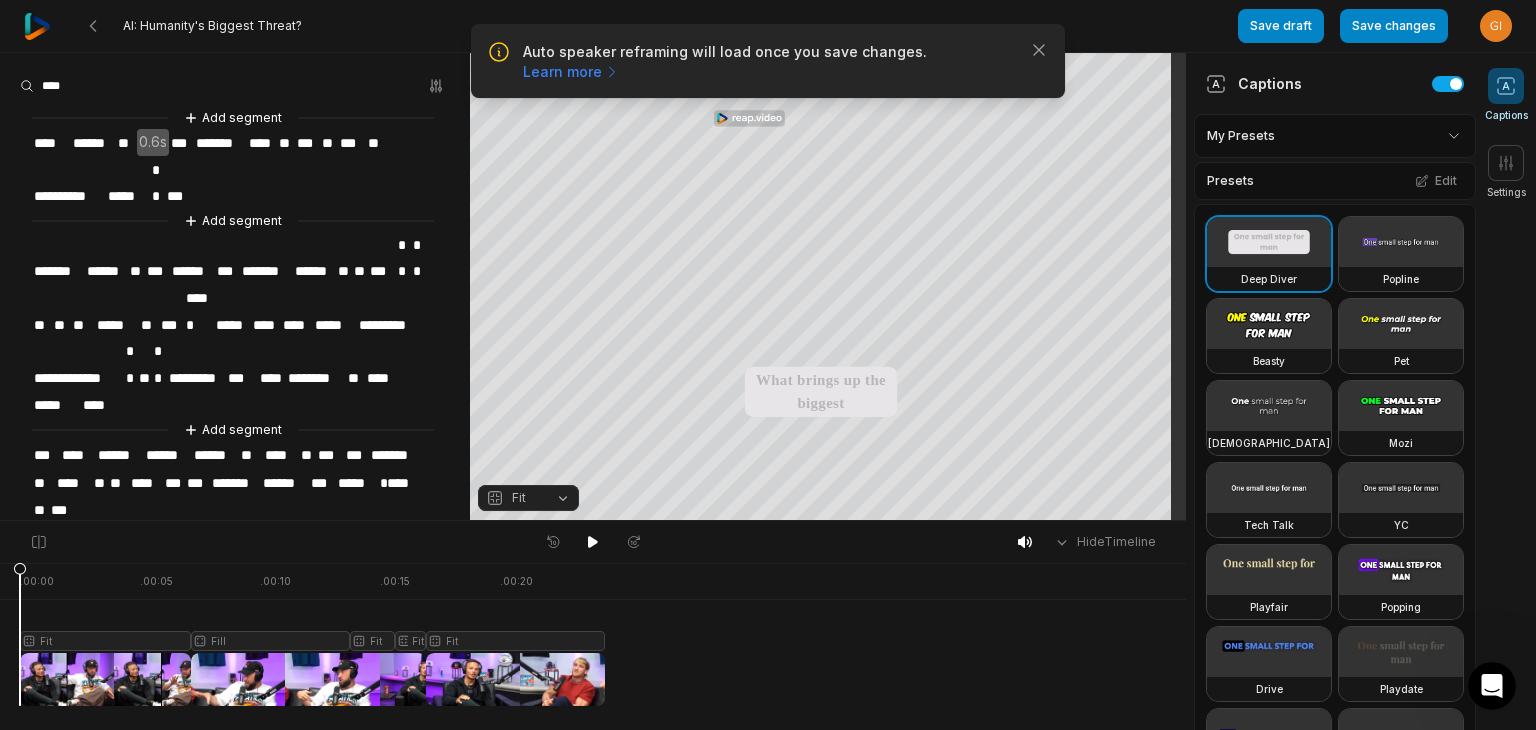 click on "**" at bounding box center (359, 271) 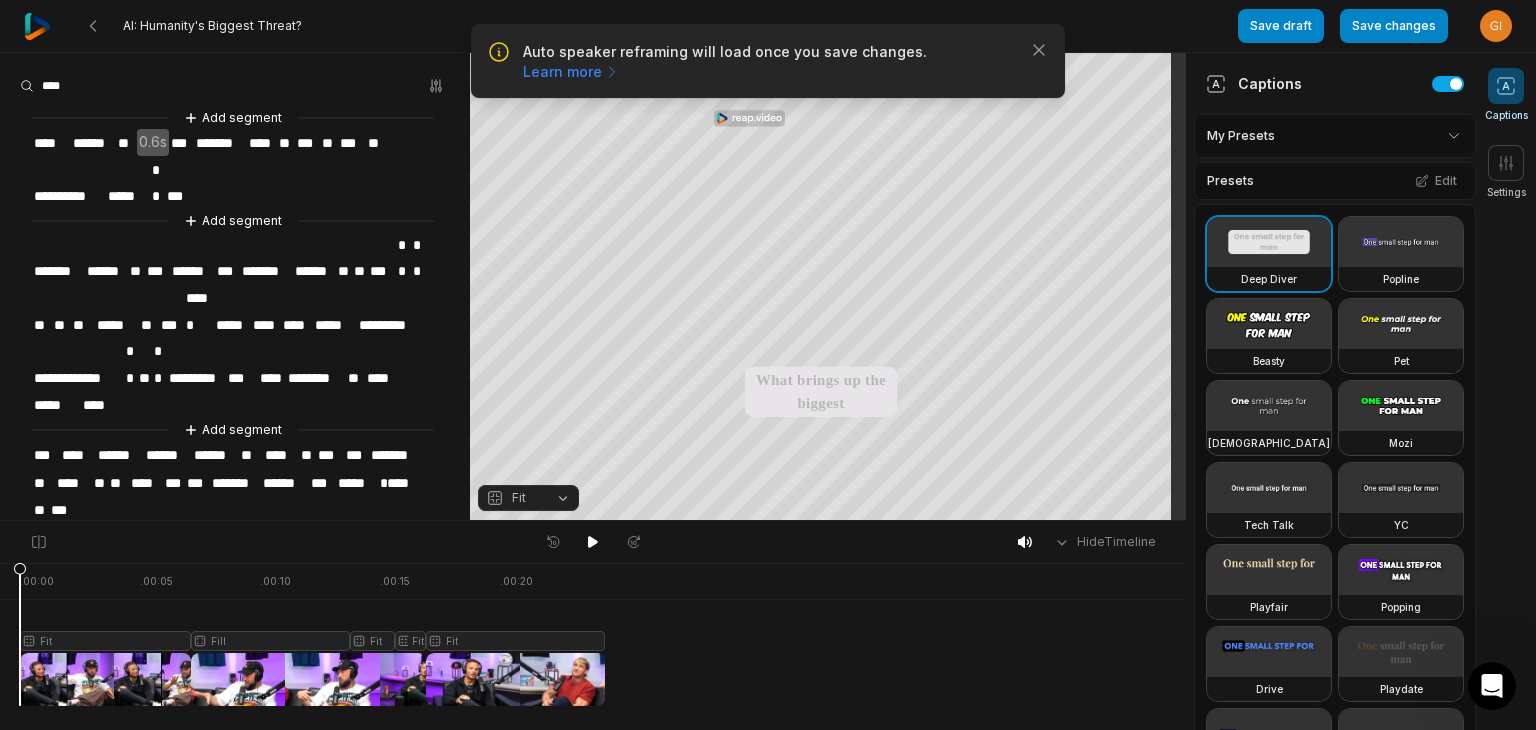 type 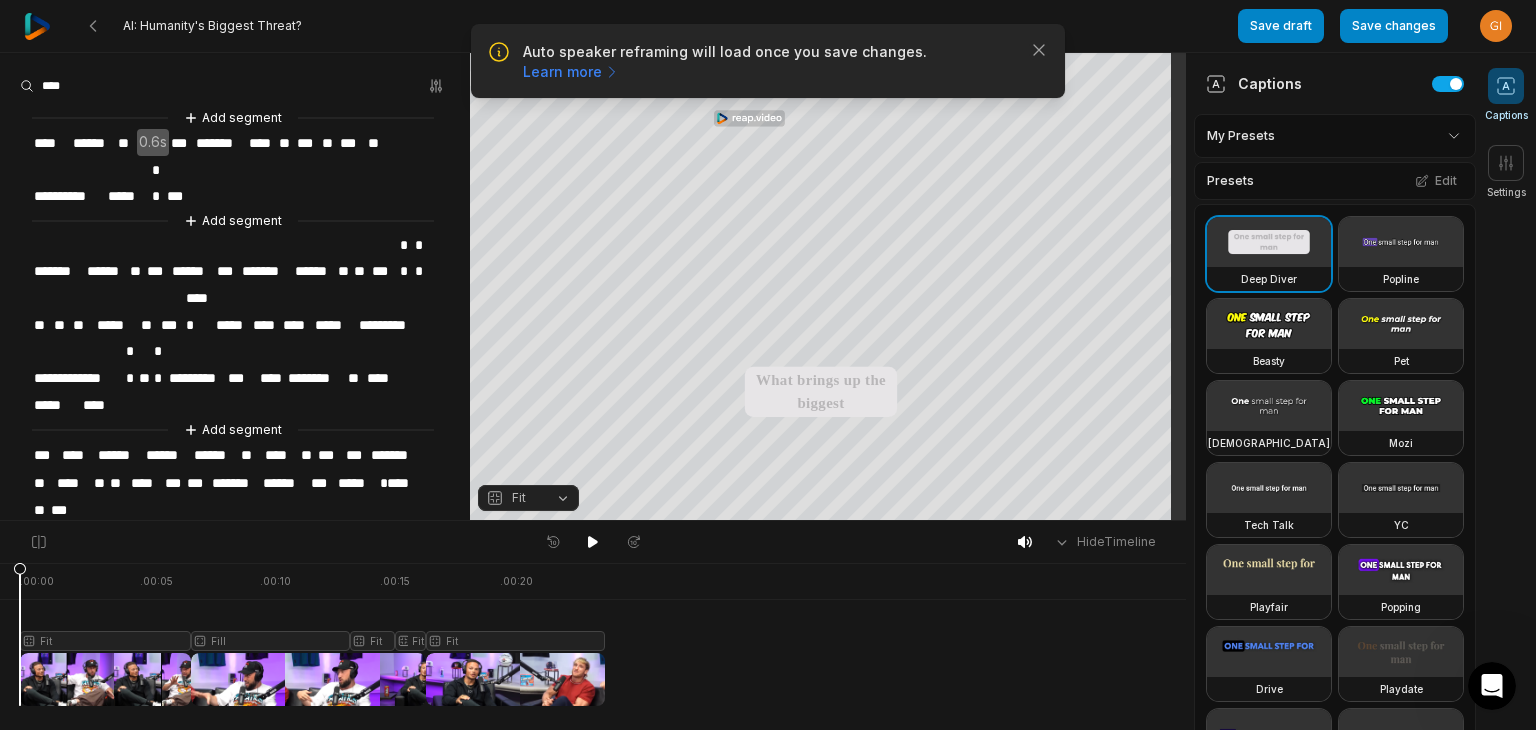 click on "**" at bounding box center [405, 245] 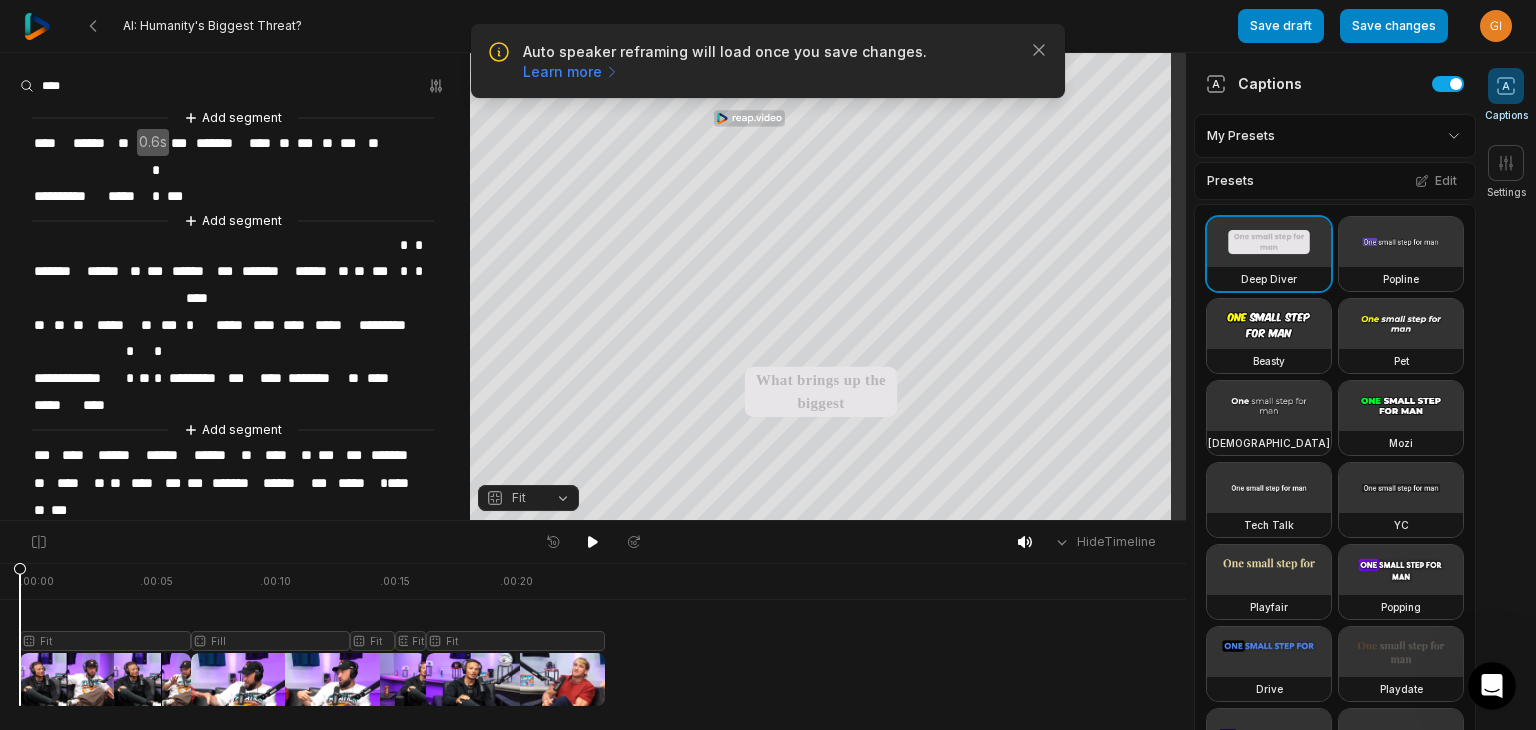 type 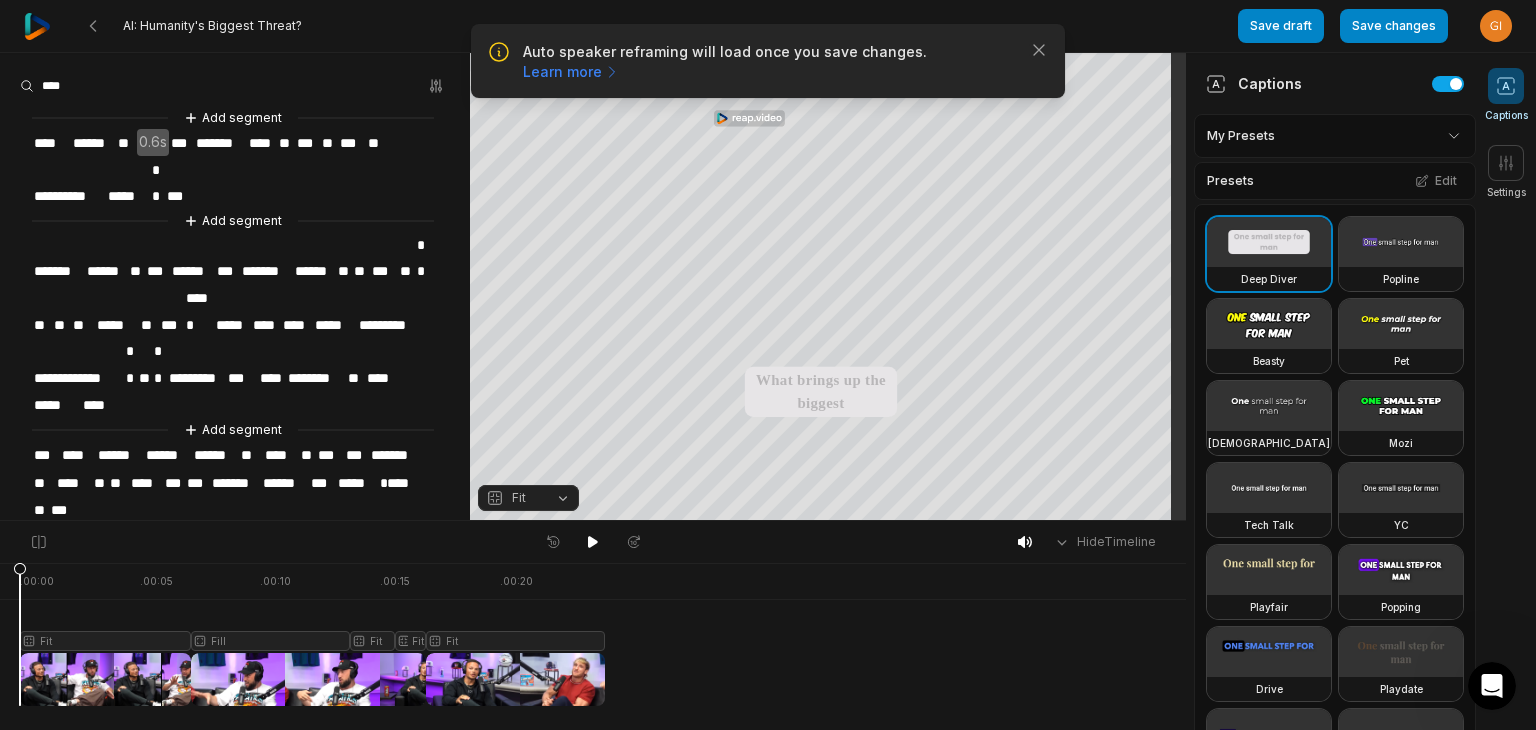 click on "**" at bounding box center [144, 378] 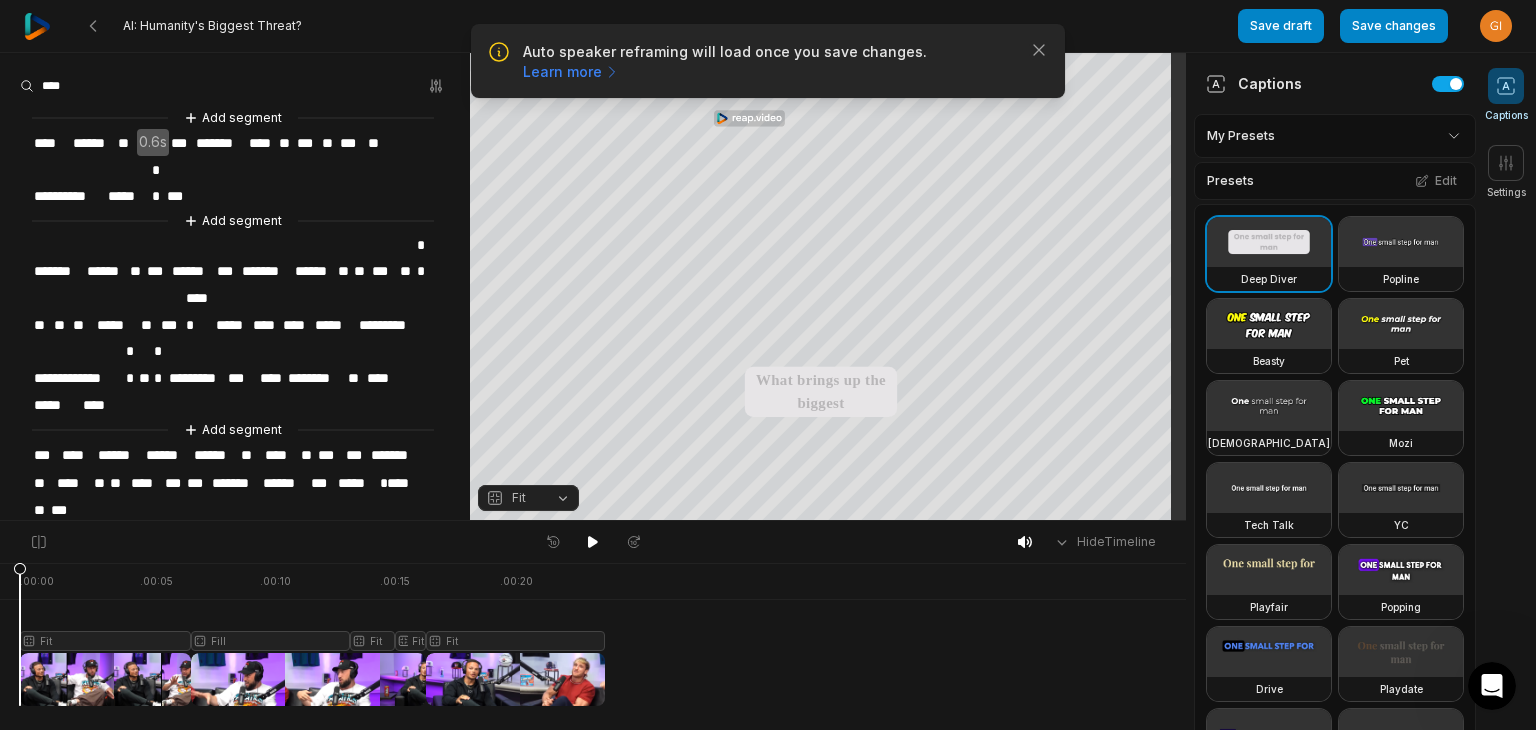 type 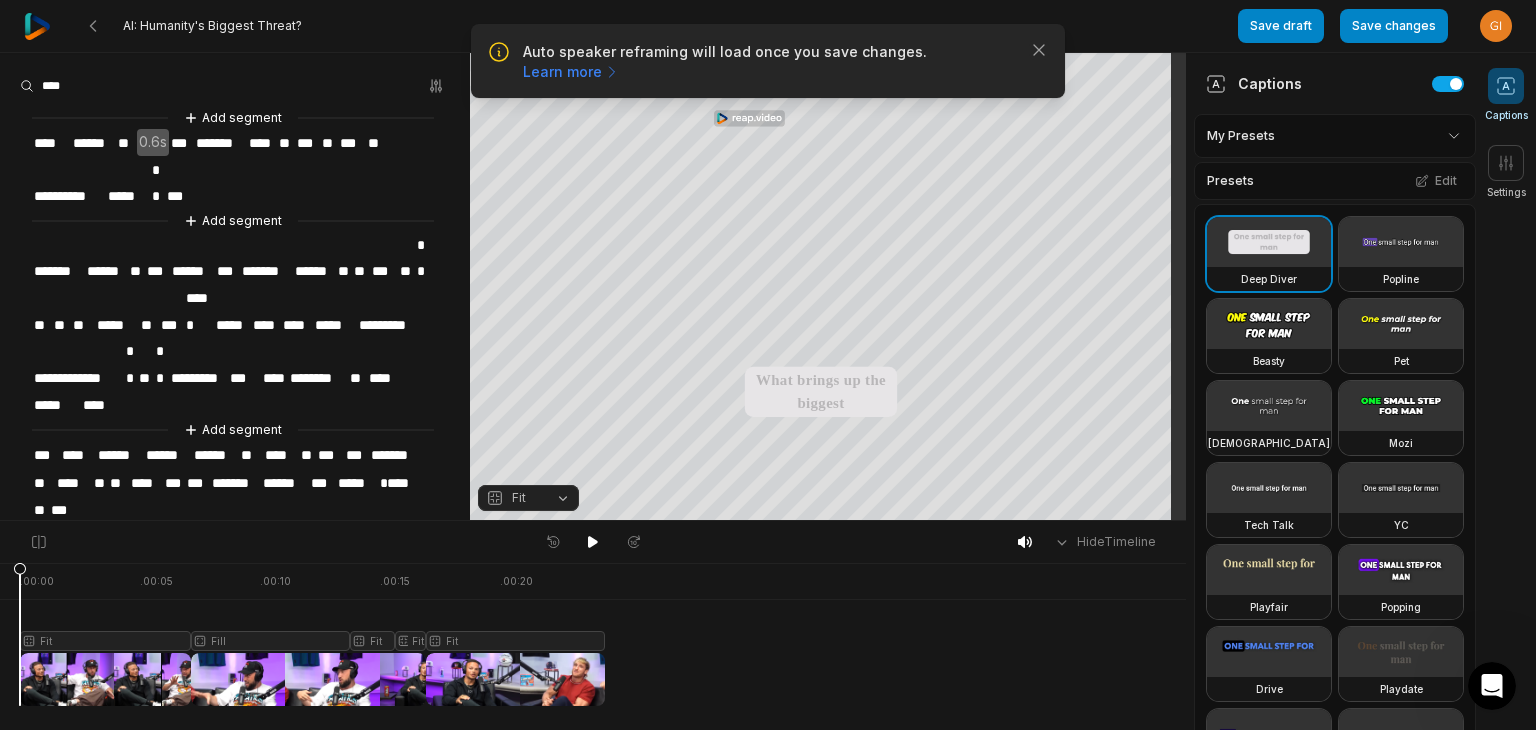 click on "****" at bounding box center (274, 378) 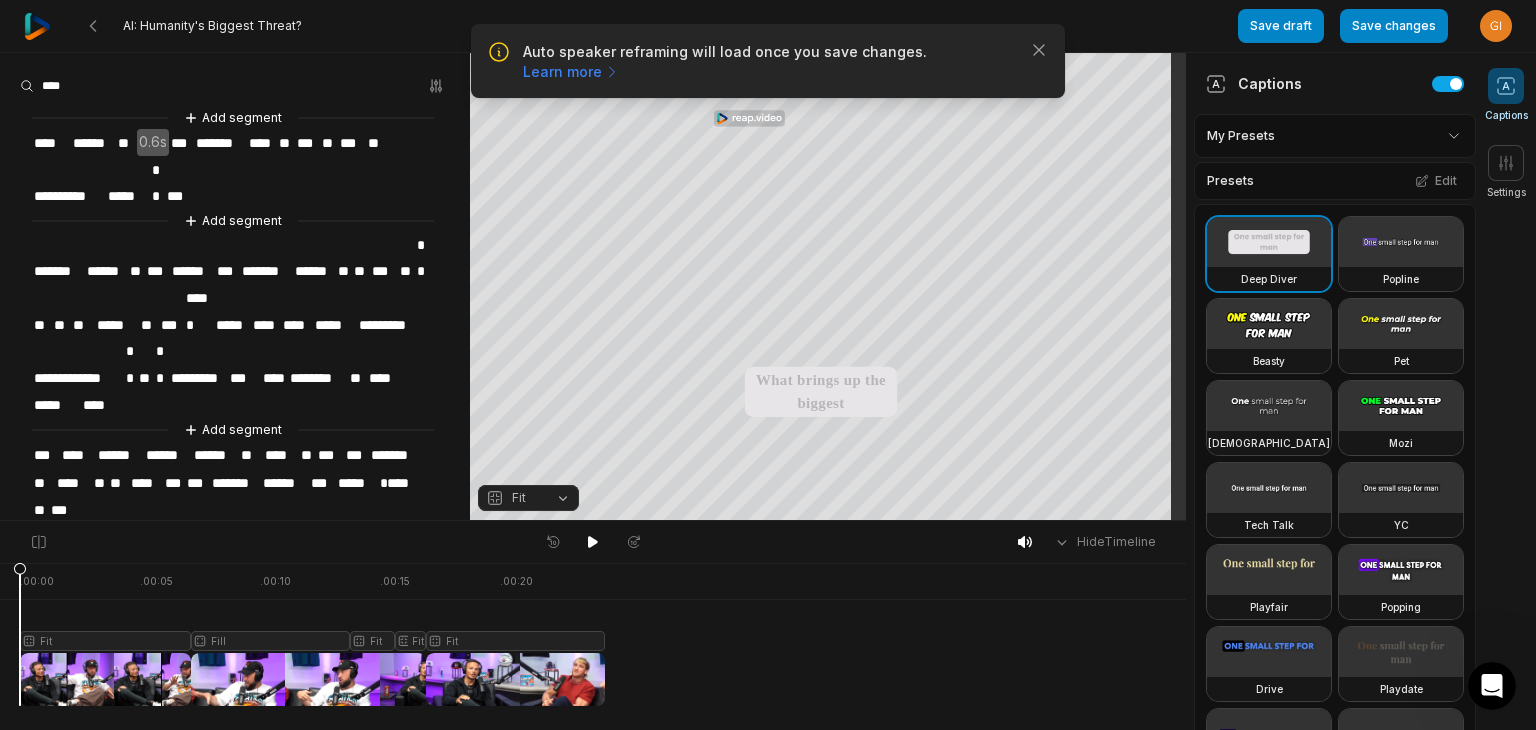 type 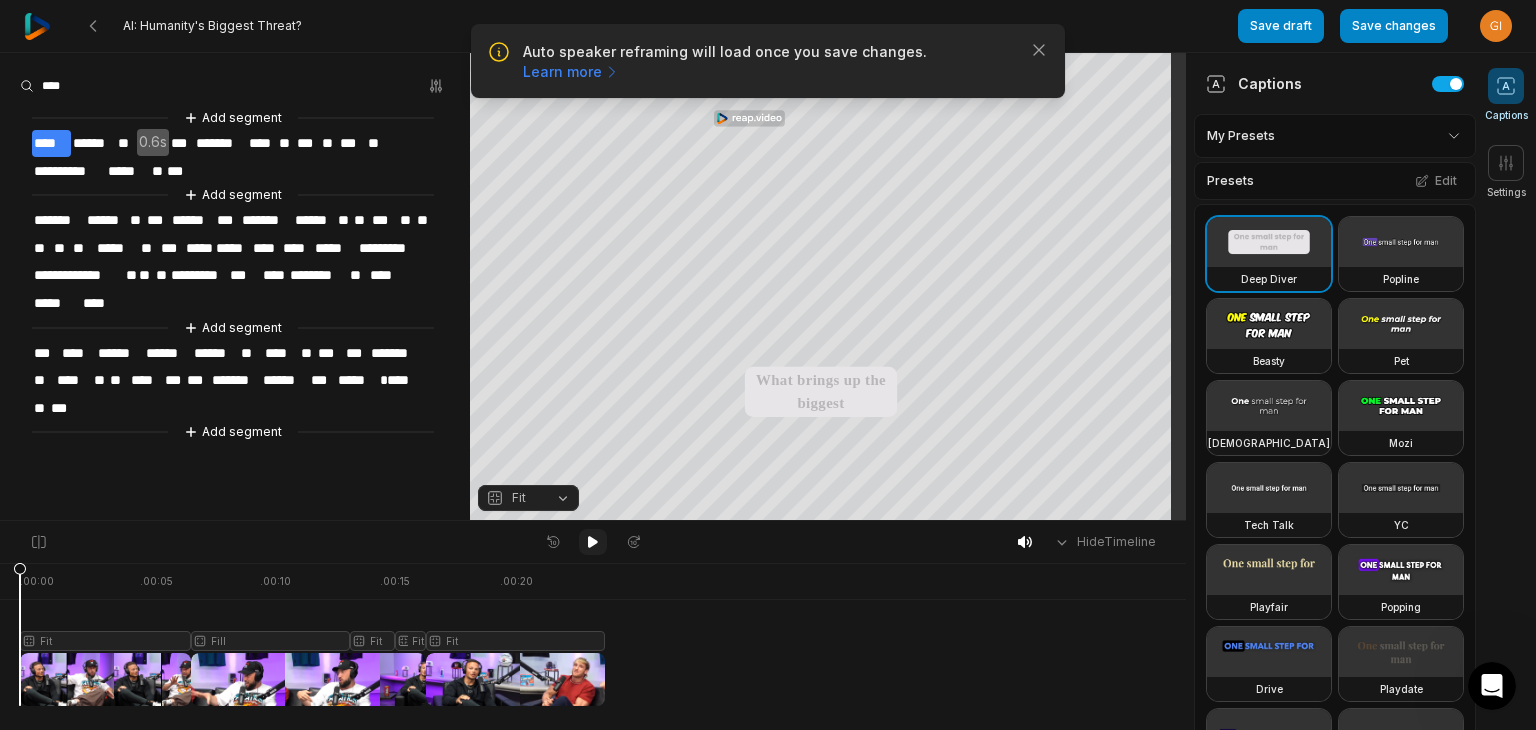 click 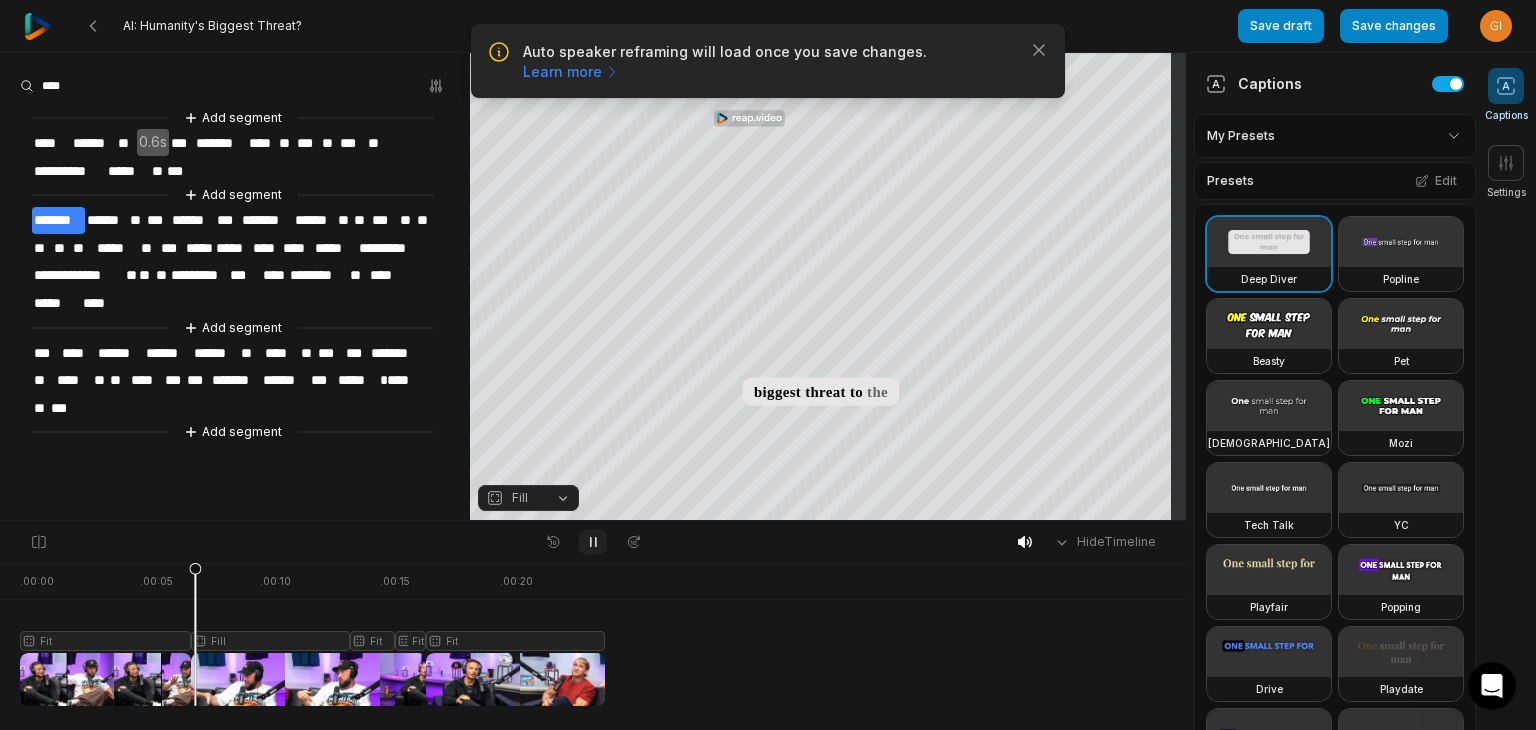 click 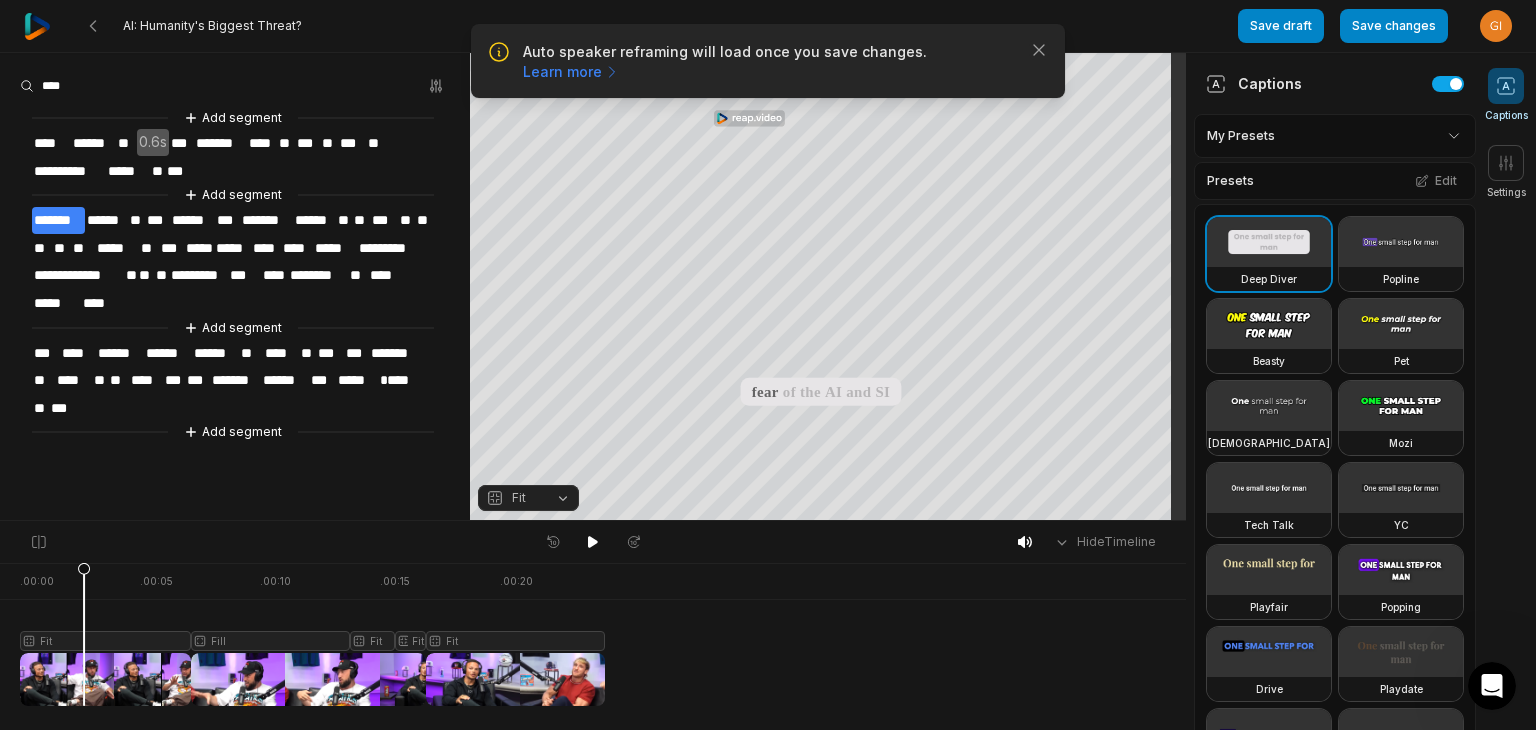click at bounding box center (312, 634) 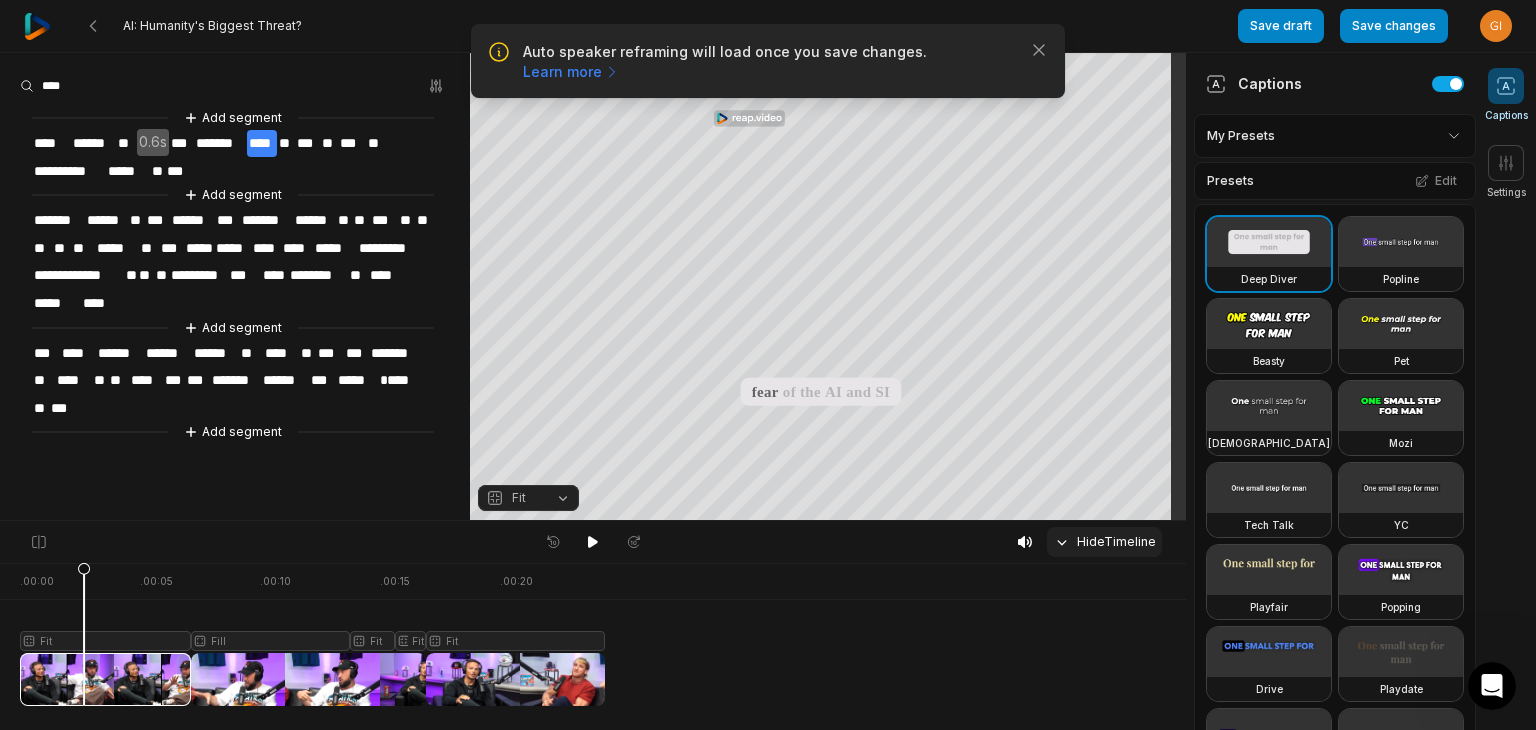 click on "Hide  Timeline" at bounding box center [1104, 542] 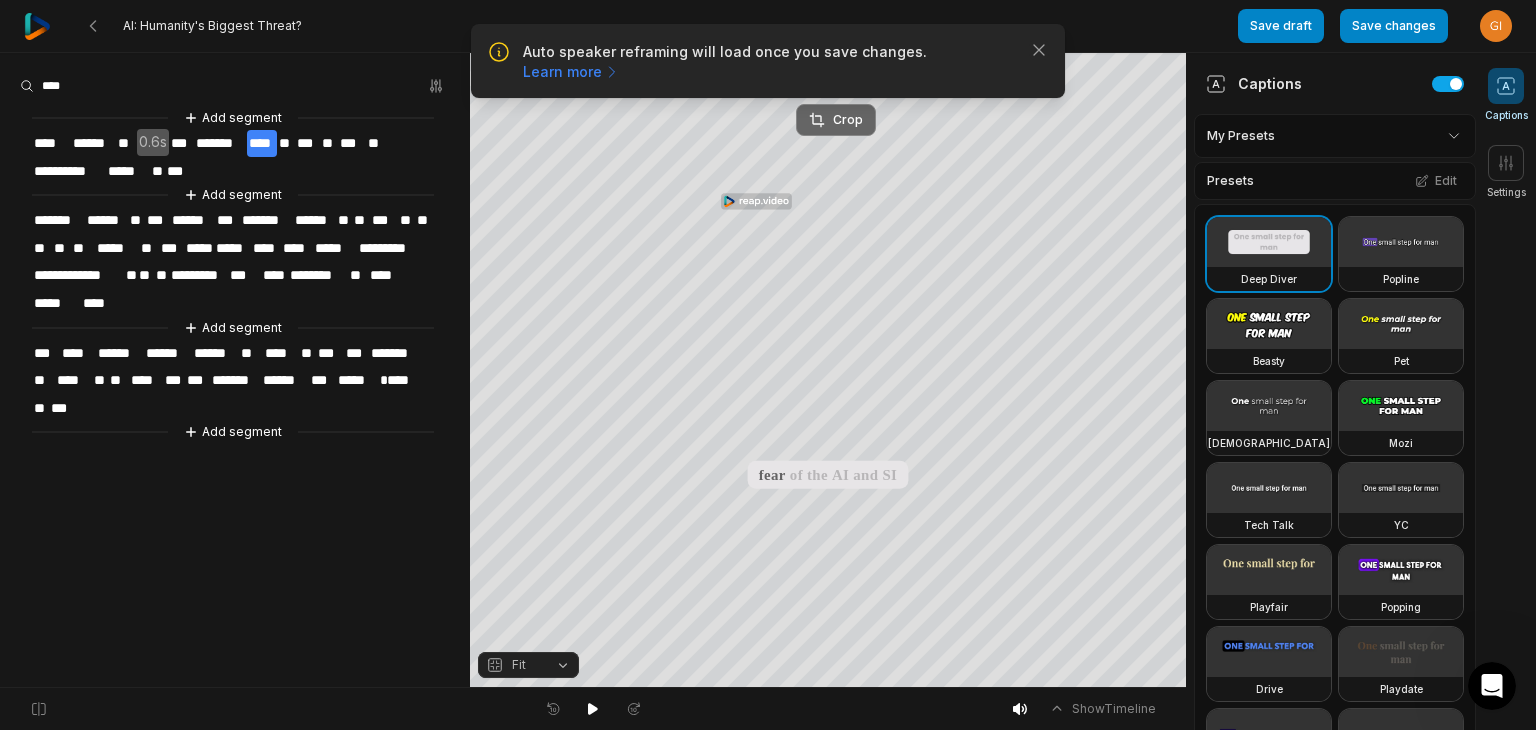 click on "Crop" at bounding box center [836, 120] 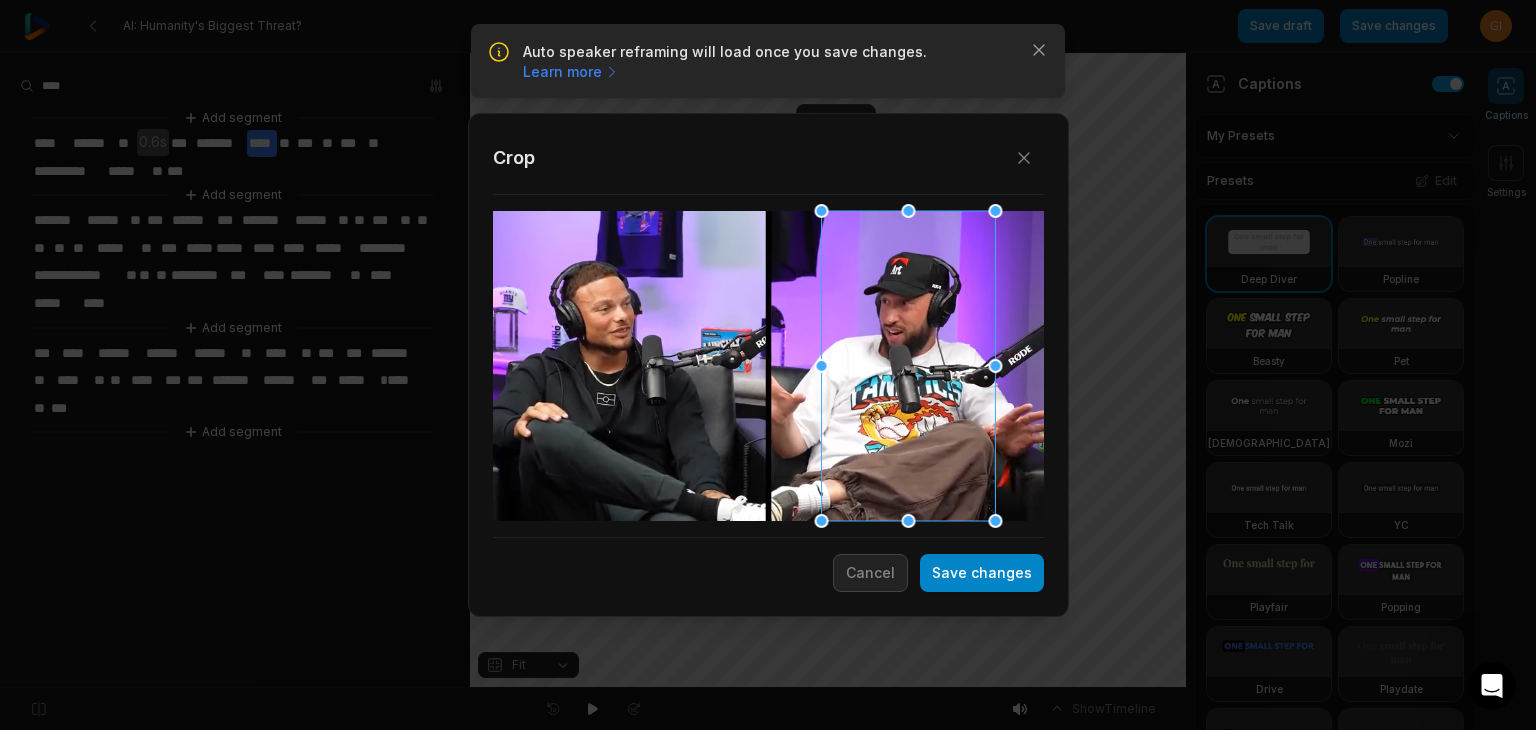 drag, startPoint x: 735, startPoint y: 393, endPoint x: 874, endPoint y: 391, distance: 139.01439 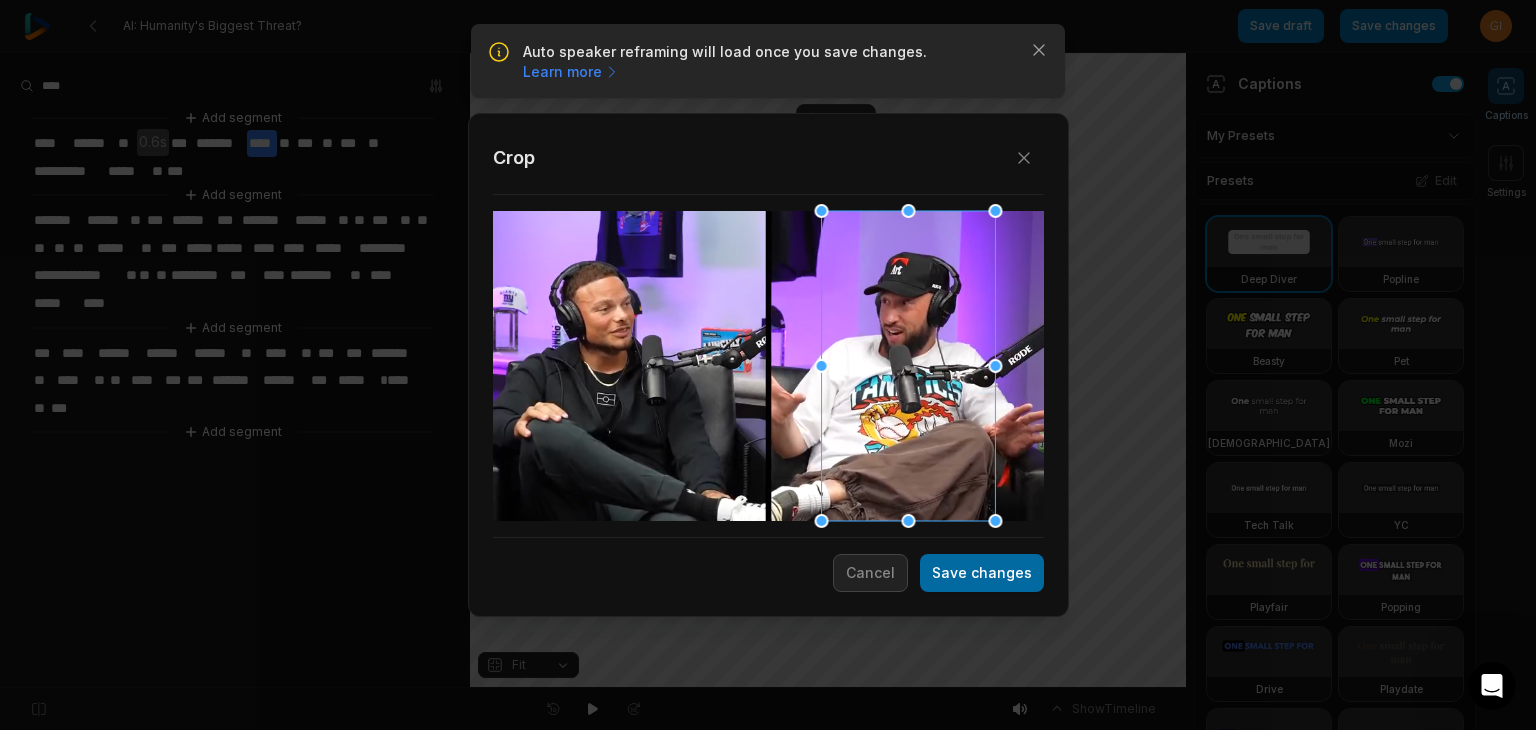 click on "Save changes" at bounding box center [982, 573] 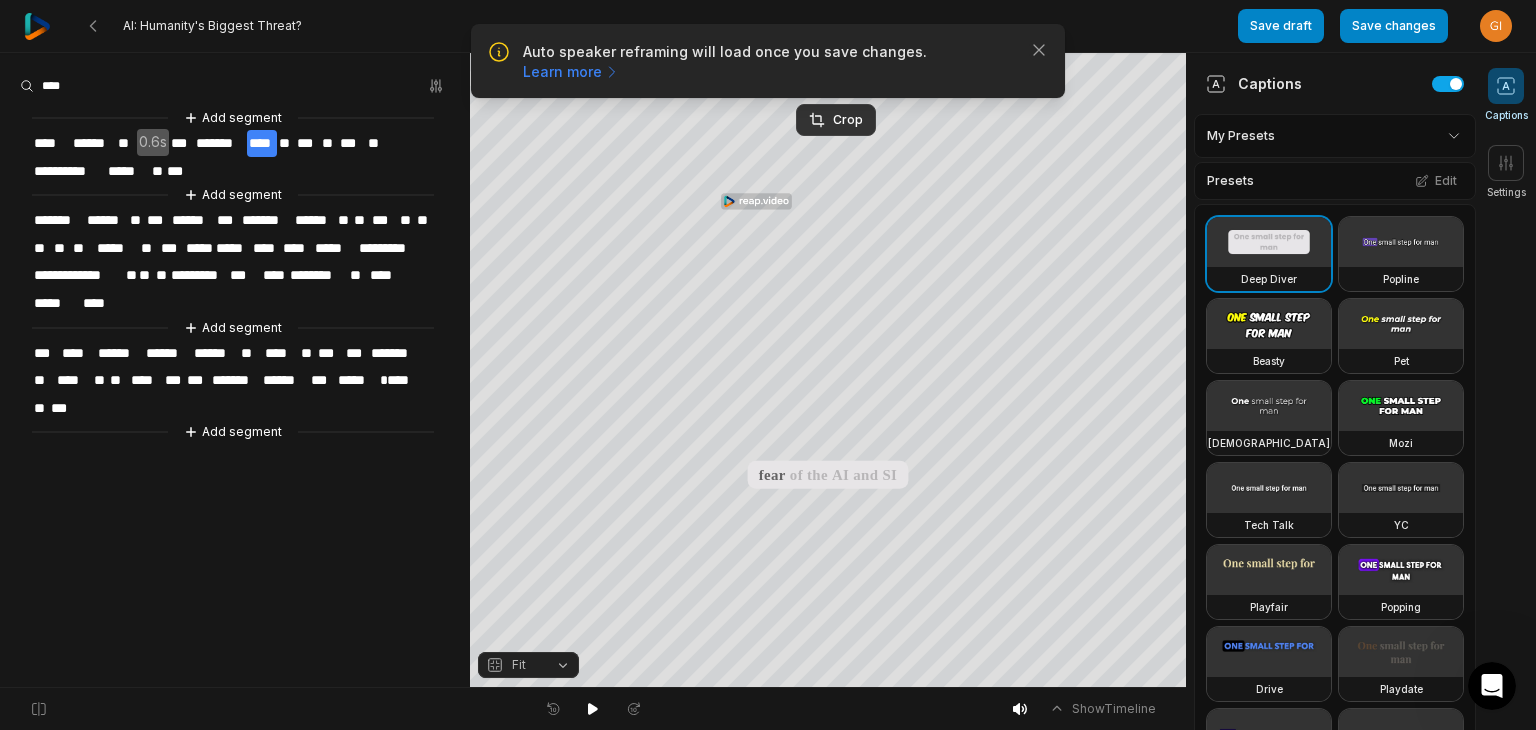 drag, startPoint x: 1052, startPoint y: 702, endPoint x: 1048, endPoint y: 688, distance: 14.56022 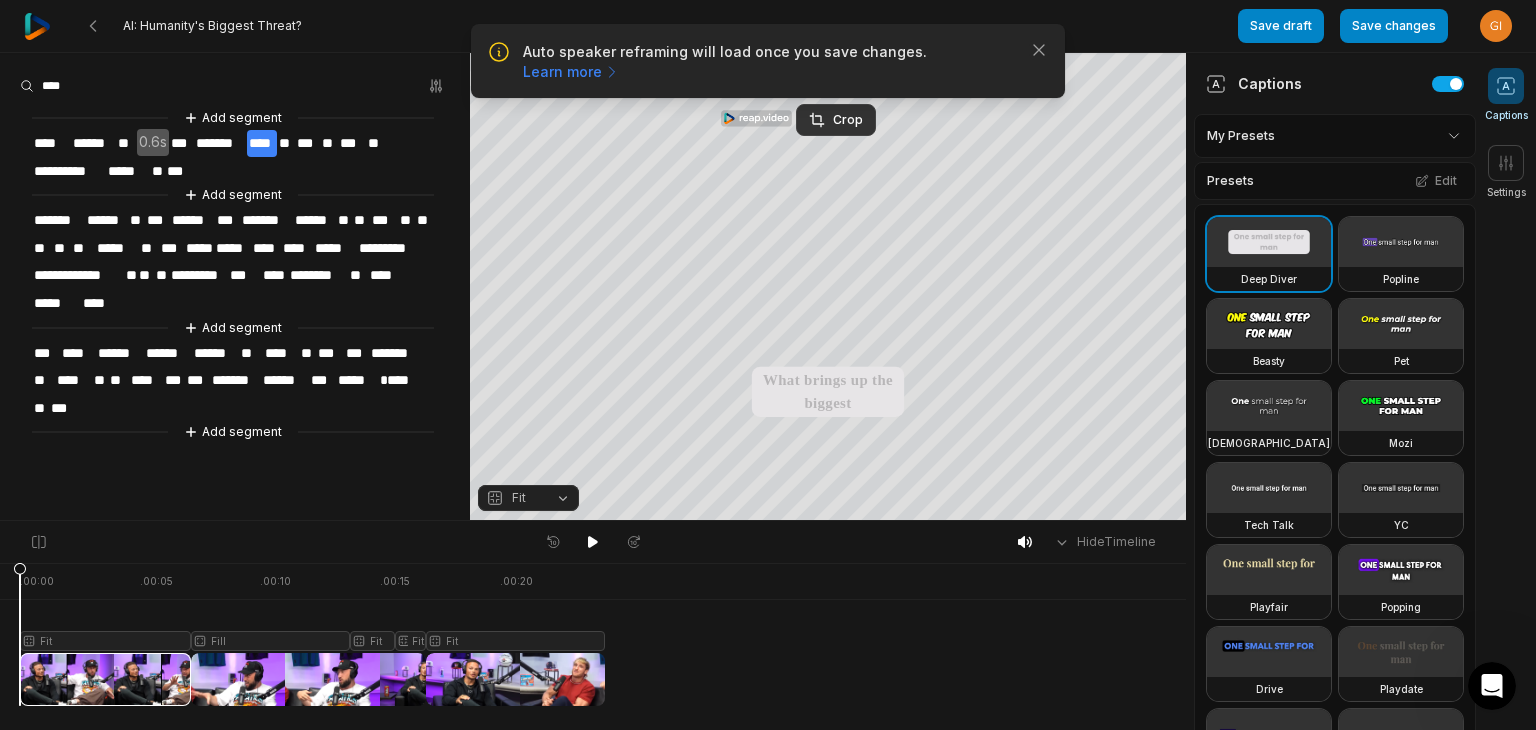 drag, startPoint x: 81, startPoint y: 568, endPoint x: 0, endPoint y: 577, distance: 81.49847 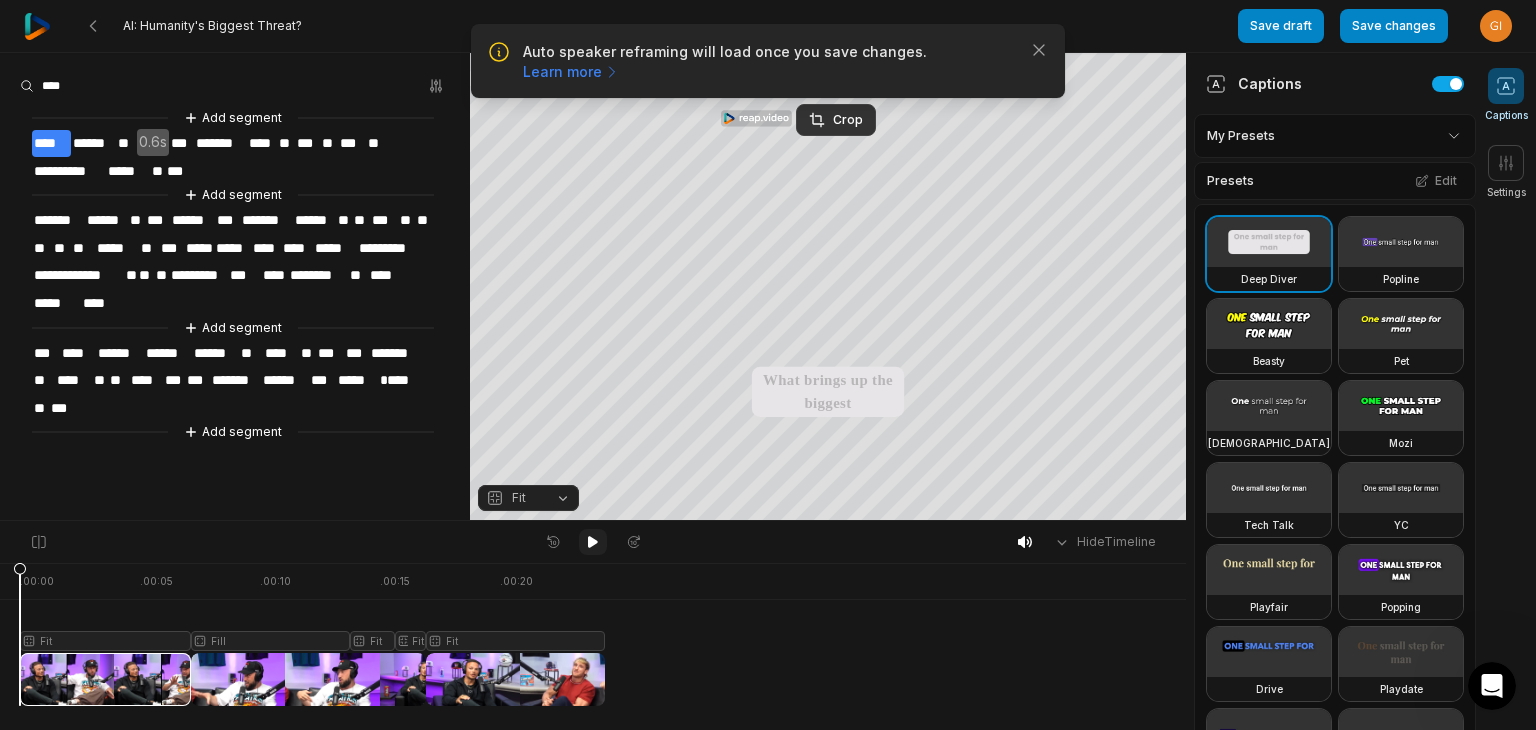 click 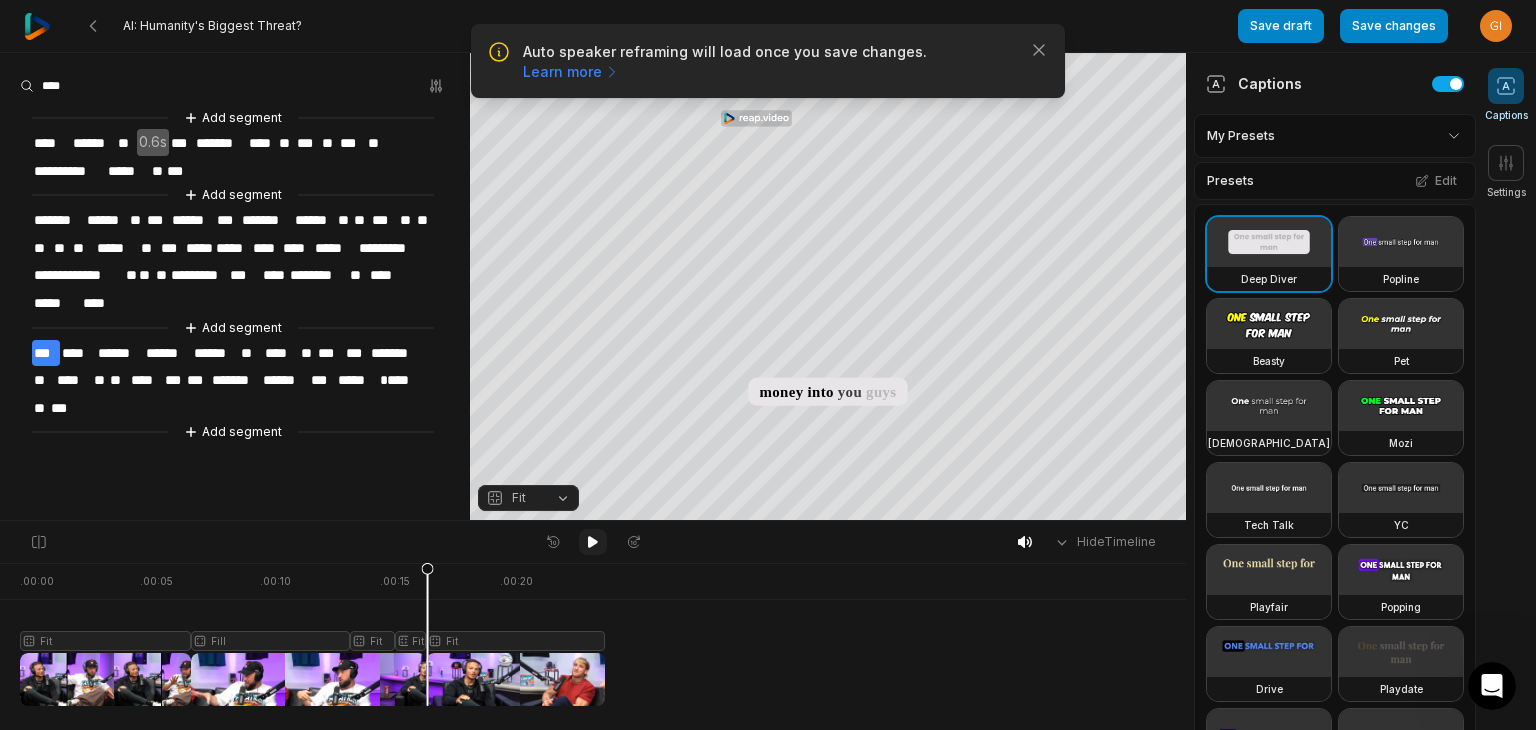 click 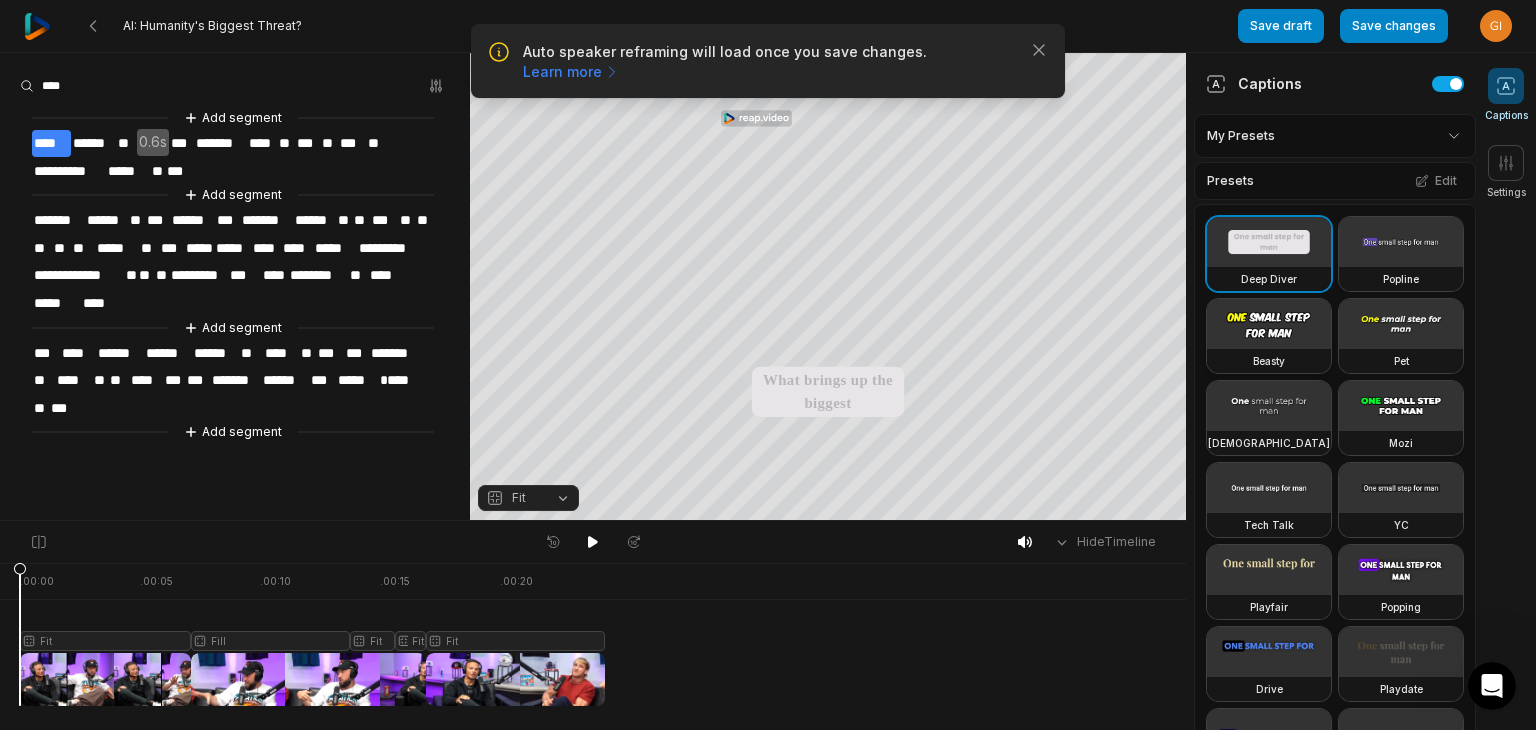 click at bounding box center [1269, 324] 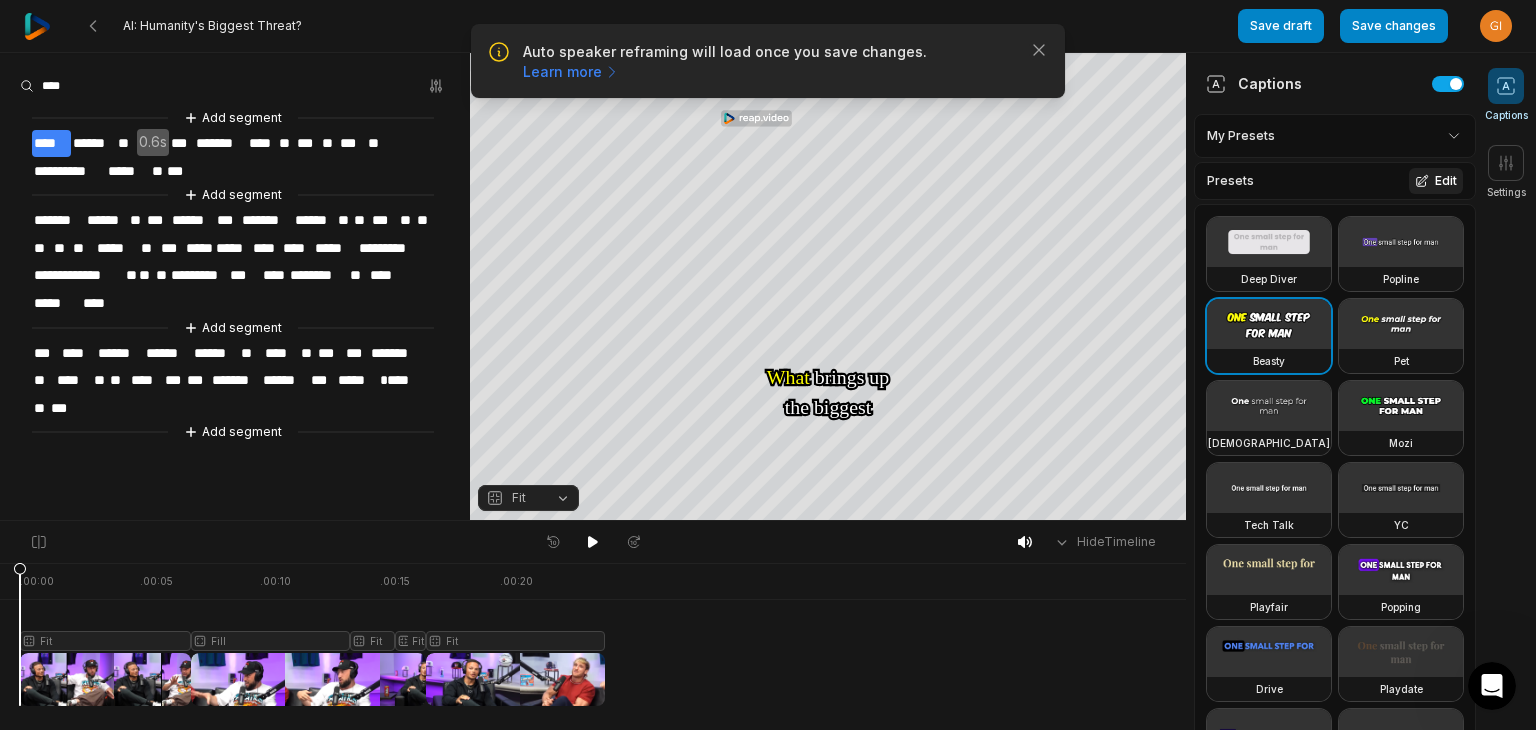 click 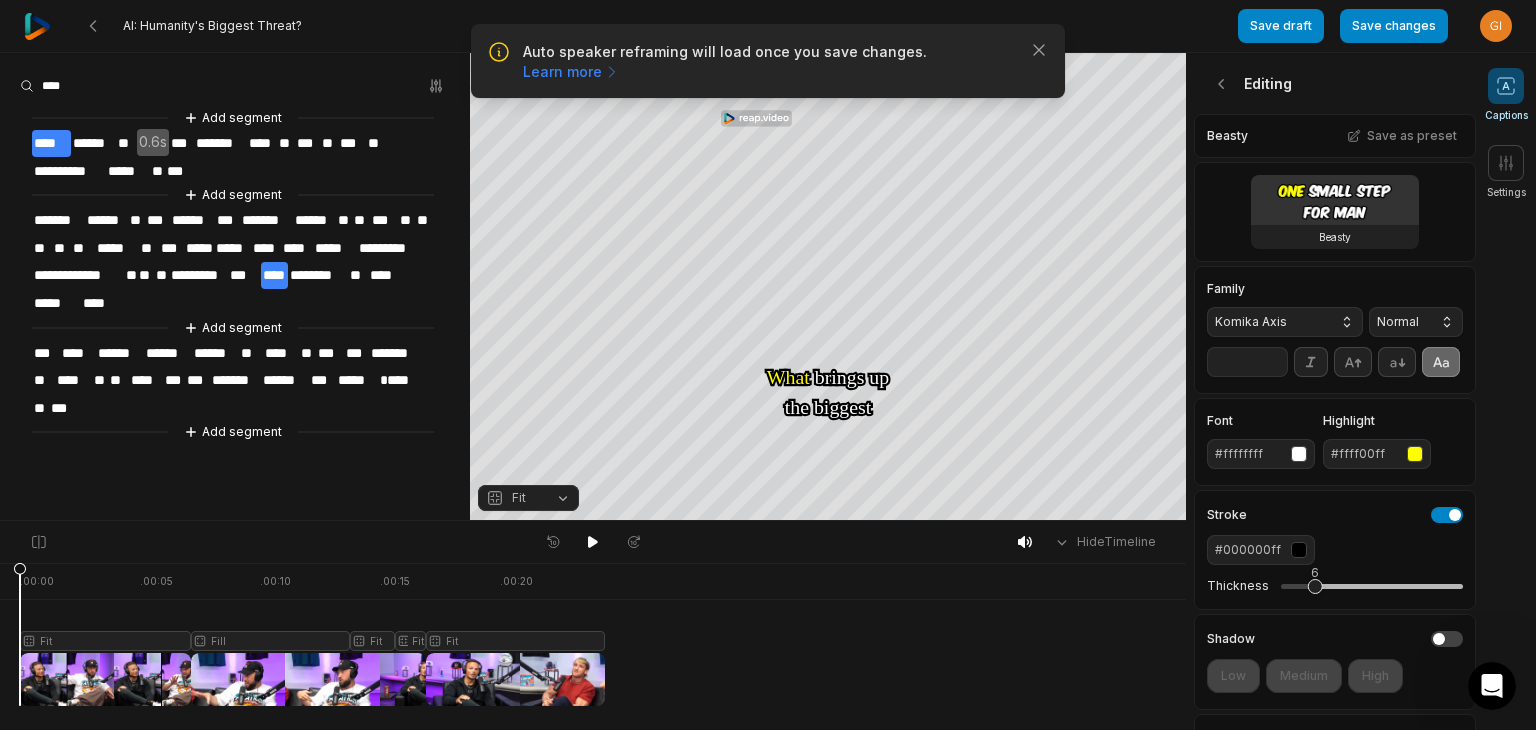 click on "Komika Axis" at bounding box center [1285, 322] 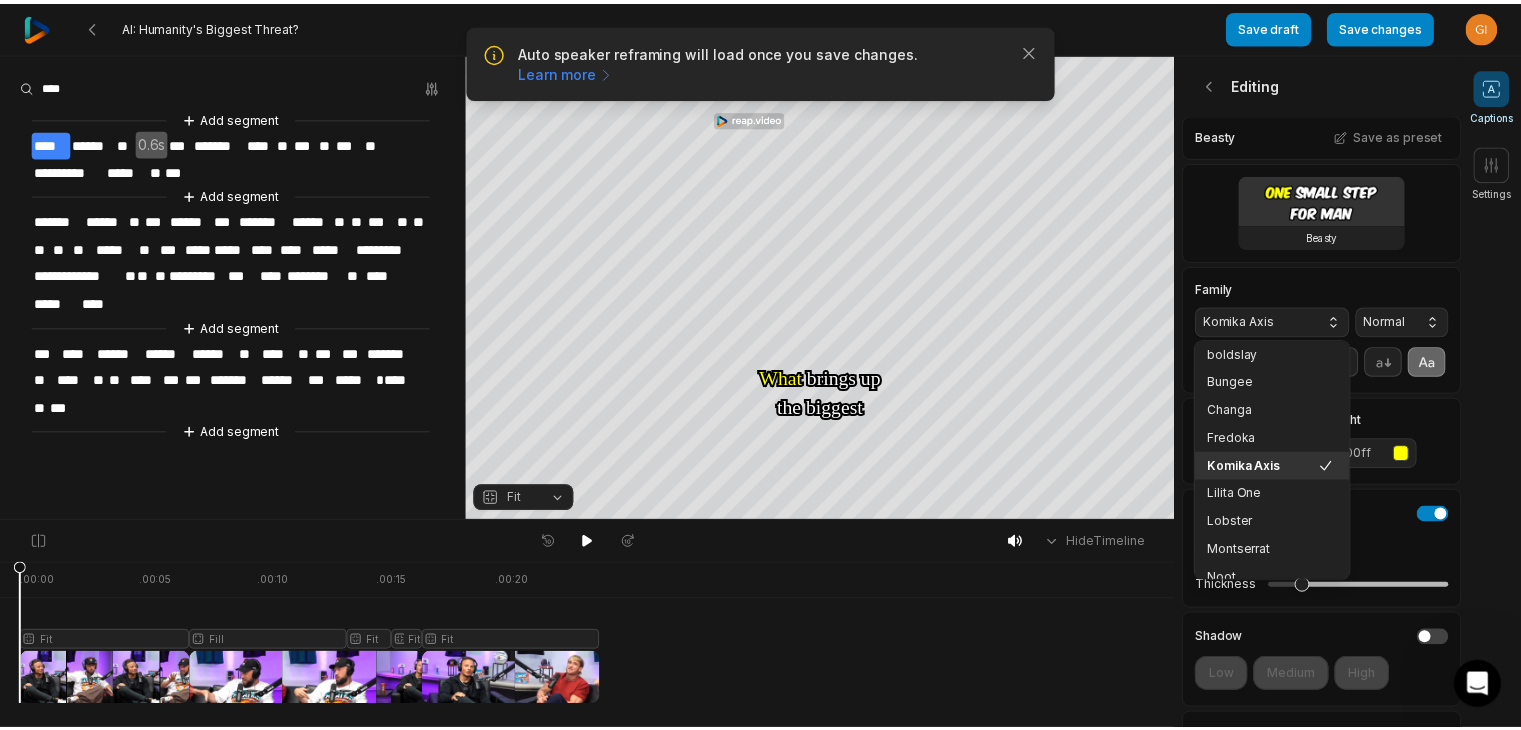 scroll, scrollTop: 216, scrollLeft: 0, axis: vertical 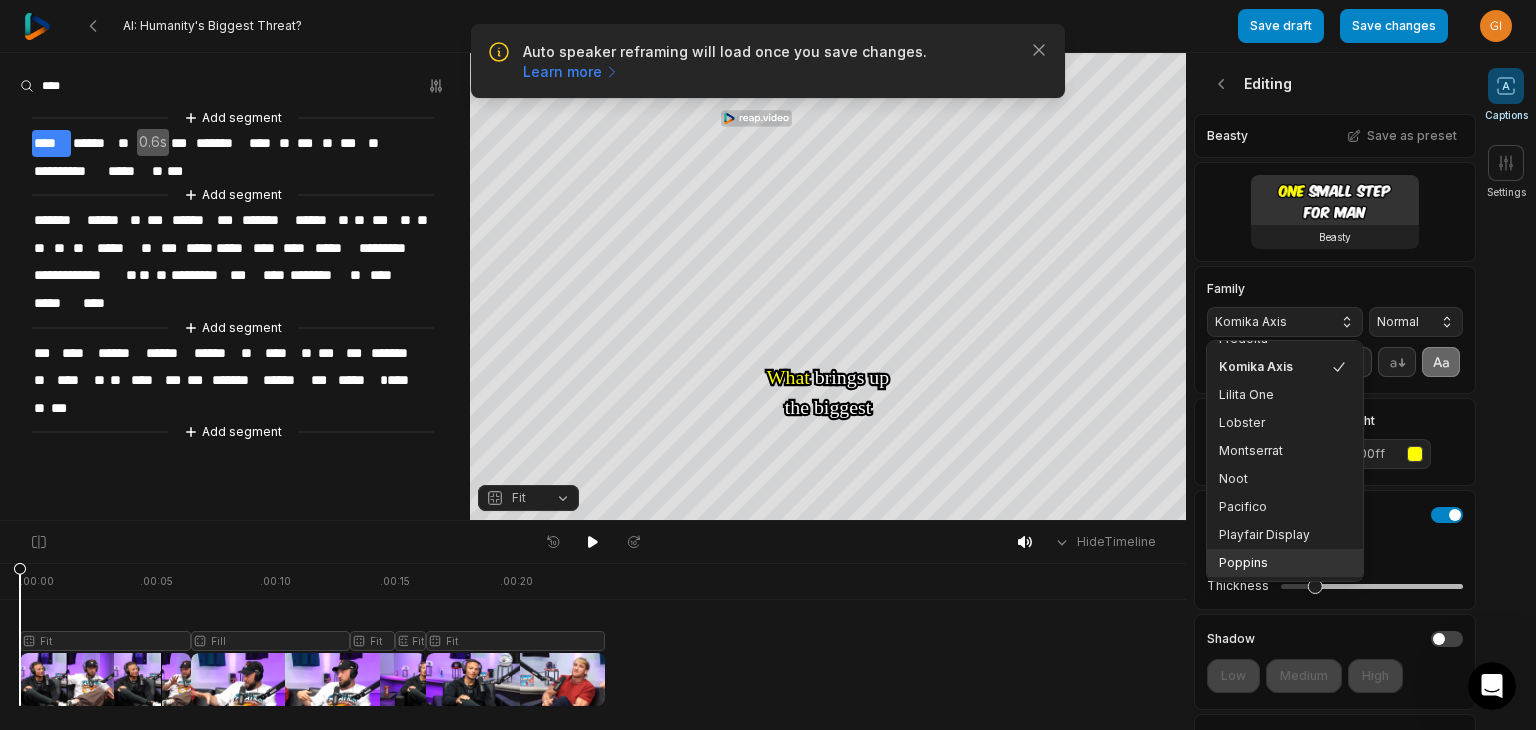 drag, startPoint x: 1252, startPoint y: 560, endPoint x: 1255, endPoint y: 524, distance: 36.124783 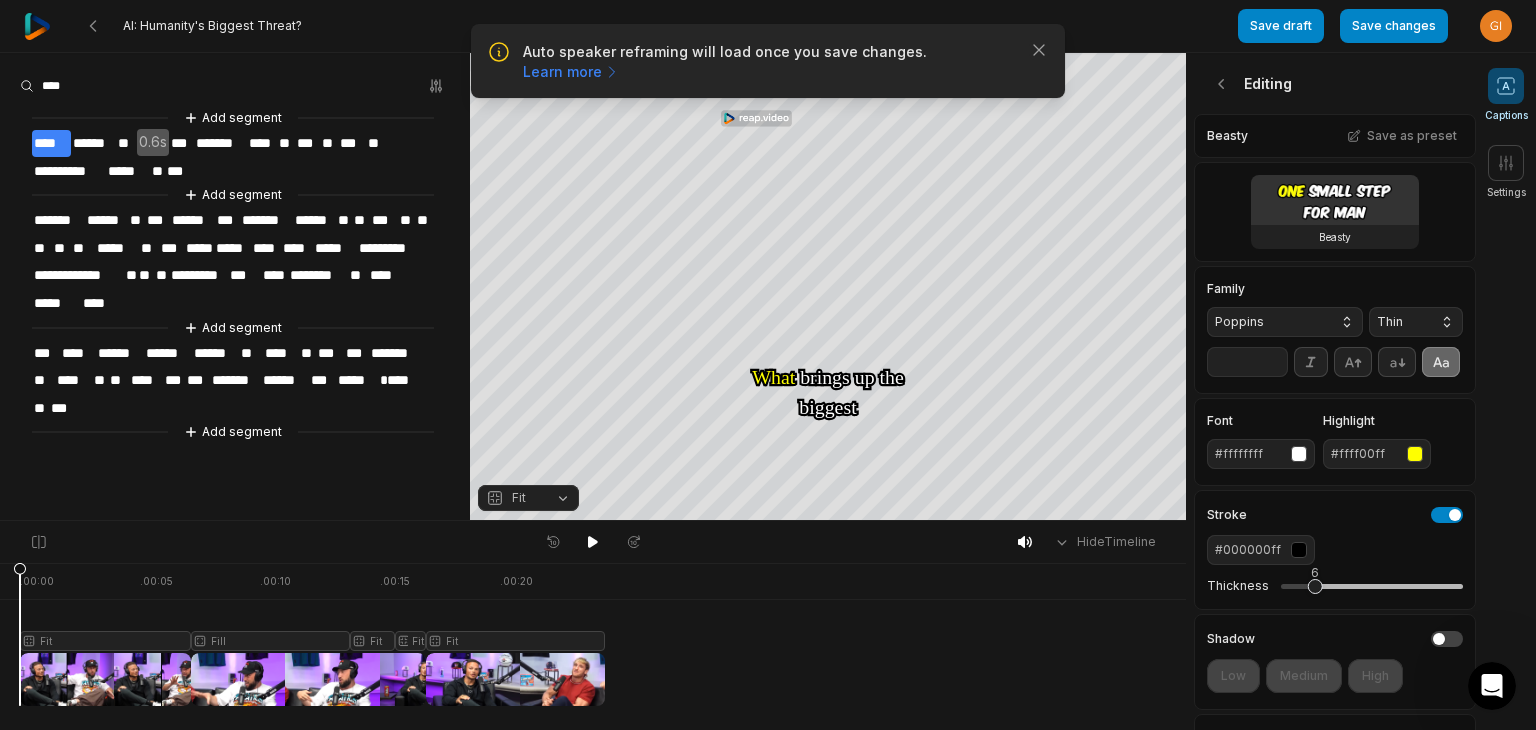 click on "Thin" at bounding box center (1400, 322) 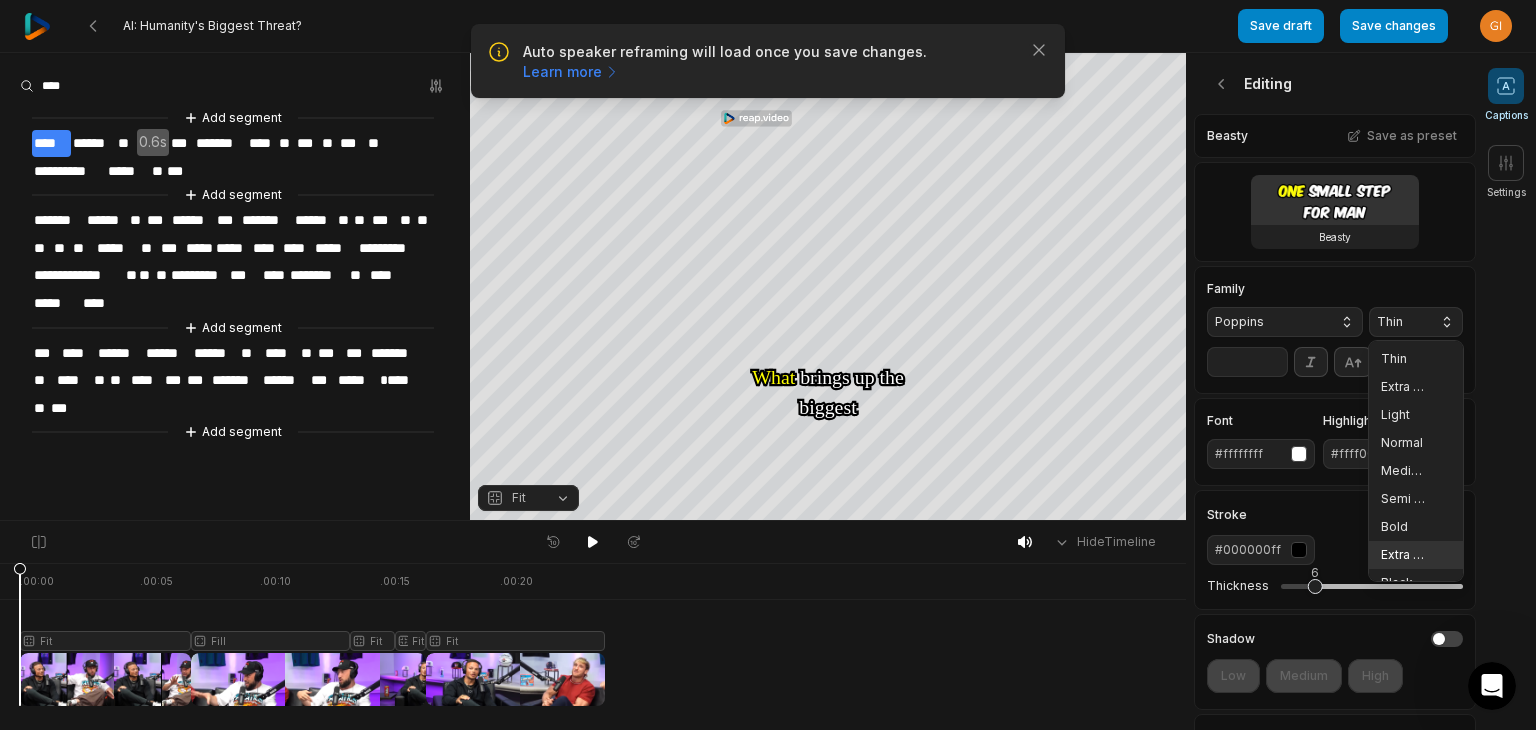 click on "Extra Bold" at bounding box center [1404, 555] 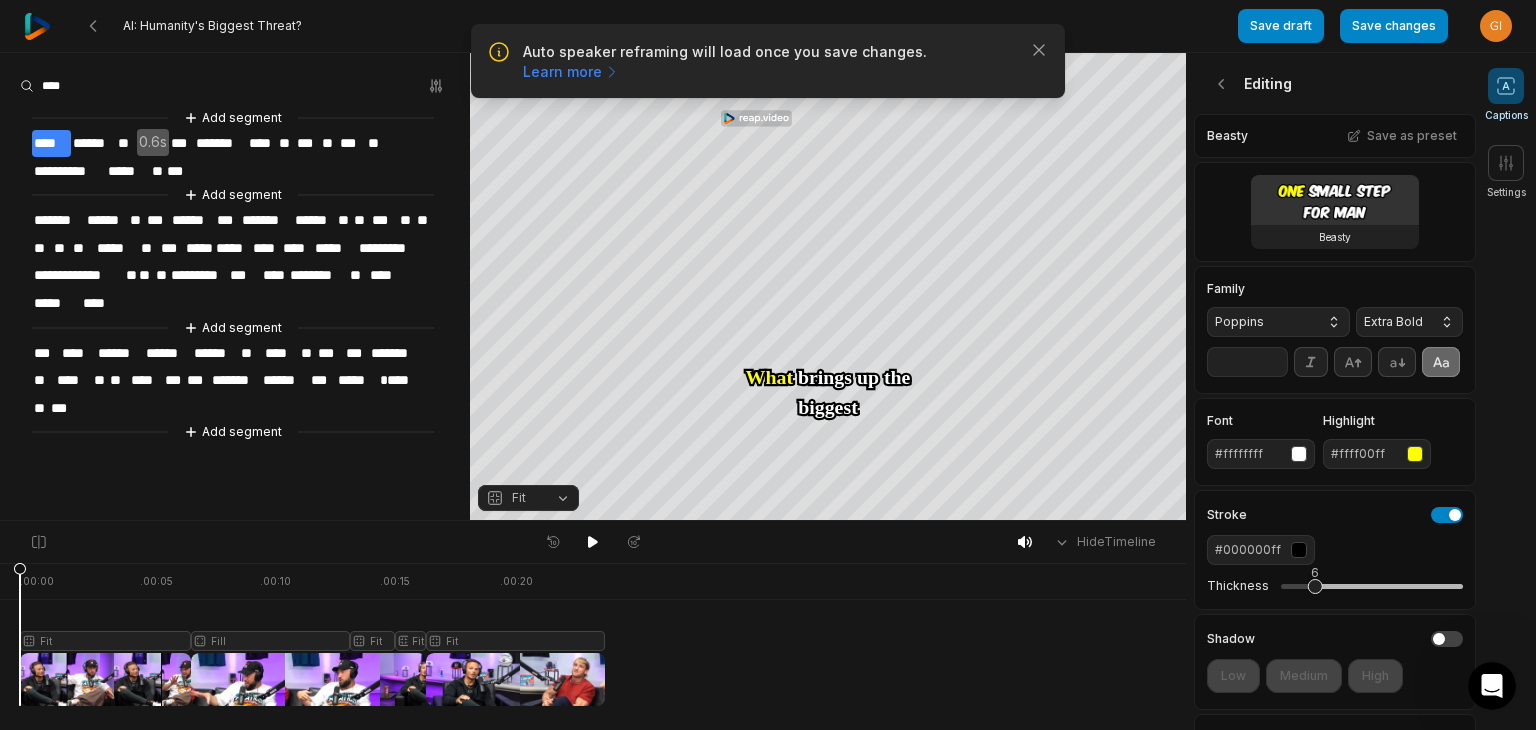 click on "**" at bounding box center (1247, 362) 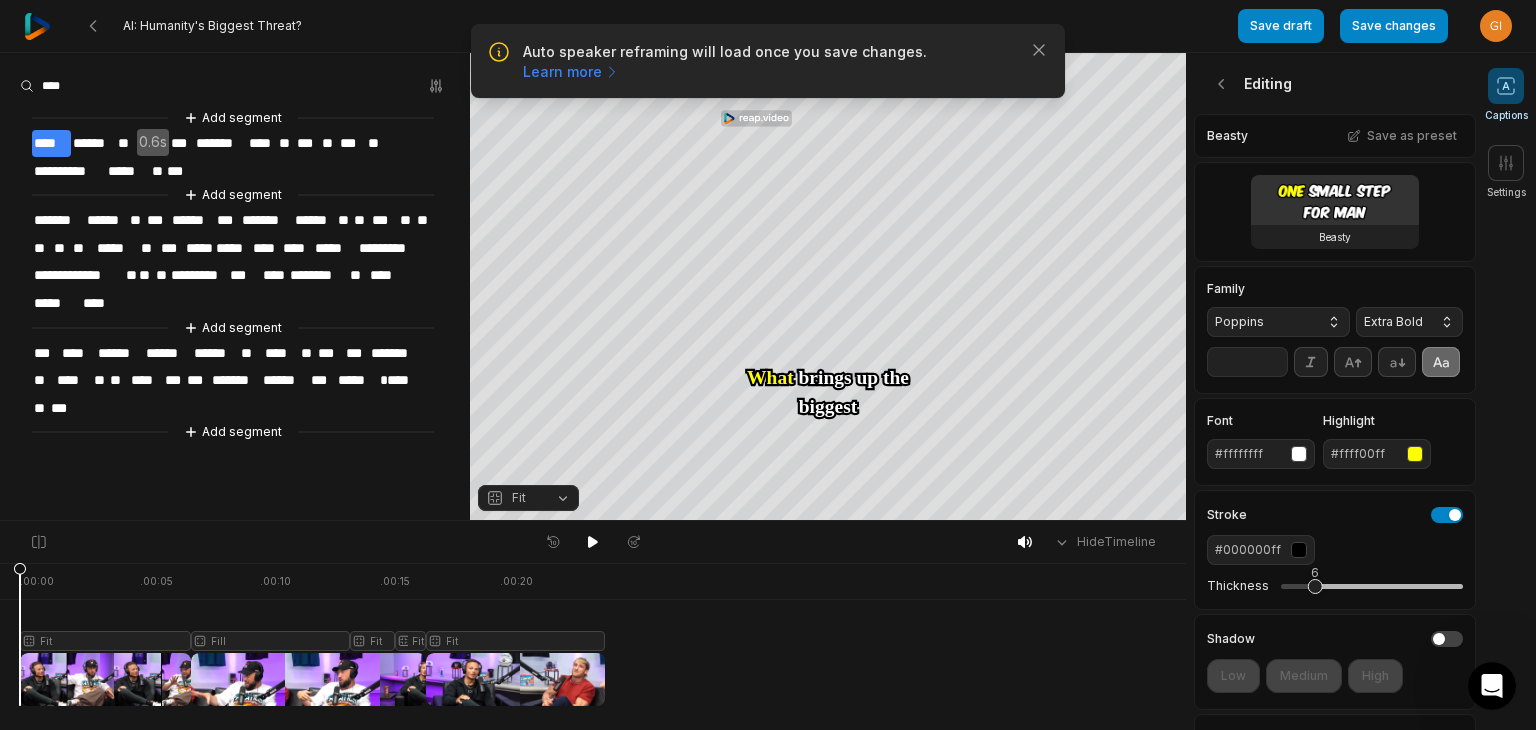 click on "**" at bounding box center [1247, 362] 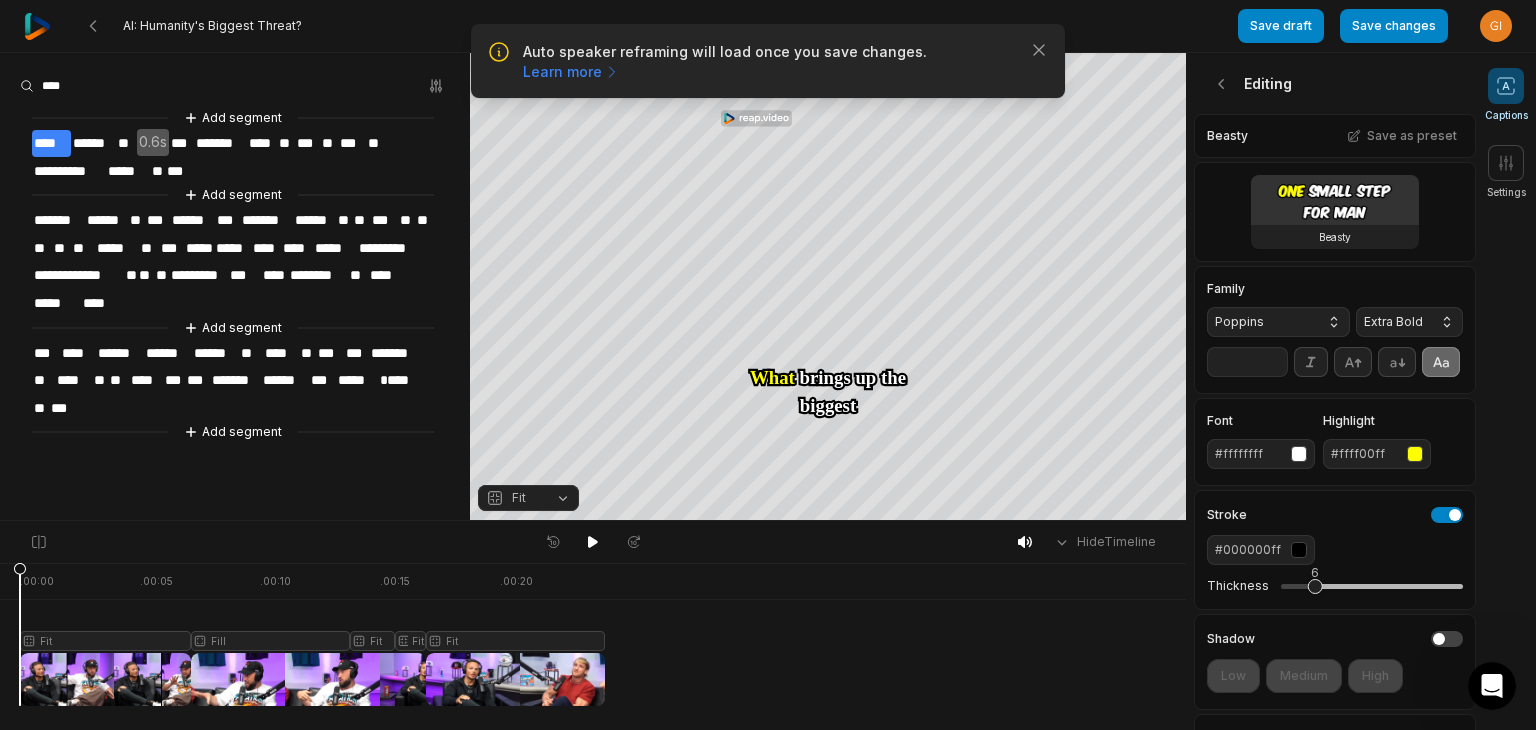 click on "**" at bounding box center (1247, 362) 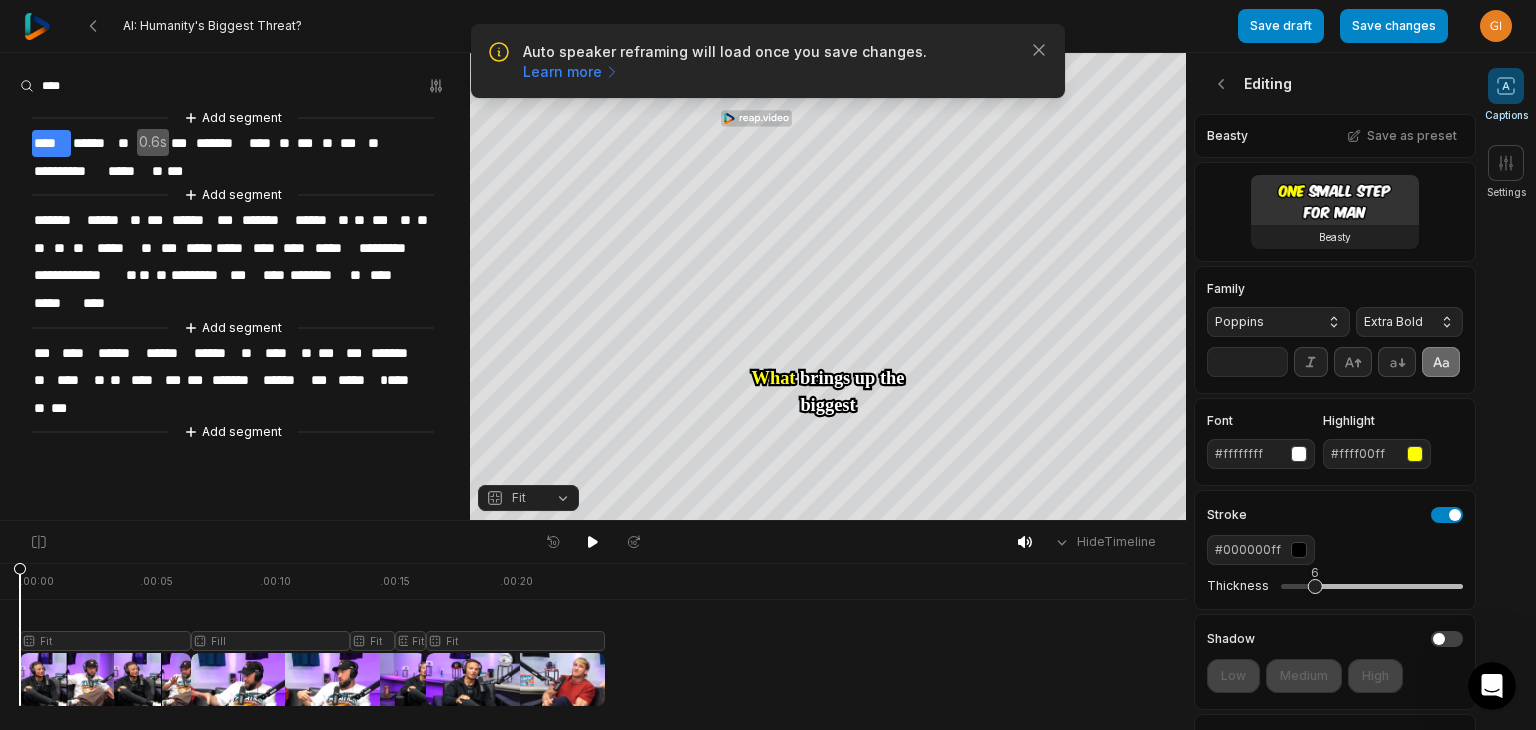 click on "**" at bounding box center [1247, 362] 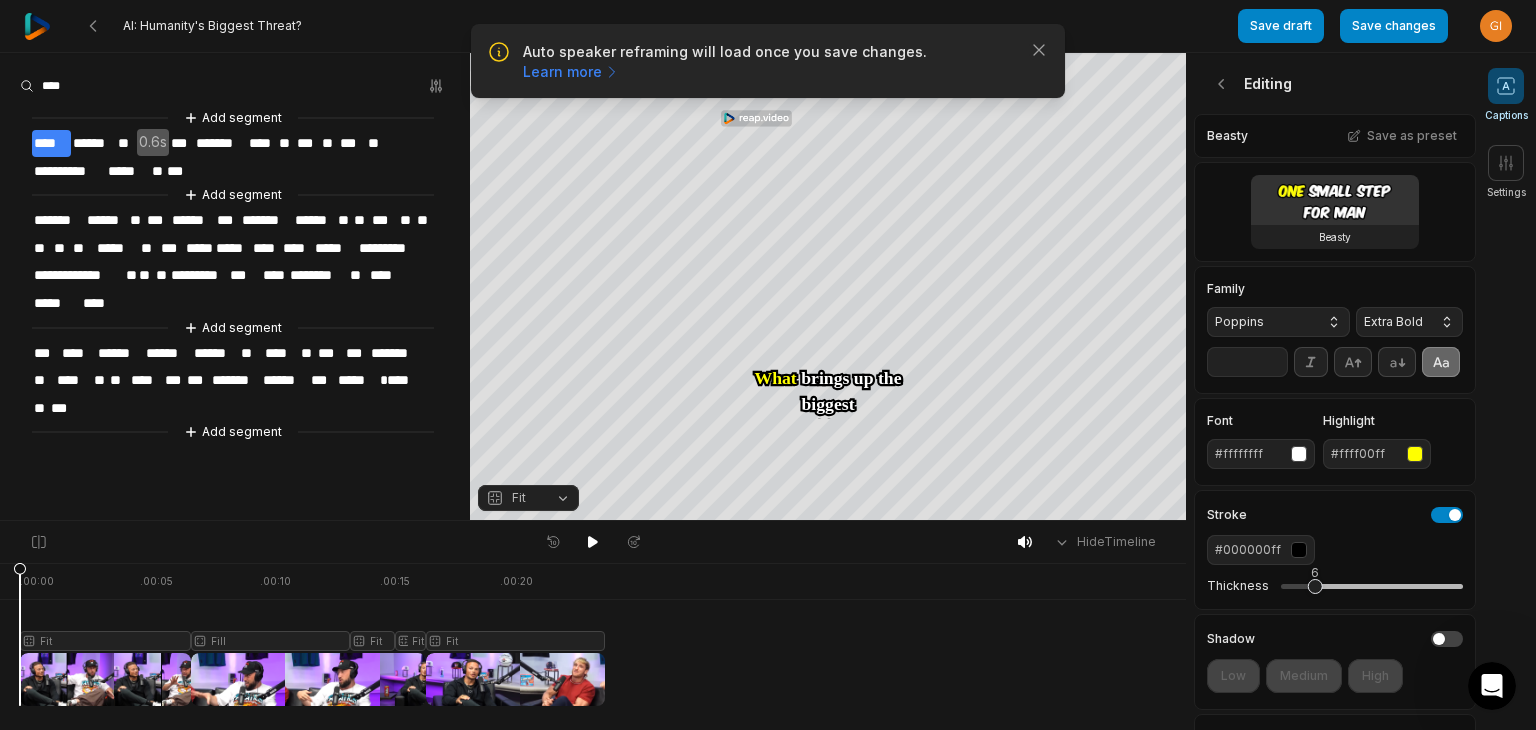 type on "**" 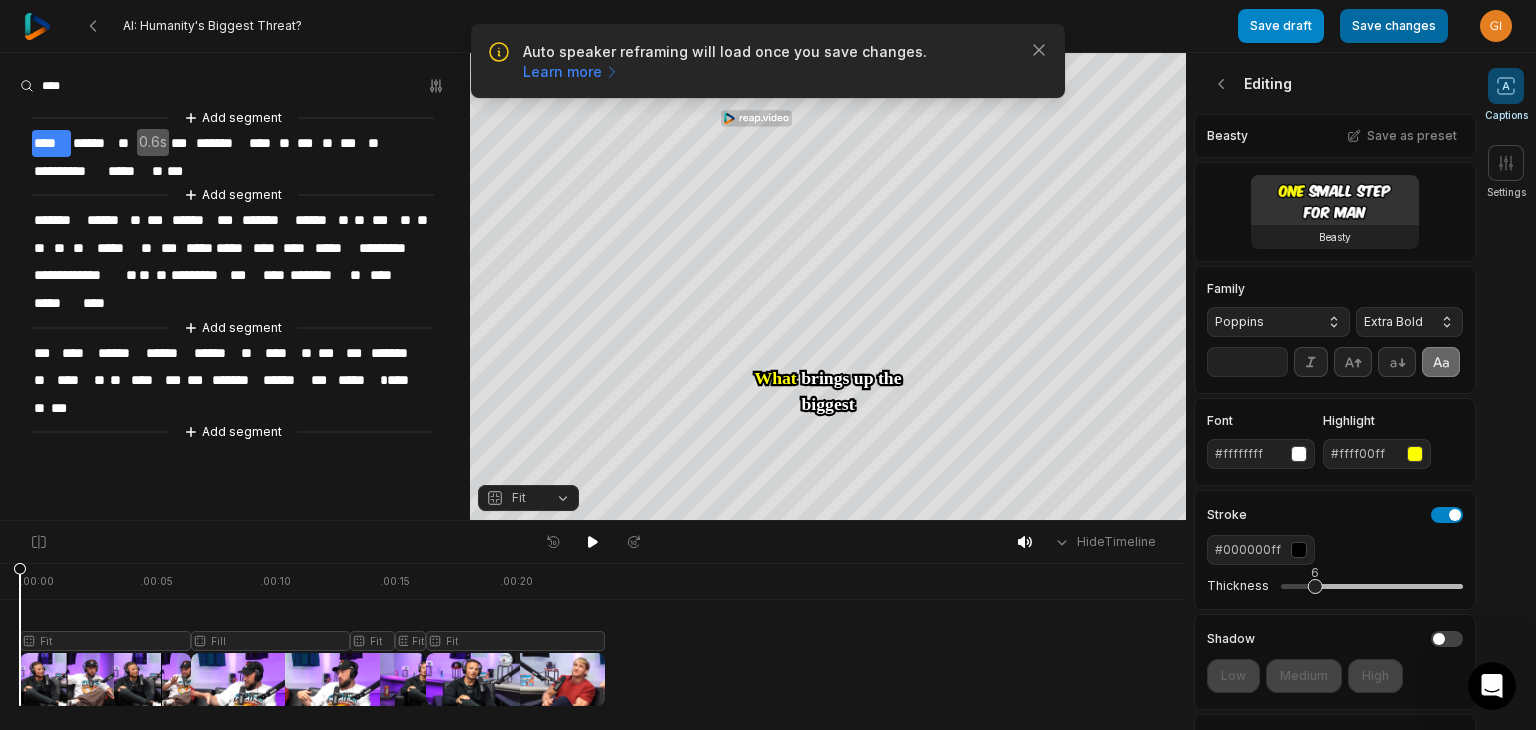 click on "Save changes" at bounding box center [1394, 26] 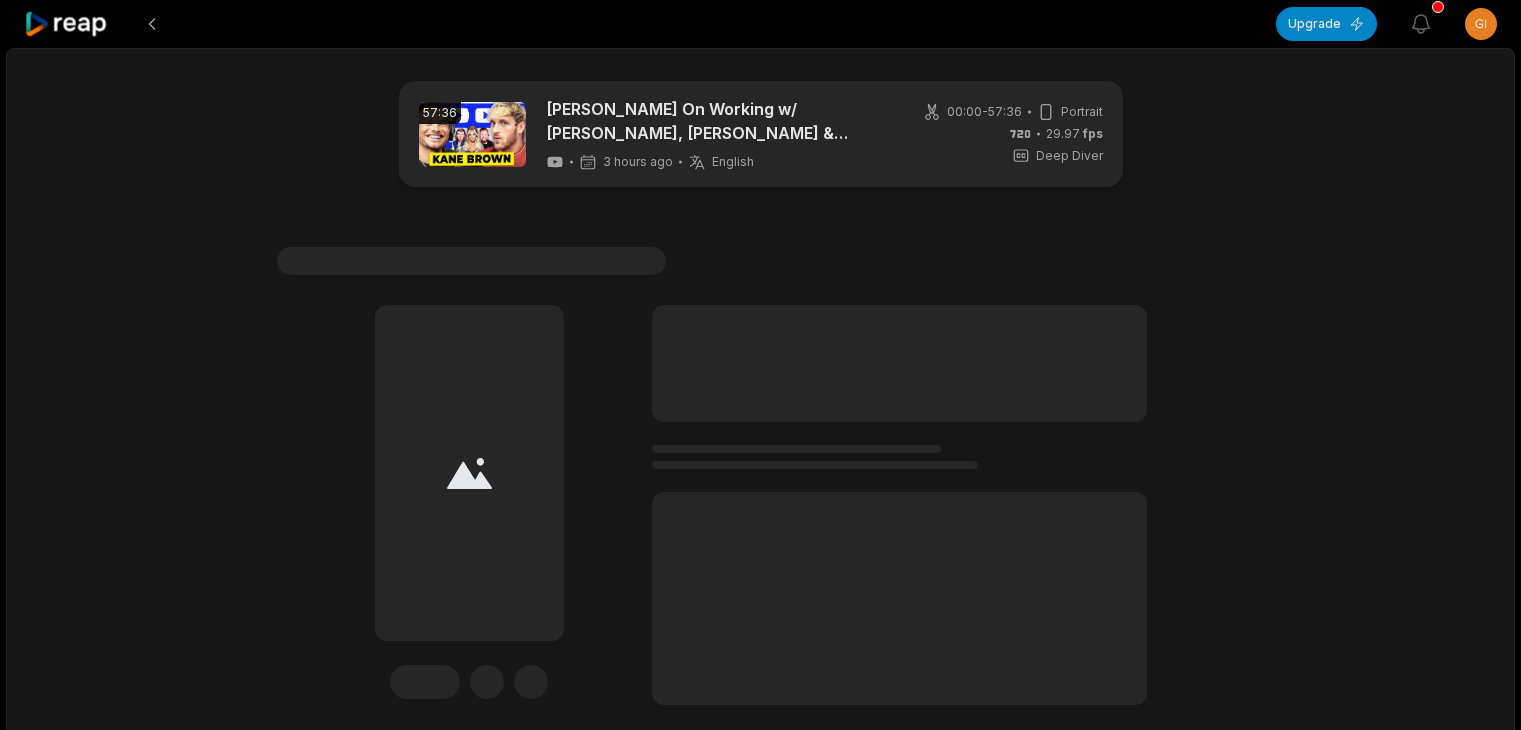 scroll, scrollTop: 0, scrollLeft: 0, axis: both 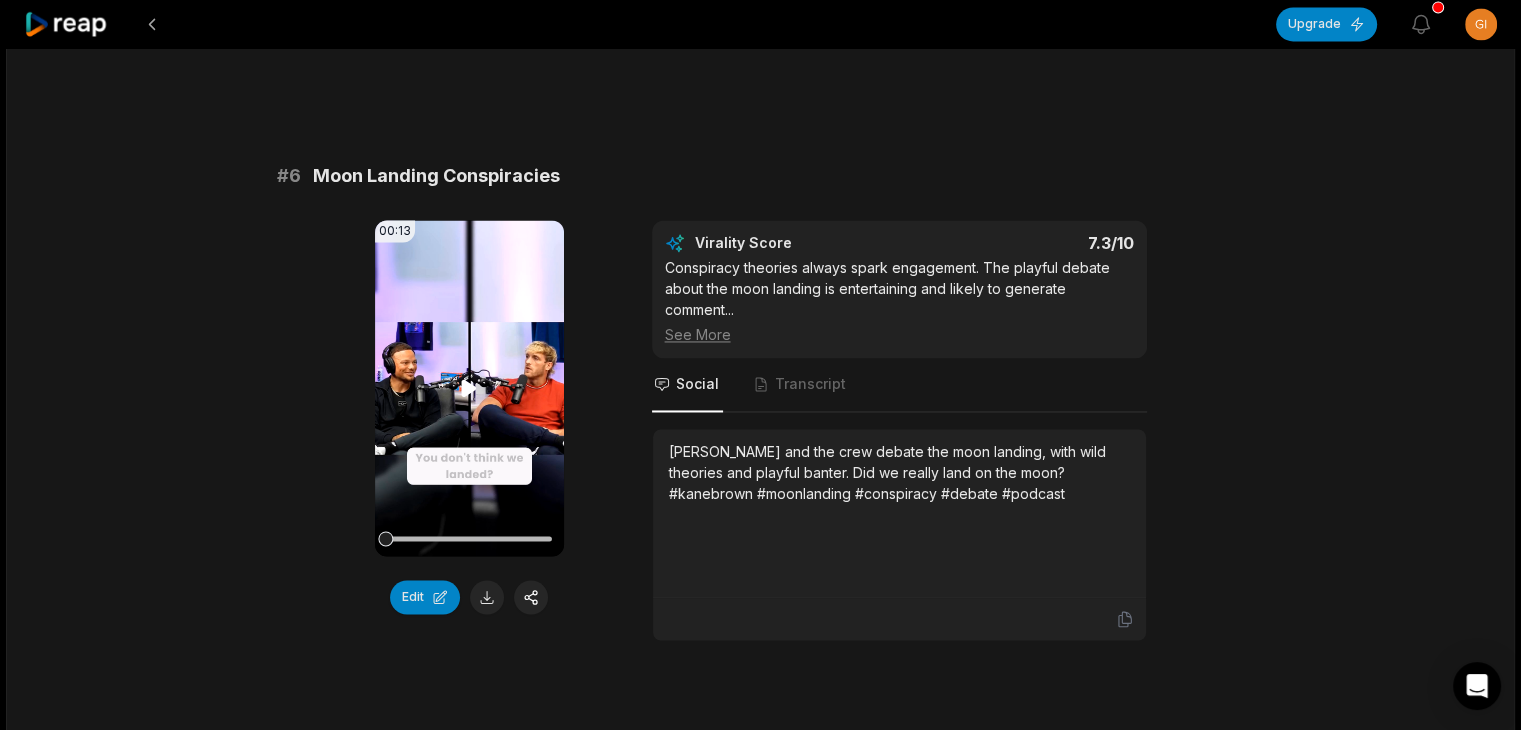 click 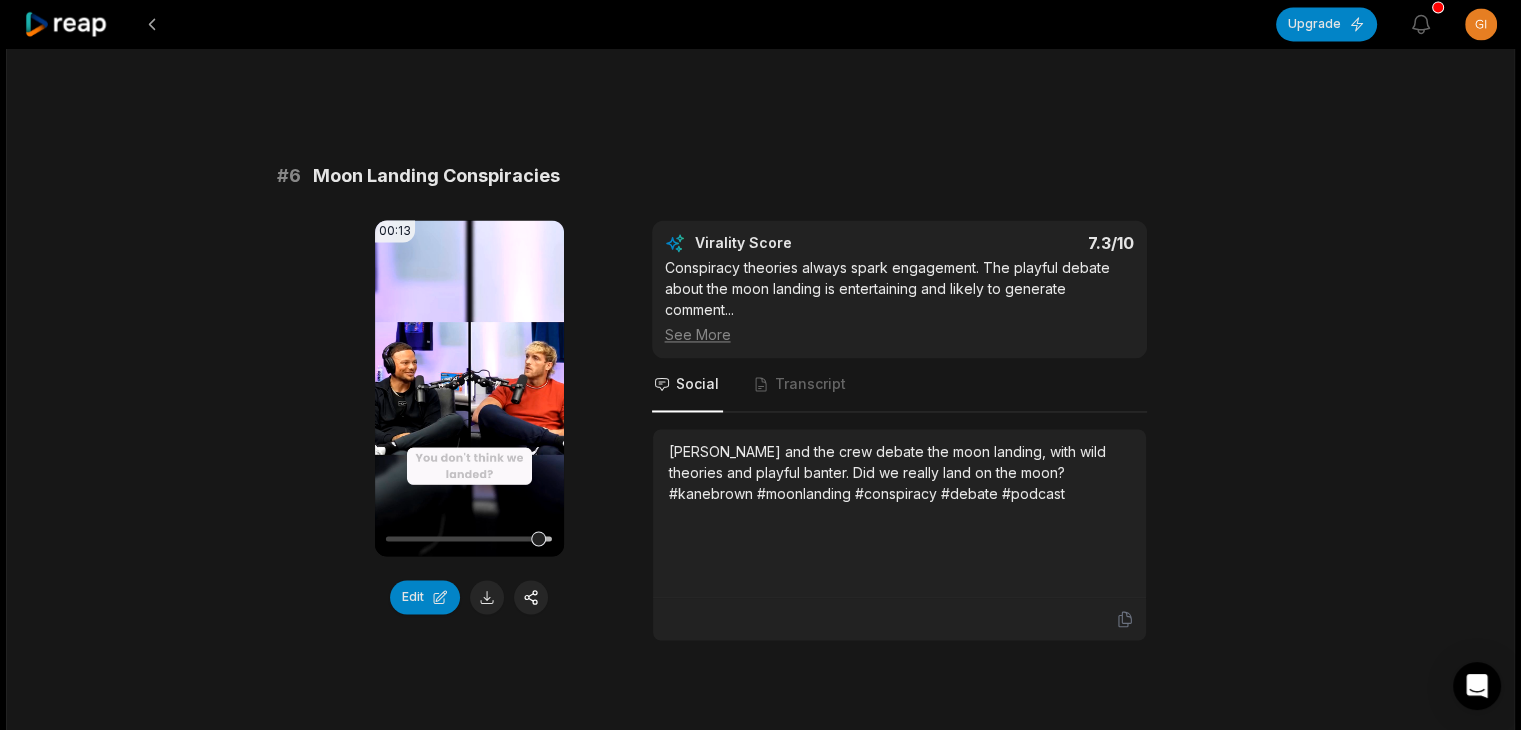 click 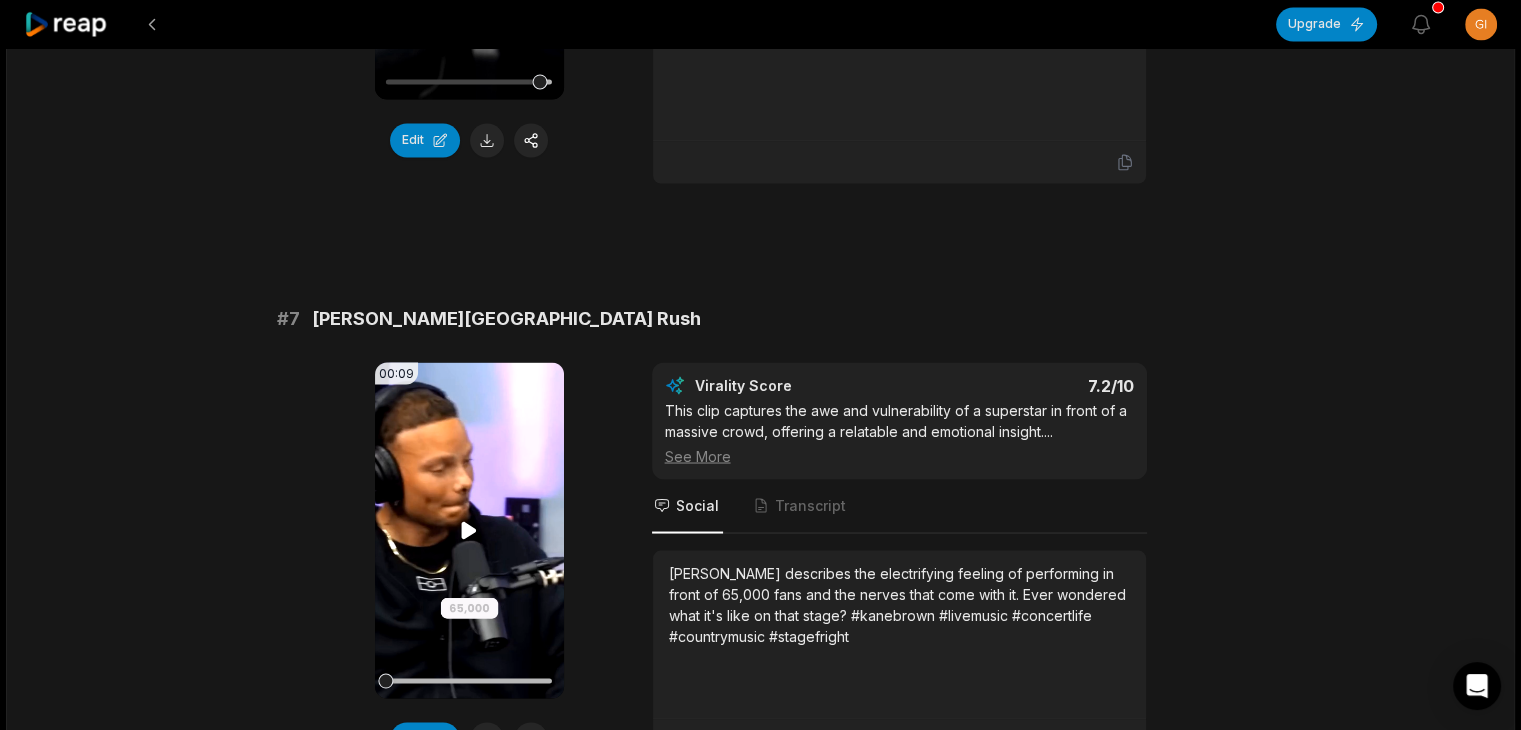 scroll, scrollTop: 3638, scrollLeft: 0, axis: vertical 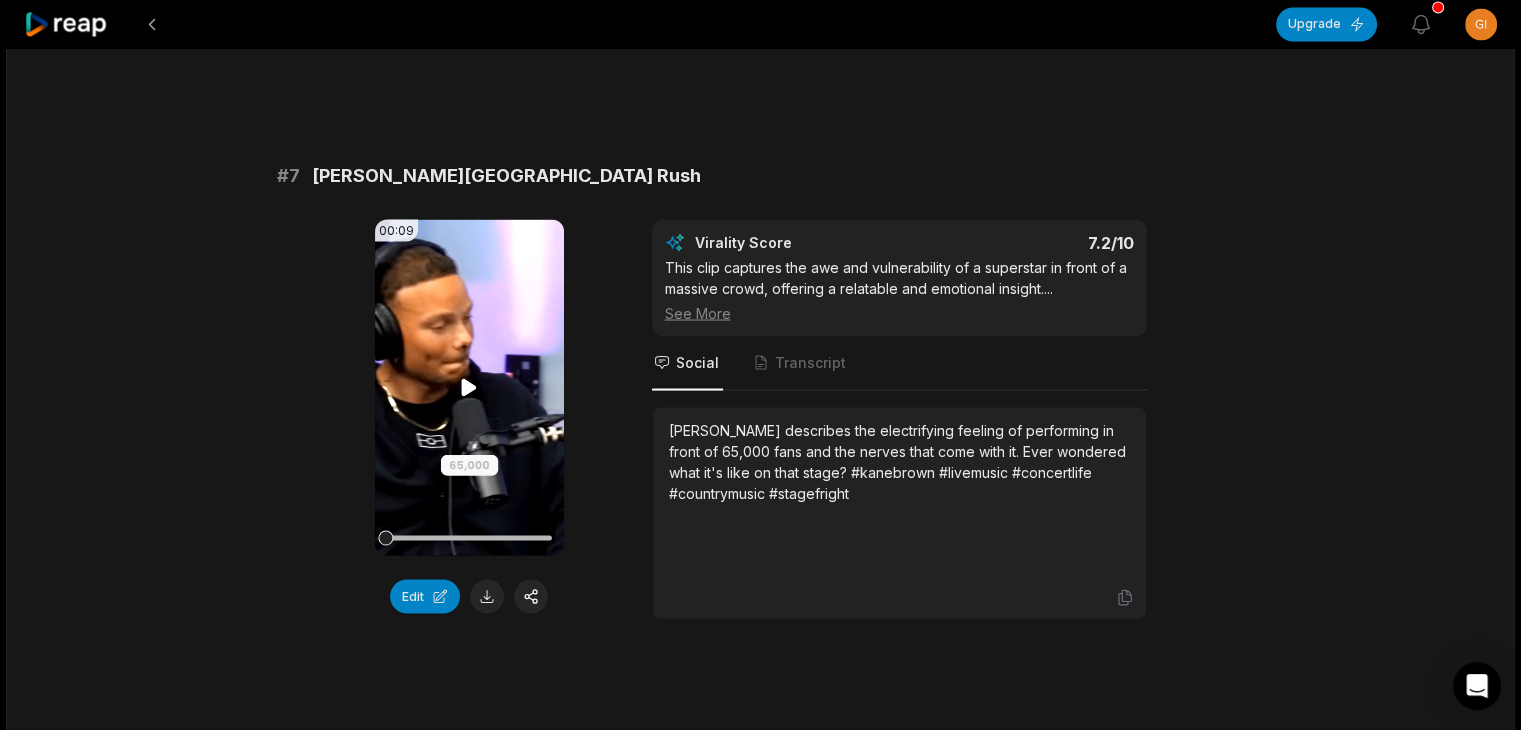 click 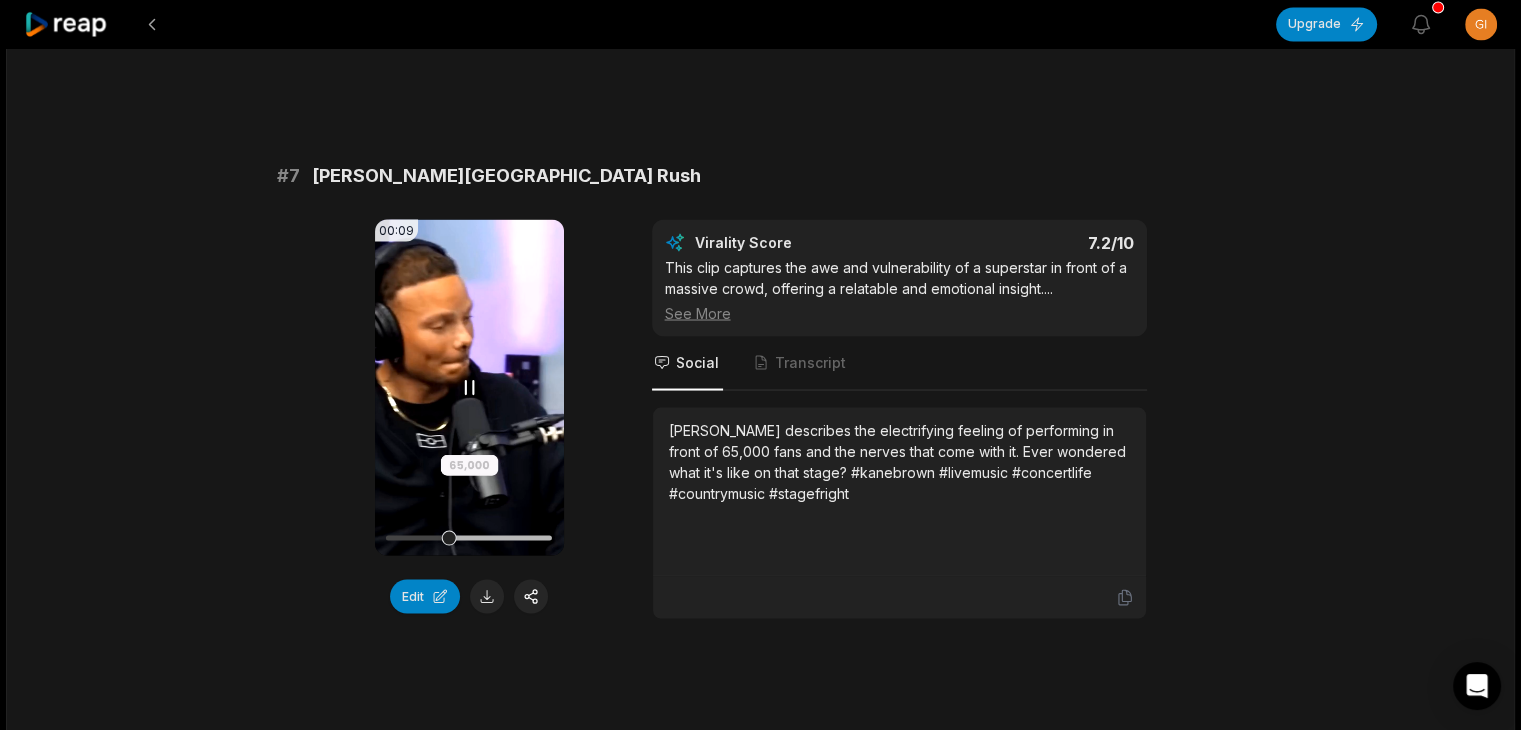 click 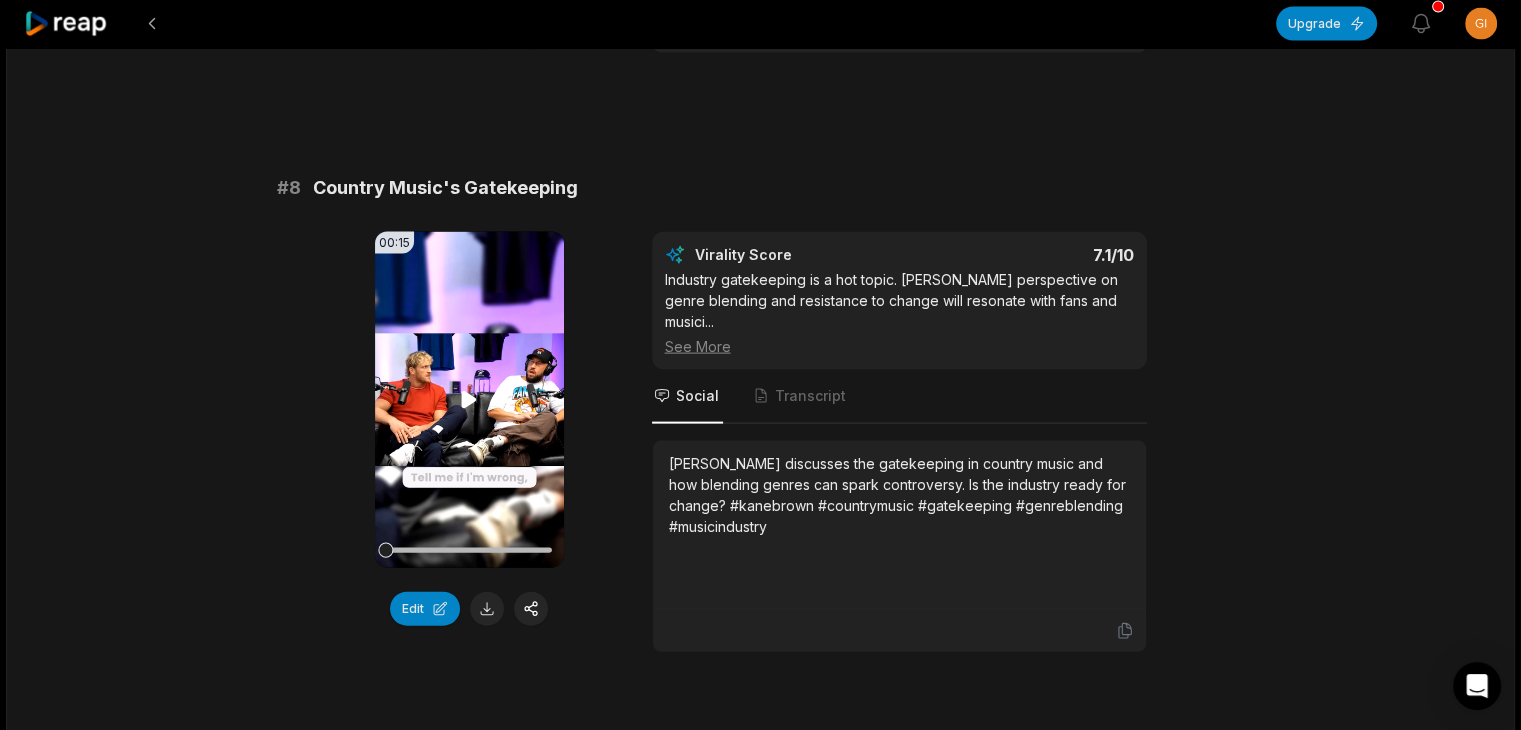 scroll, scrollTop: 4238, scrollLeft: 0, axis: vertical 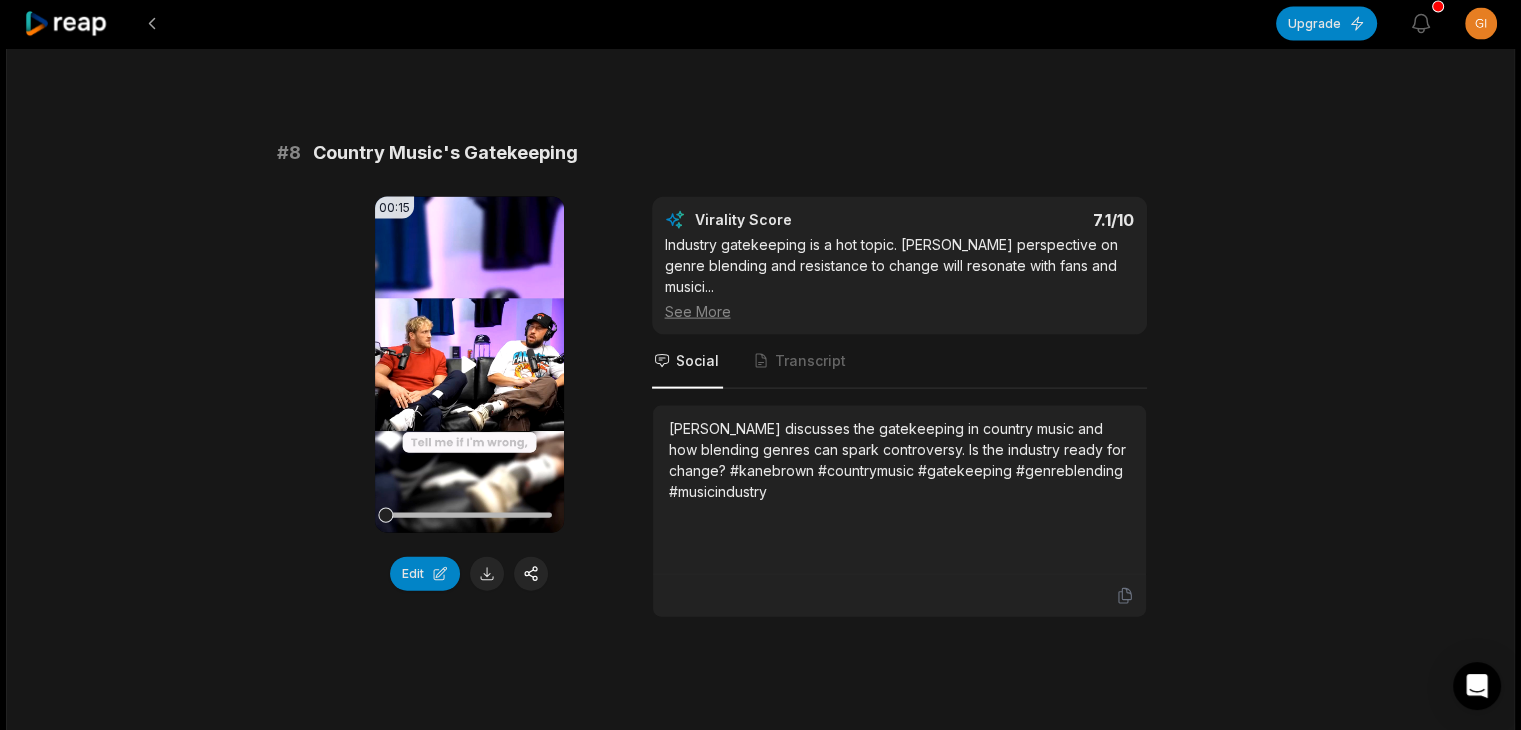click 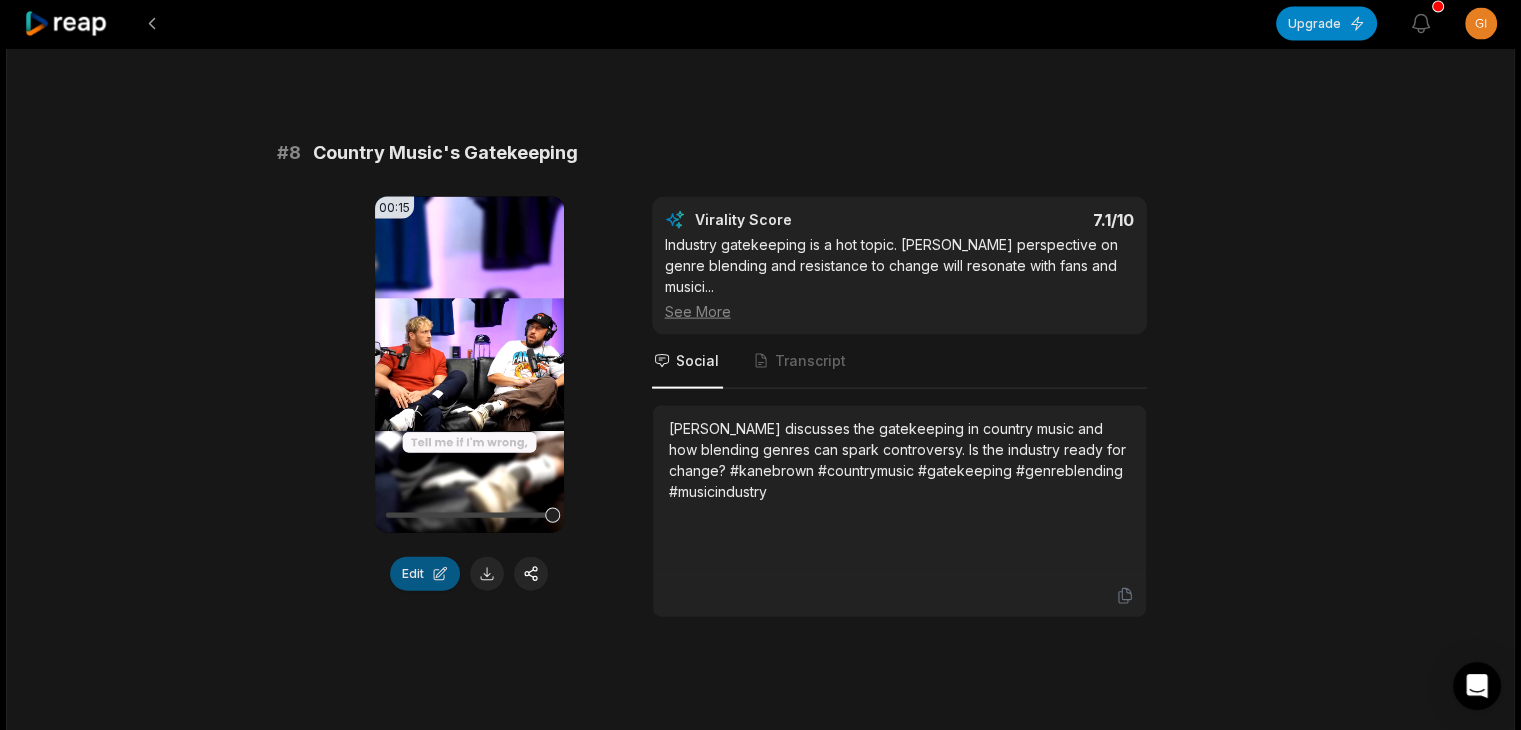 click on "Edit" at bounding box center [425, 574] 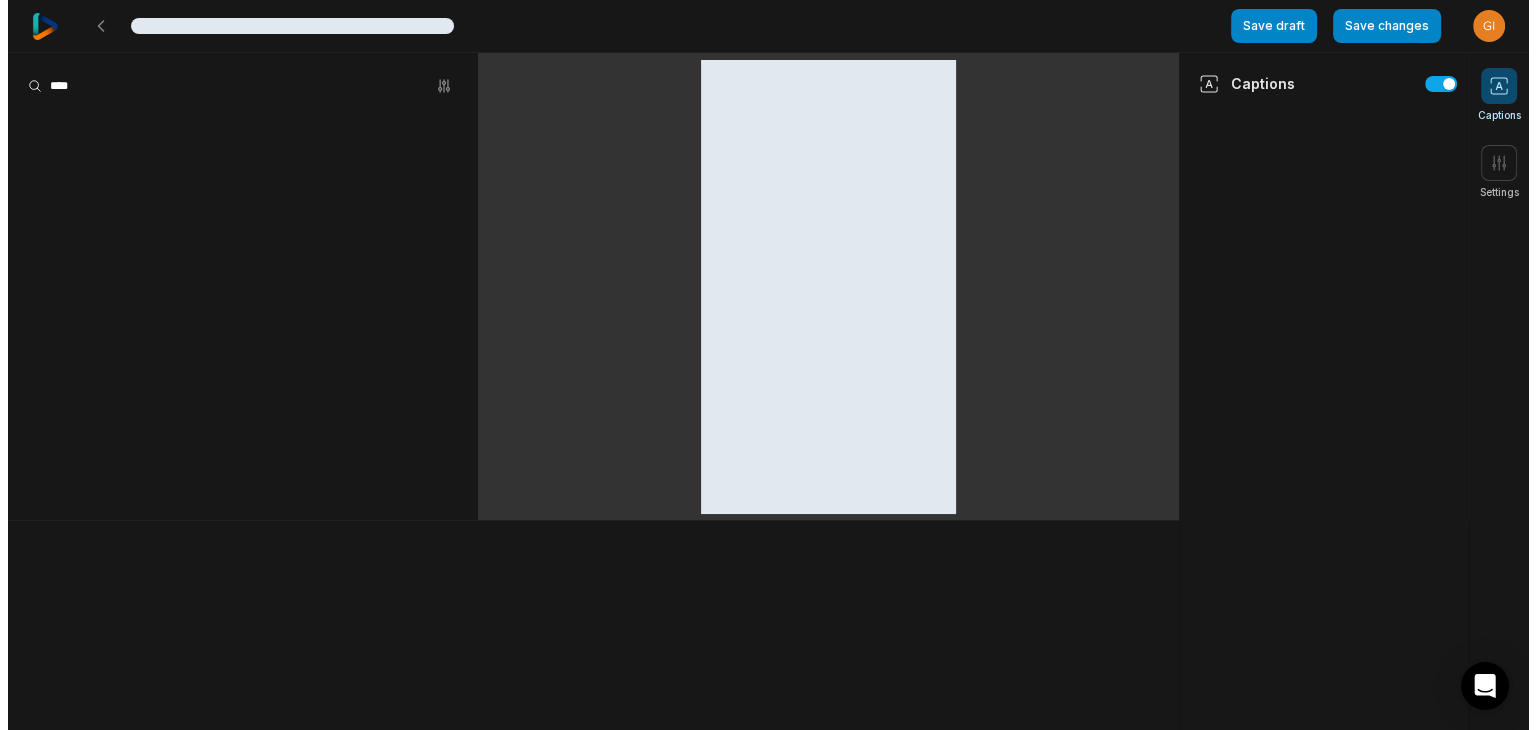 scroll, scrollTop: 0, scrollLeft: 0, axis: both 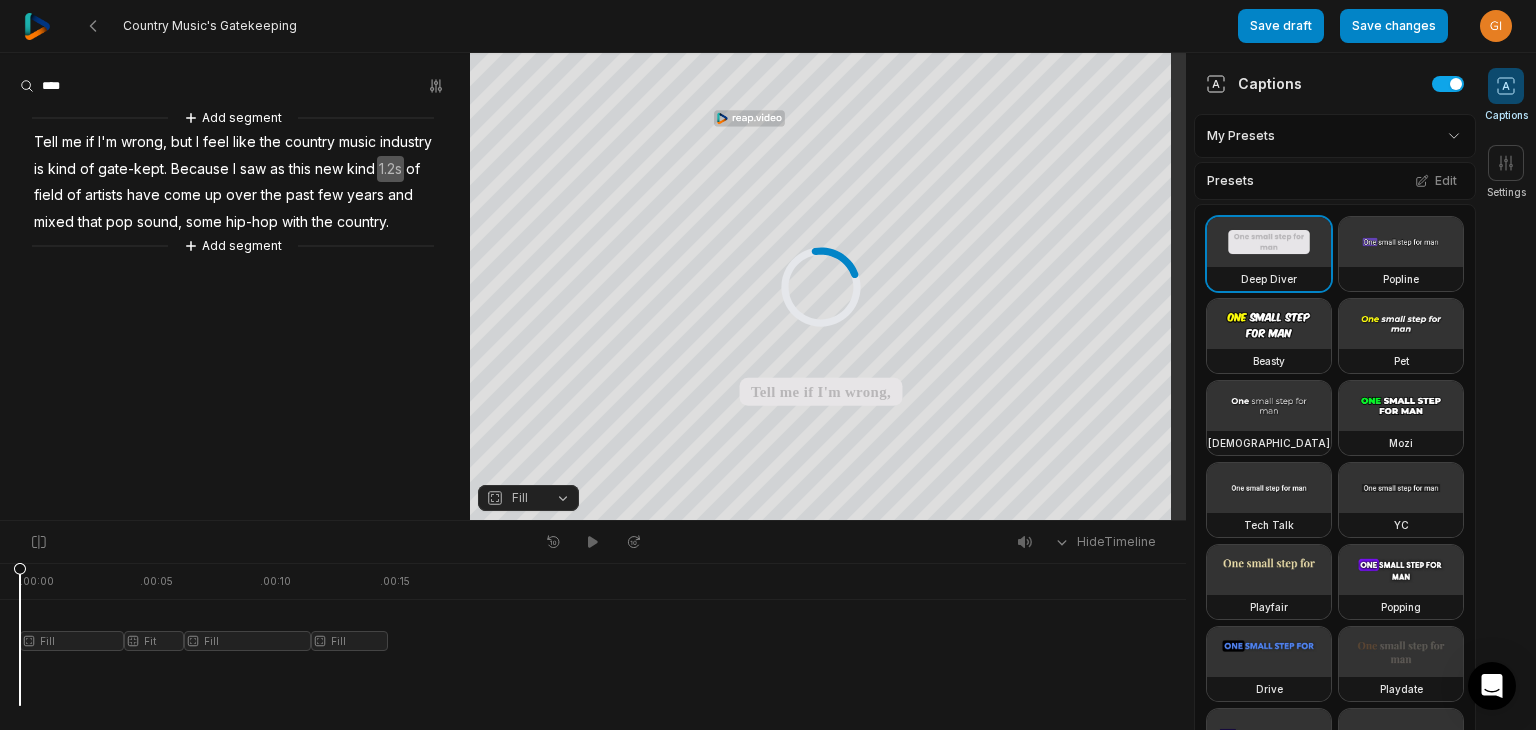 drag, startPoint x: 387, startPoint y: 571, endPoint x: 0, endPoint y: 582, distance: 387.1563 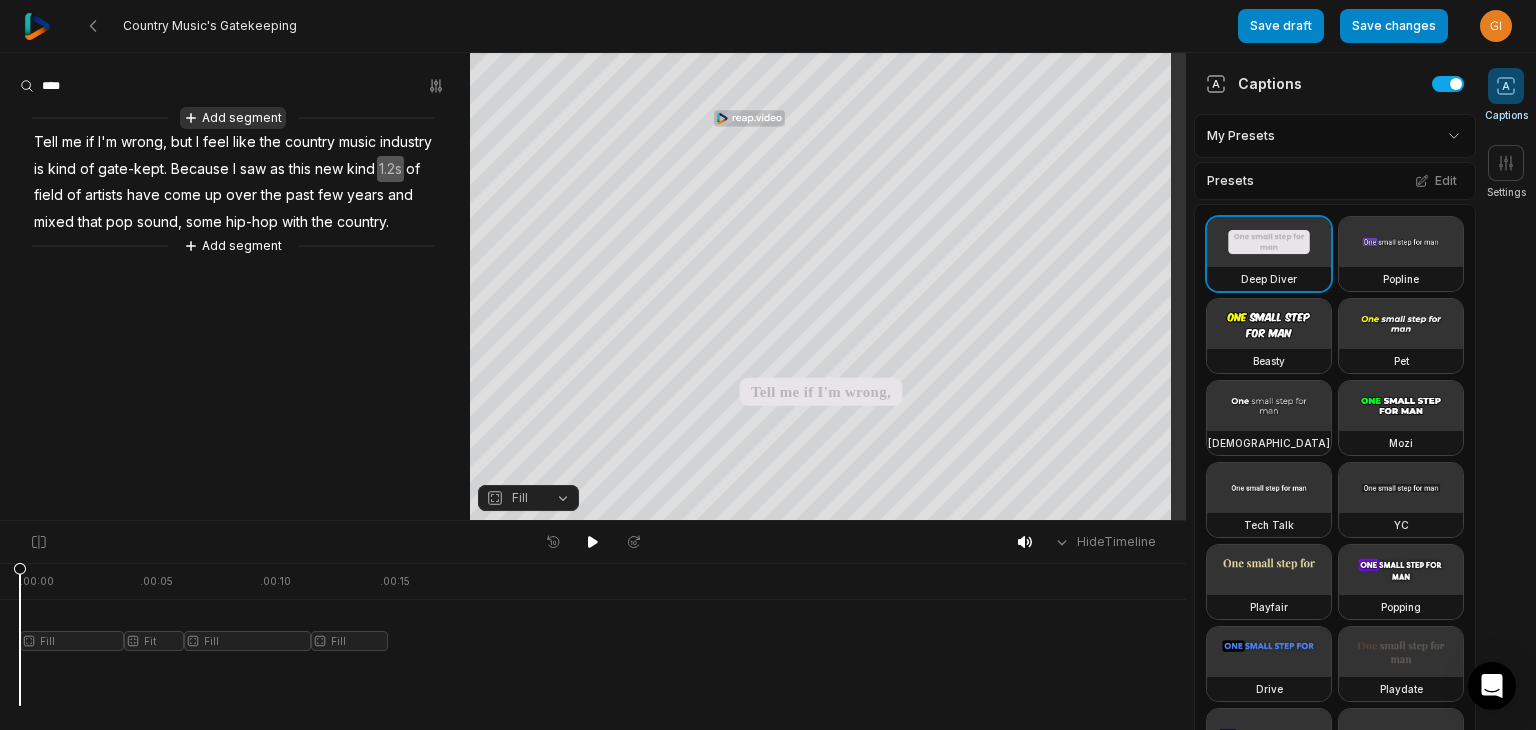 click on "Add segment" at bounding box center [233, 118] 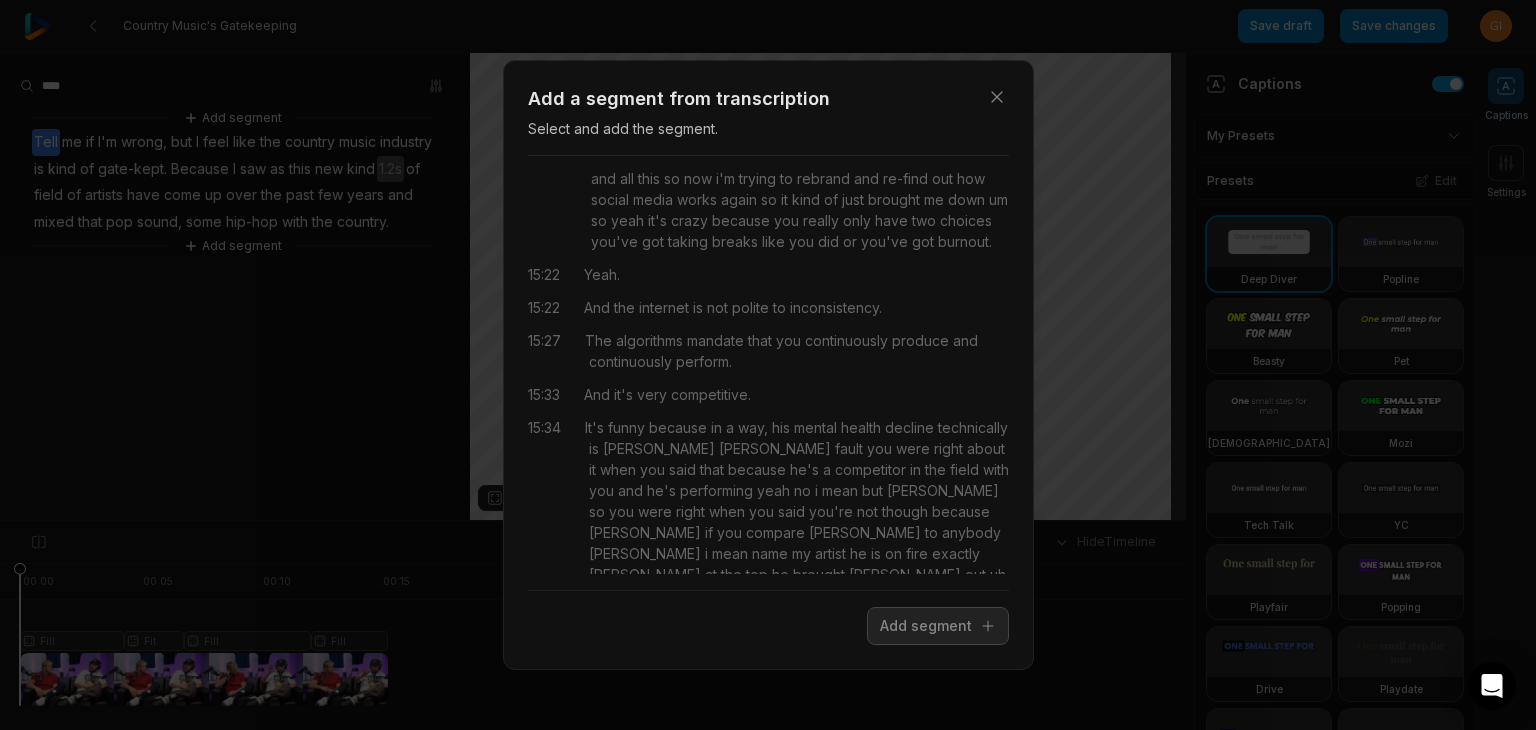 scroll, scrollTop: 25668, scrollLeft: 0, axis: vertical 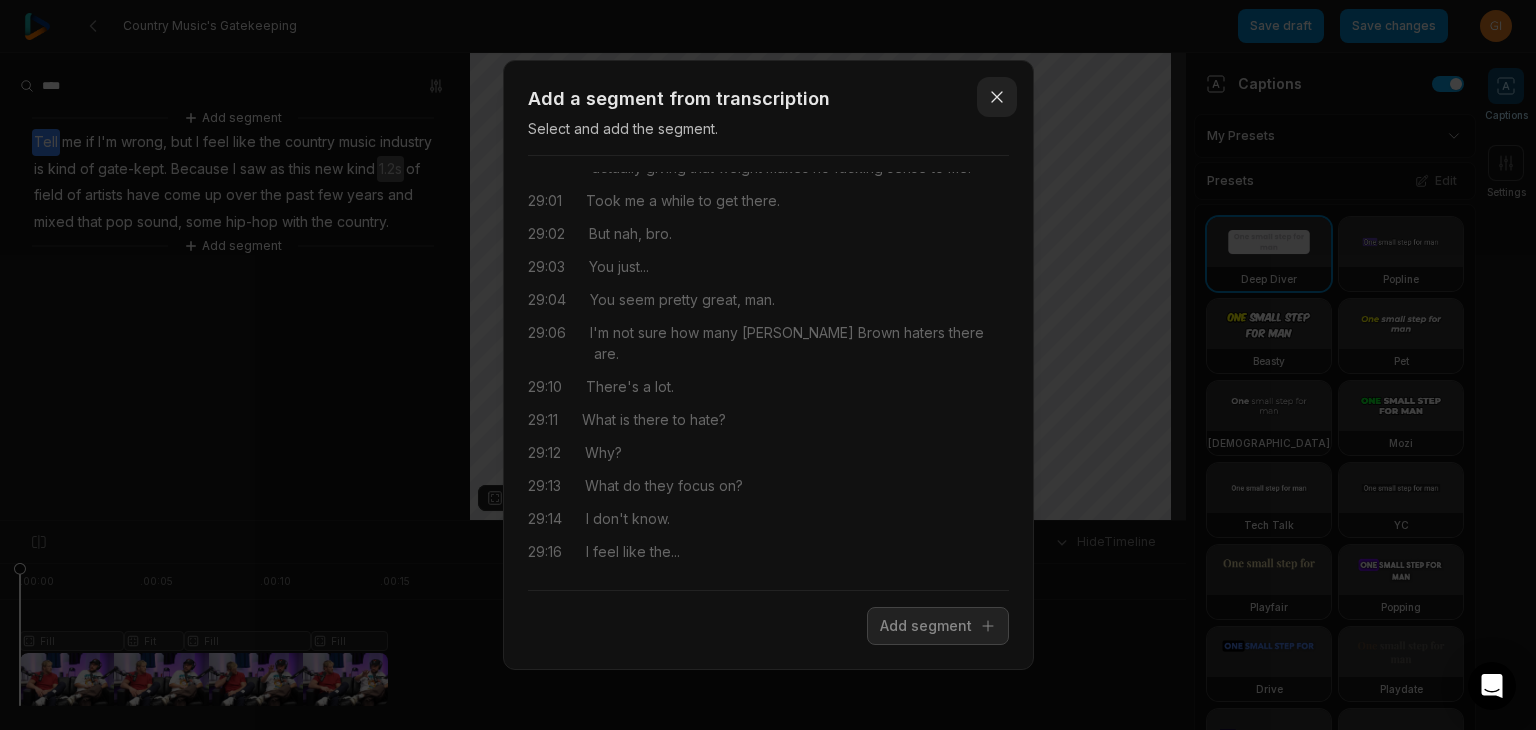 click 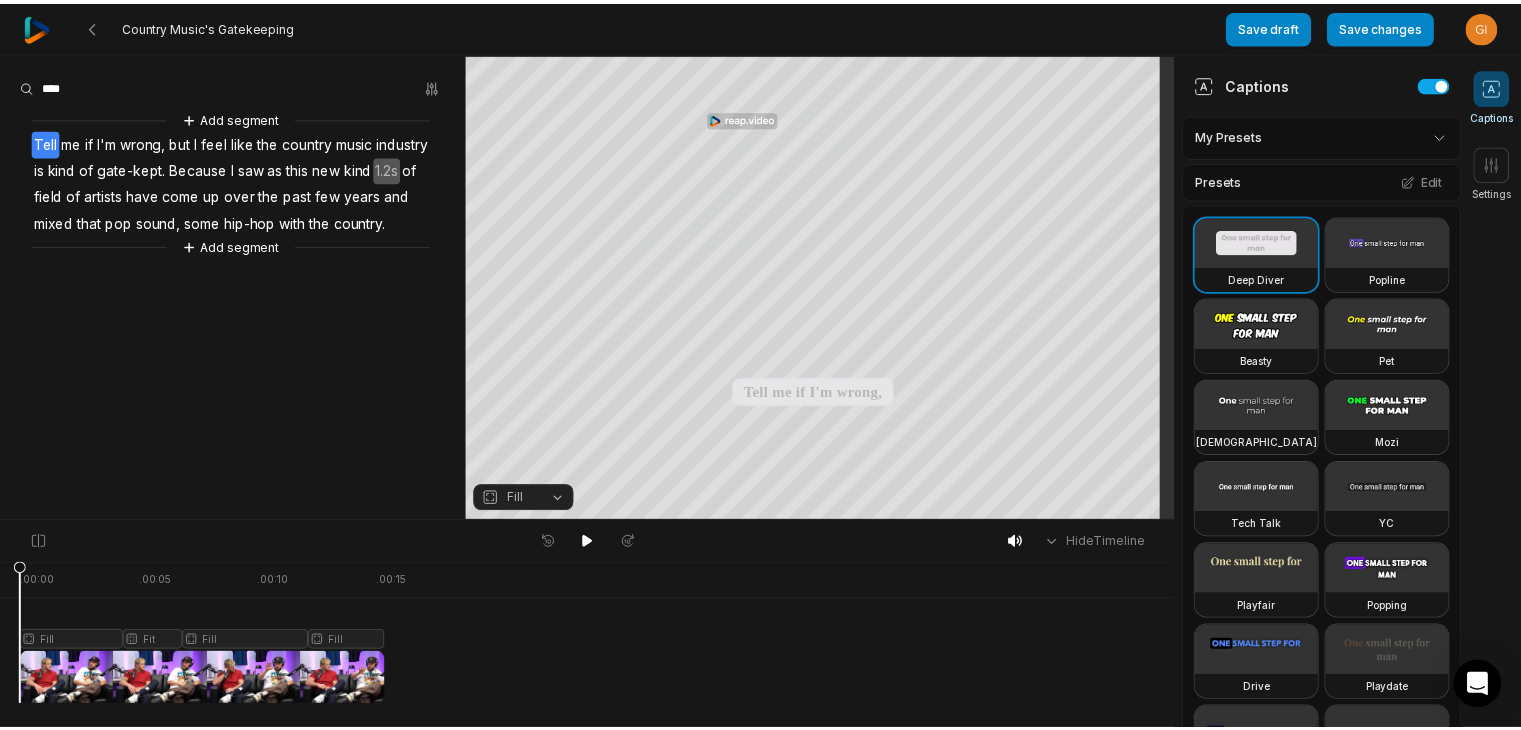 scroll, scrollTop: 0, scrollLeft: 0, axis: both 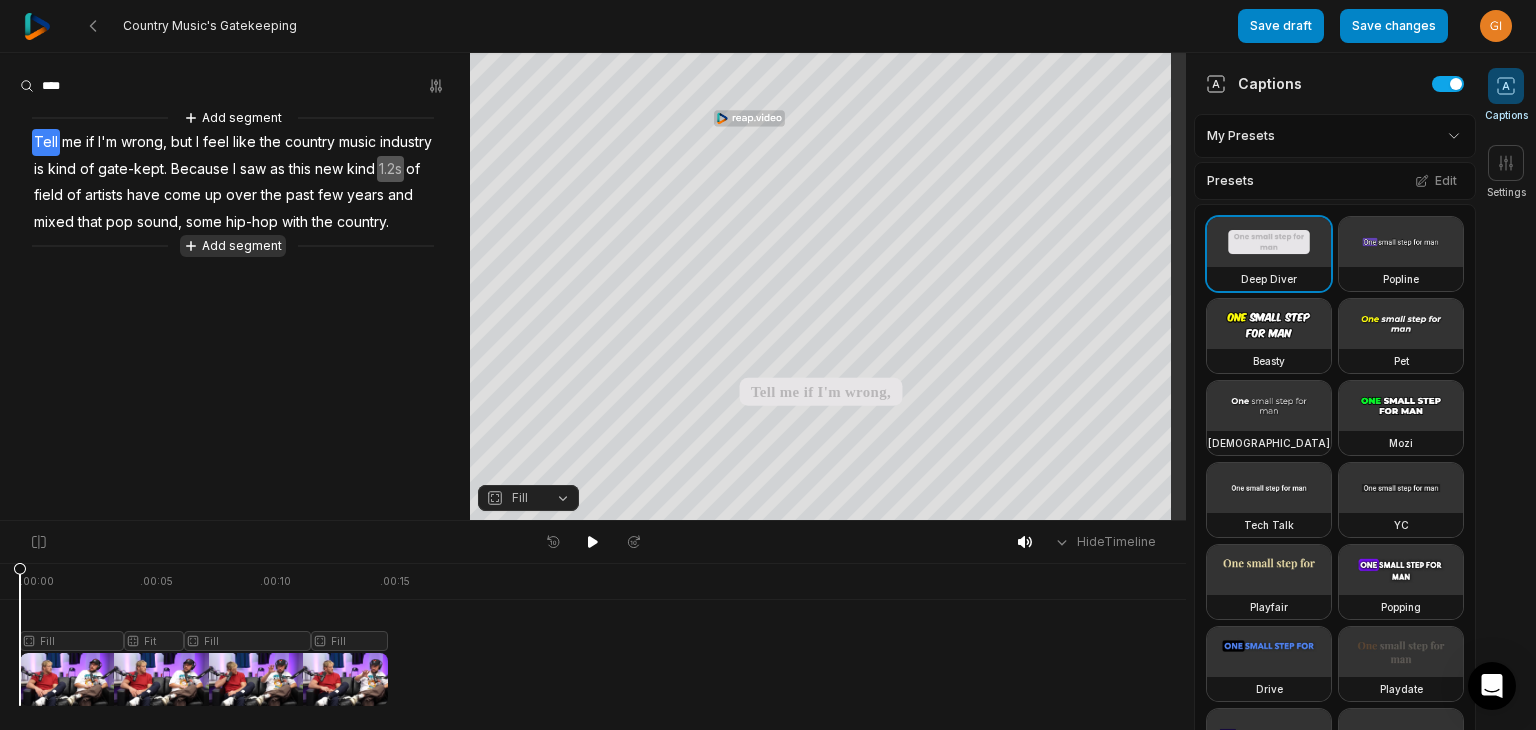 click on "Add segment" at bounding box center [233, 246] 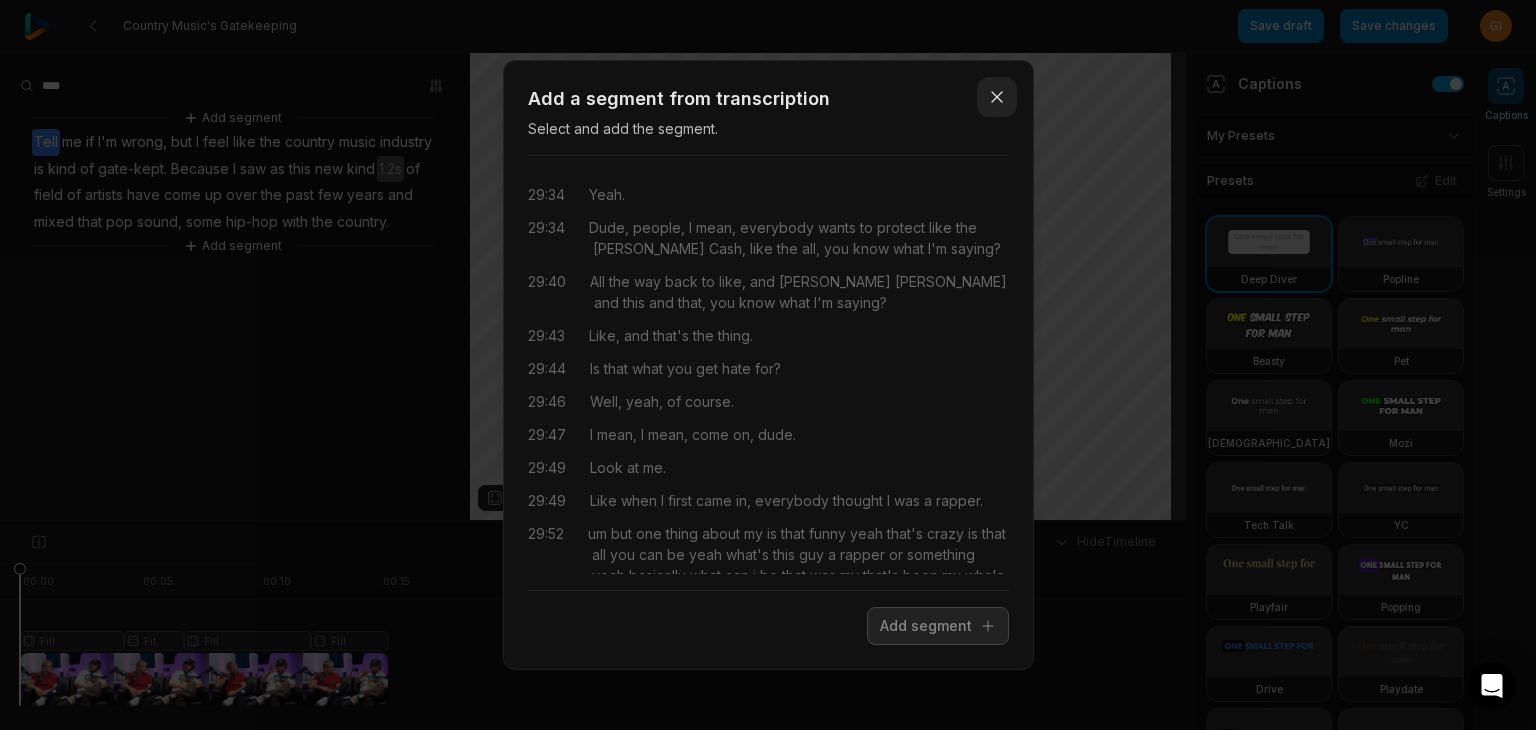 click on "Close" at bounding box center (997, 97) 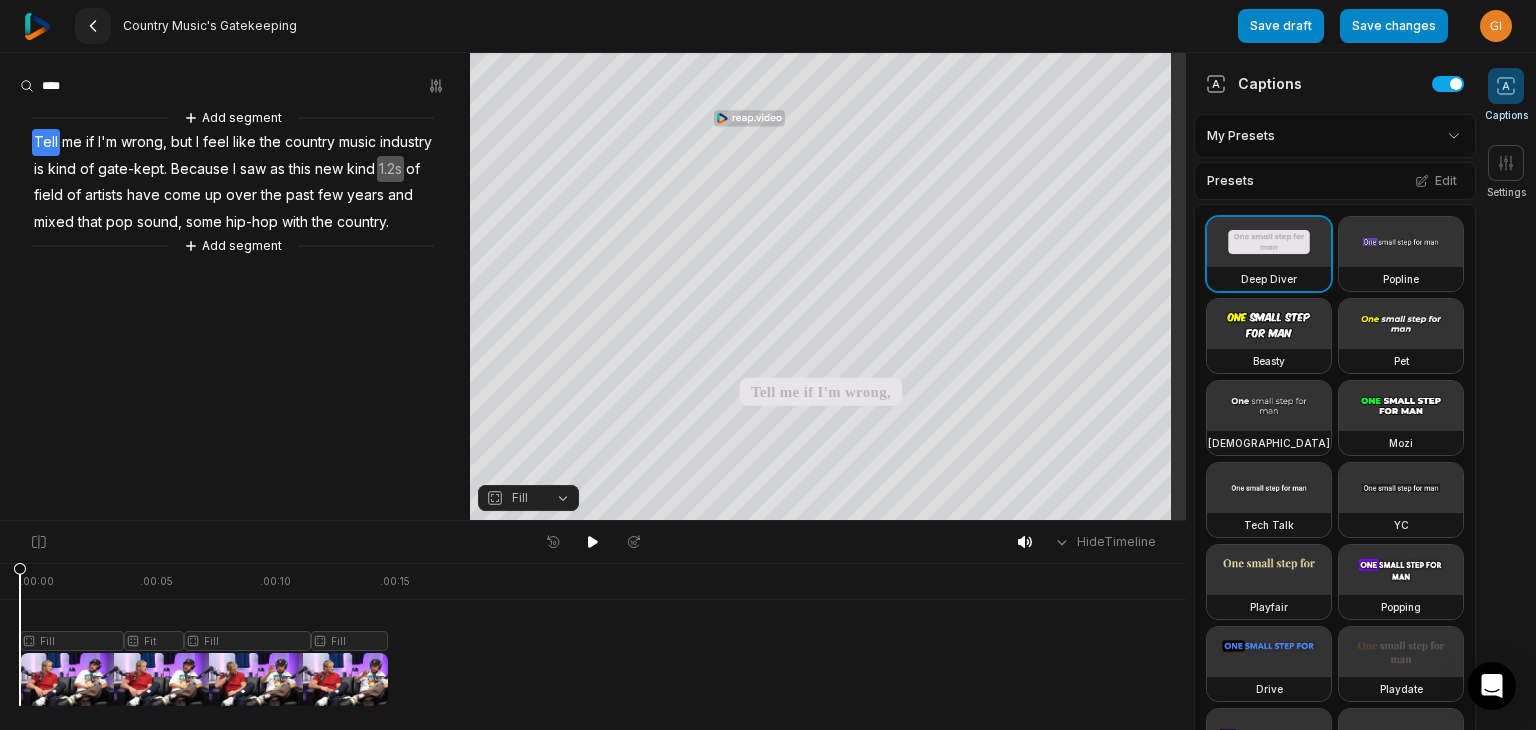 click at bounding box center (93, 26) 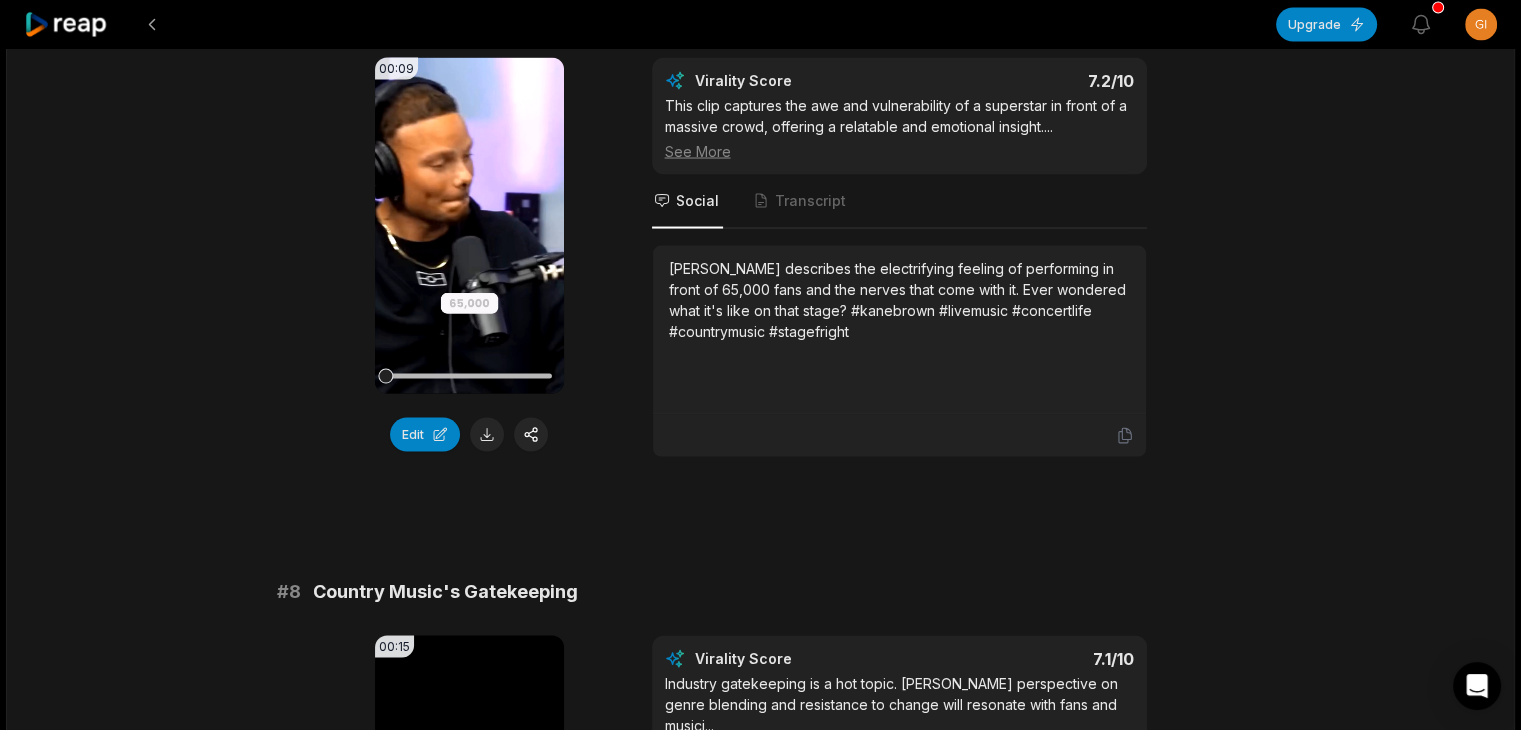scroll, scrollTop: 4267, scrollLeft: 0, axis: vertical 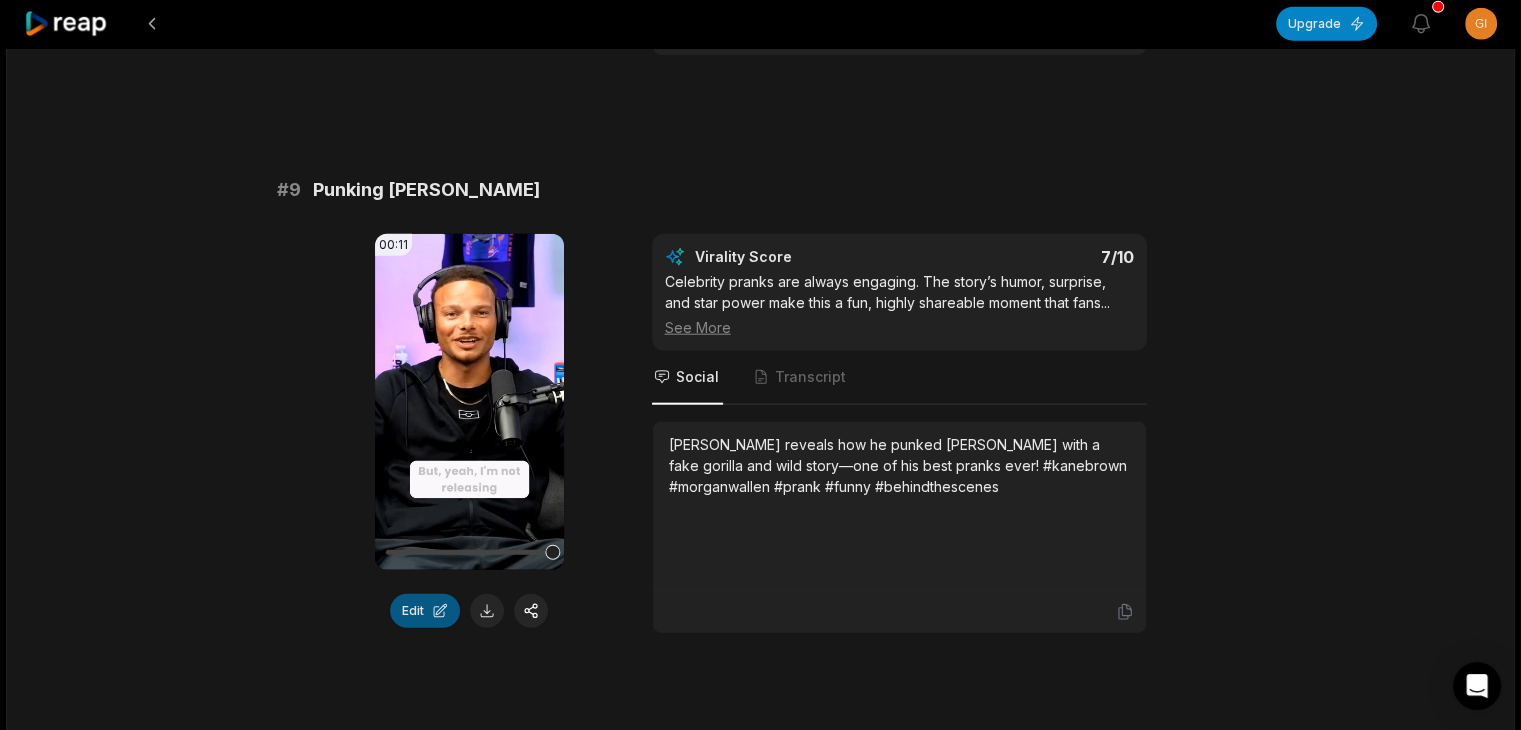 click on "Edit" at bounding box center (425, 611) 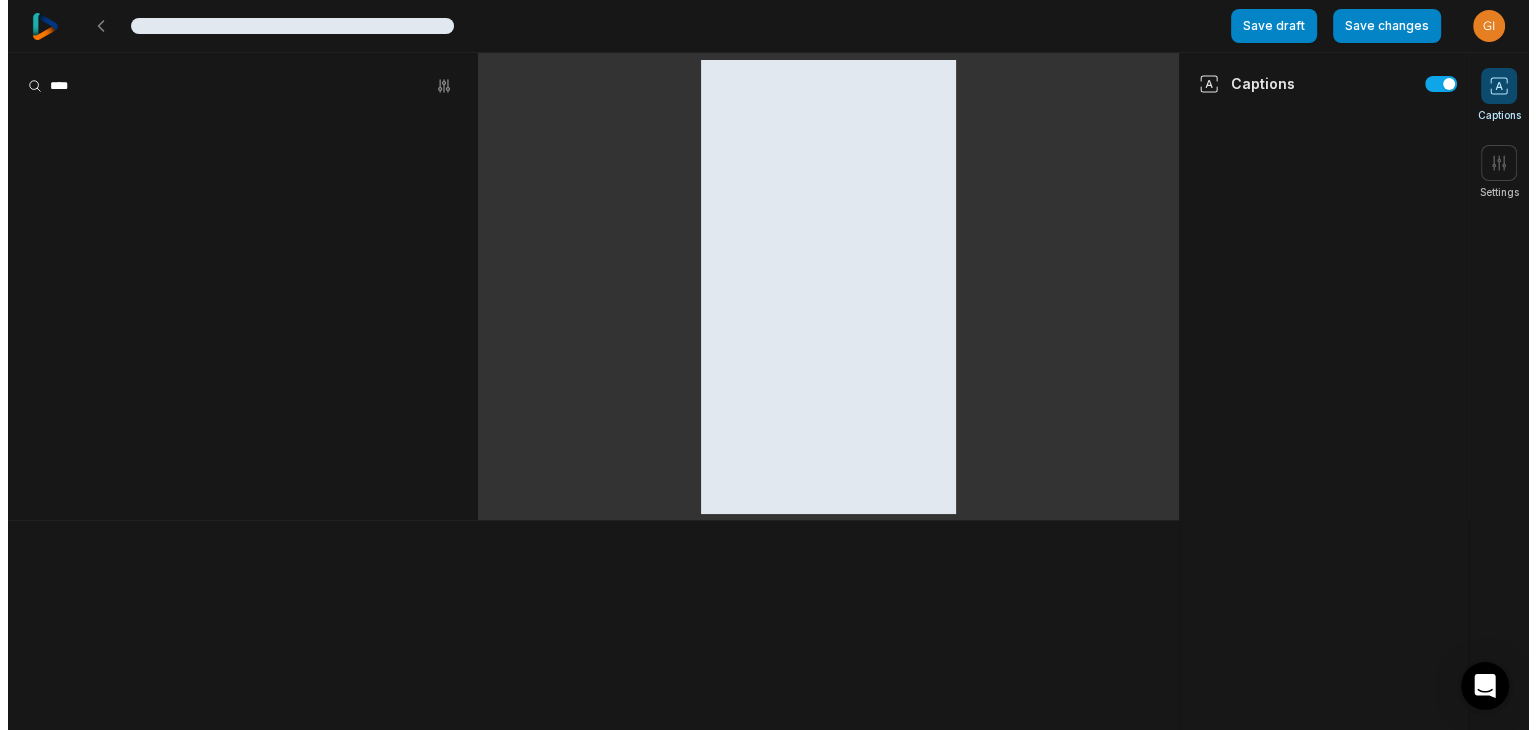 scroll, scrollTop: 0, scrollLeft: 0, axis: both 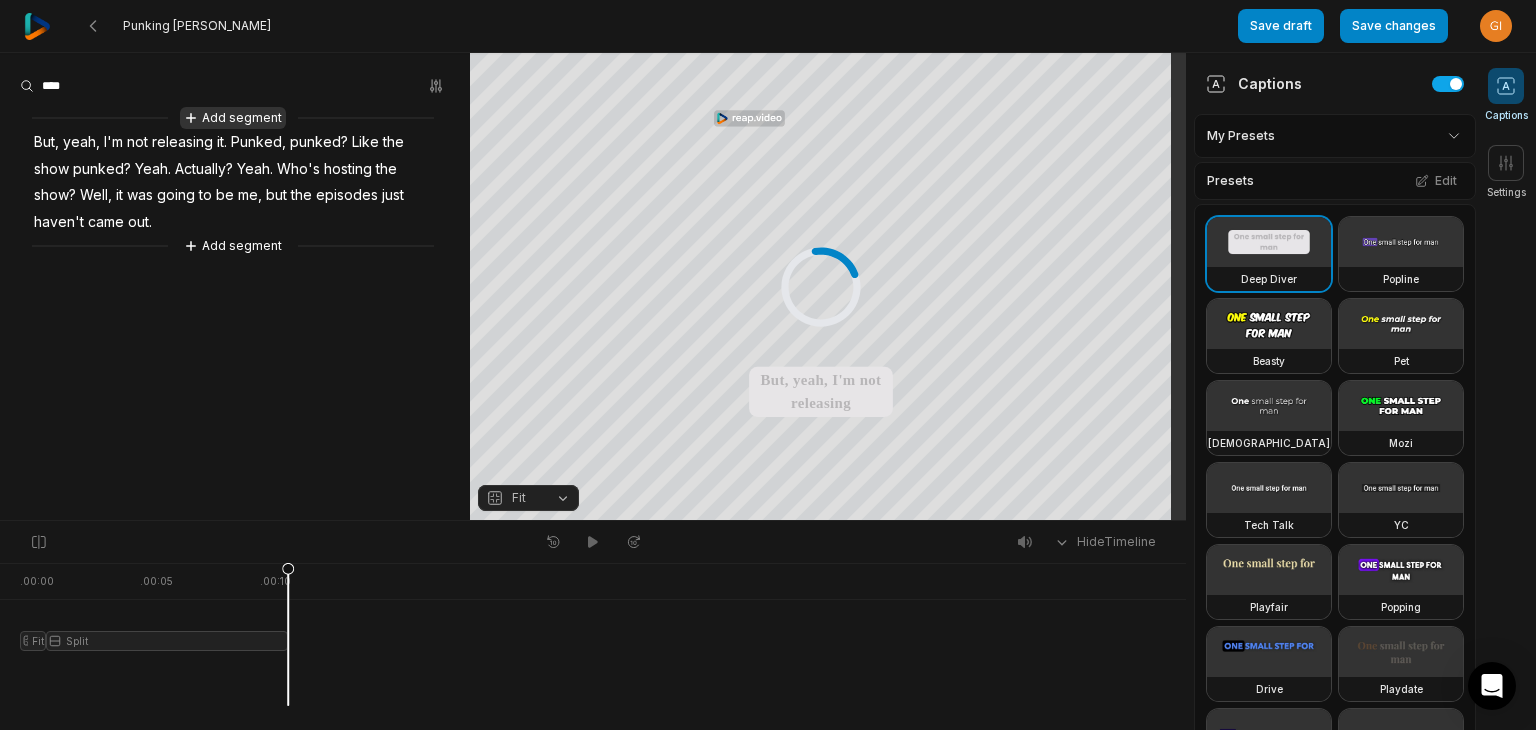 click on "Add segment" at bounding box center [233, 118] 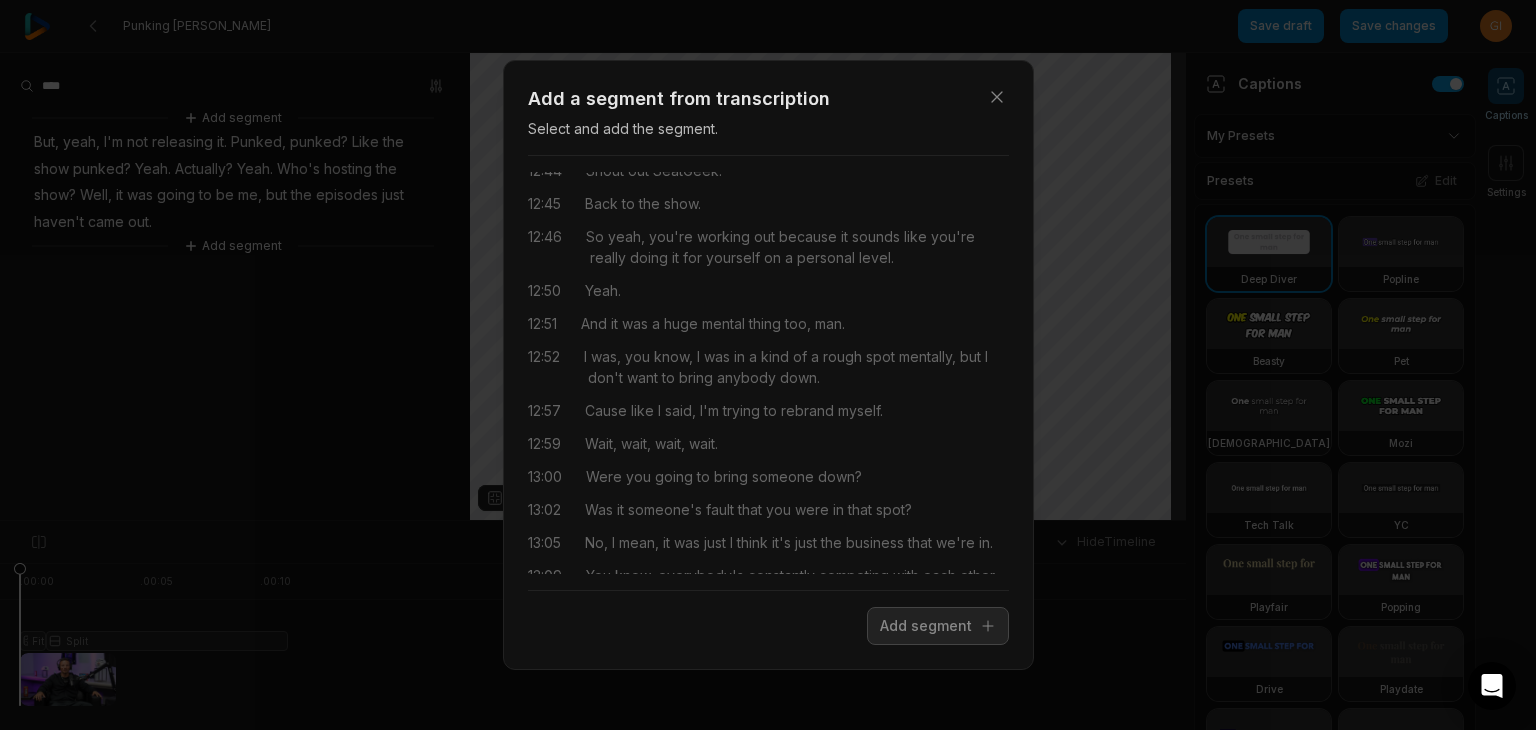 scroll, scrollTop: 13586, scrollLeft: 0, axis: vertical 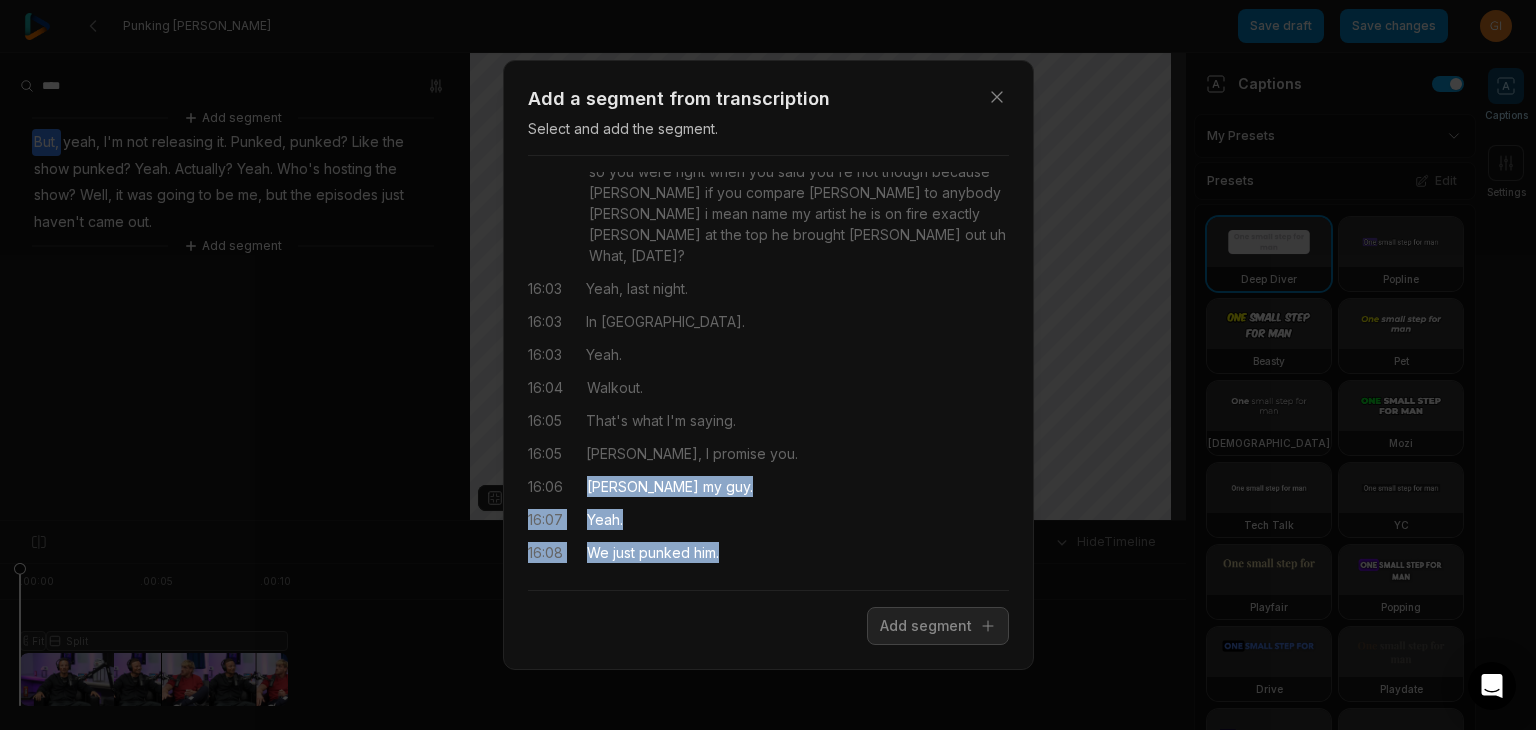 drag, startPoint x: 580, startPoint y: 485, endPoint x: 719, endPoint y: 565, distance: 160.37769 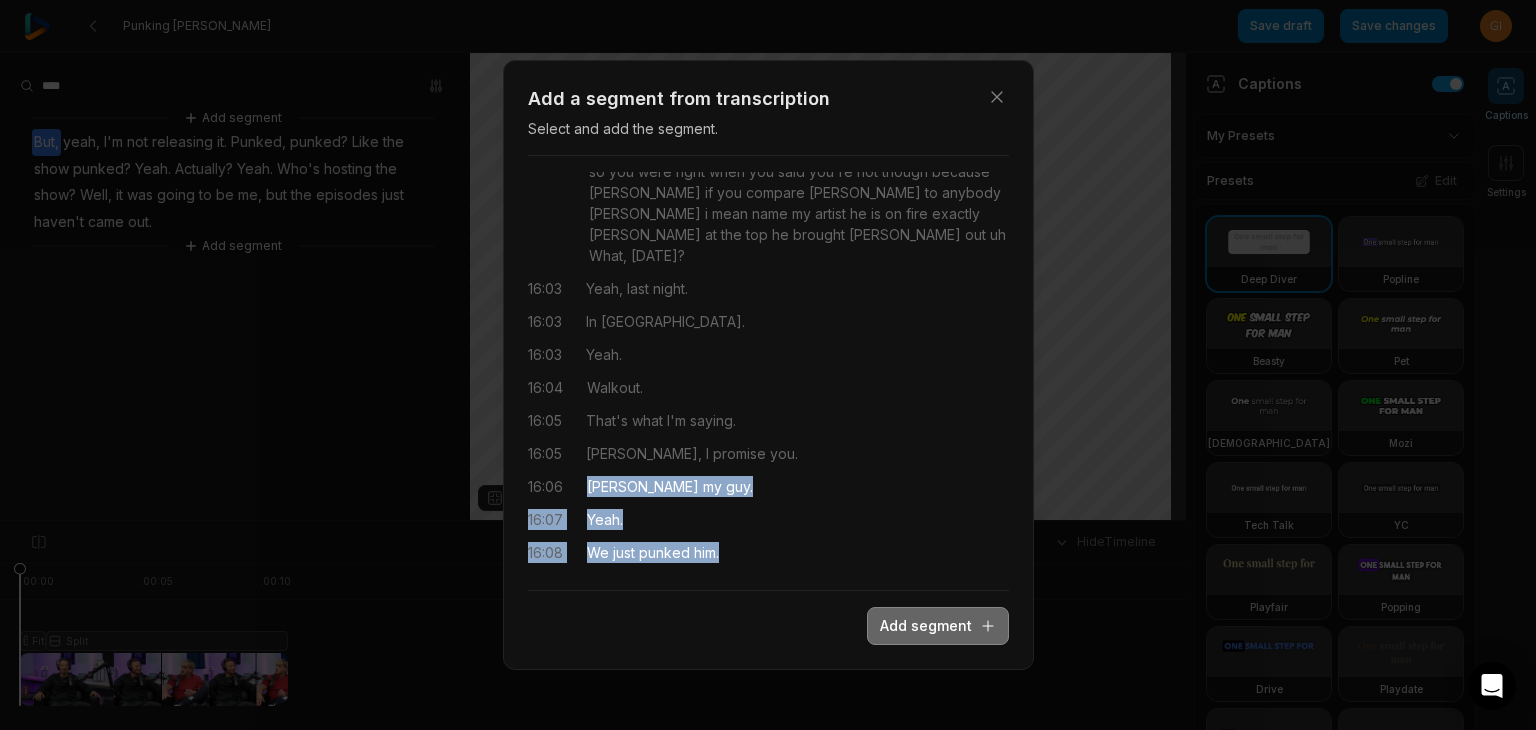 click on "Add segment" at bounding box center [938, 626] 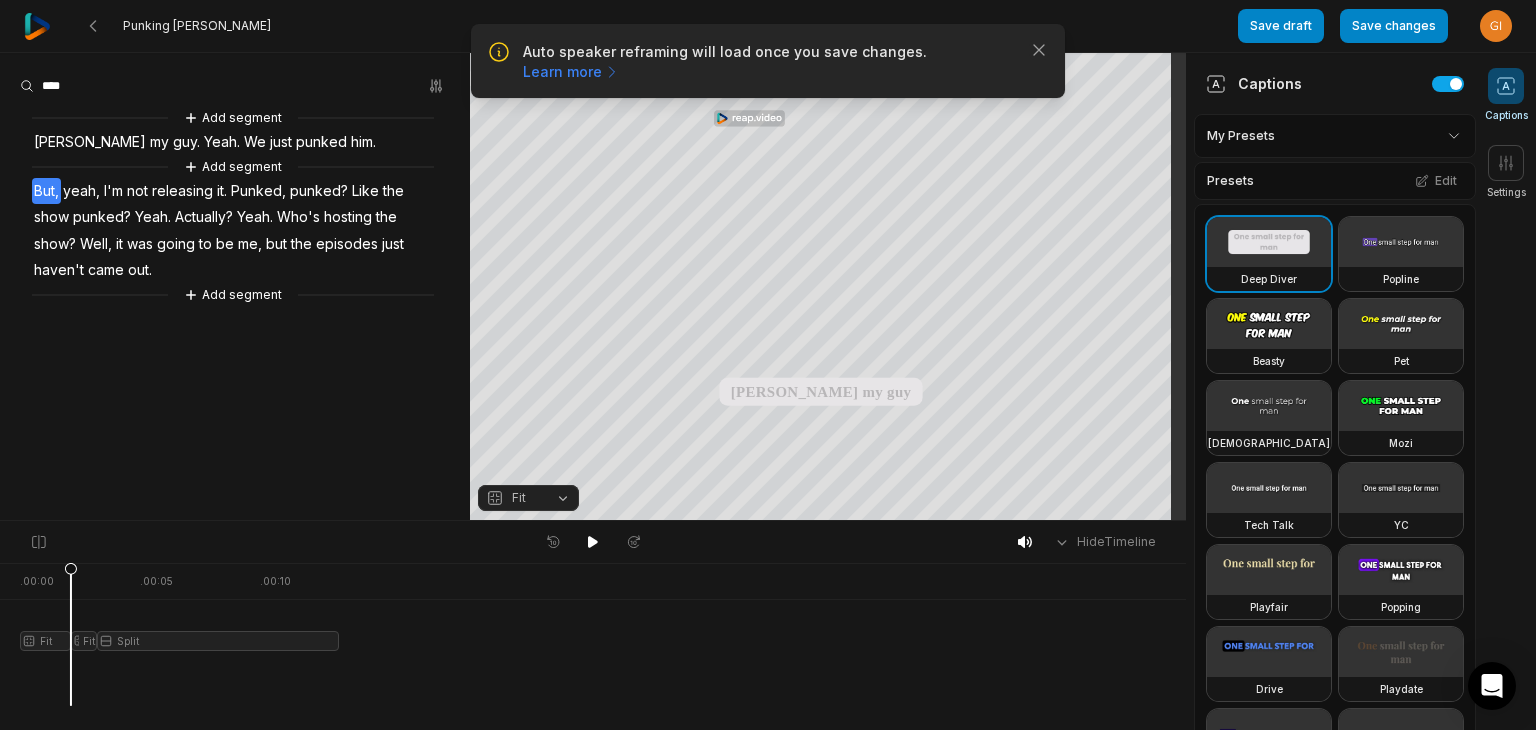 scroll, scrollTop: 0, scrollLeft: 0, axis: both 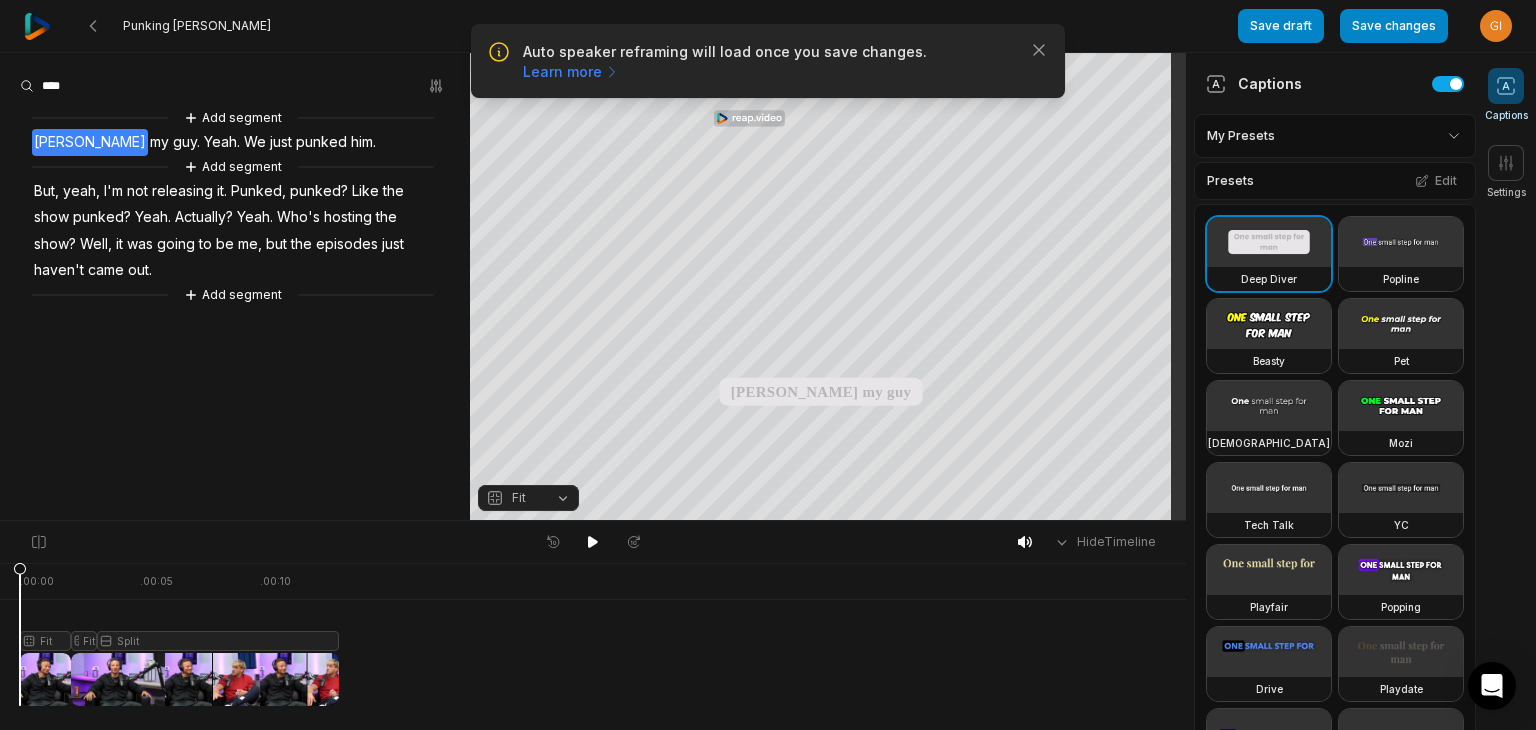 drag, startPoint x: 70, startPoint y: 564, endPoint x: 0, endPoint y: 577, distance: 71.19691 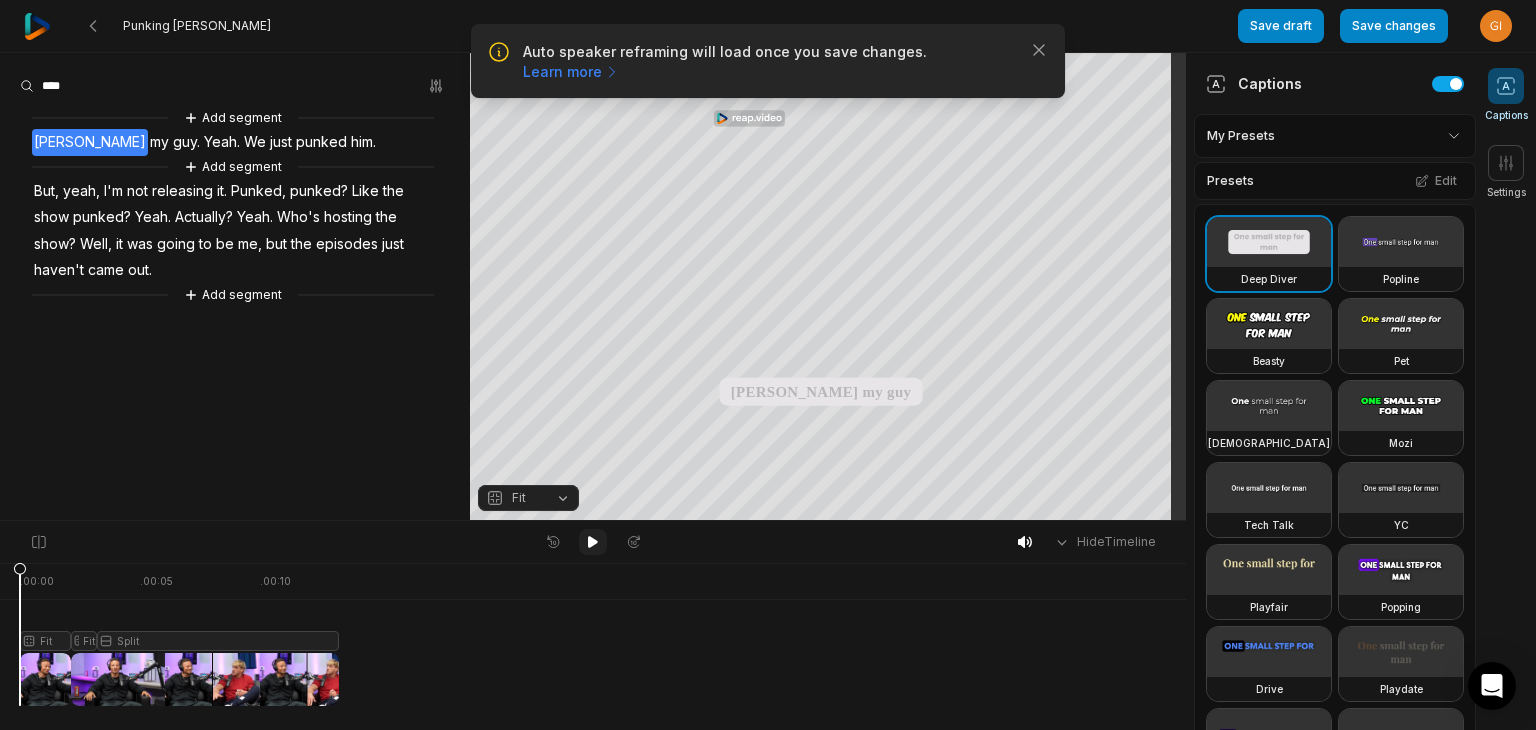 click 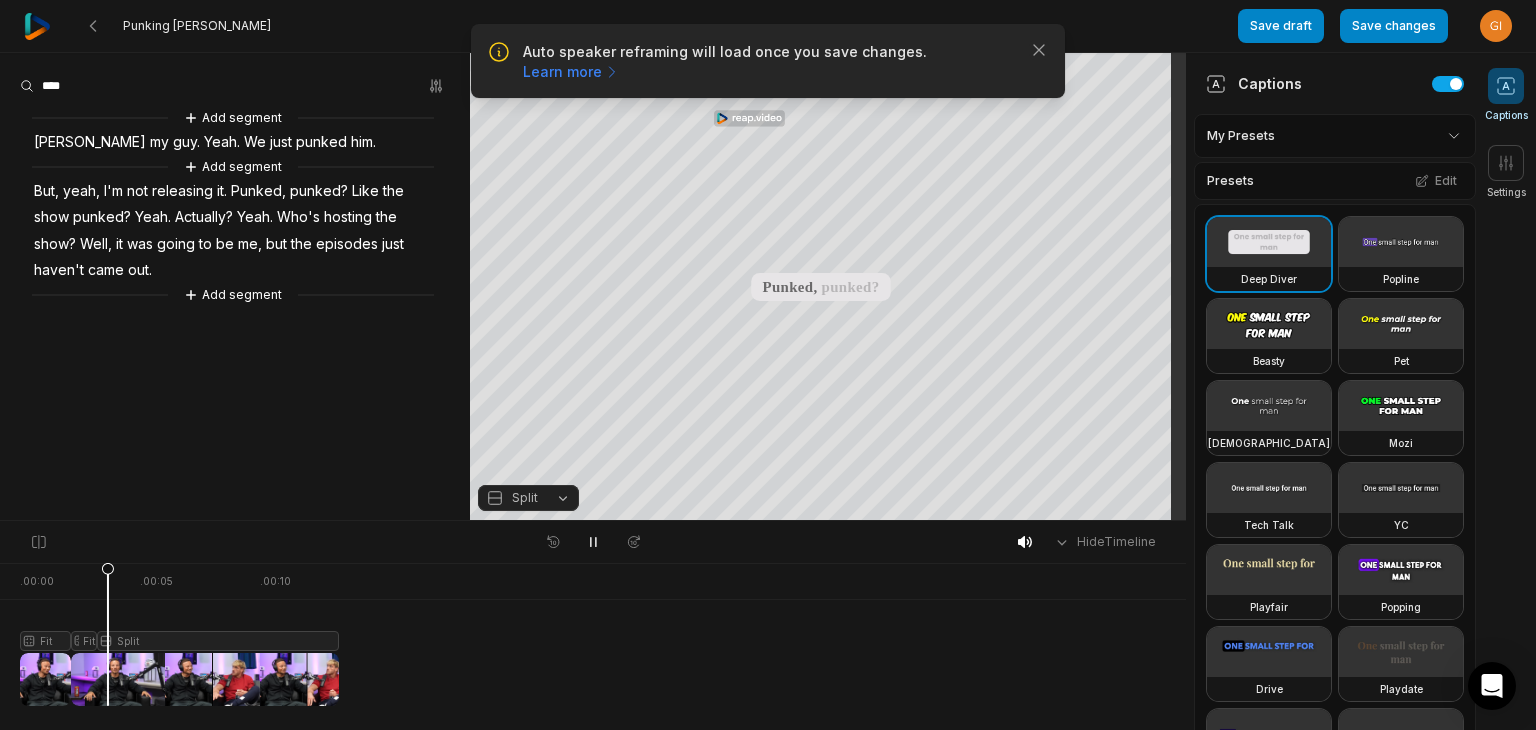 click on "Add segment Morgan's my guy. Yeah. We just punked him.   Add segment But, yeah, I'm not releasing it. Punked, punked? Like the show punked? Yeah. Actually? Yeah. Who's hosting the show? Well, it was going to be me, but the episodes just haven't came out.   Add segment" at bounding box center (235, 286) 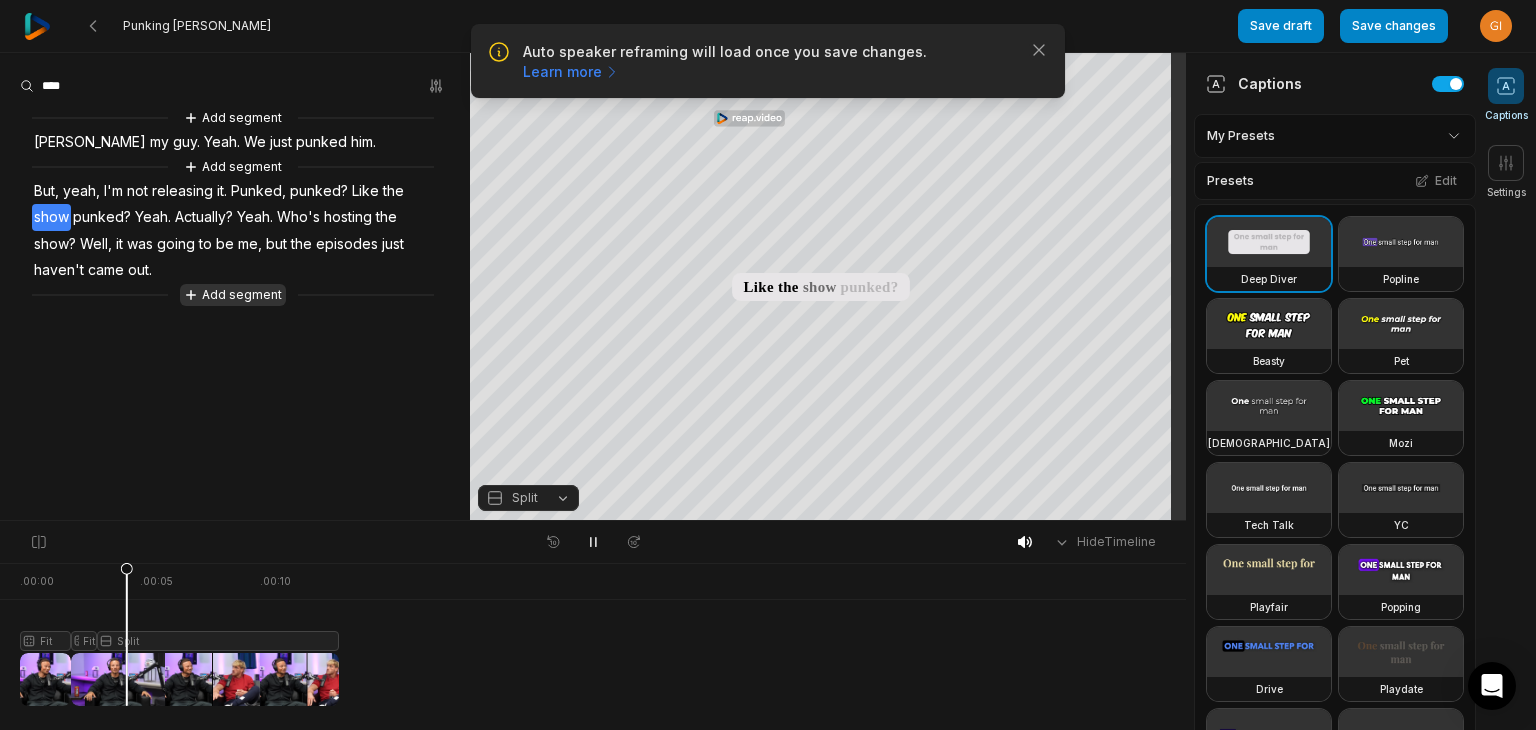 click on "Add segment" at bounding box center (233, 295) 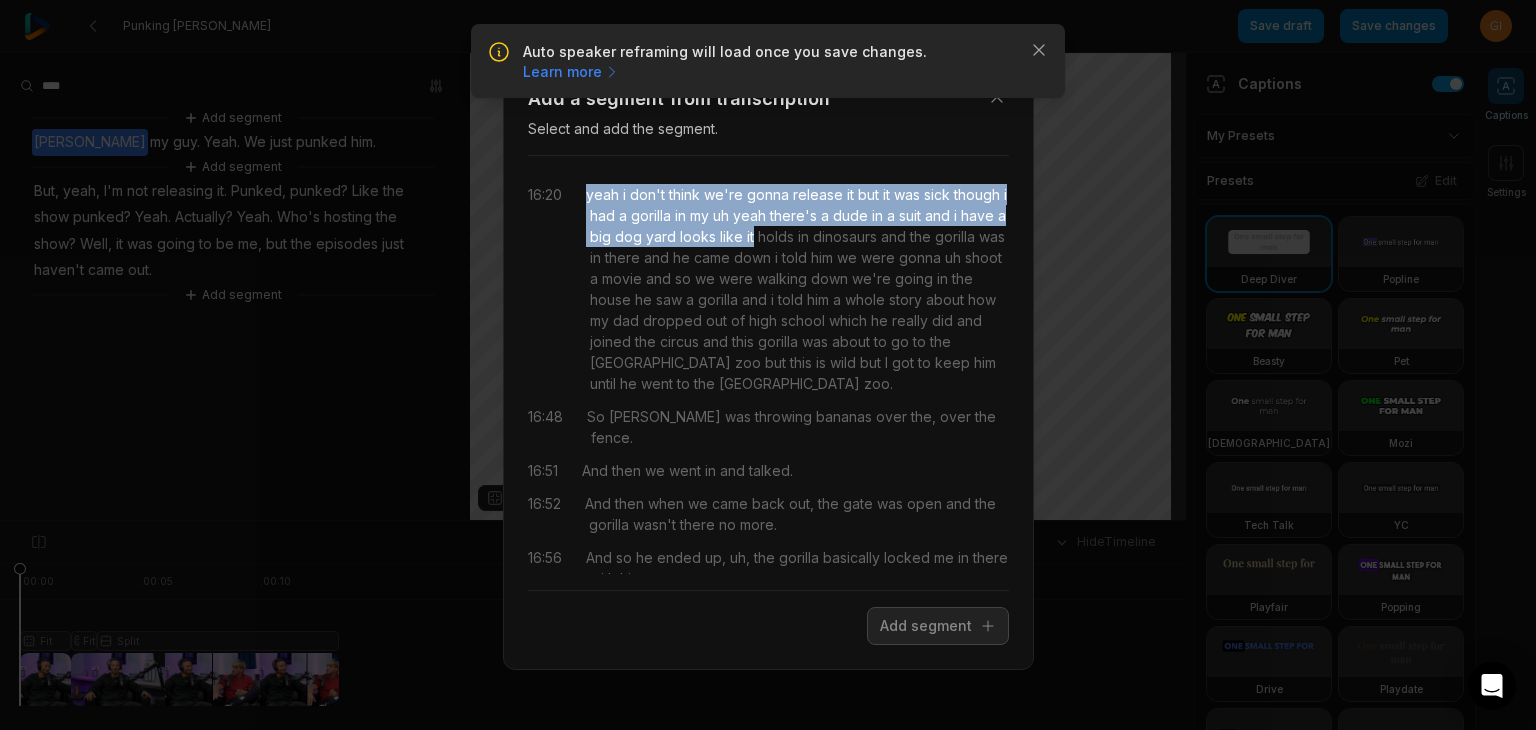 drag, startPoint x: 586, startPoint y: 195, endPoint x: 796, endPoint y: 209, distance: 210.46616 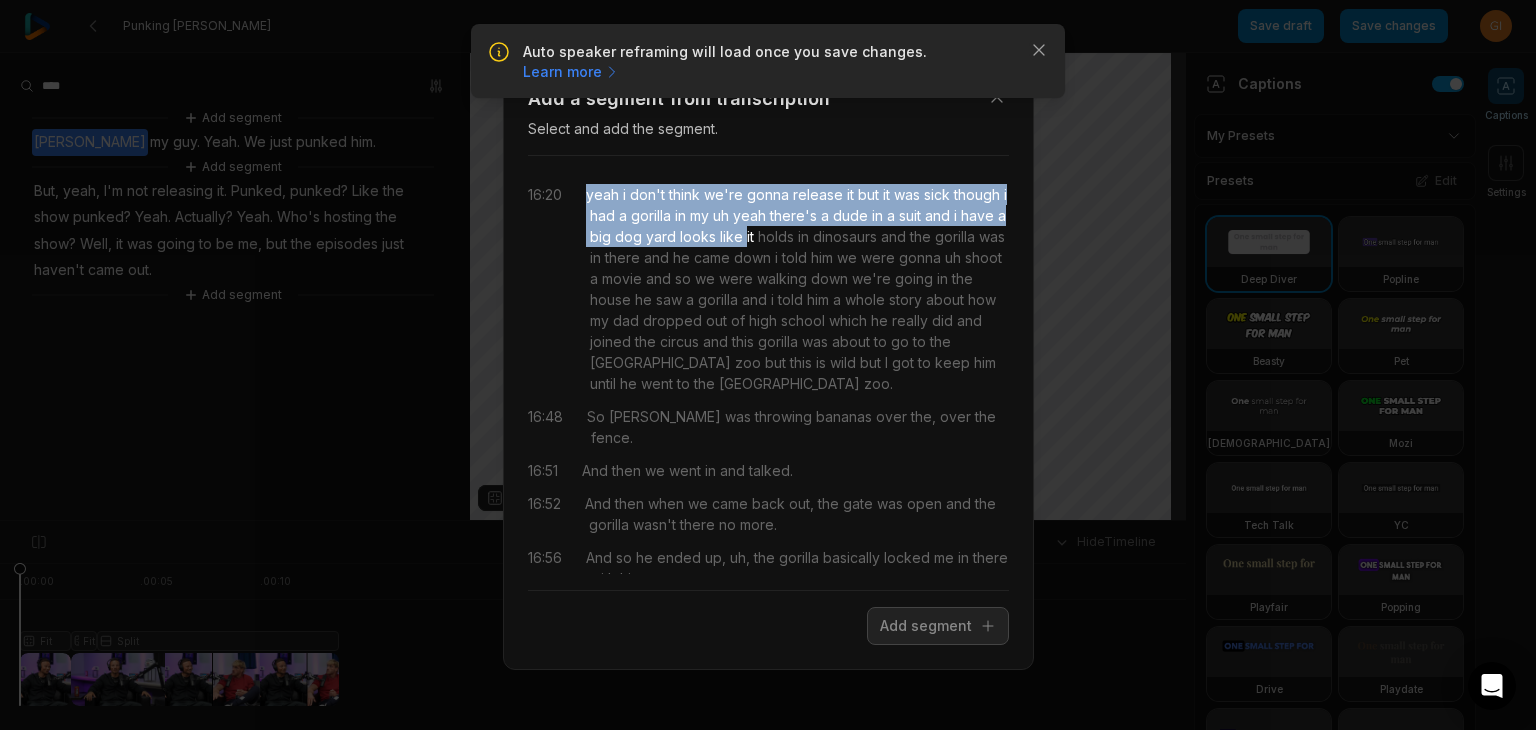 click on "yeah" at bounding box center (602, 194) 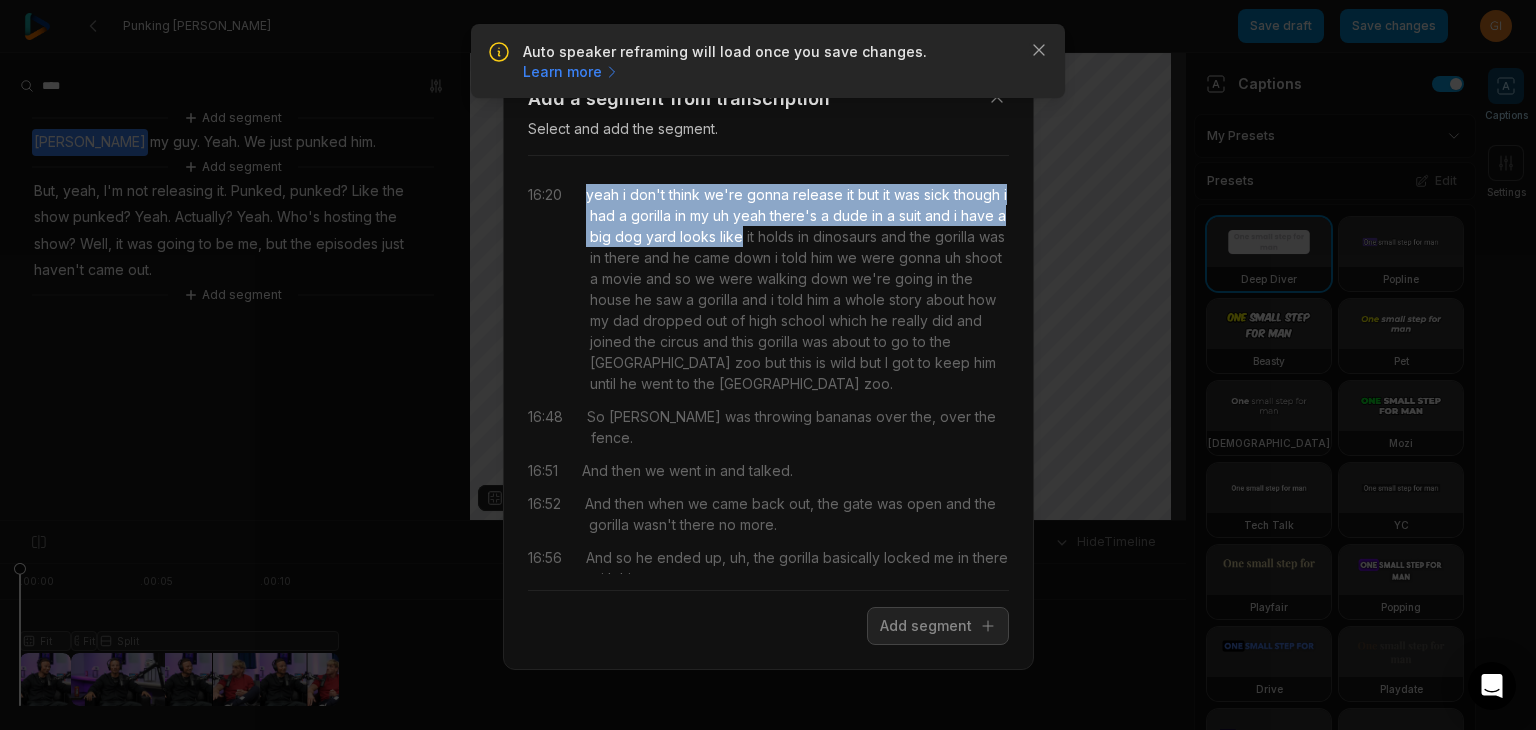 drag, startPoint x: 664, startPoint y: 210, endPoint x: 808, endPoint y: 229, distance: 145.24806 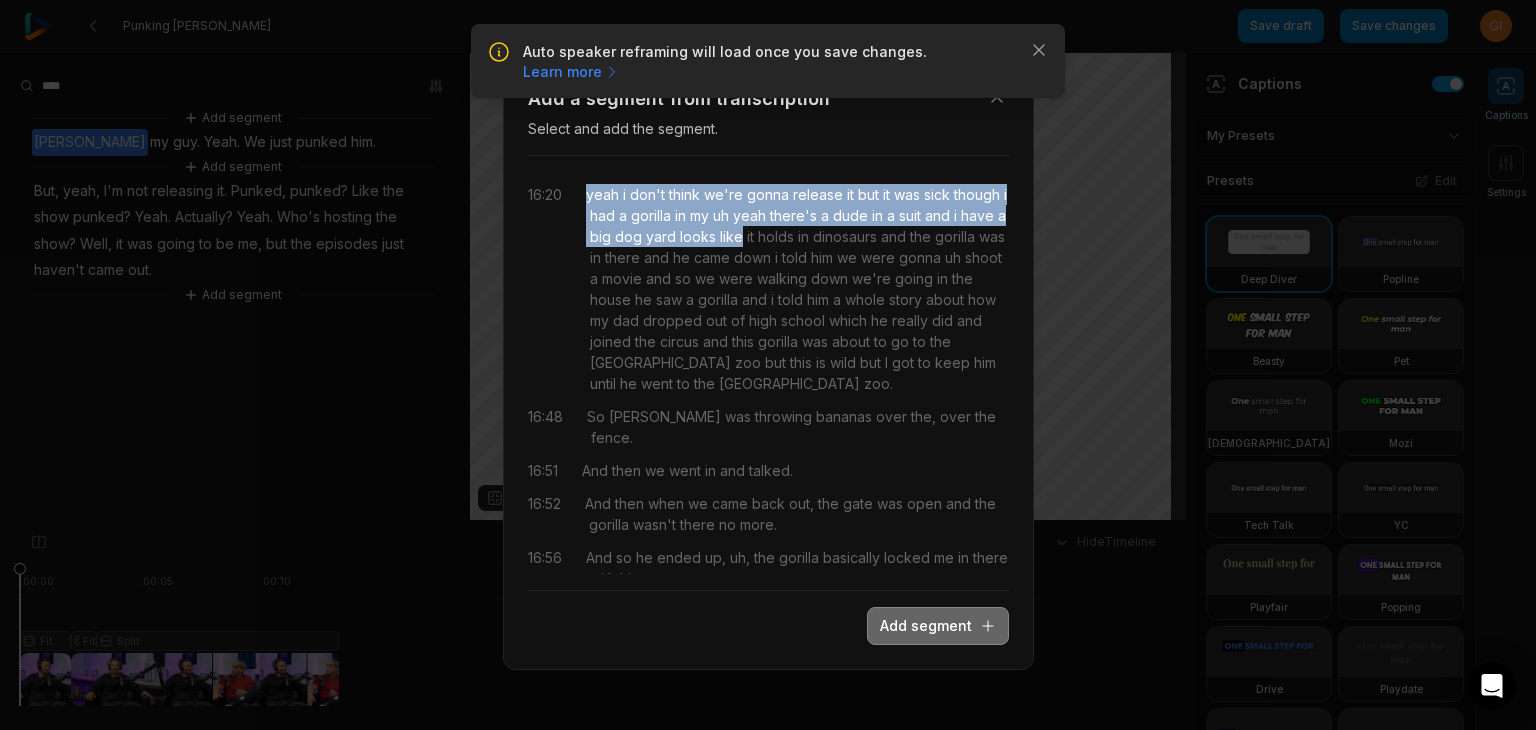 click on "Add segment" at bounding box center [938, 626] 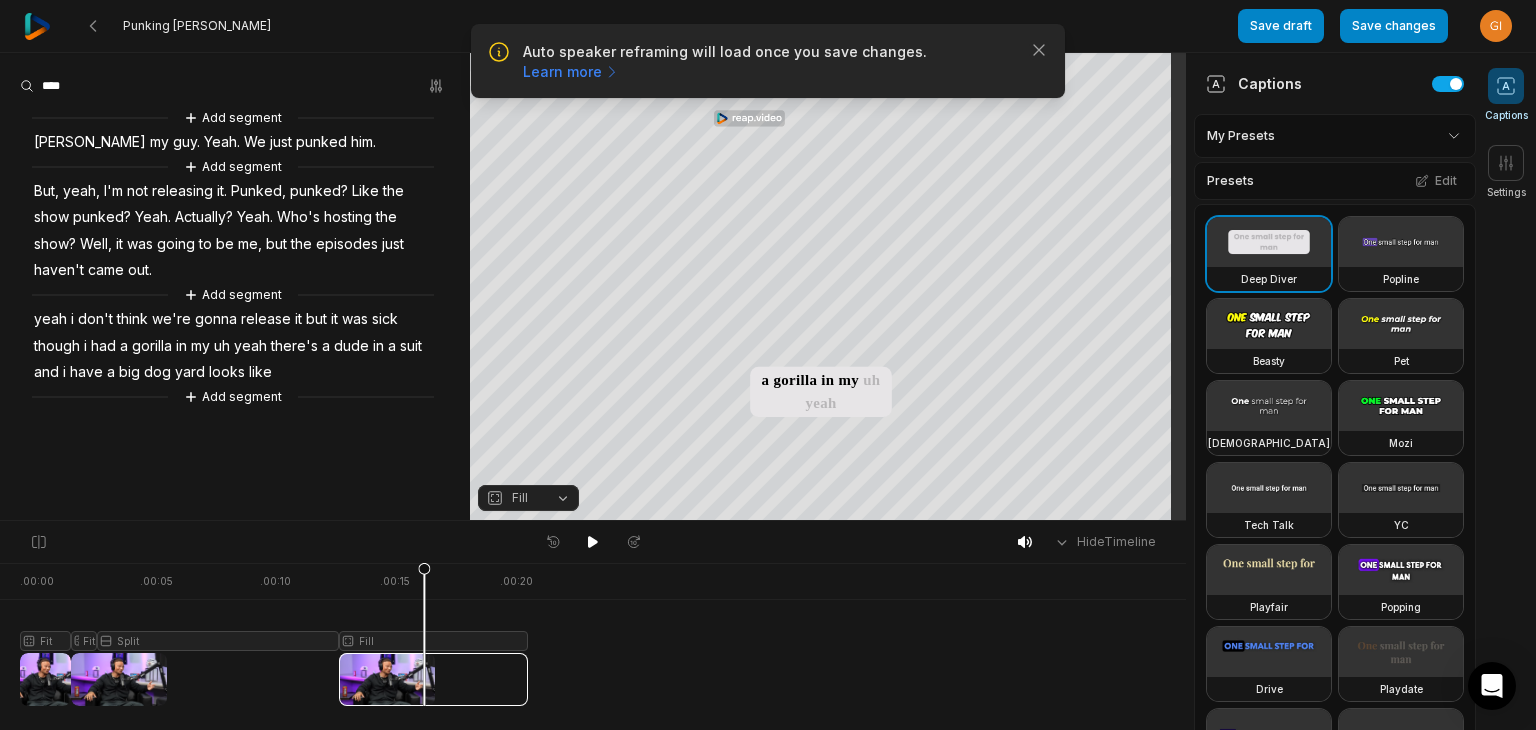 scroll, scrollTop: 0, scrollLeft: 0, axis: both 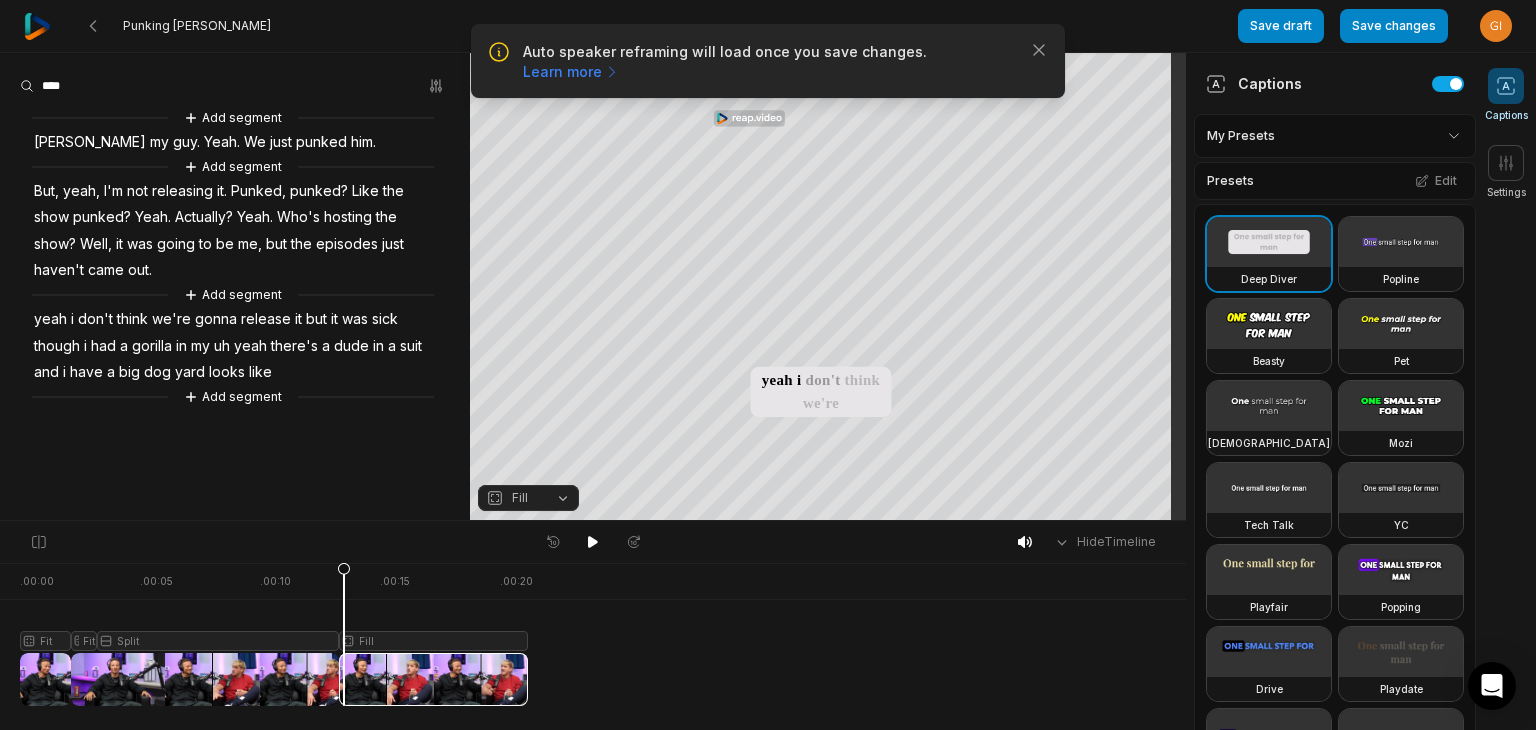 drag, startPoint x: 420, startPoint y: 569, endPoint x: 355, endPoint y: 600, distance: 72.013885 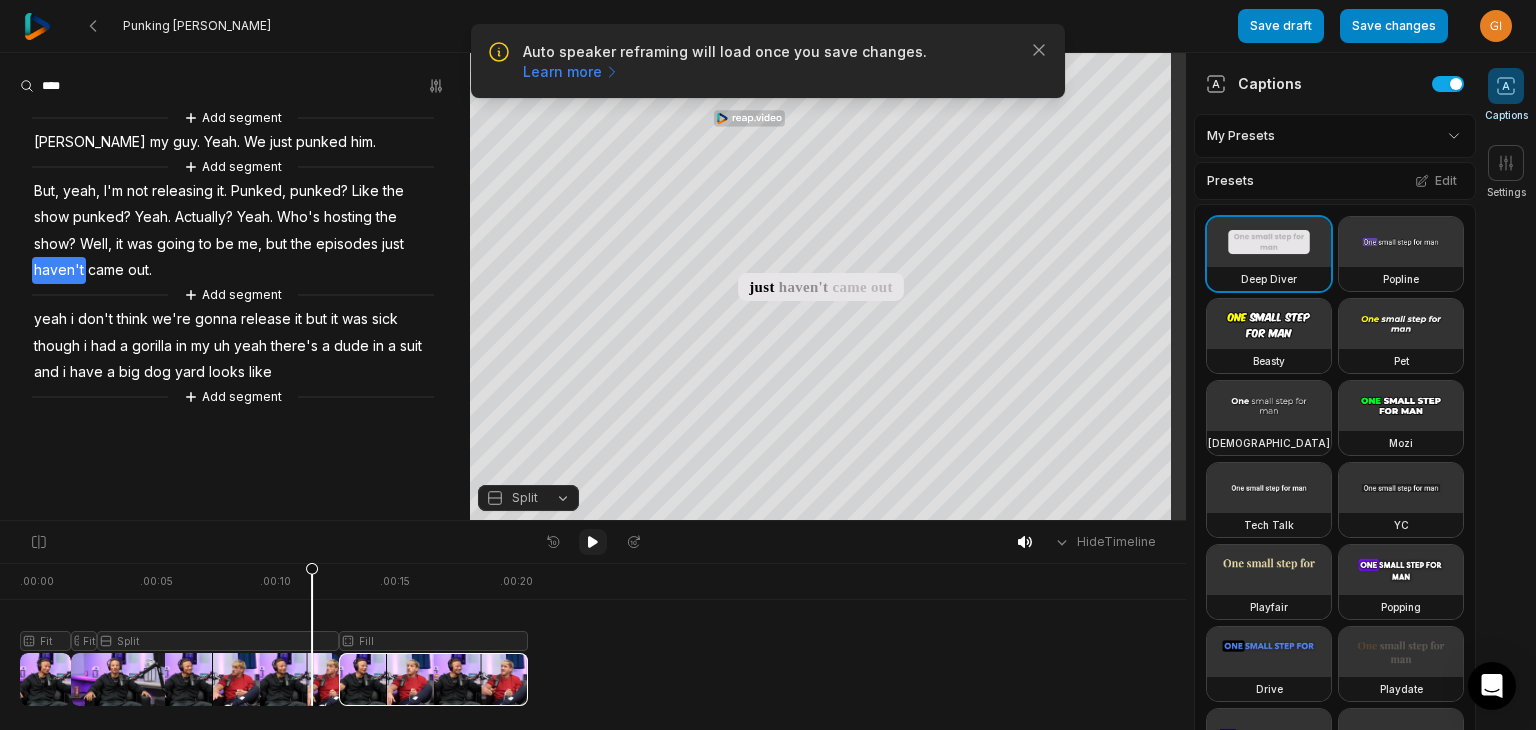 click at bounding box center (593, 542) 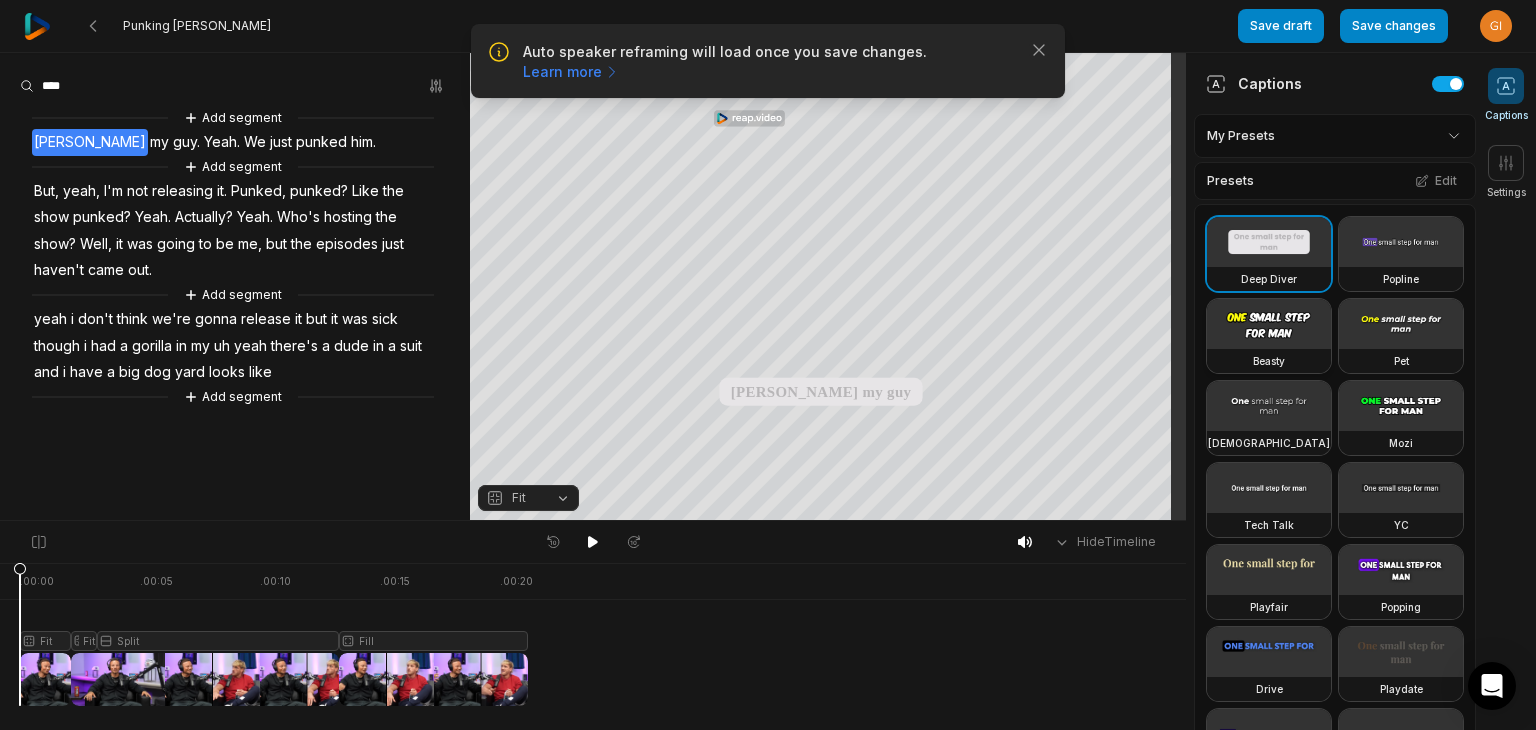 click at bounding box center [1269, 324] 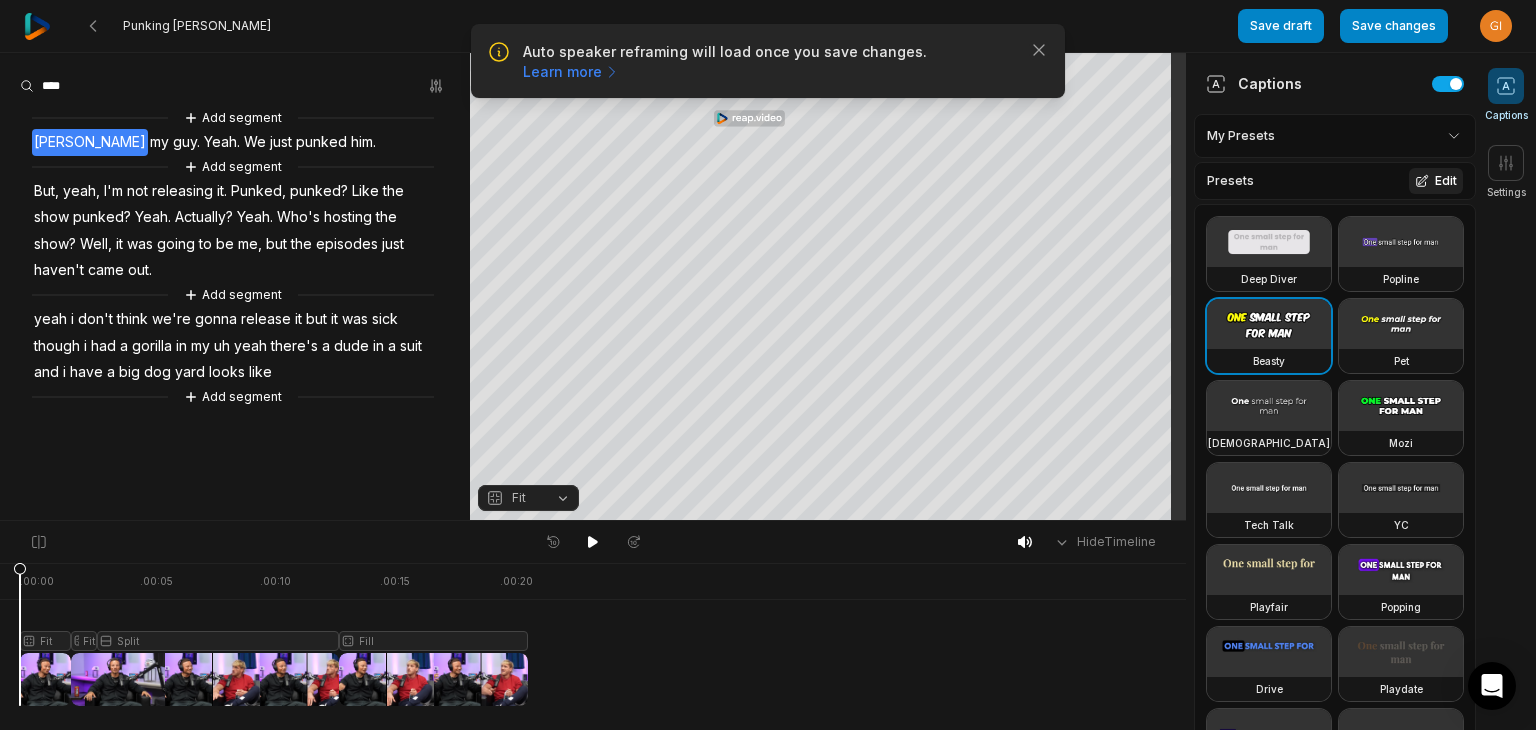 click on "Edit" at bounding box center (1436, 181) 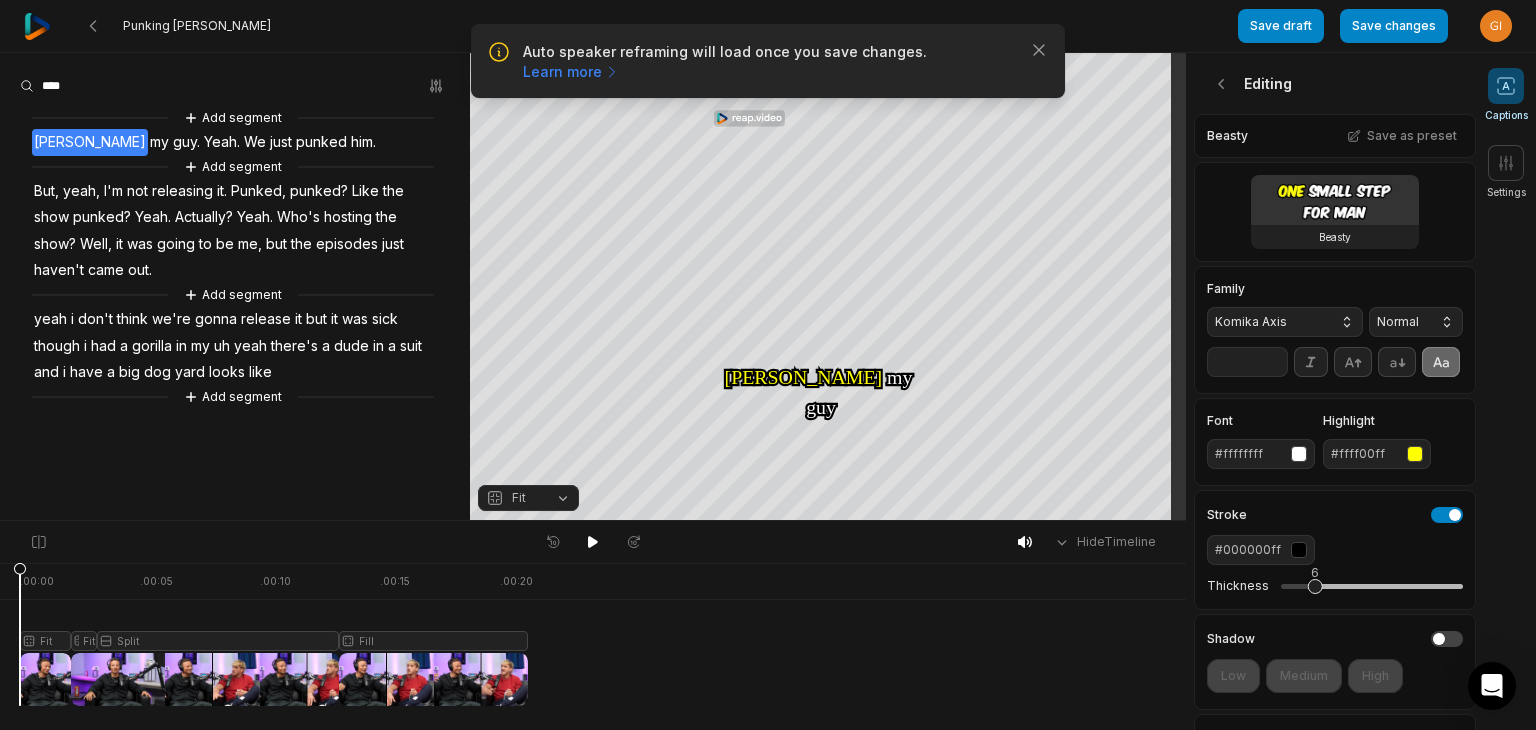 click on "Komika Axis" at bounding box center [1285, 322] 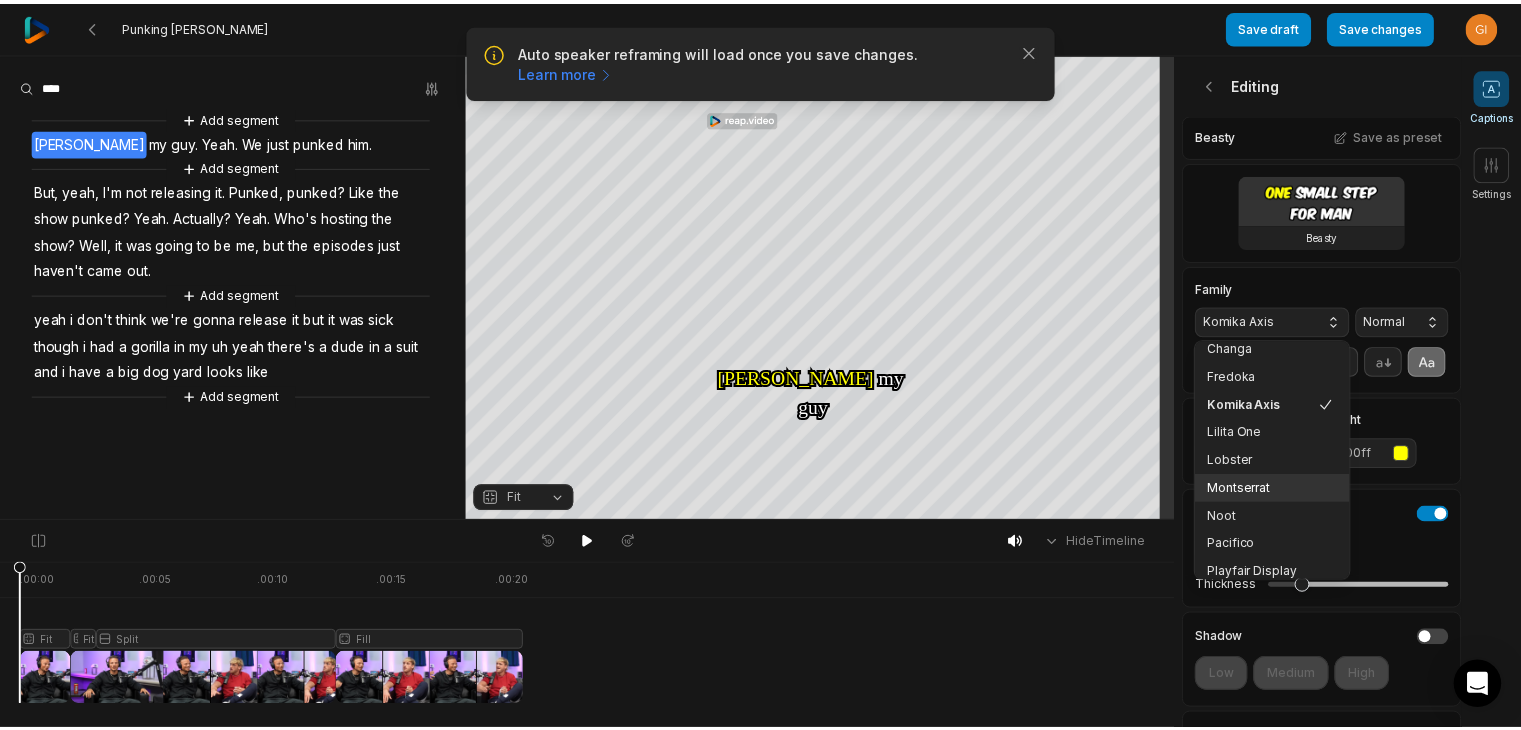 scroll, scrollTop: 216, scrollLeft: 0, axis: vertical 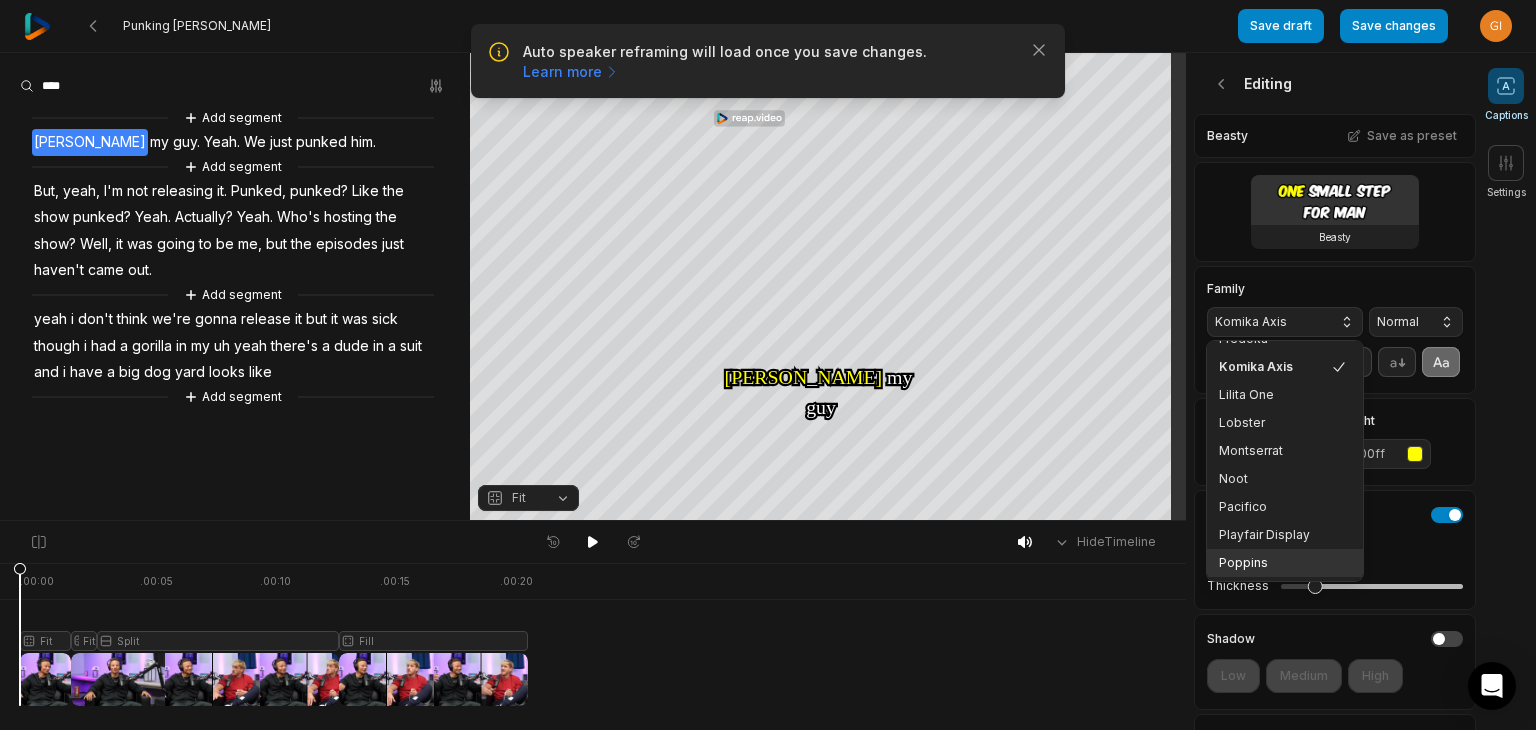drag, startPoint x: 1250, startPoint y: 560, endPoint x: 1321, endPoint y: 471, distance: 113.85078 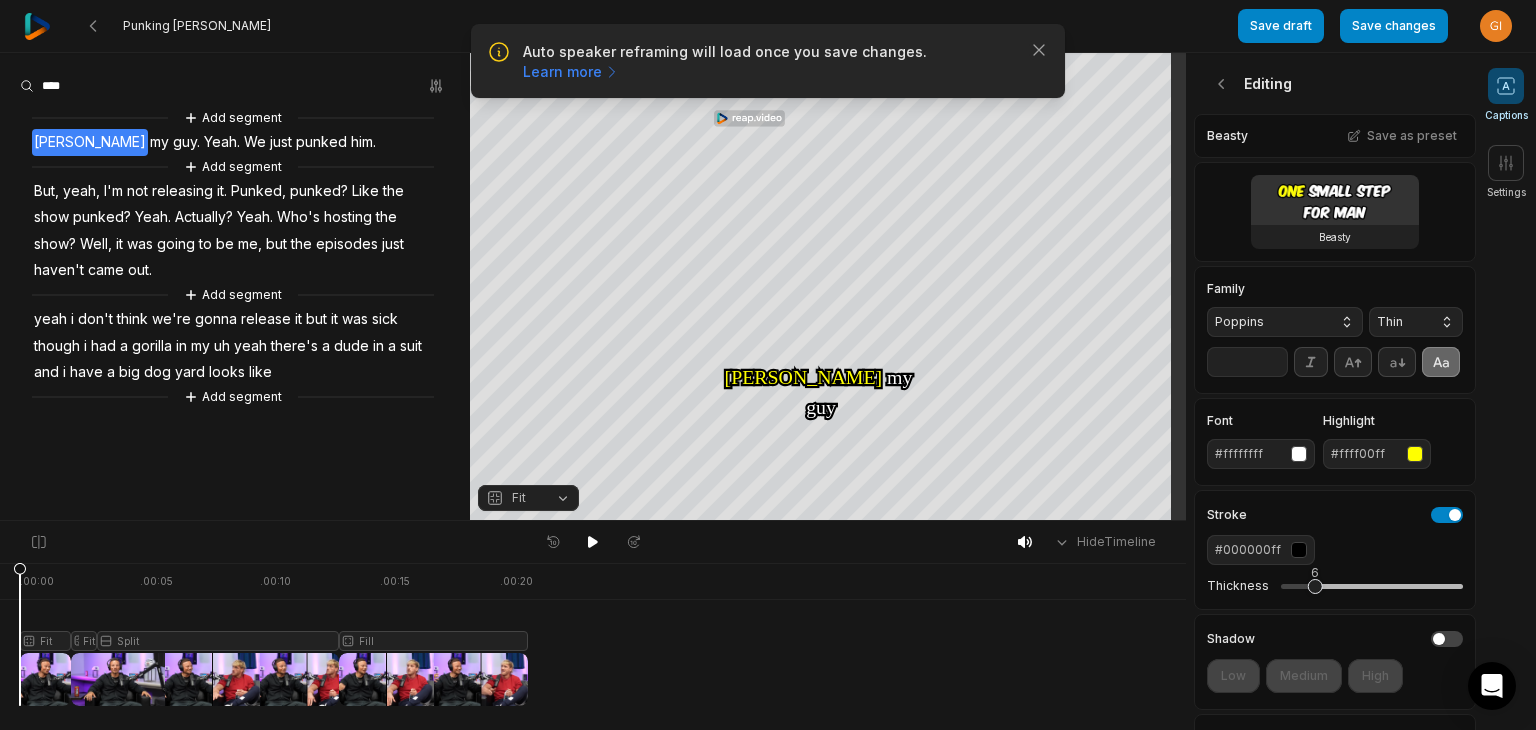 click on "Thin" at bounding box center [1416, 322] 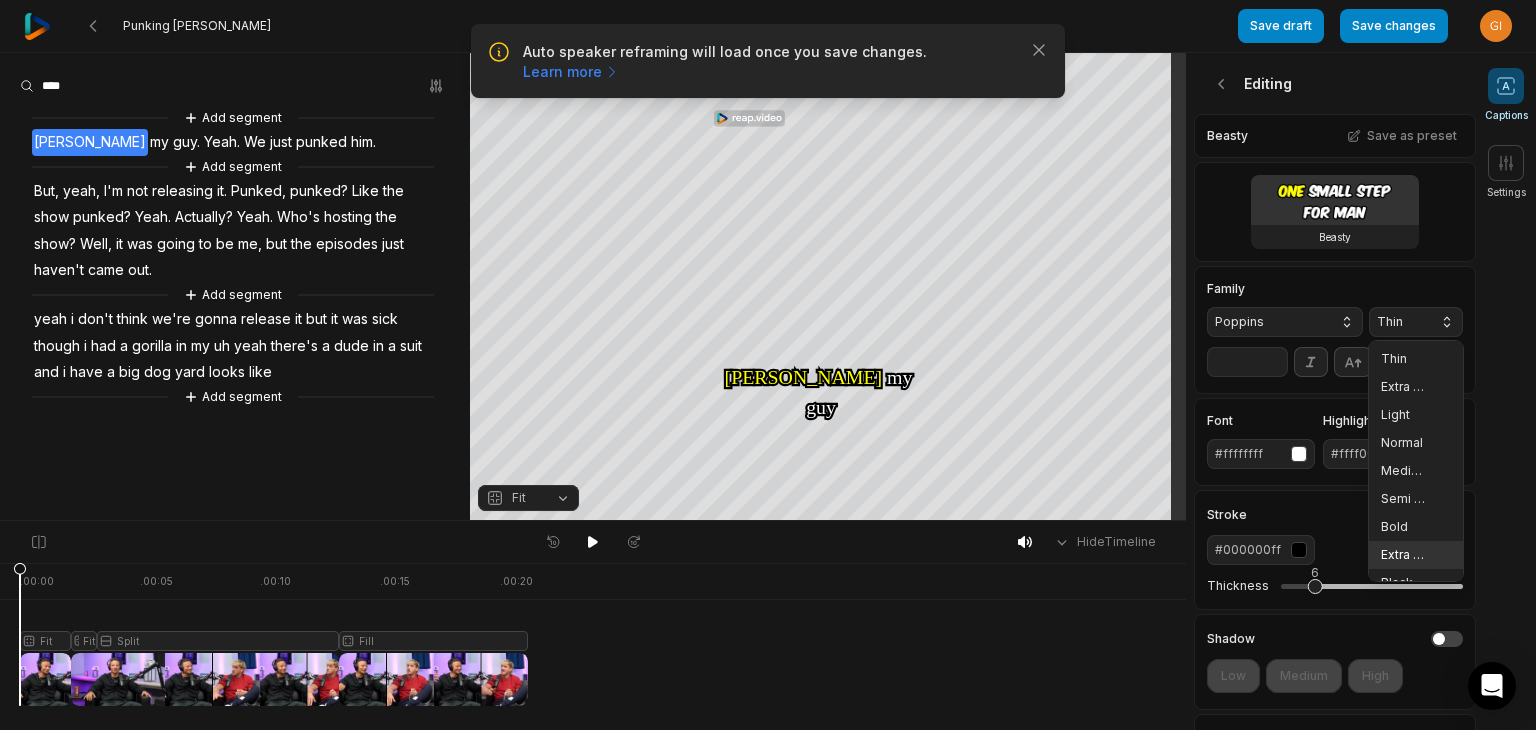 click on "Extra Bold" at bounding box center (1404, 555) 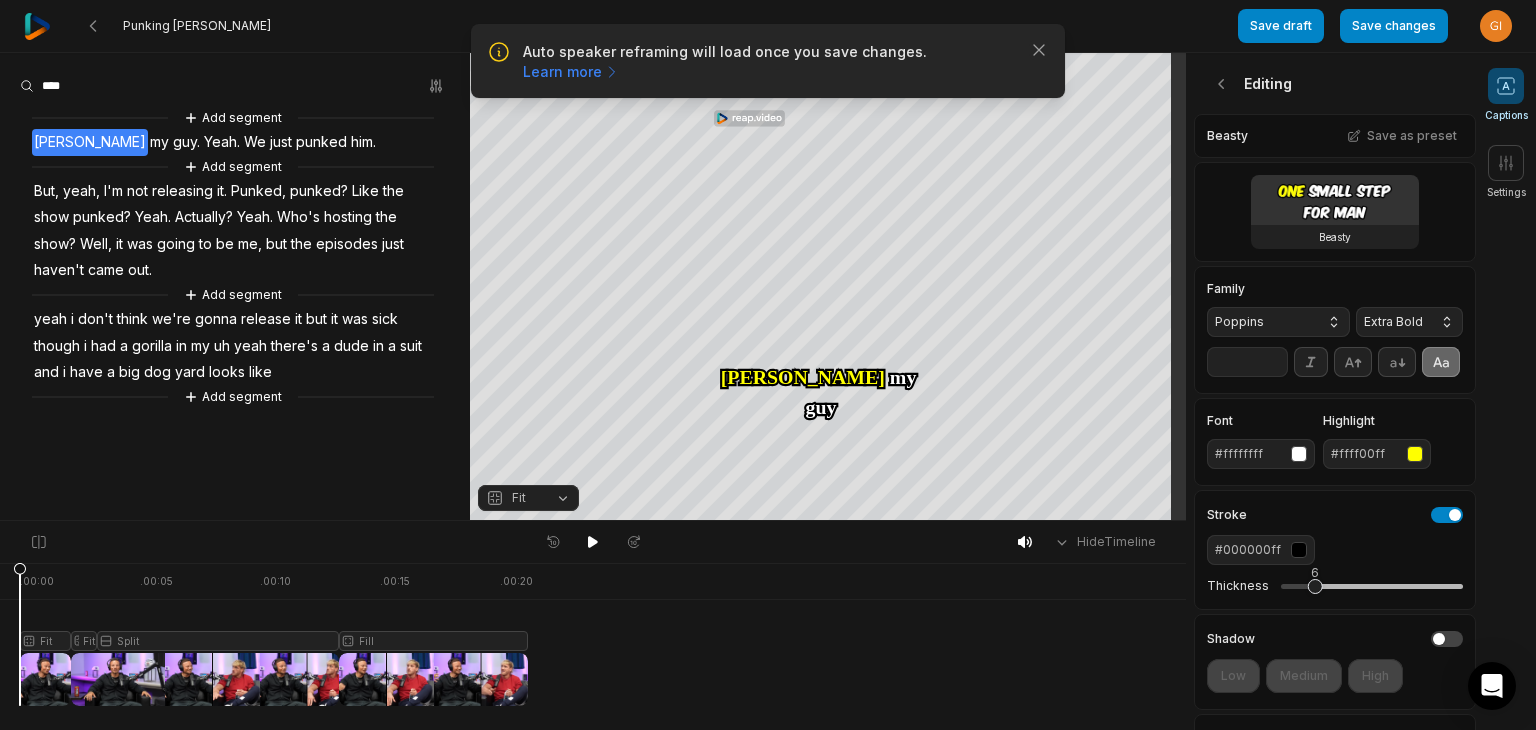 click on "**" at bounding box center [1247, 362] 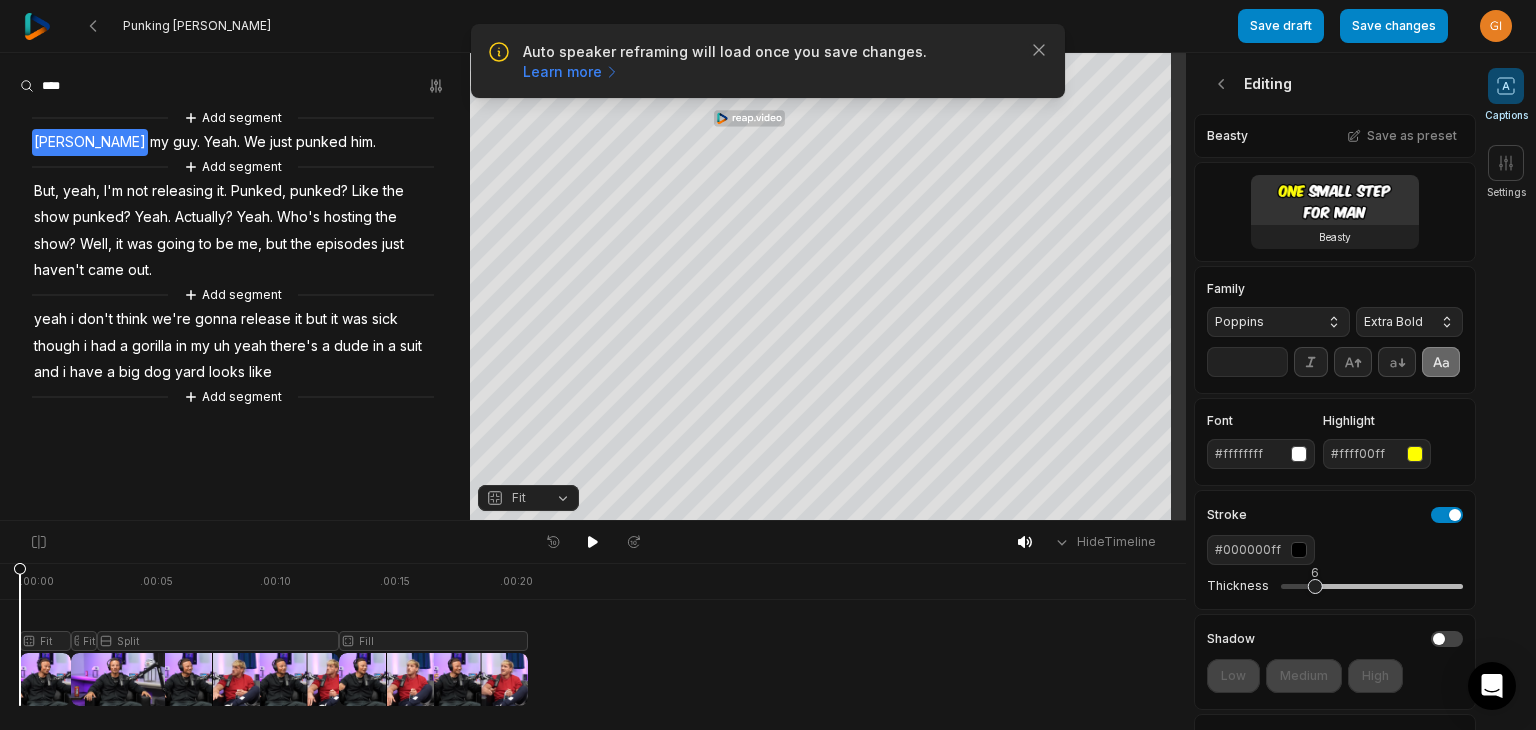 click on "**" at bounding box center (1247, 362) 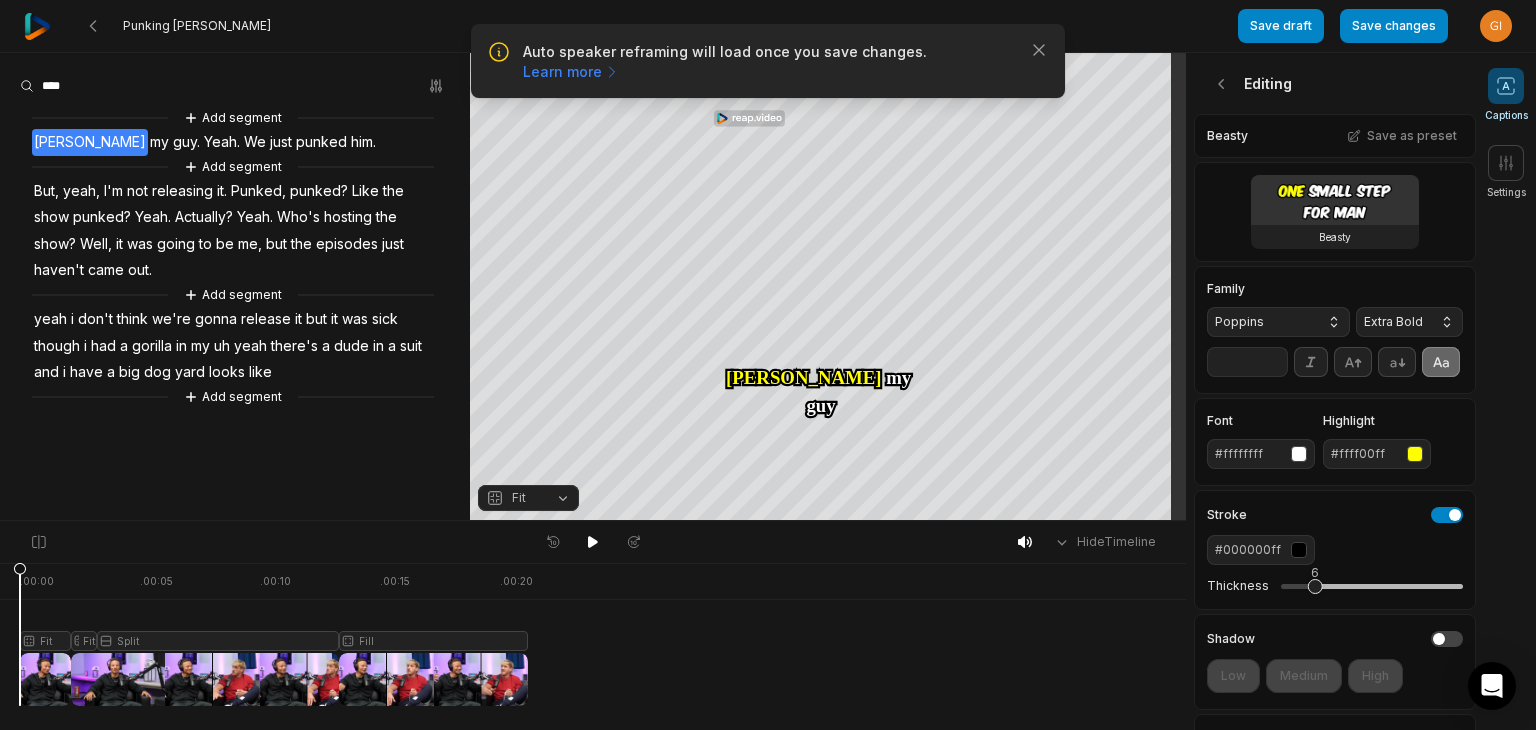 click on "**" at bounding box center (1247, 362) 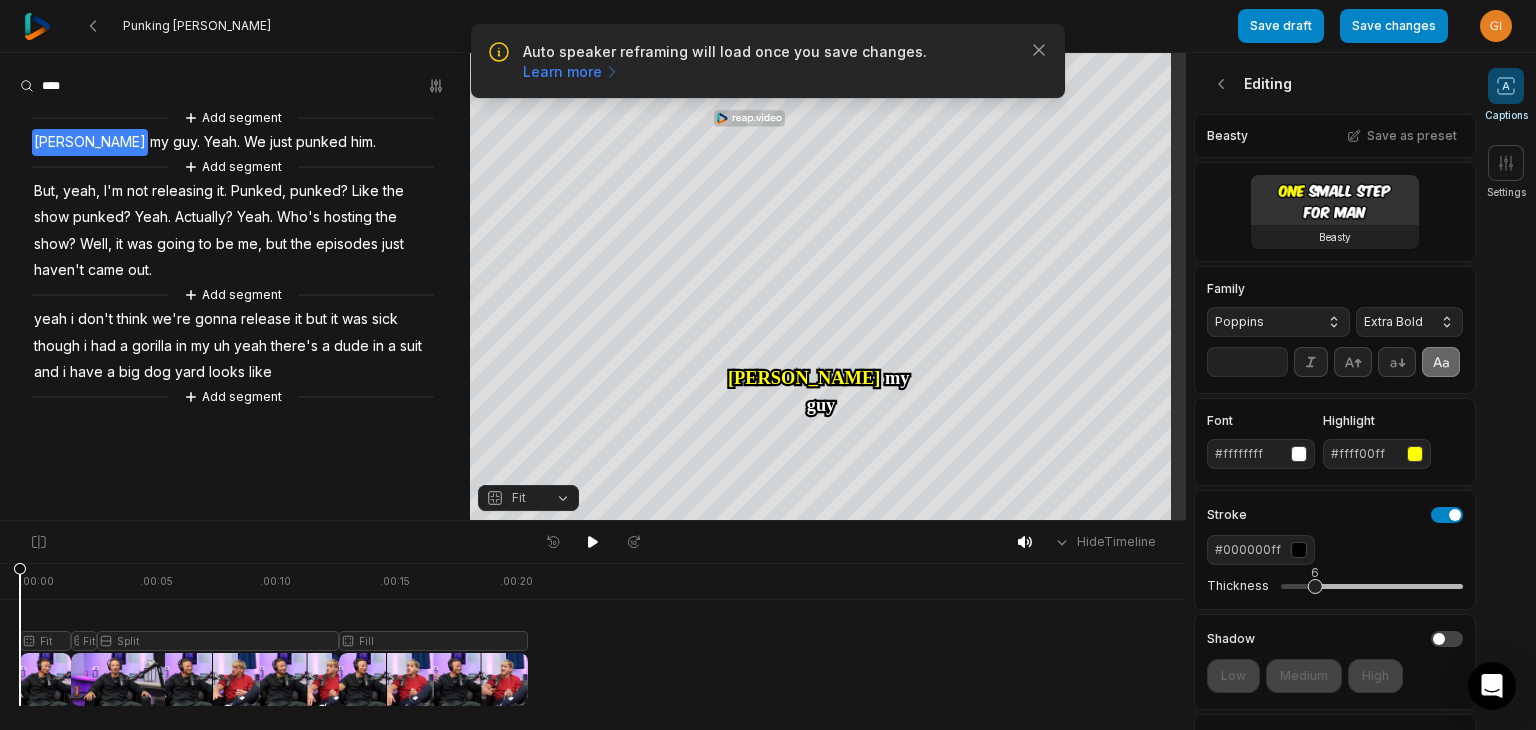 click on "**" at bounding box center [1247, 362] 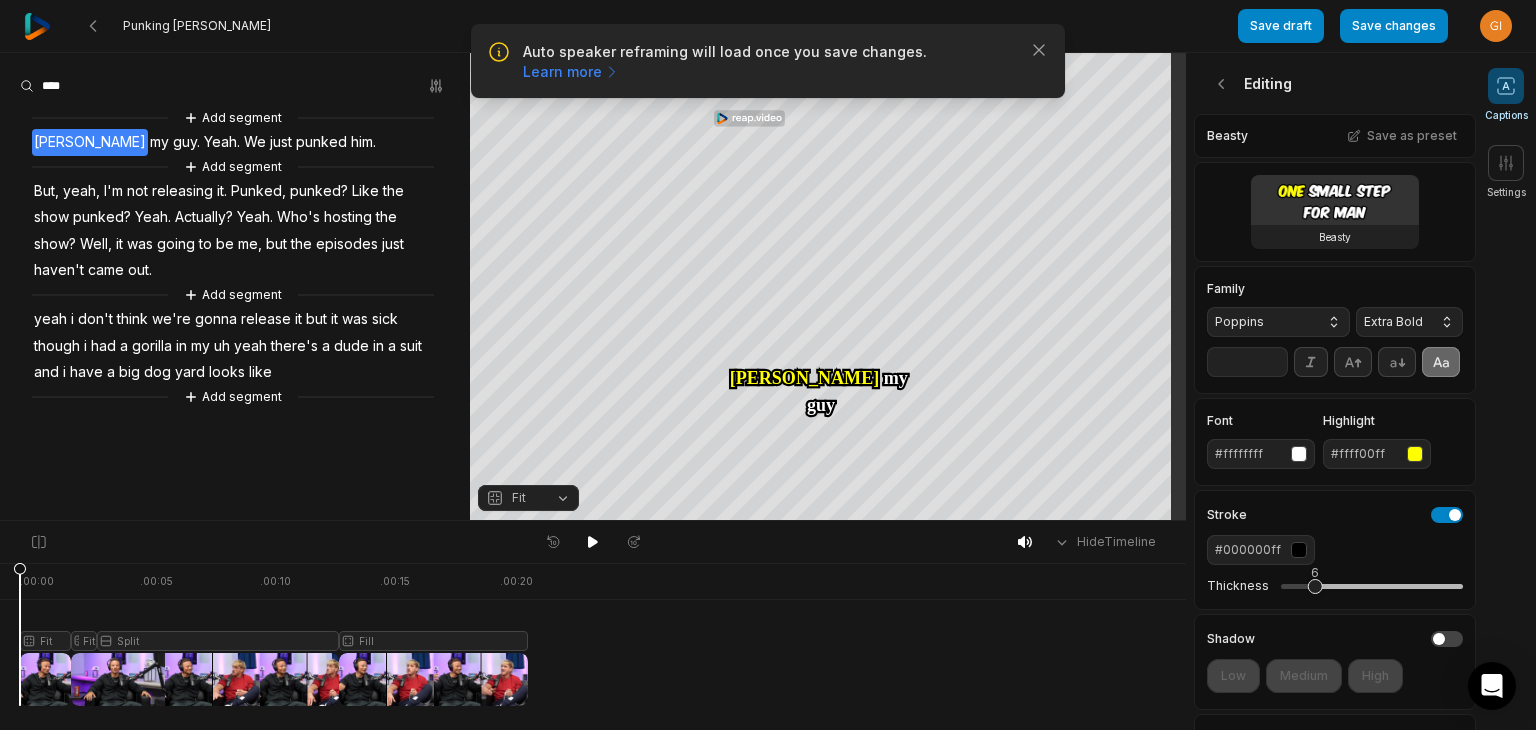 type on "**" 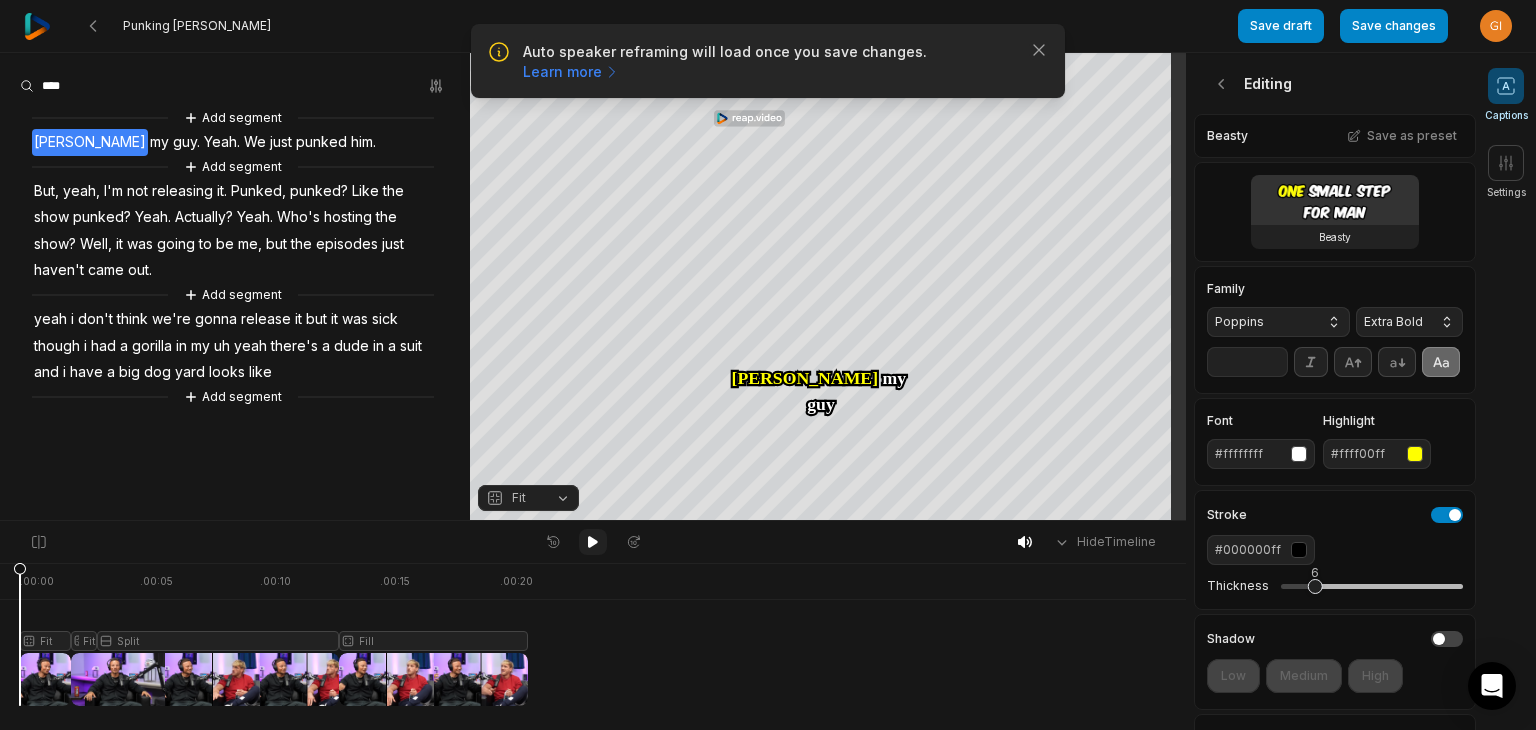 click 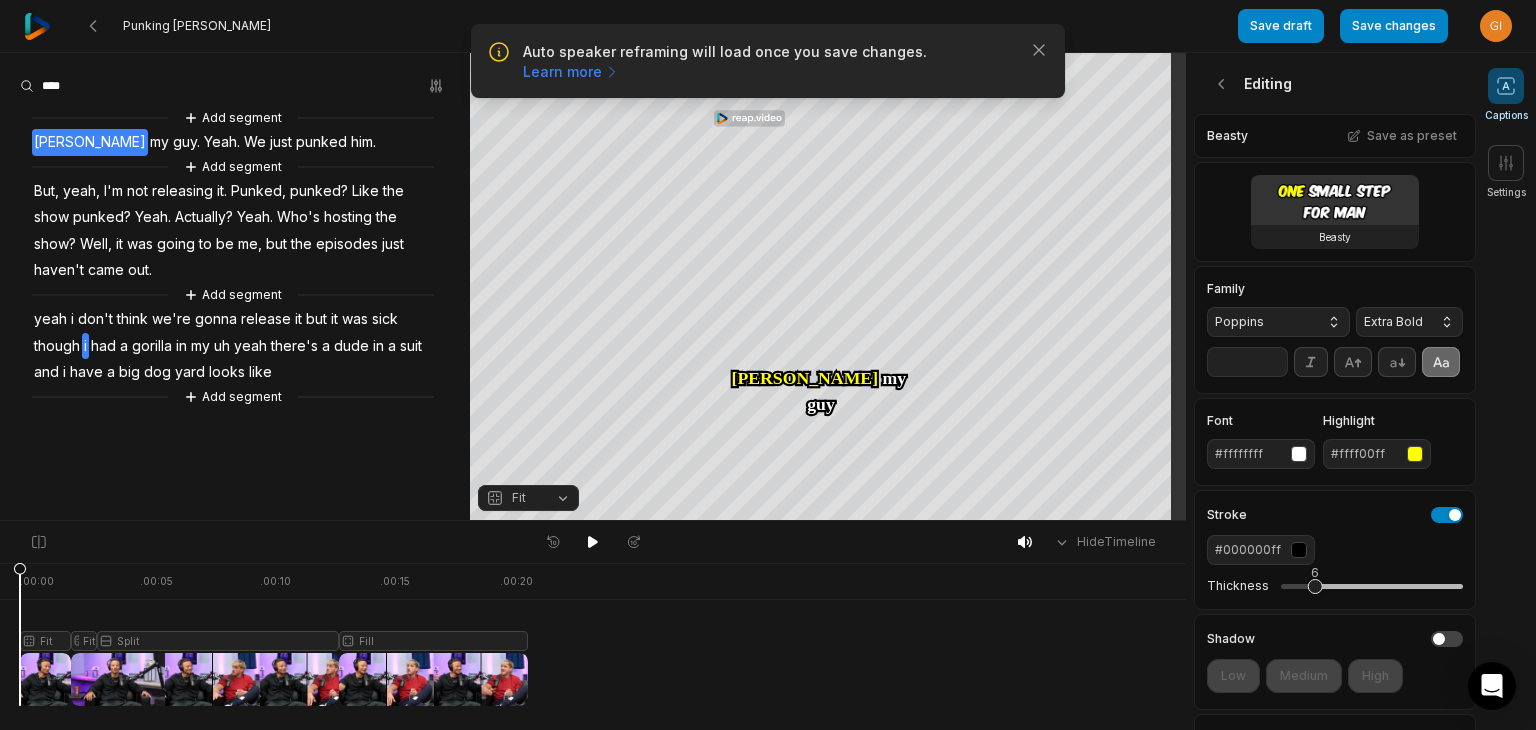 click on "i" at bounding box center (85, 346) 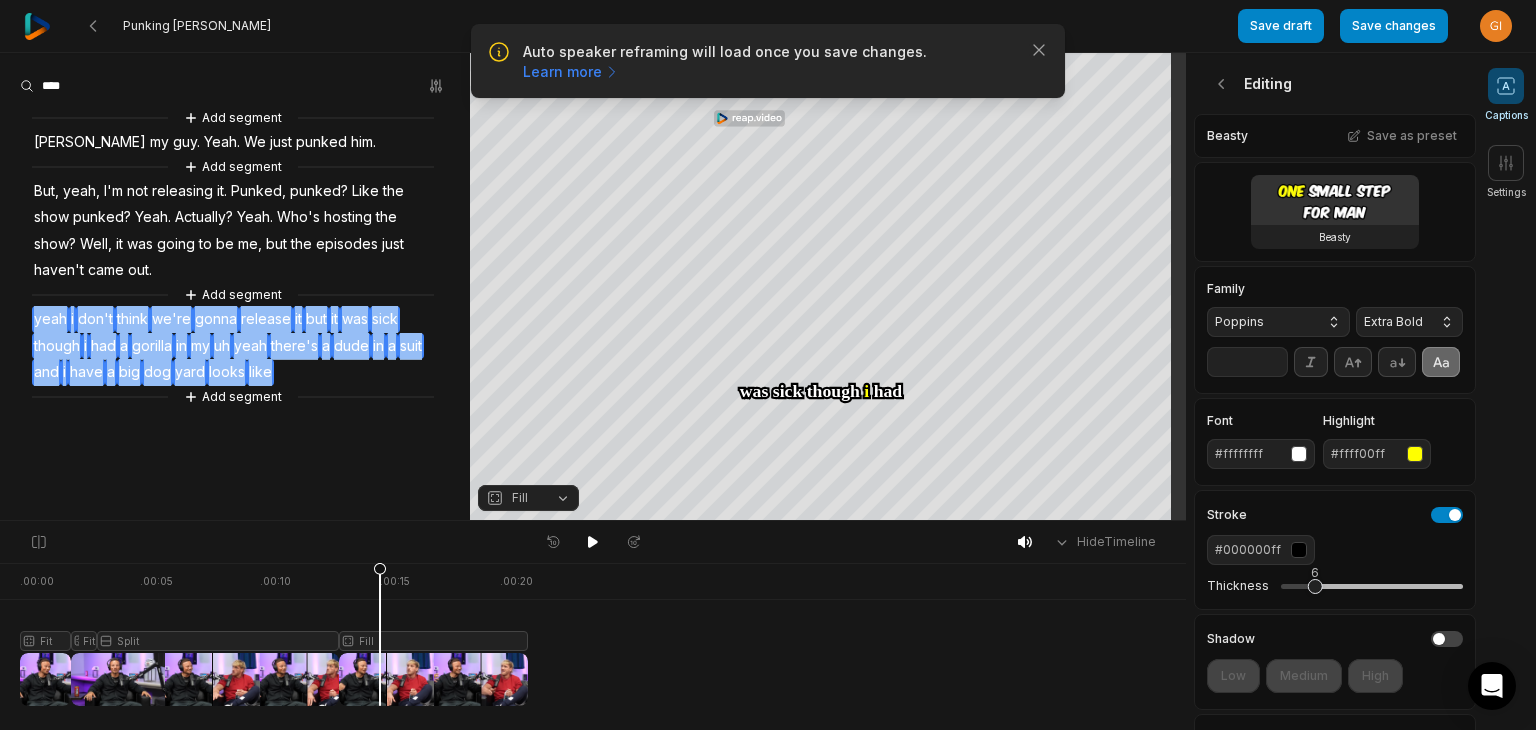 click on "i" at bounding box center (85, 346) 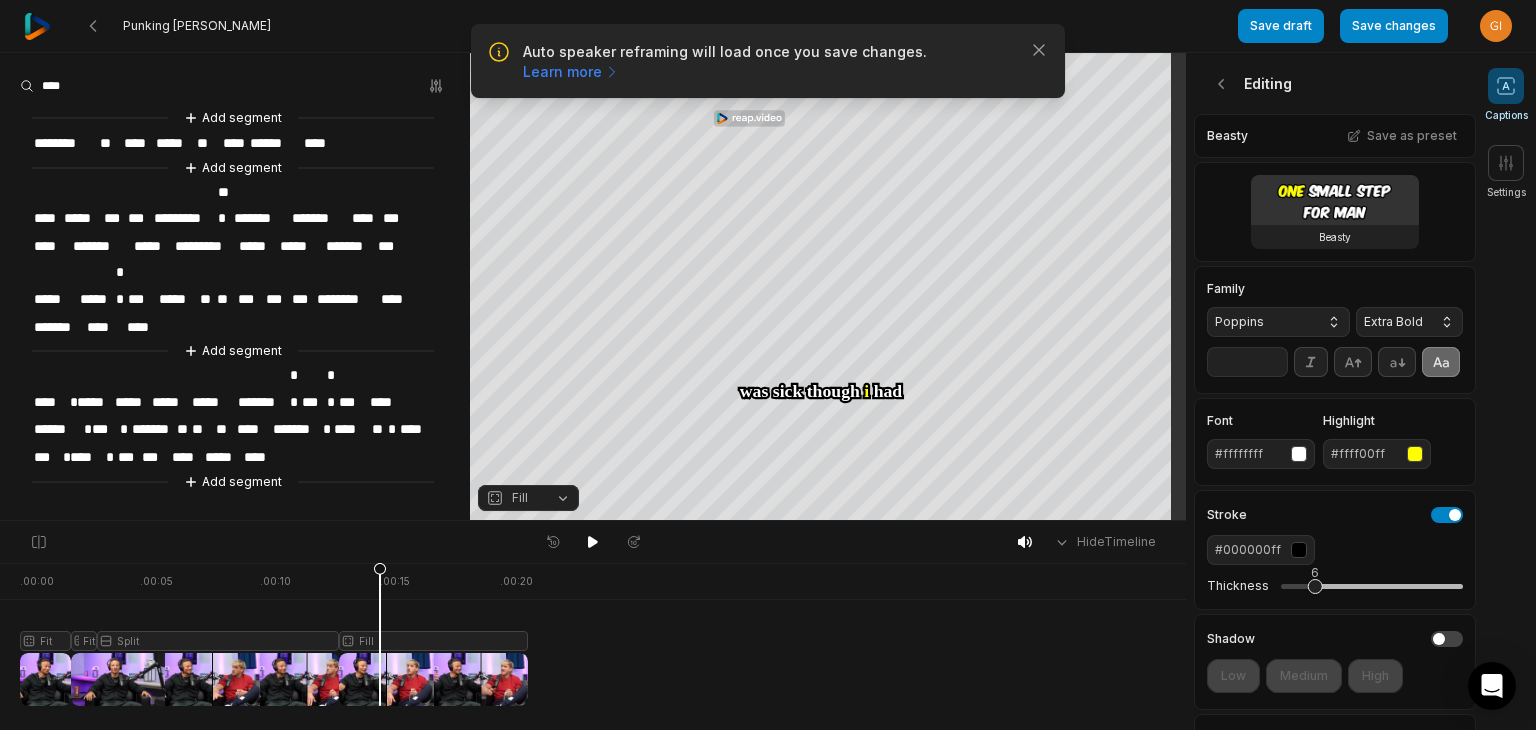 click on "*" at bounding box center [85, 429] 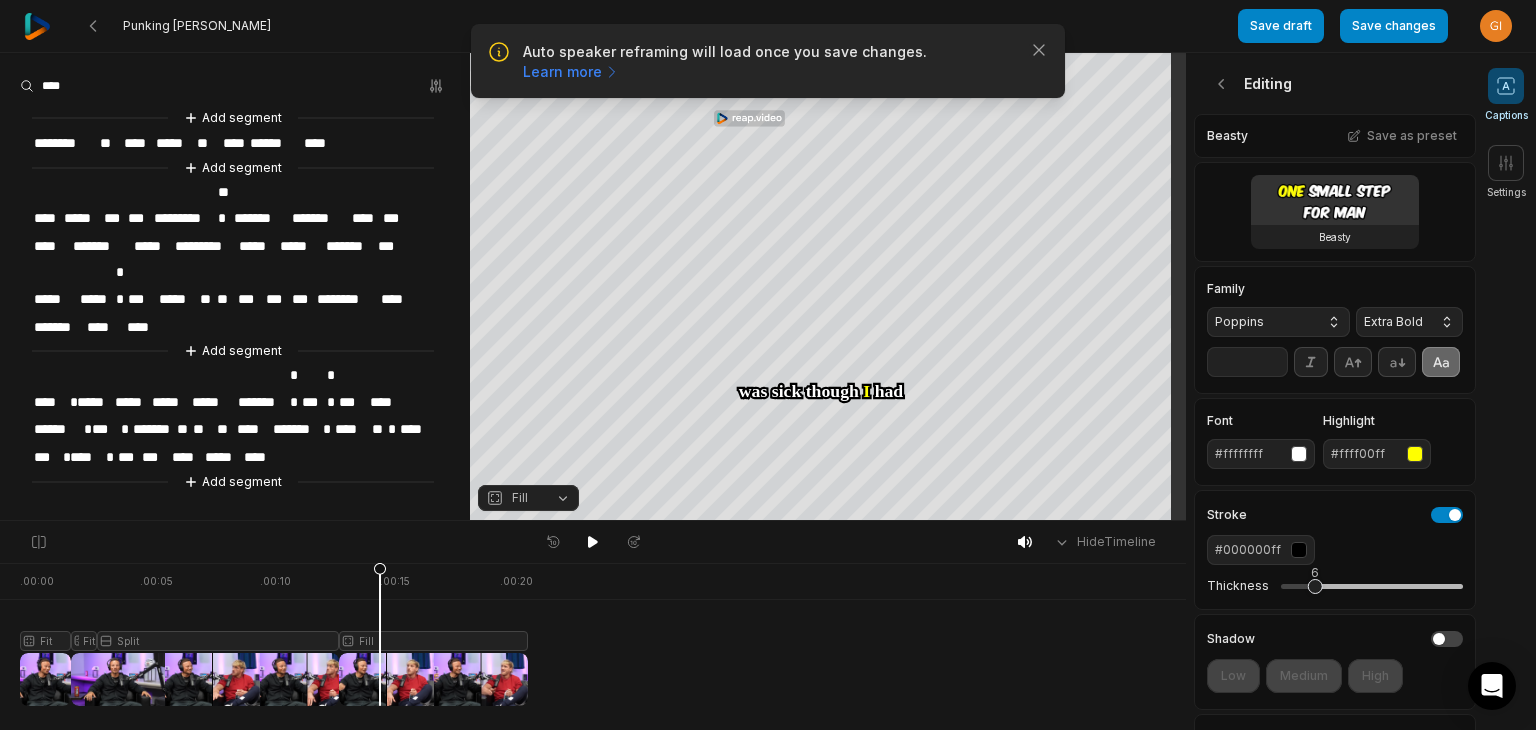 click on "*" at bounding box center (64, 457) 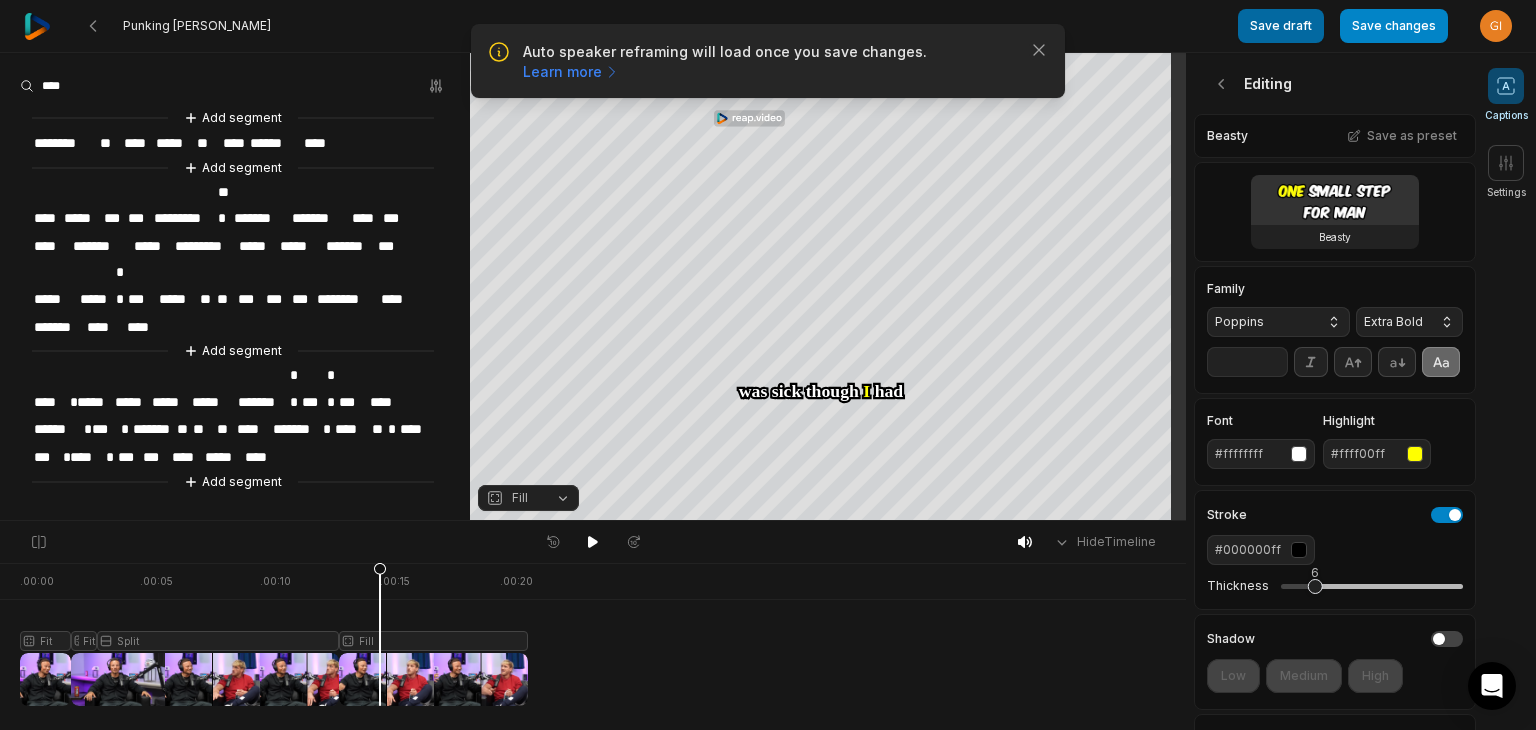 click on "Save draft" at bounding box center [1281, 26] 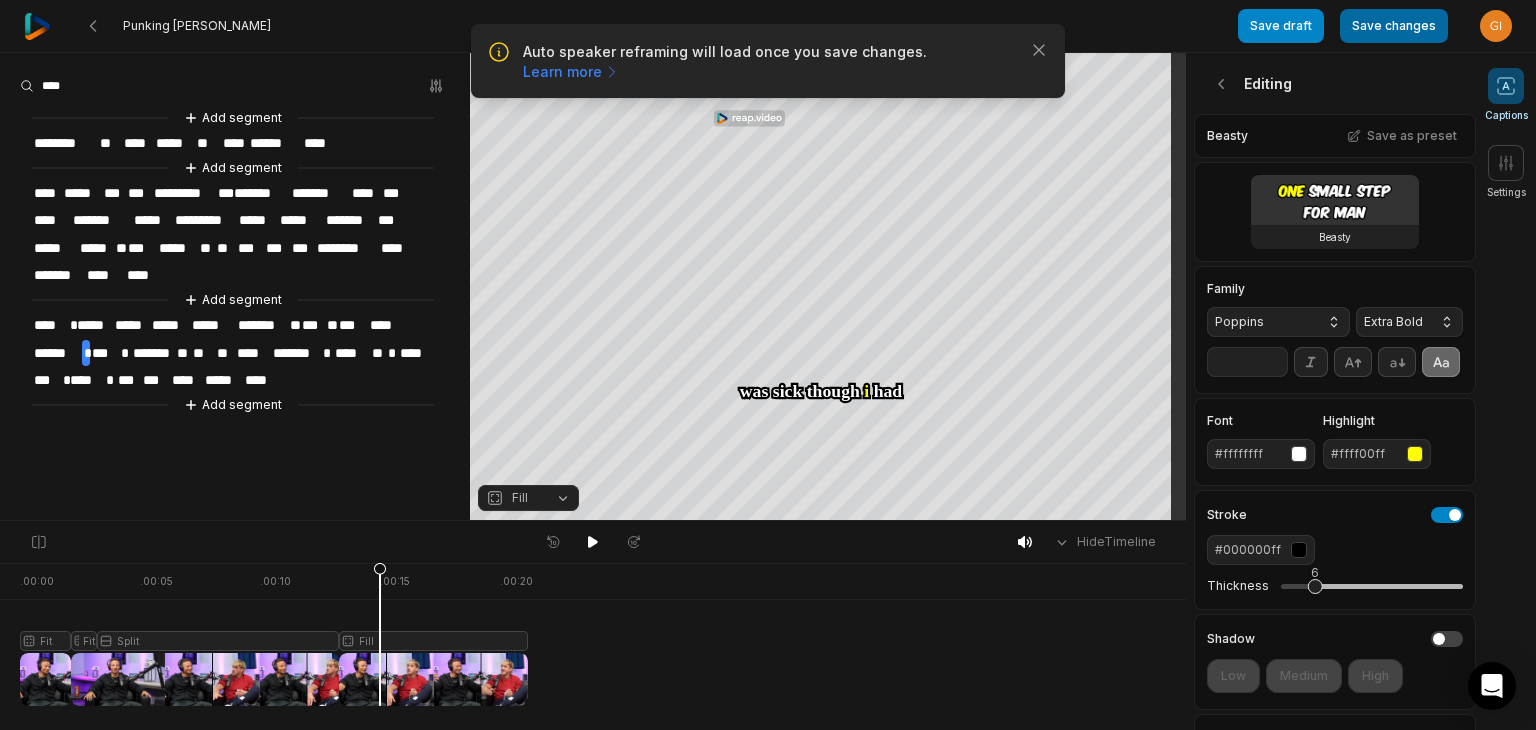 click on "Save changes" at bounding box center [1394, 26] 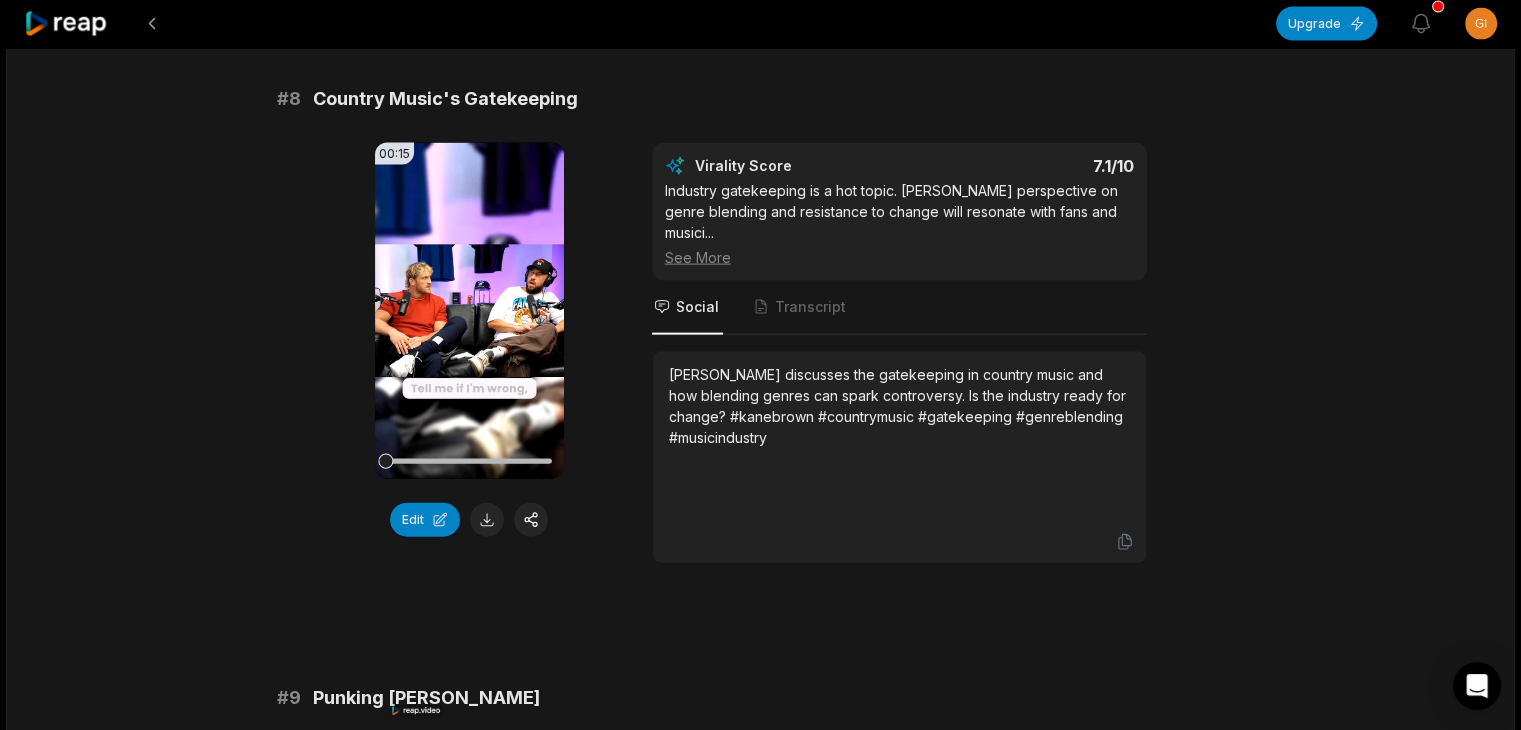 scroll, scrollTop: 4300, scrollLeft: 0, axis: vertical 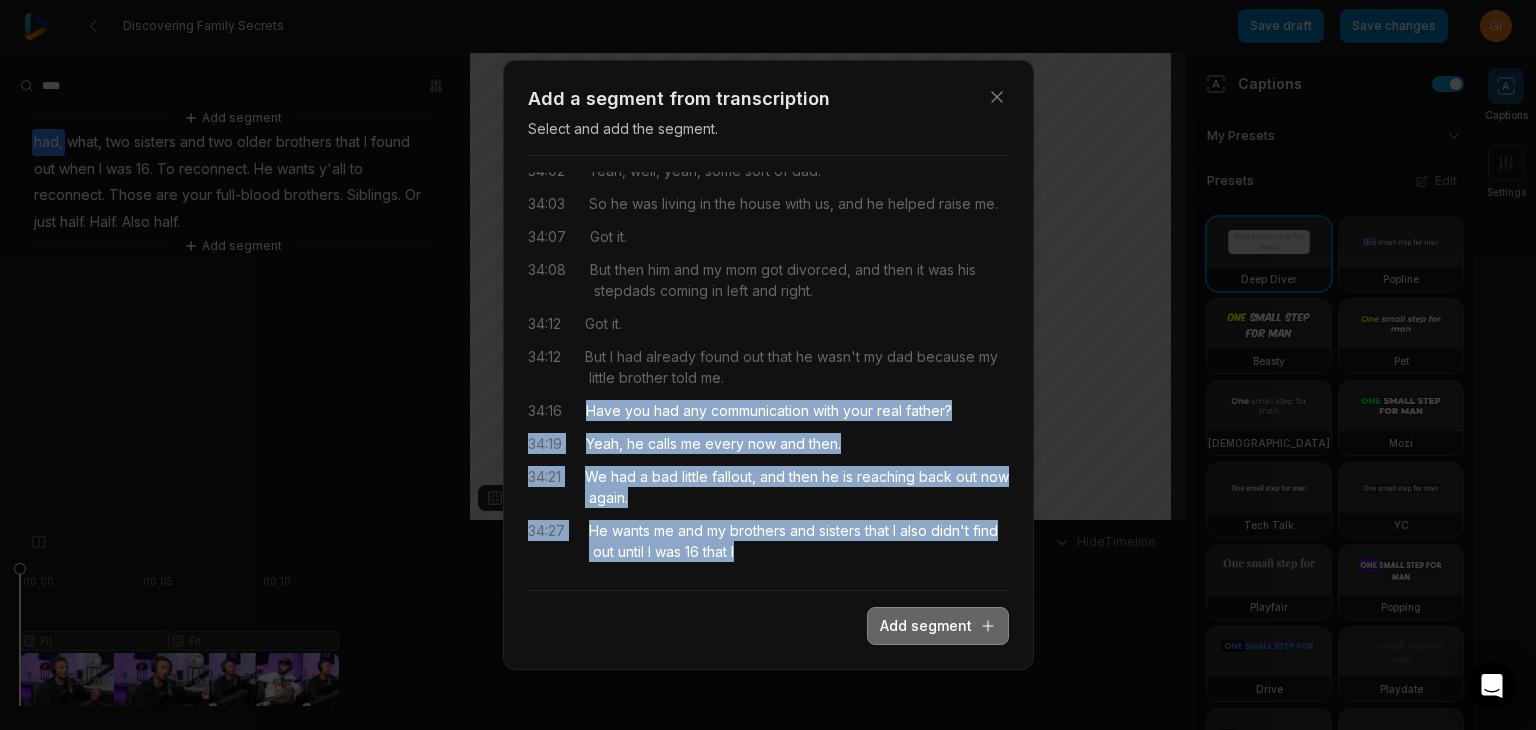 click on "Add segment" at bounding box center [938, 626] 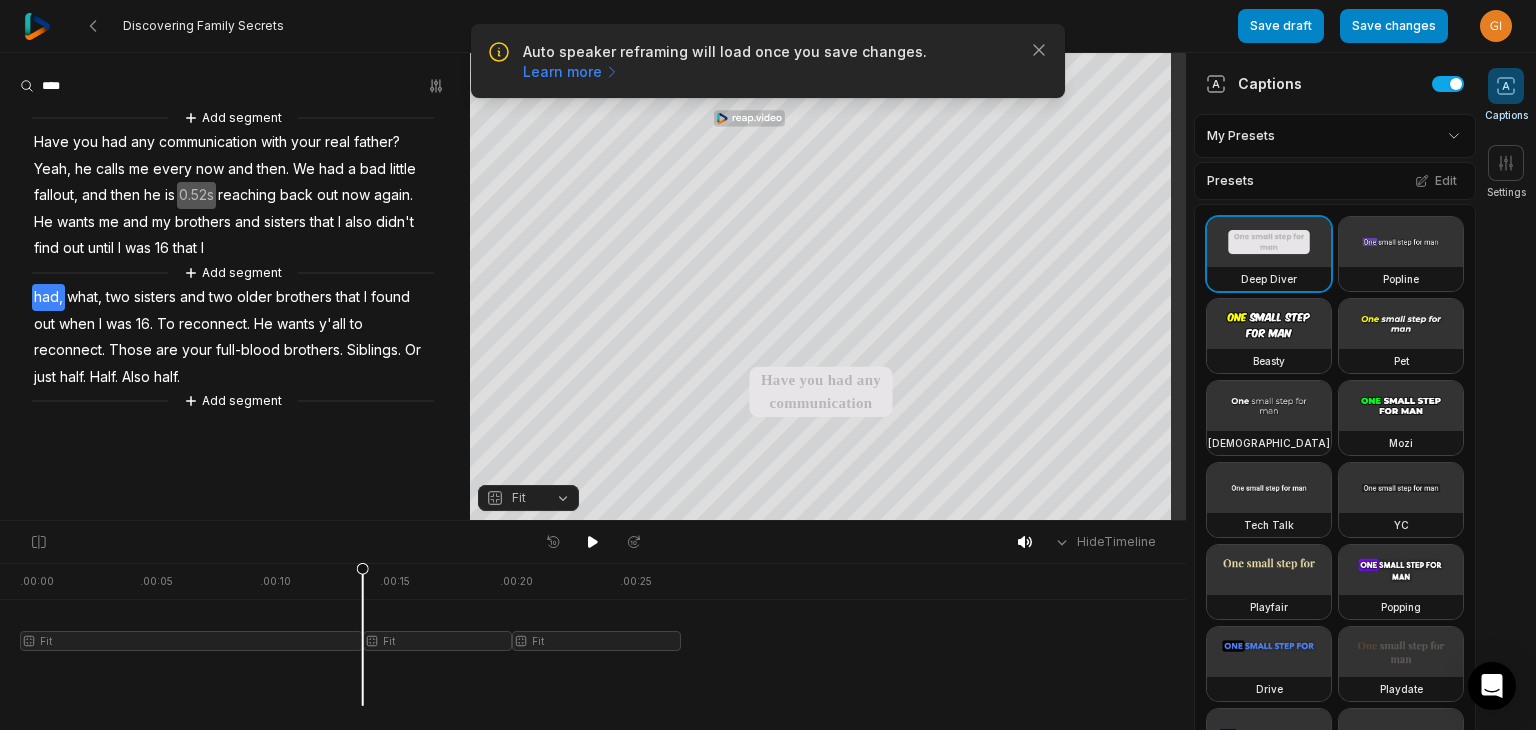 scroll, scrollTop: 0, scrollLeft: 0, axis: both 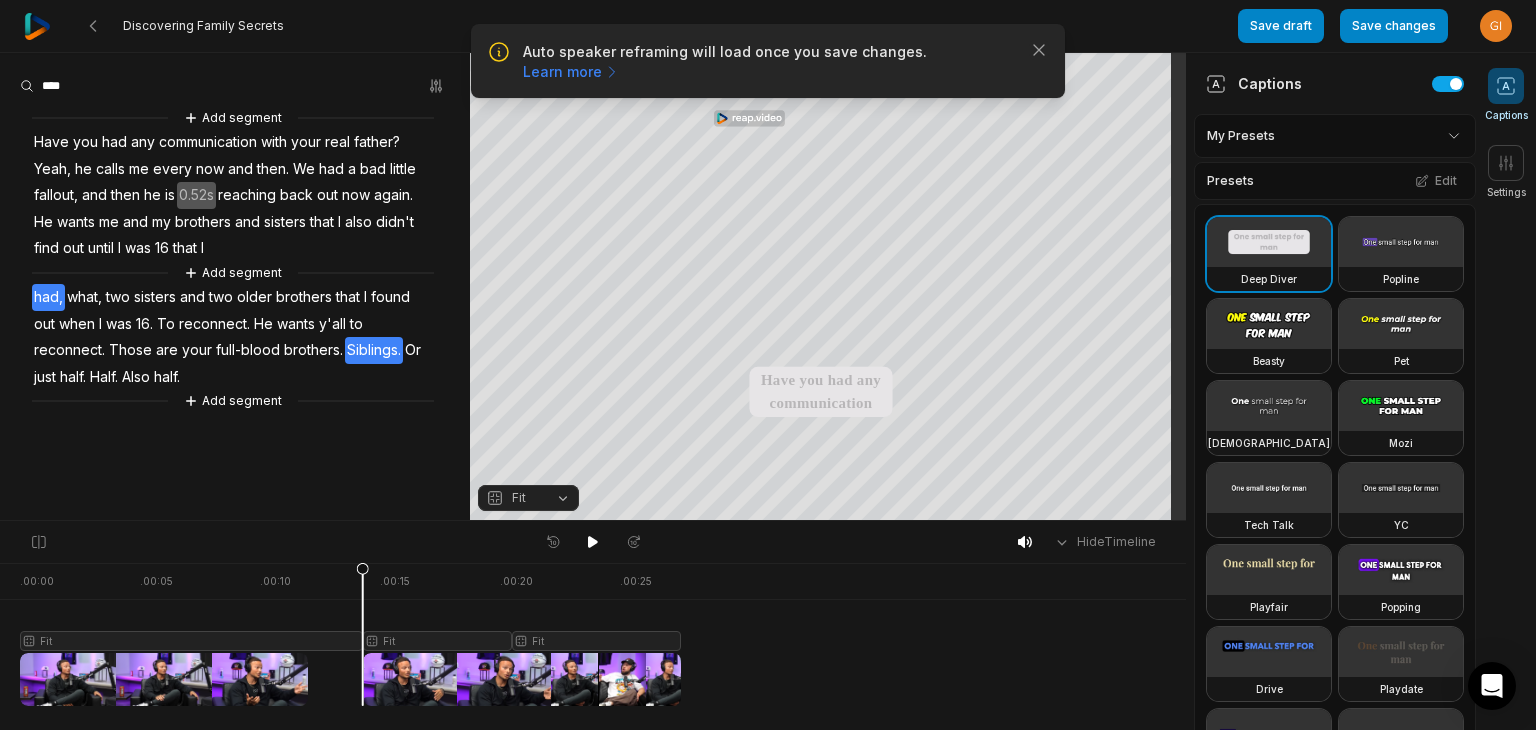 drag, startPoint x: 400, startPoint y: 345, endPoint x: 405, endPoint y: 379, distance: 34.36568 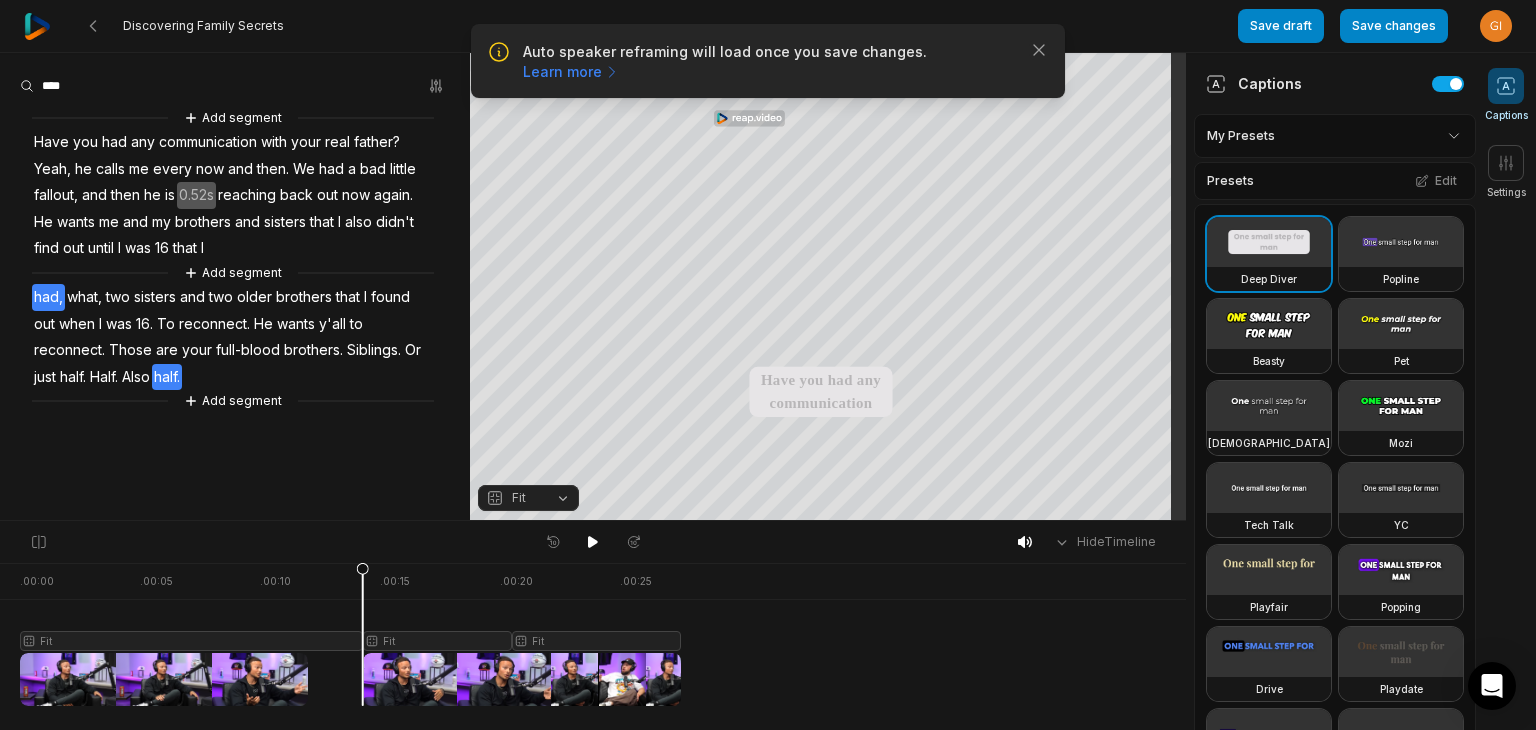 click on "Add segment Have you had any communication with your real father? Yeah, he calls me every now and then. We had a bad little fallout, and then he is 0.52s reaching back out now again. He wants me and my brothers and sisters that I also didn't find out until I was 16 that I   Add segment had, what, two sisters and two older brothers that I found out when I was 16. To reconnect. He wants y'all to reconnect. Those are your full-blood brothers. Siblings. Or just half. Half. Also half.   Add segment" at bounding box center (235, 259) 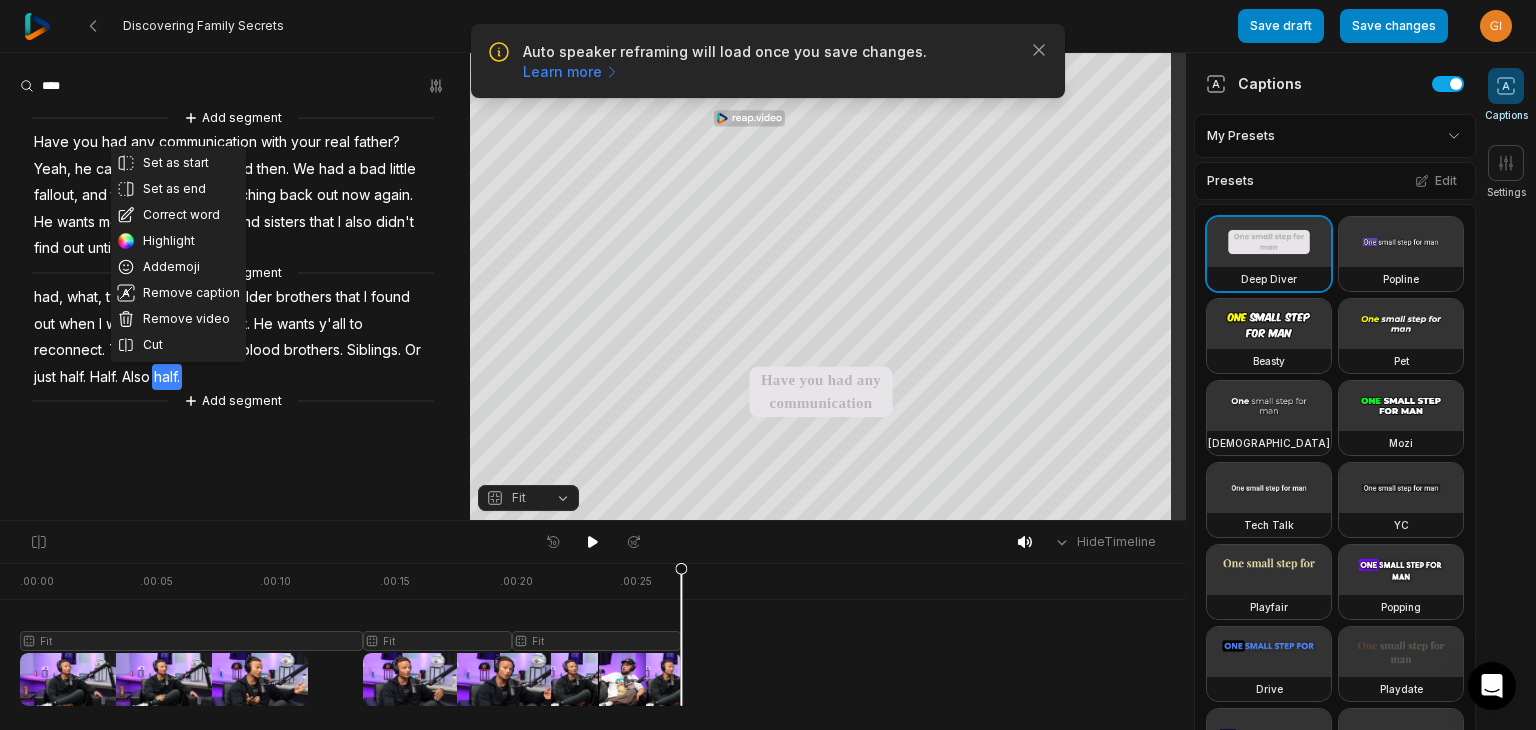 drag, startPoint x: 359, startPoint y: 567, endPoint x: 0, endPoint y: 593, distance: 359.94028 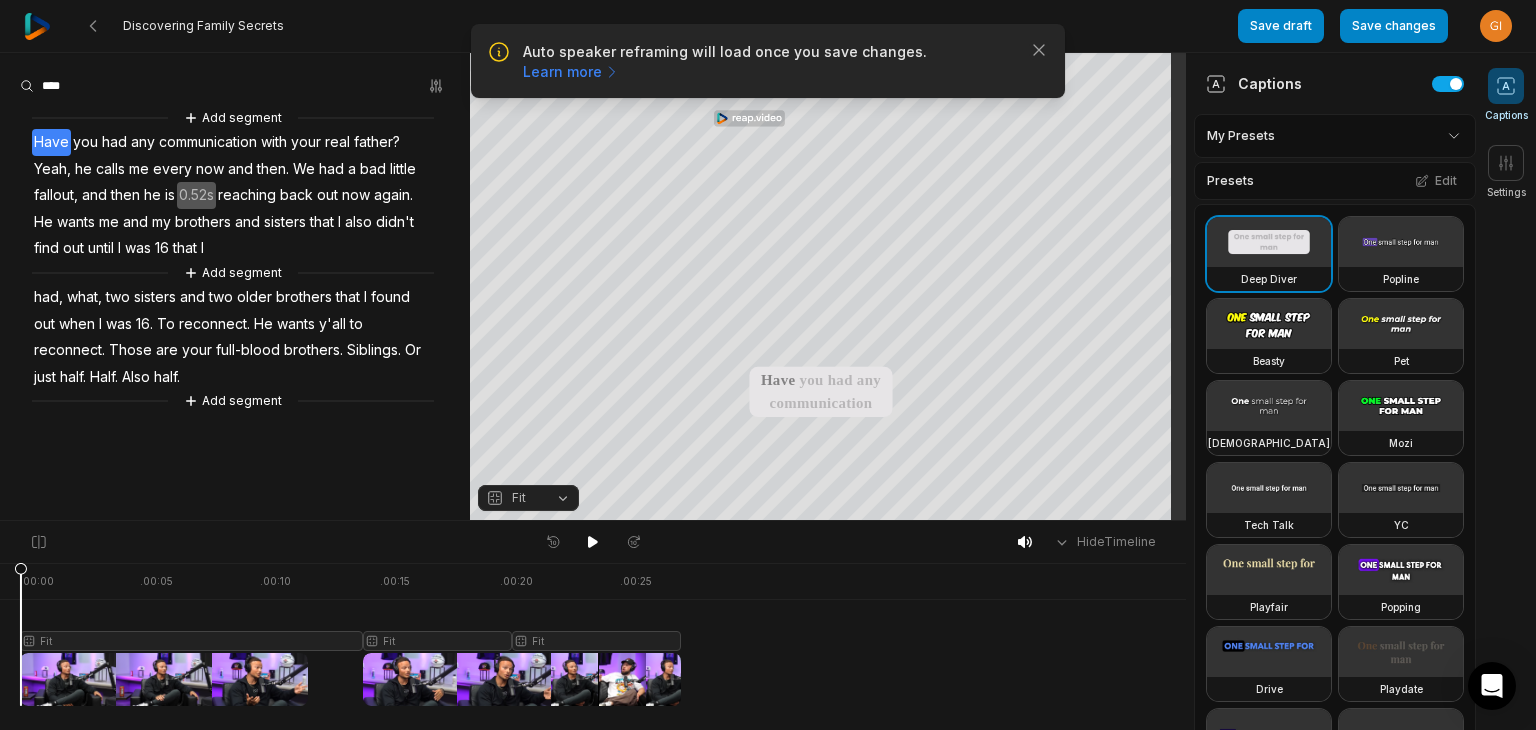 drag, startPoint x: 683, startPoint y: 566, endPoint x: 21, endPoint y: 646, distance: 666.81635 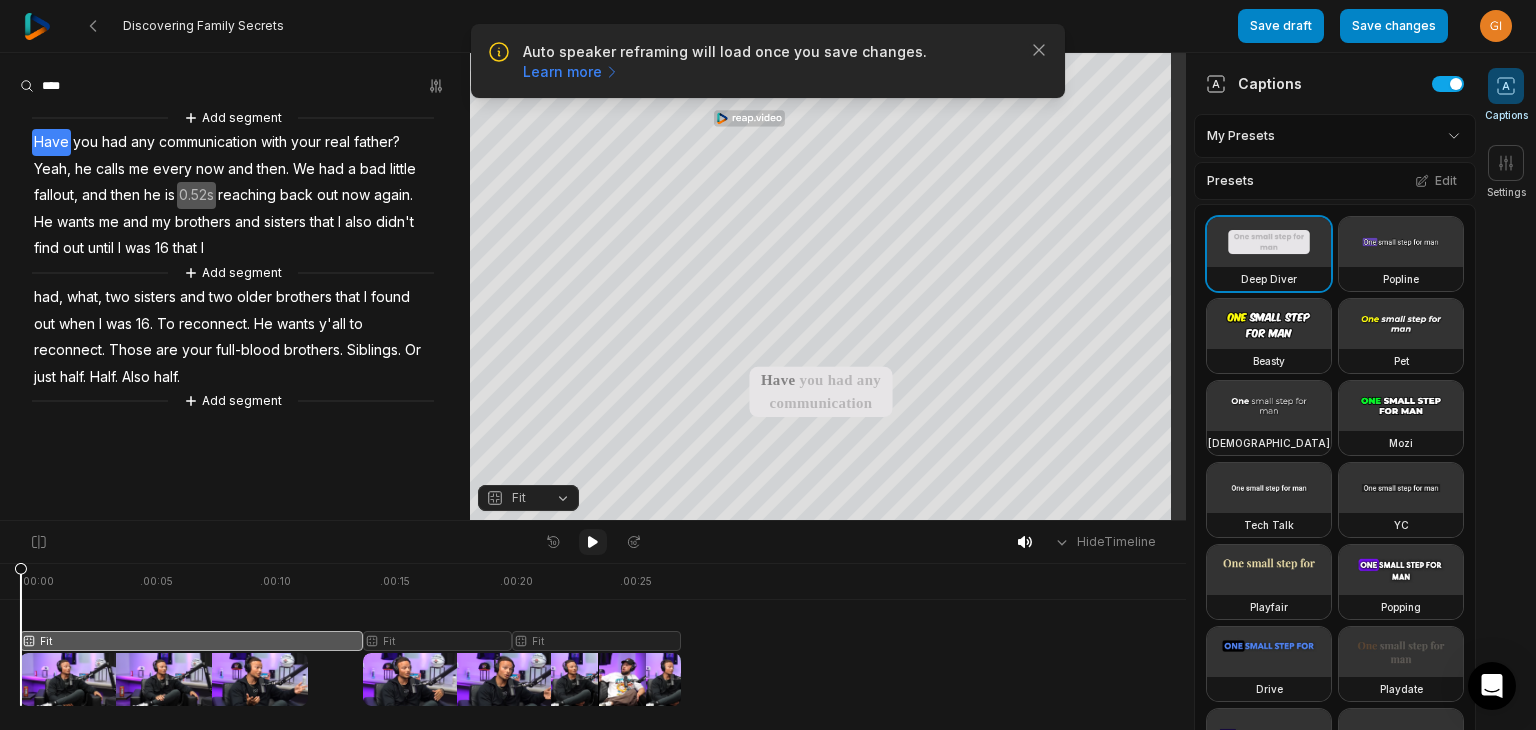 click 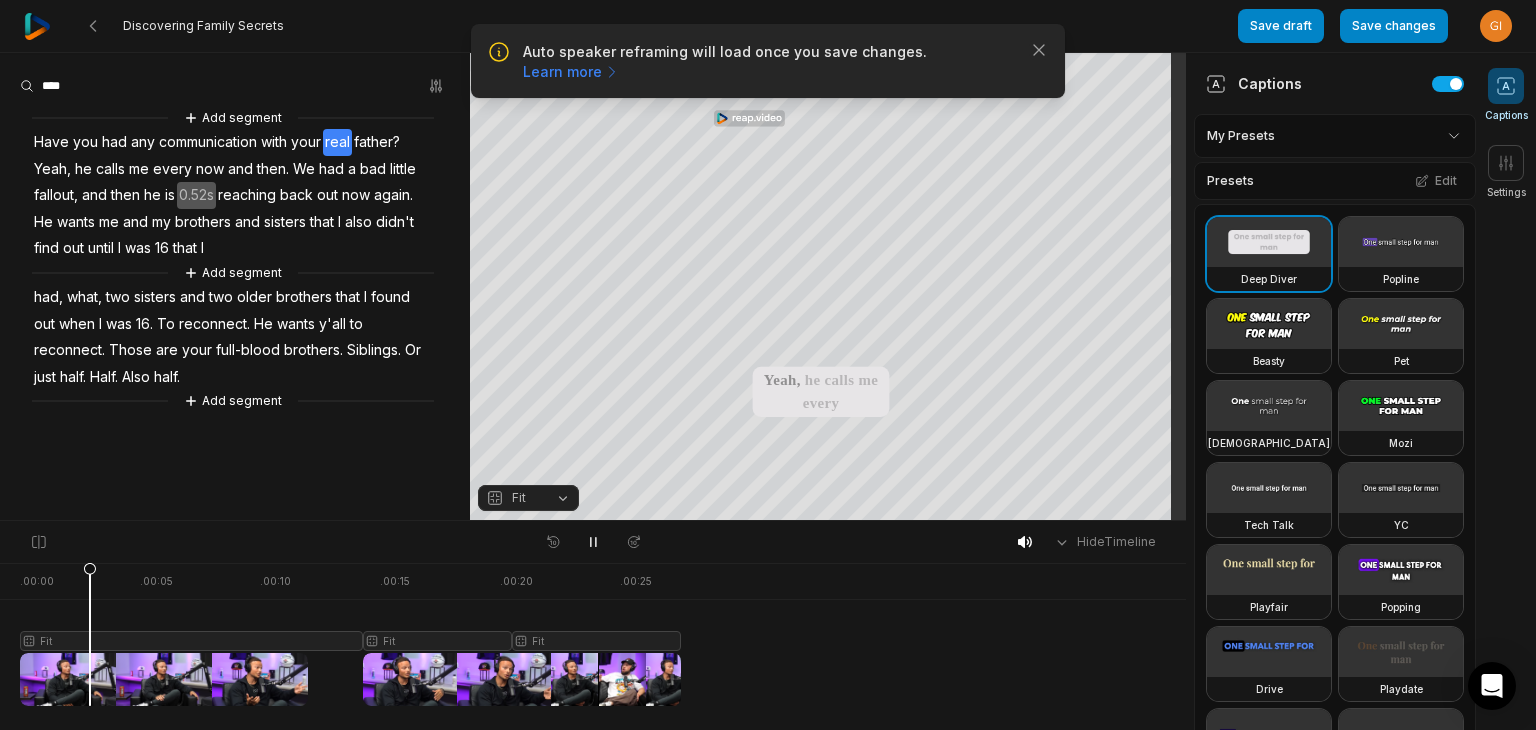 click at bounding box center (350, 634) 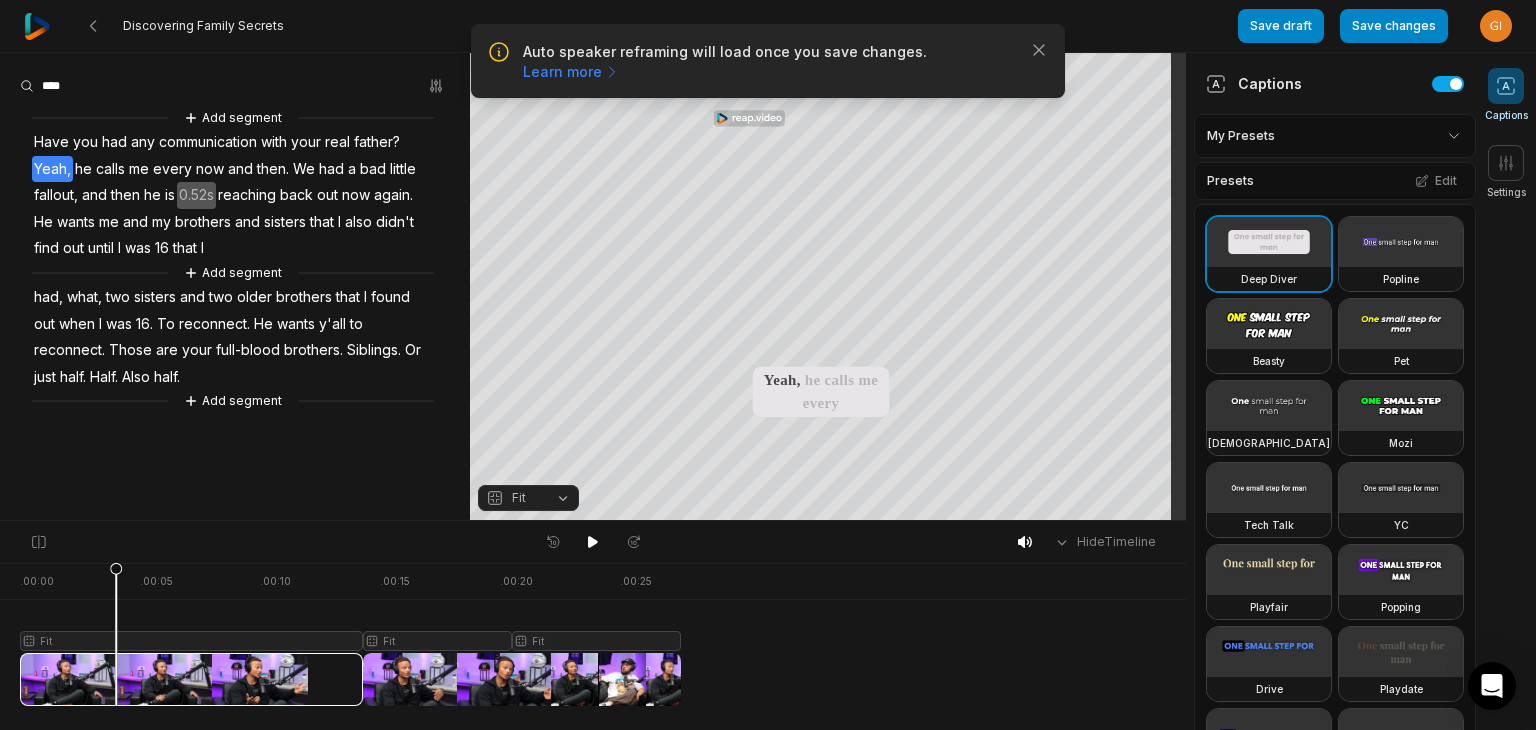 click 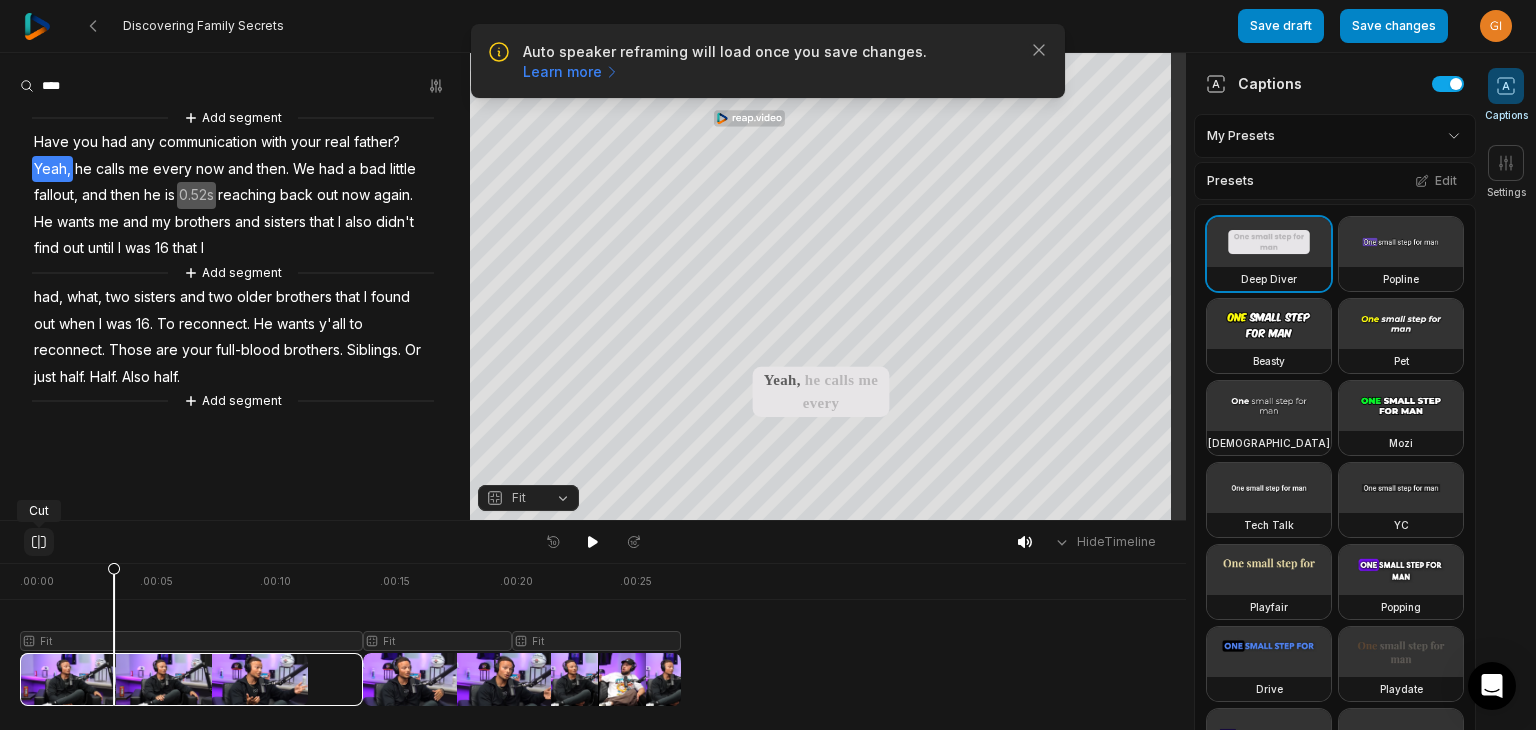 click 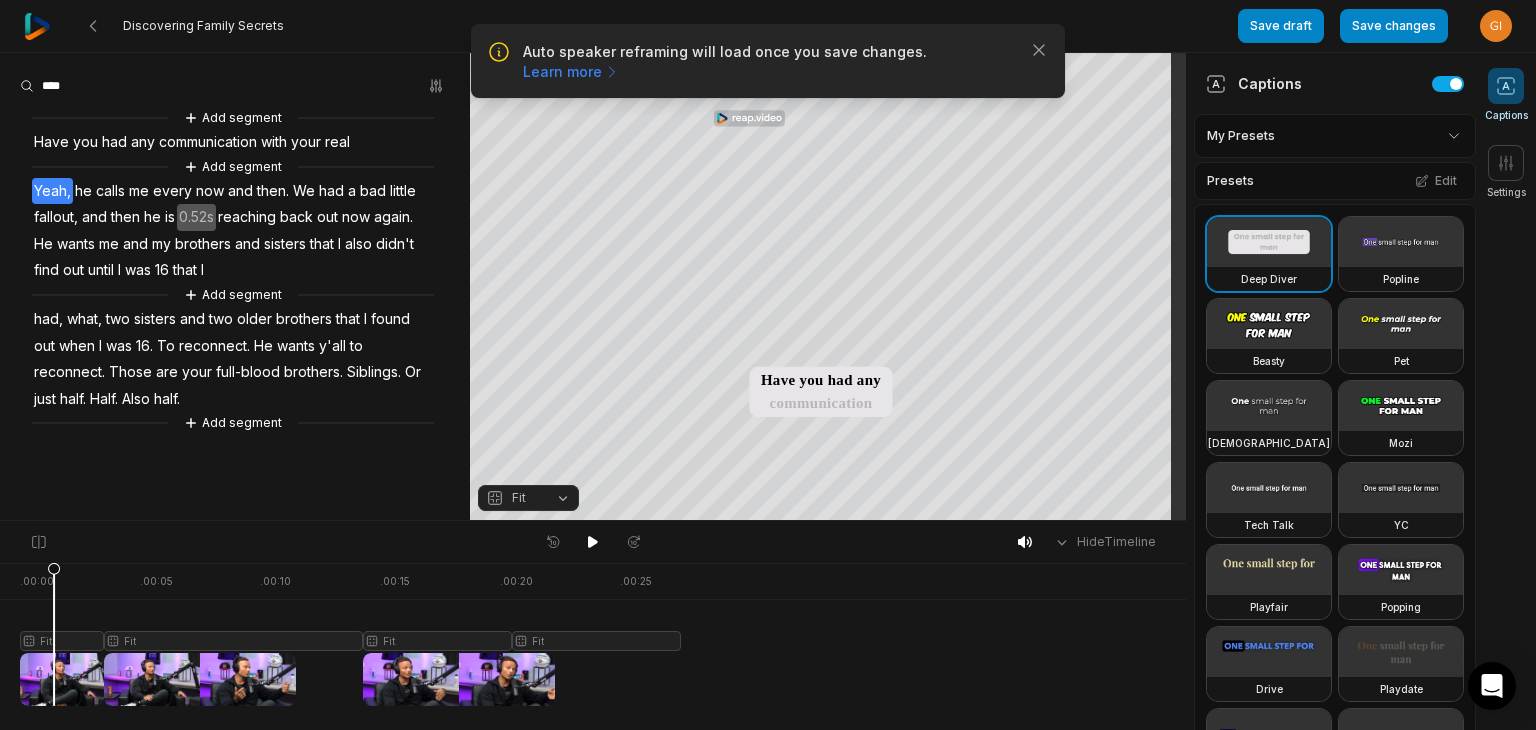 click at bounding box center (350, 634) 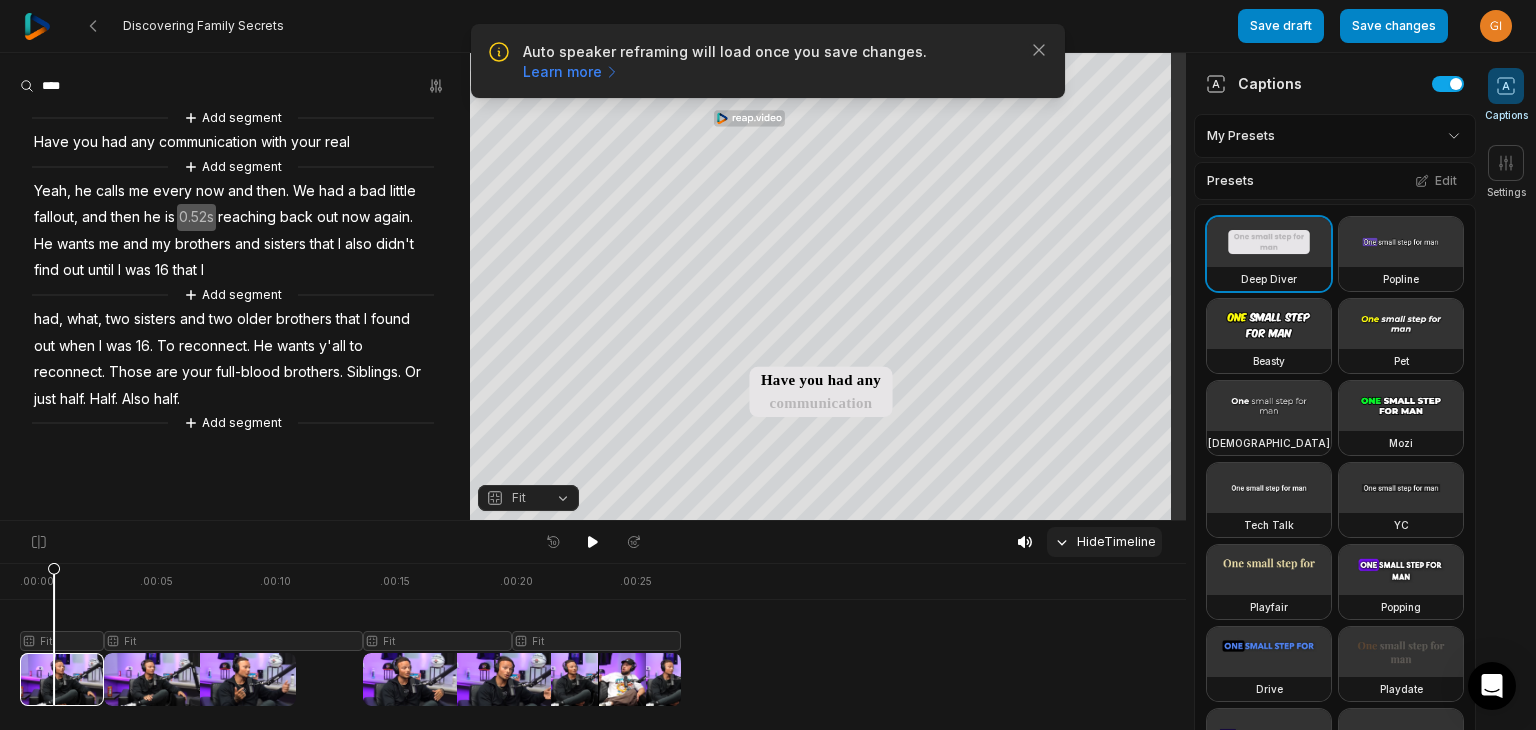 click 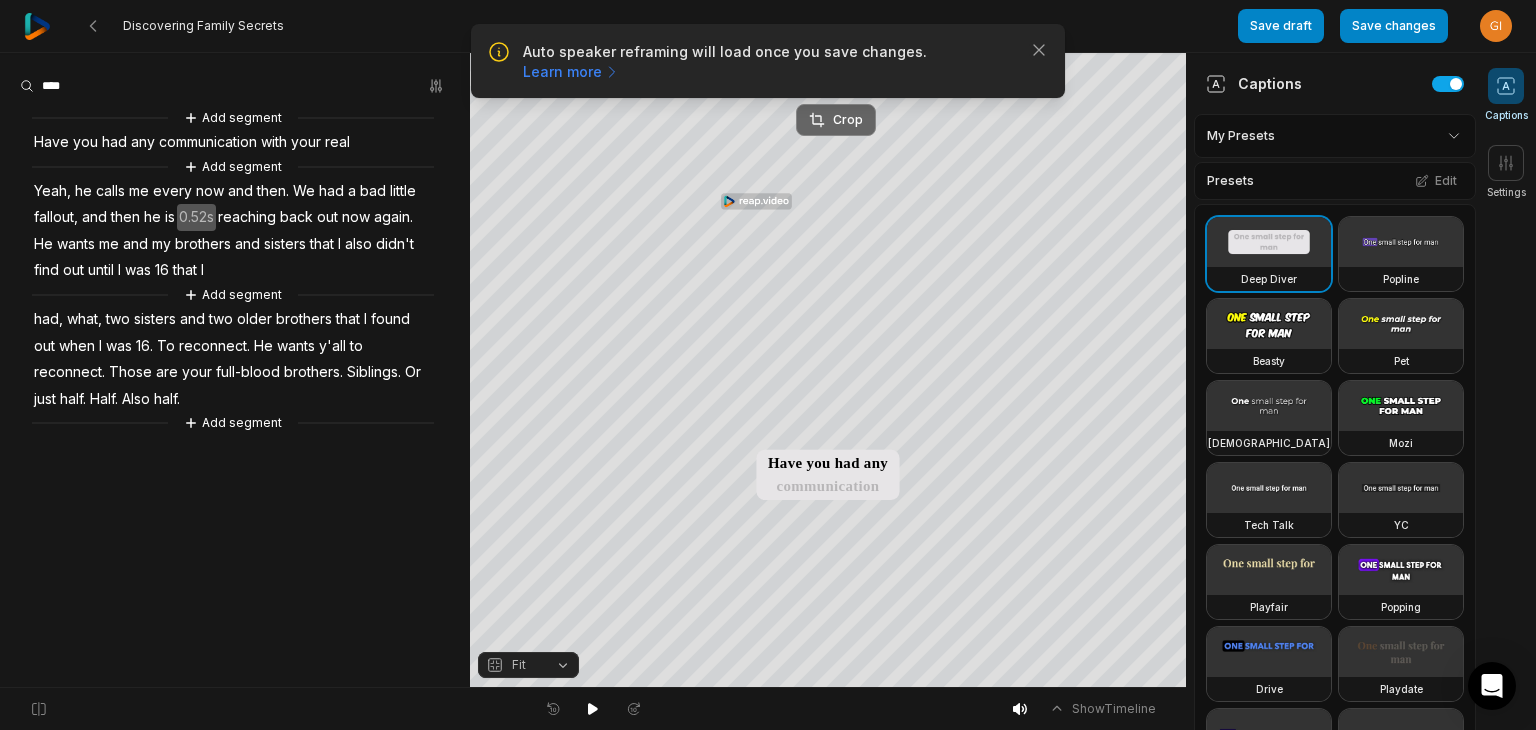 click on "Crop" at bounding box center (836, 120) 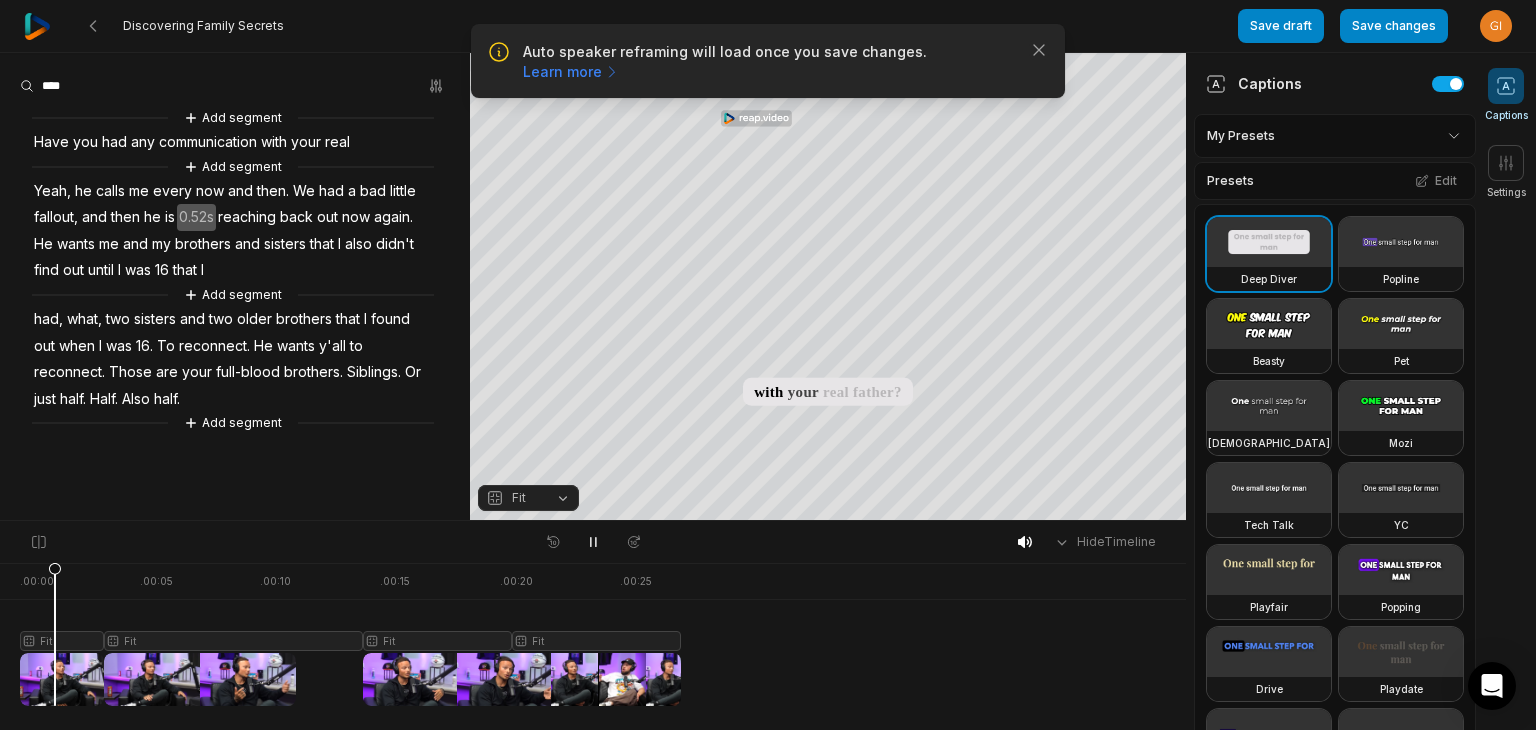 scroll, scrollTop: 0, scrollLeft: 0, axis: both 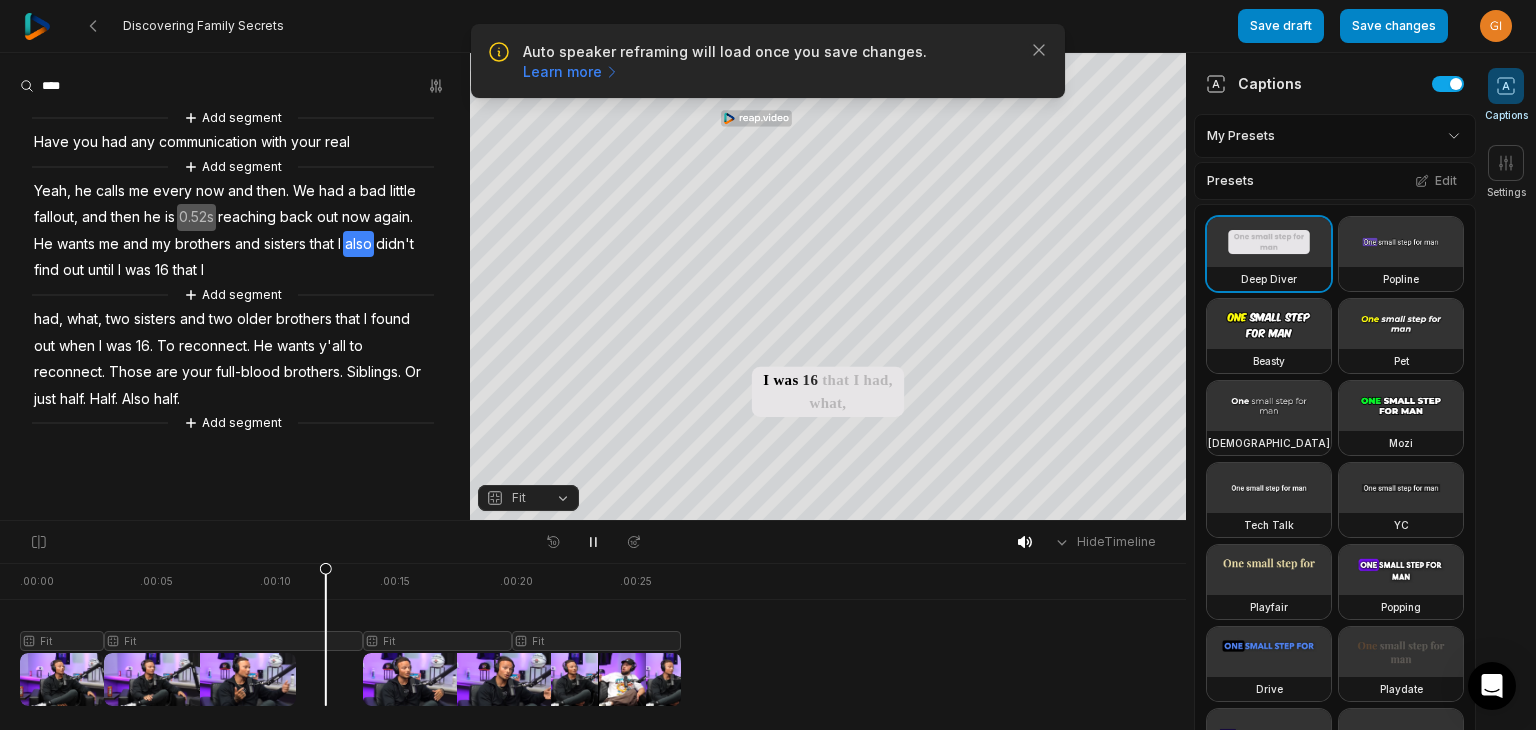 click 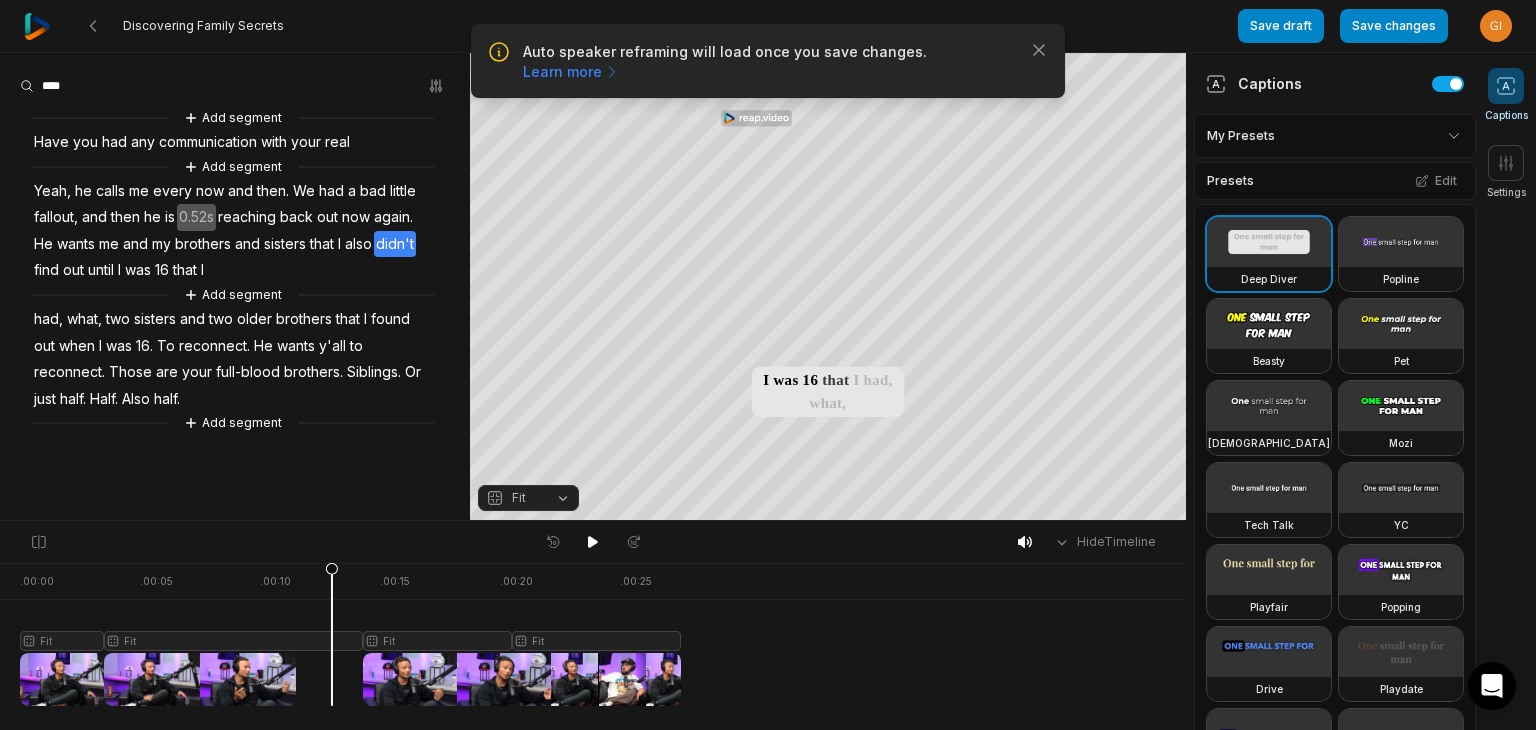 click 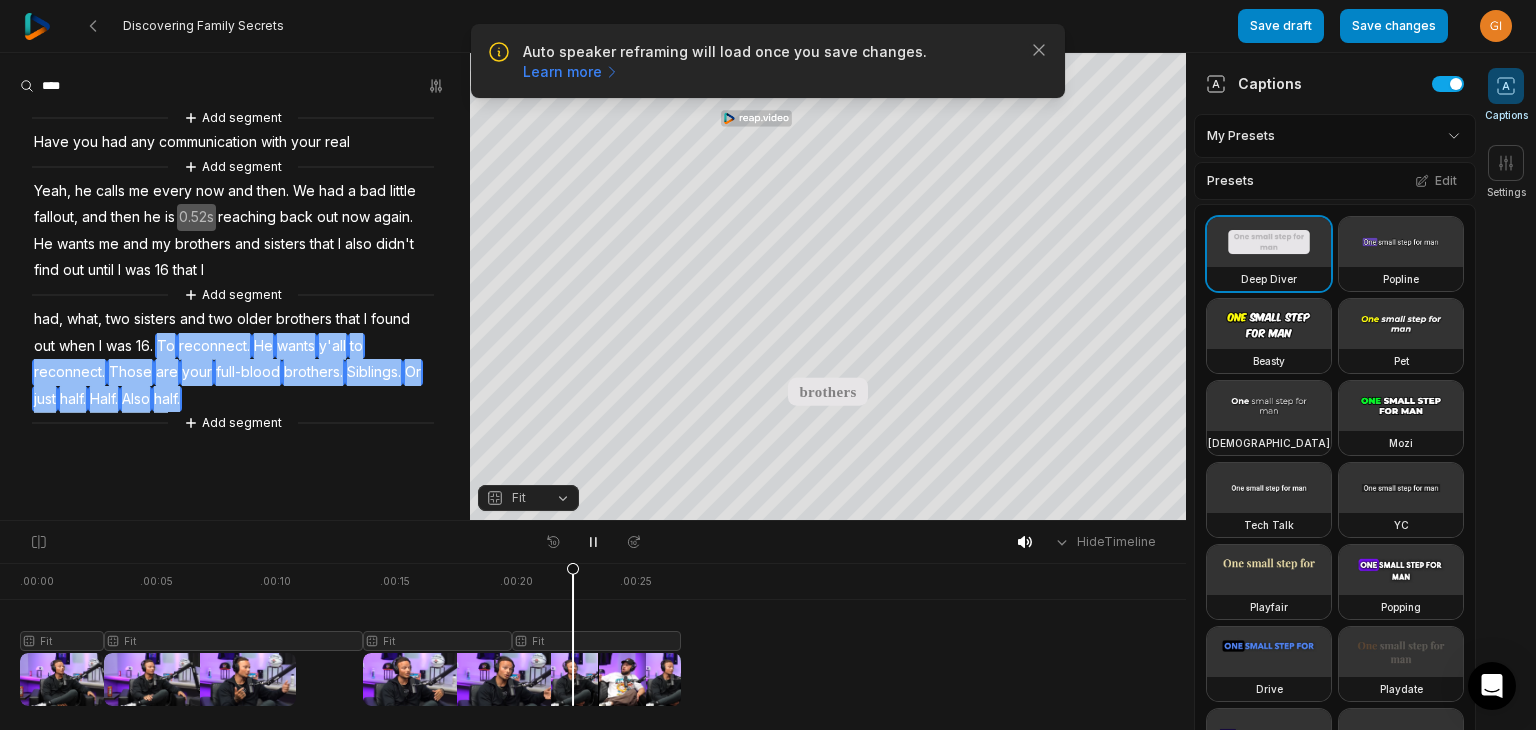 drag, startPoint x: 160, startPoint y: 342, endPoint x: 200, endPoint y: 403, distance: 72.94518 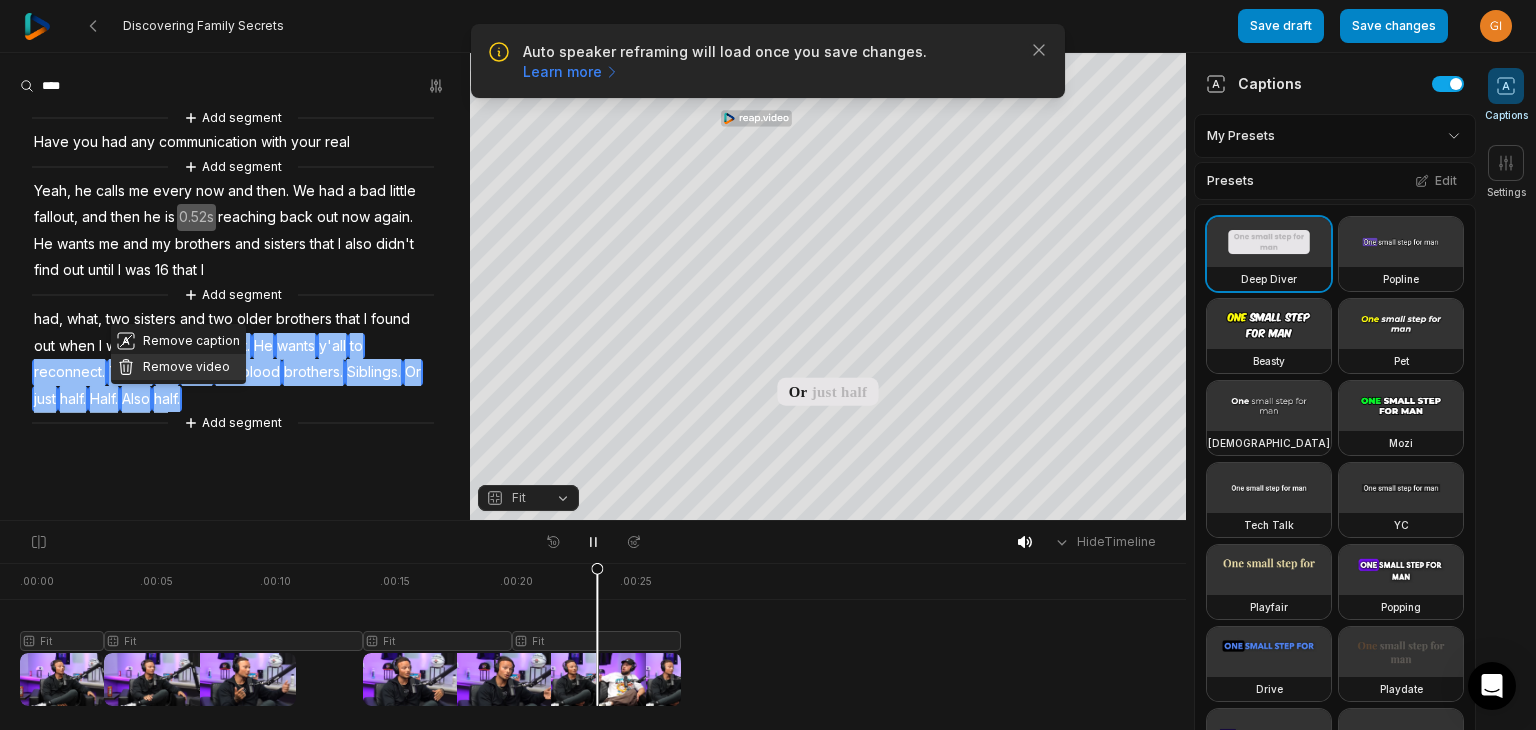 click on "Remove video" at bounding box center [178, 367] 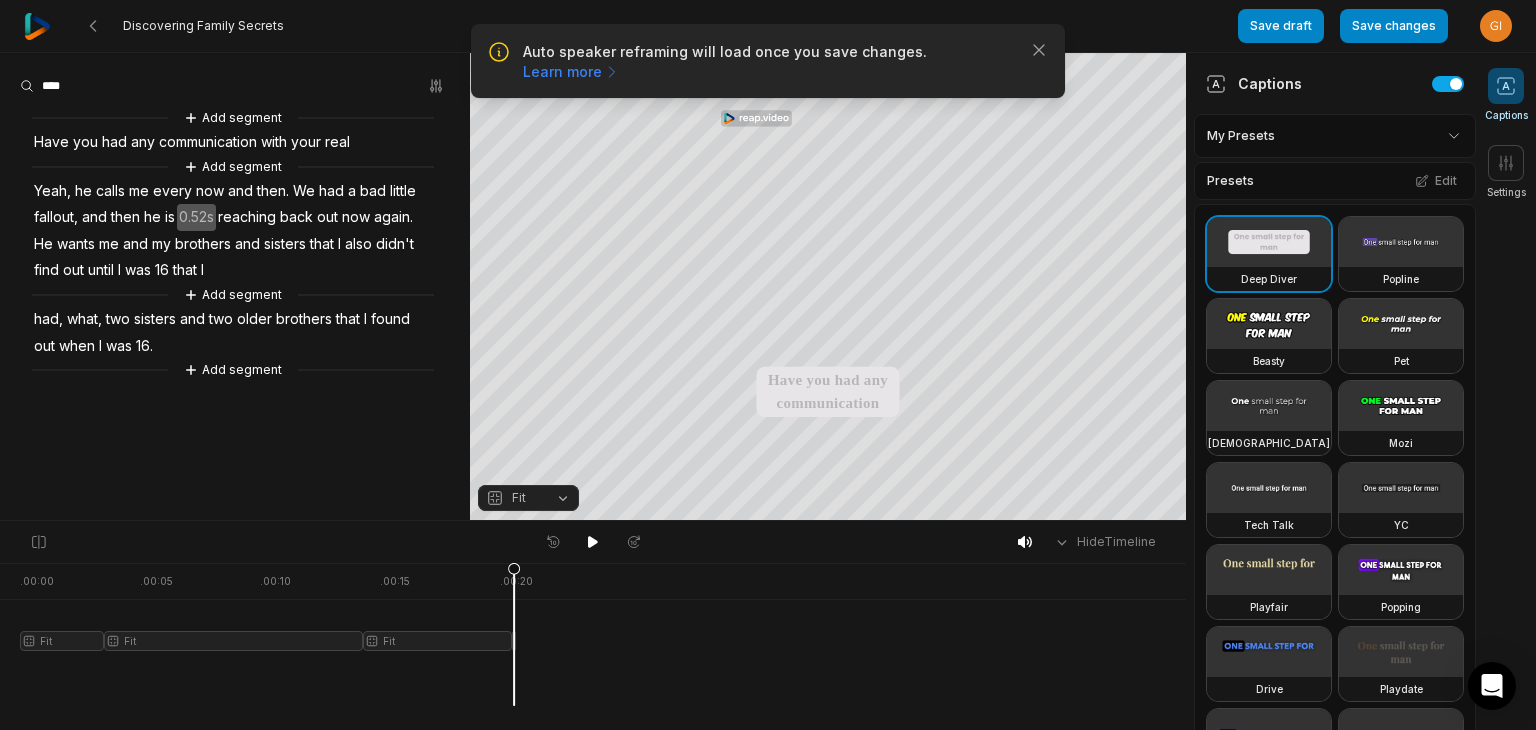 click on "Add segment Have you had any communication with your real   Add segment Yeah, he calls me every now and then. We had a bad little fallout, and then he is 0.52s reaching back out now again. He wants me and my brothers and sisters that I also didn't find out until I was 16 that I   Add segment had, what, two sisters and two older brothers that I found out when I was 16.   Add segment" at bounding box center [235, 244] 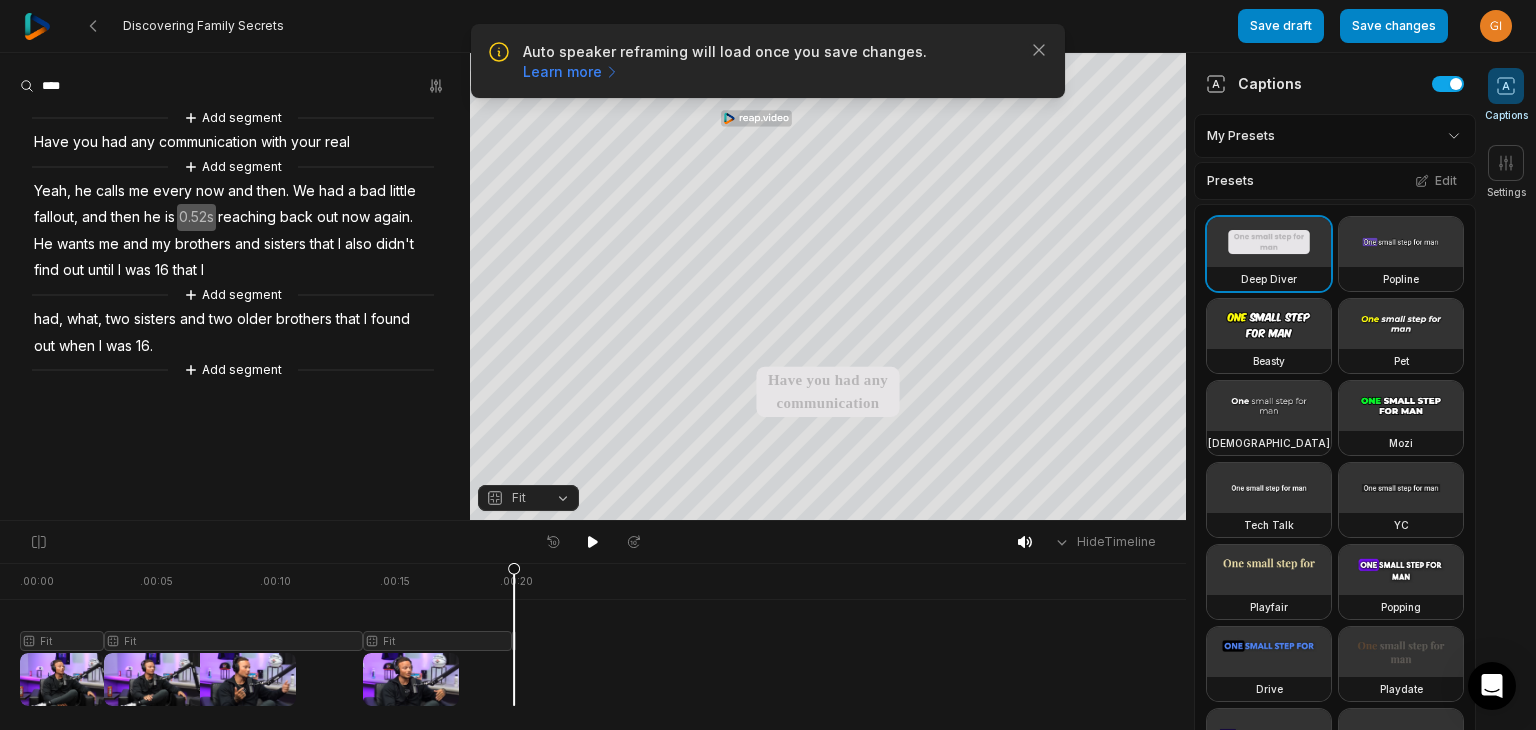 drag, startPoint x: 513, startPoint y: 563, endPoint x: 0, endPoint y: 561, distance: 513.0039 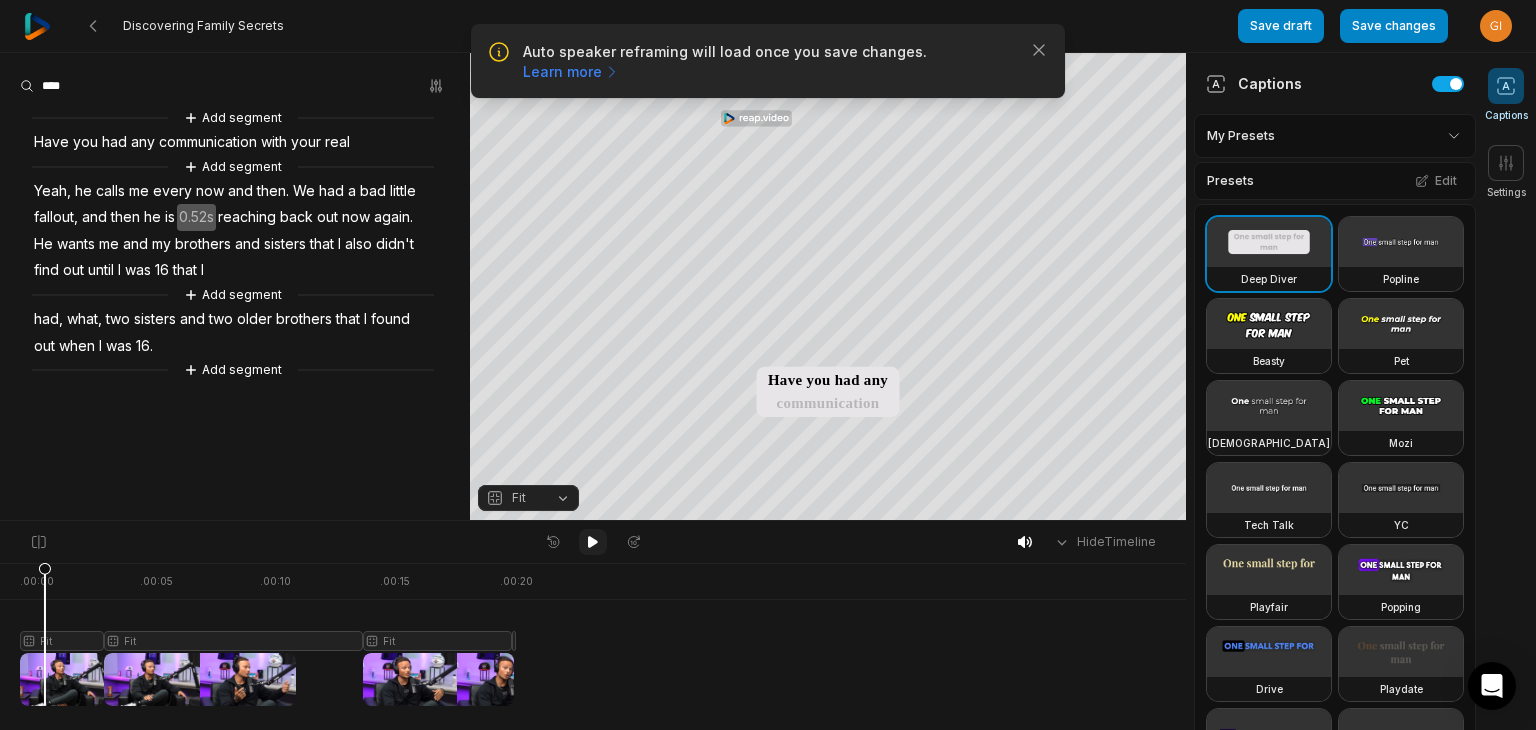click 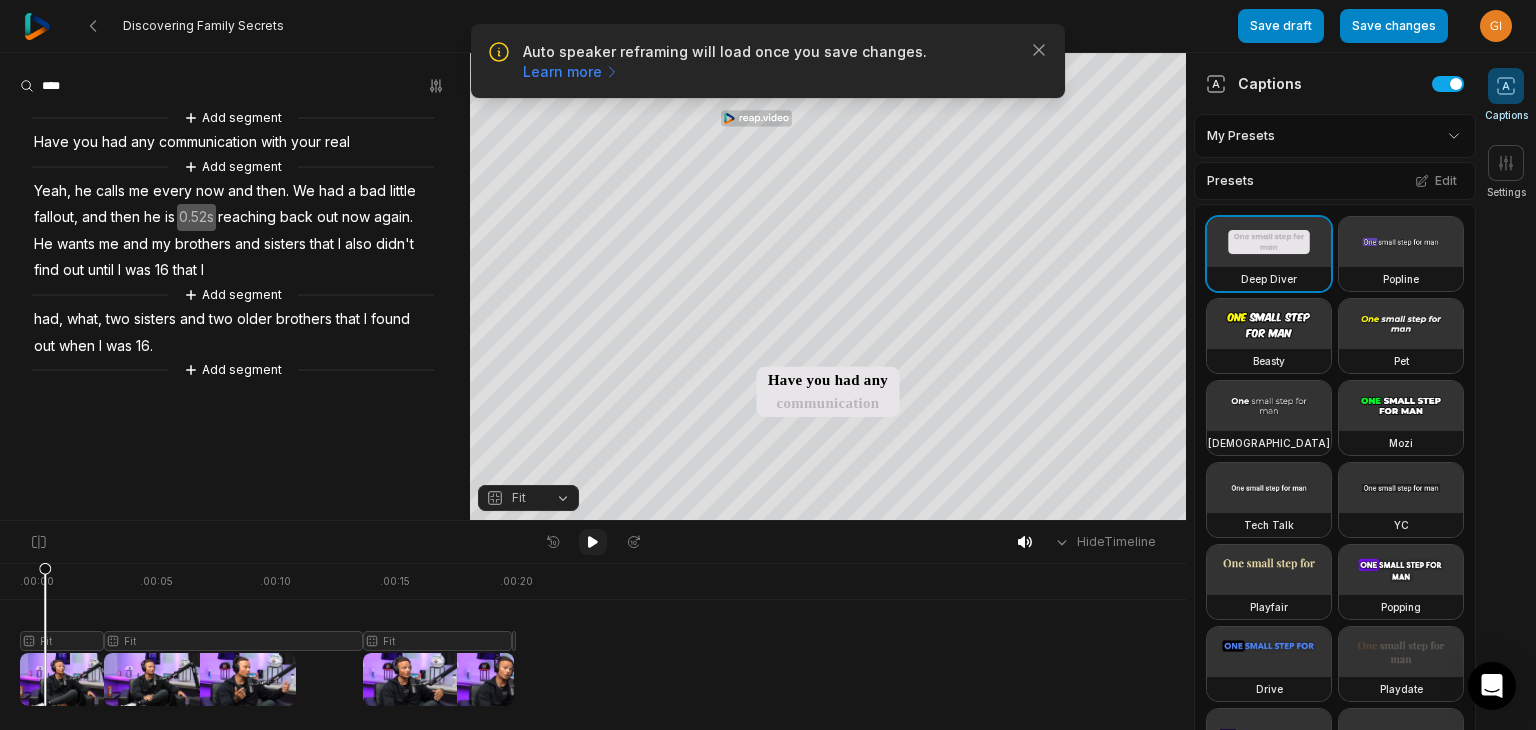 click 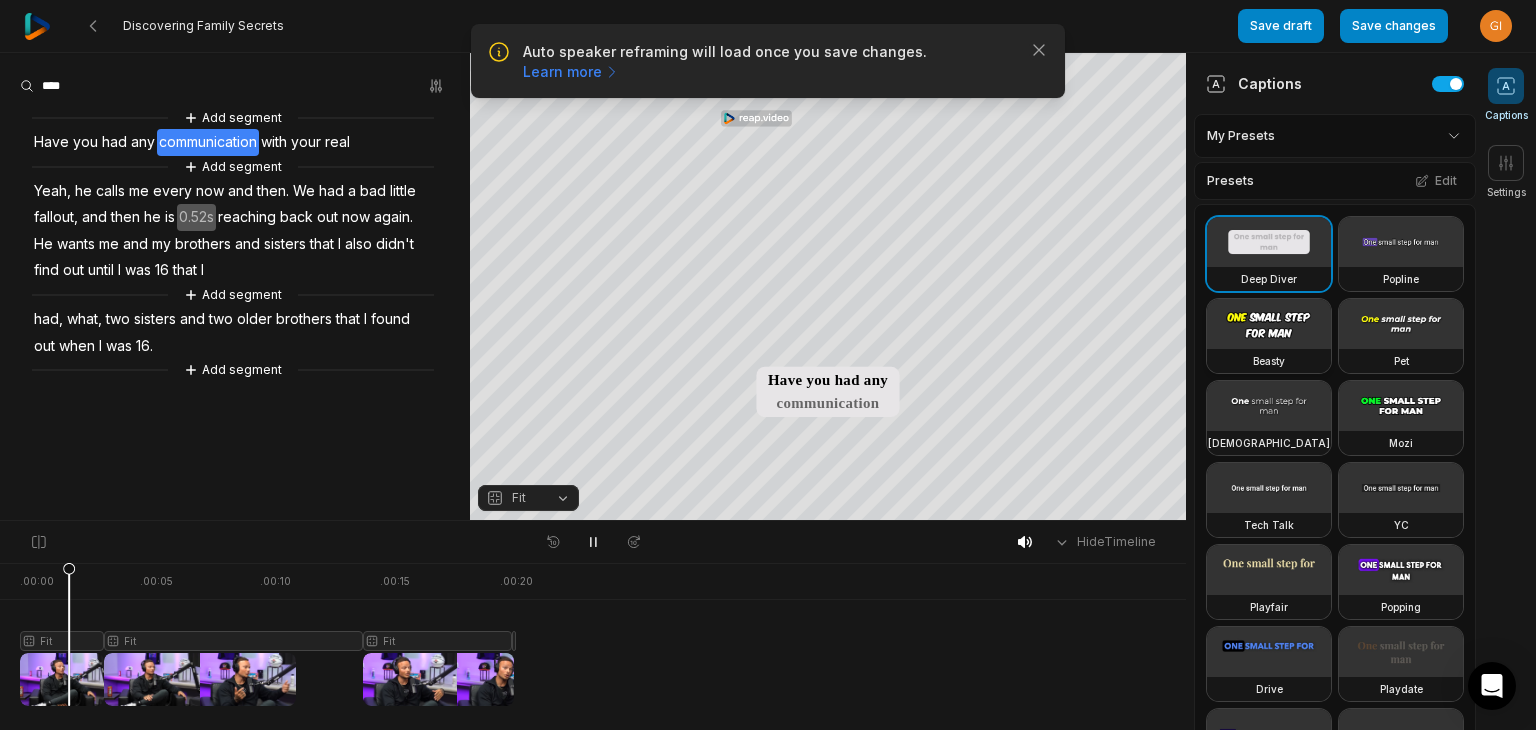click at bounding box center [1269, 324] 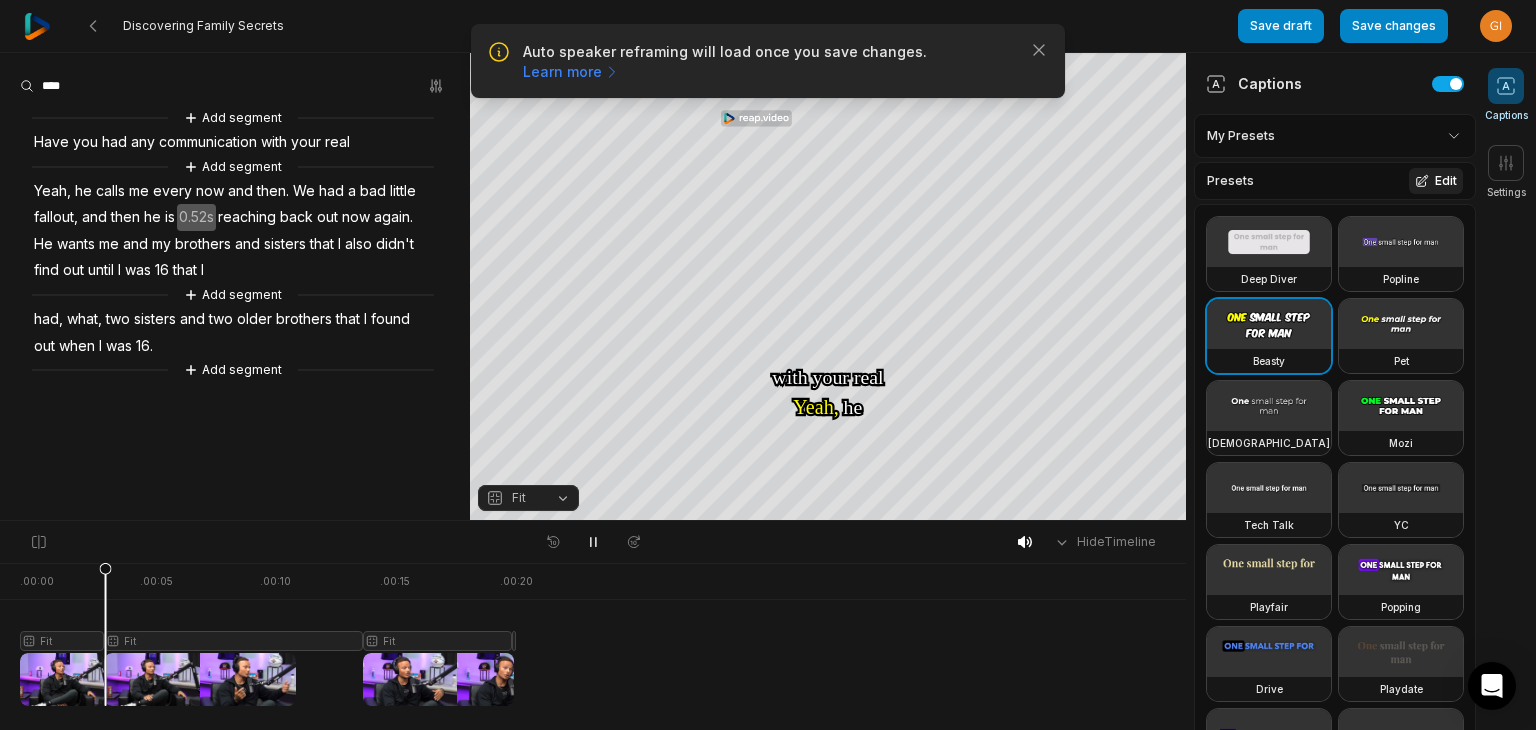 click 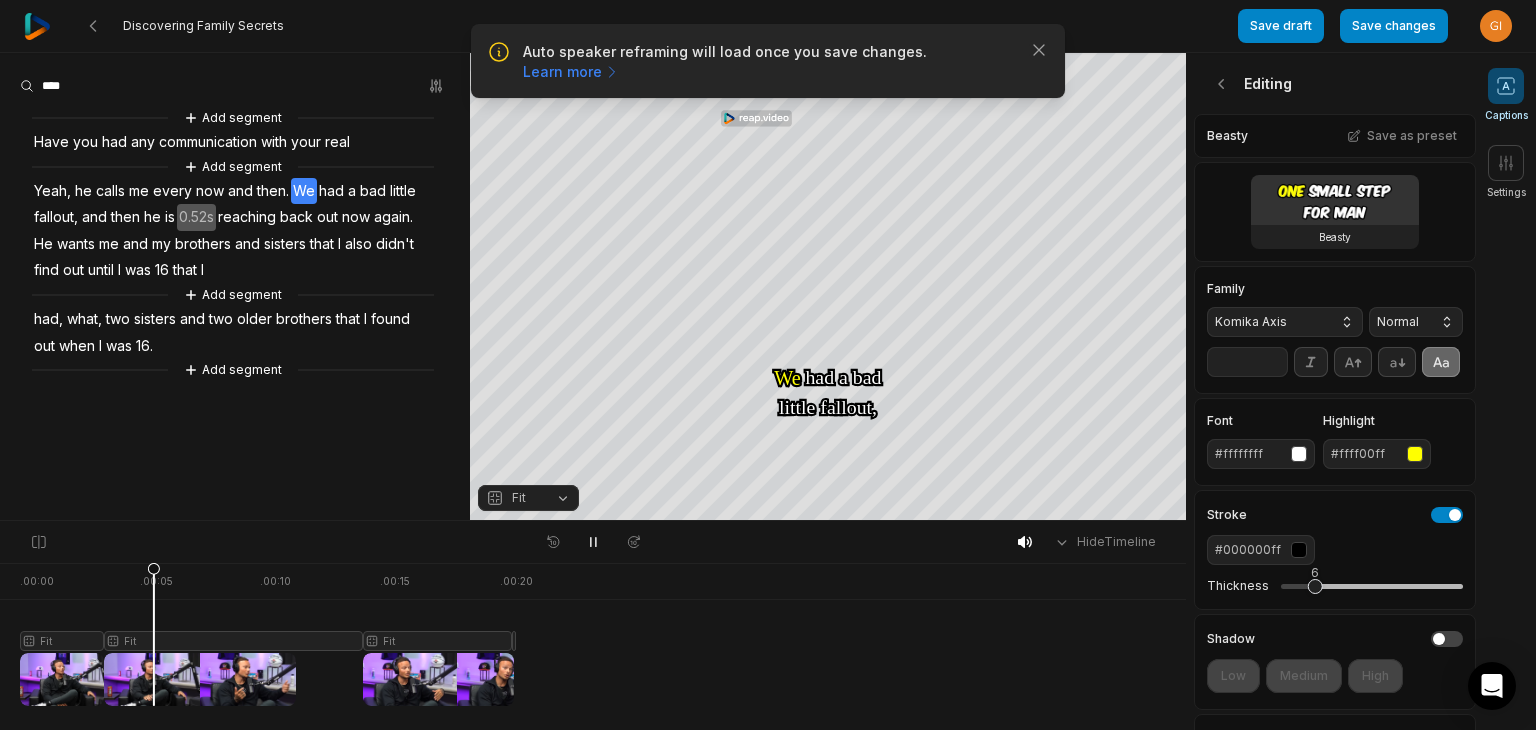 click on "**" at bounding box center [1247, 362] 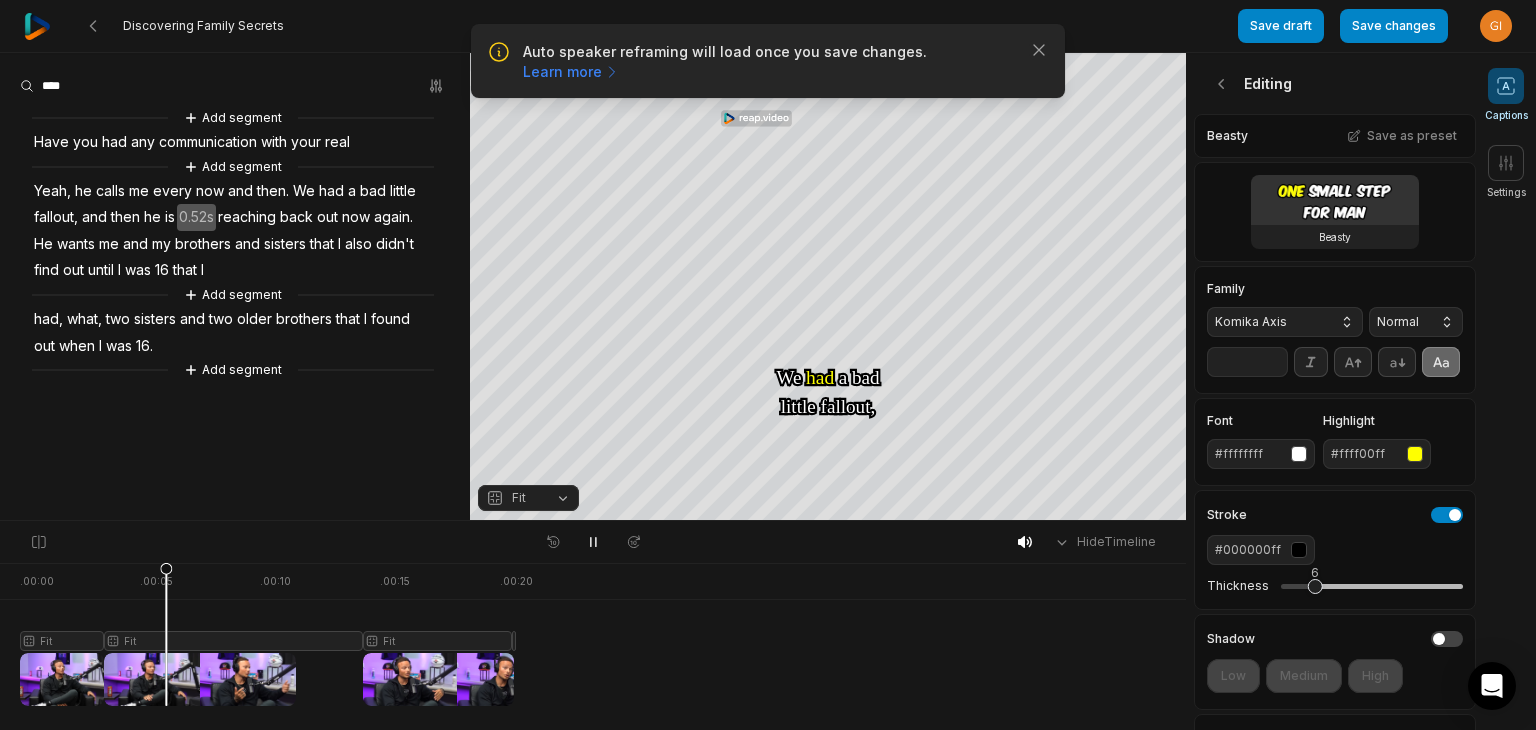 click on "**" at bounding box center (1247, 362) 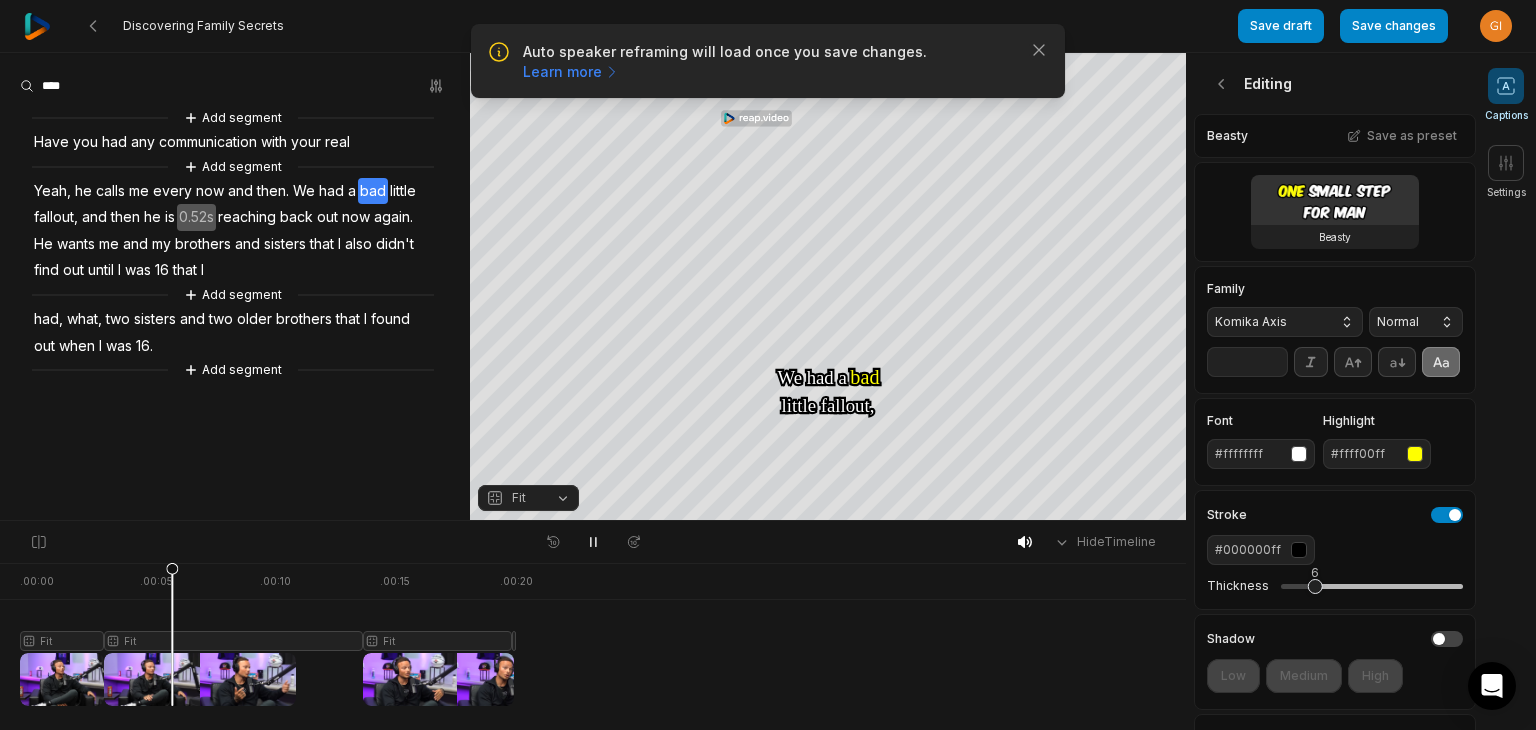 click on "**" at bounding box center [1247, 362] 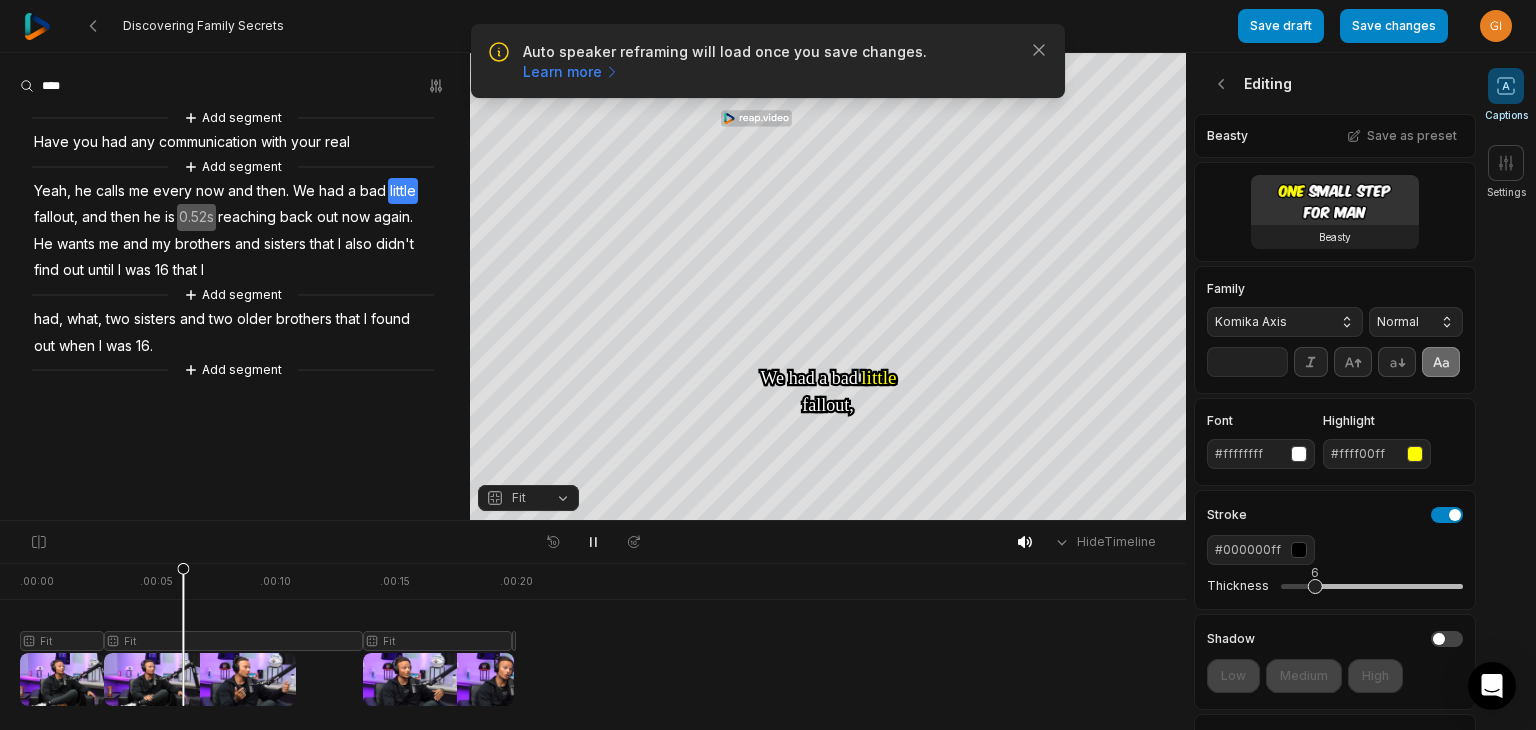 click on "**" at bounding box center [1247, 362] 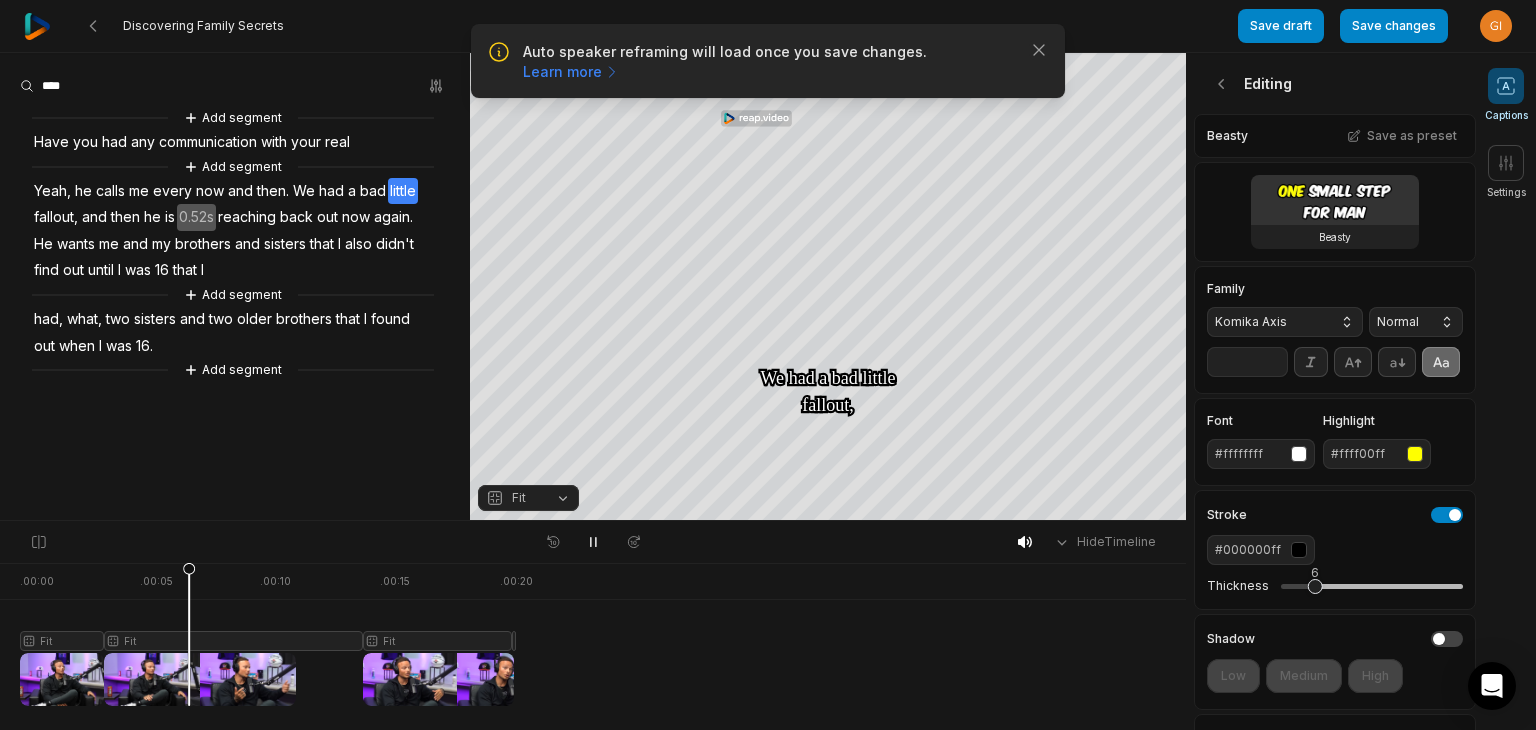 type on "**" 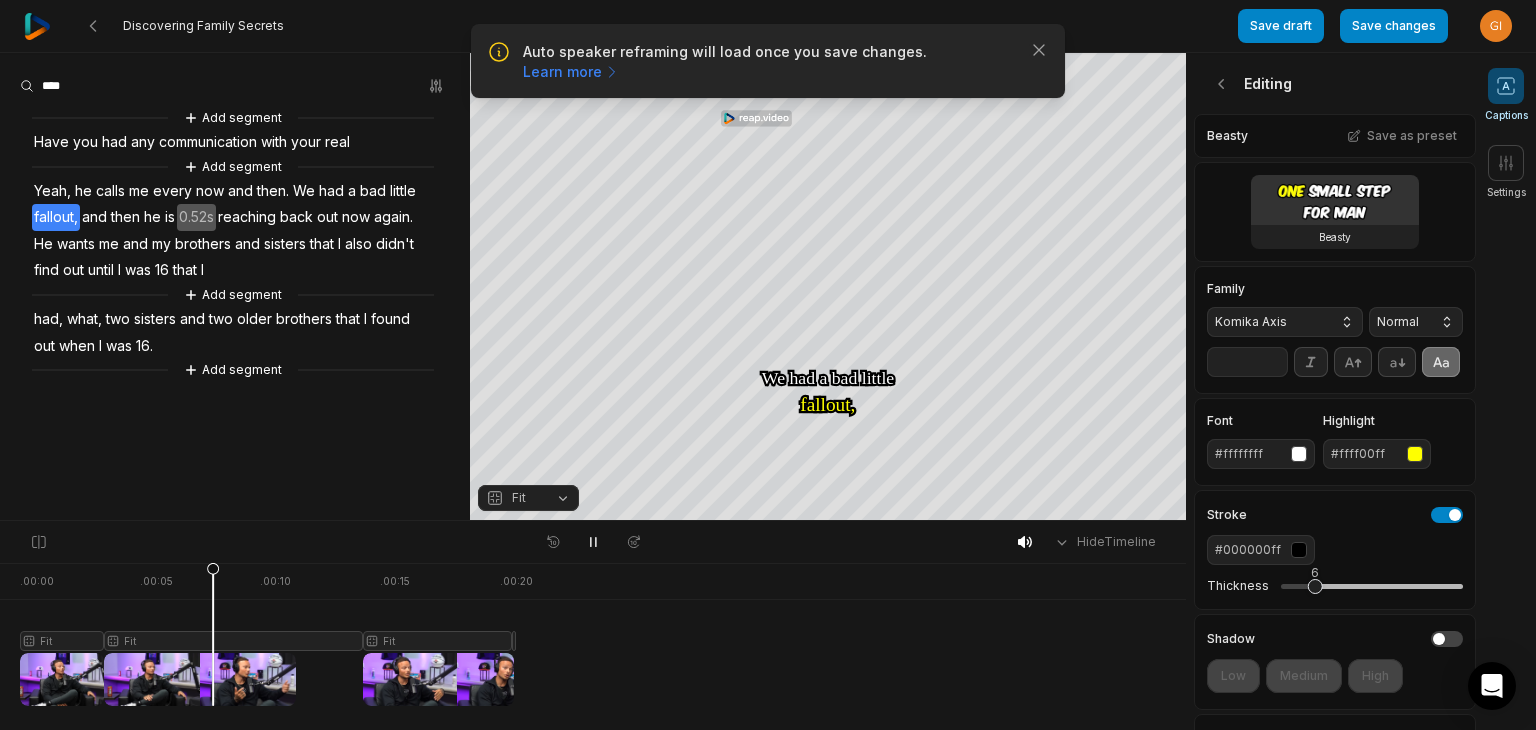 click on "Komika Axis" at bounding box center (1285, 322) 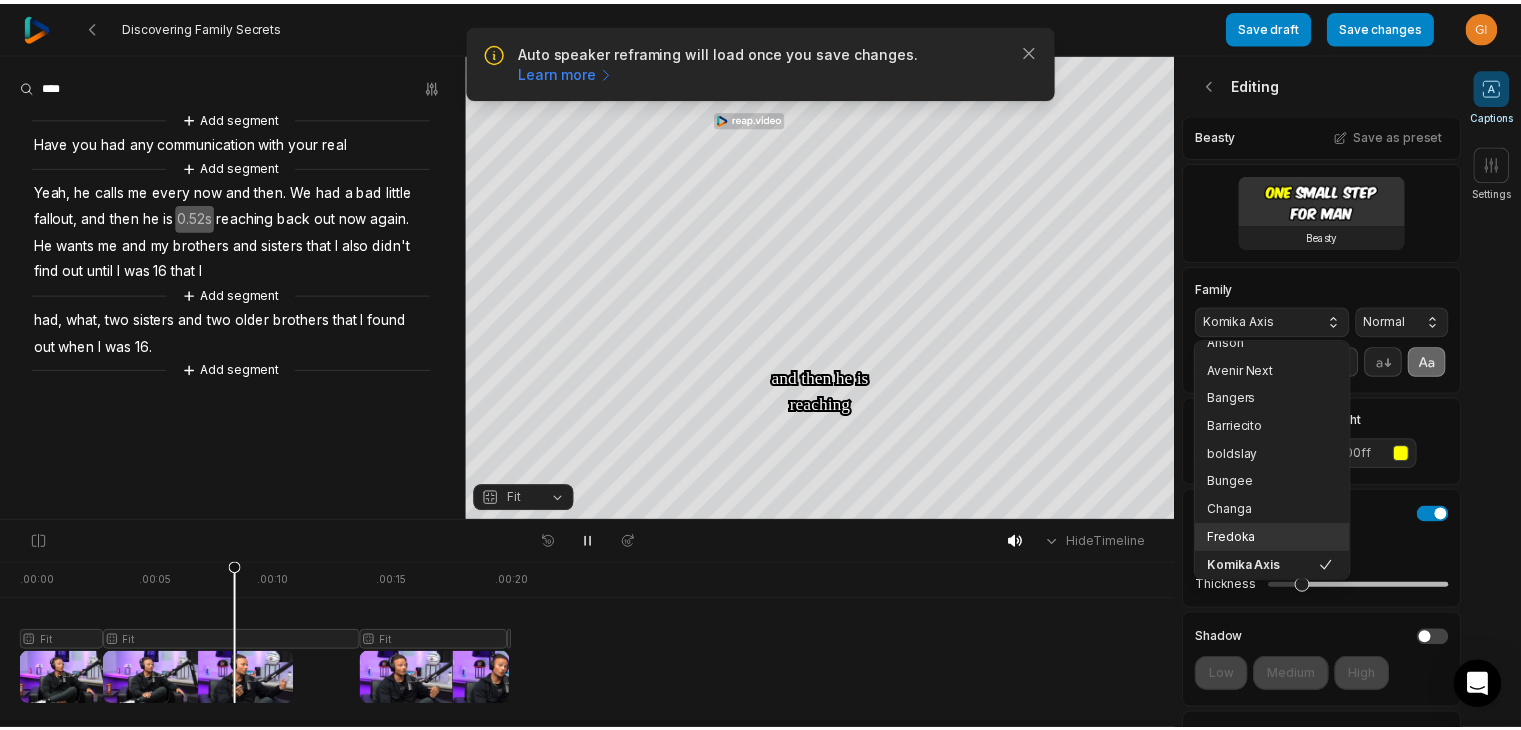 scroll, scrollTop: 216, scrollLeft: 0, axis: vertical 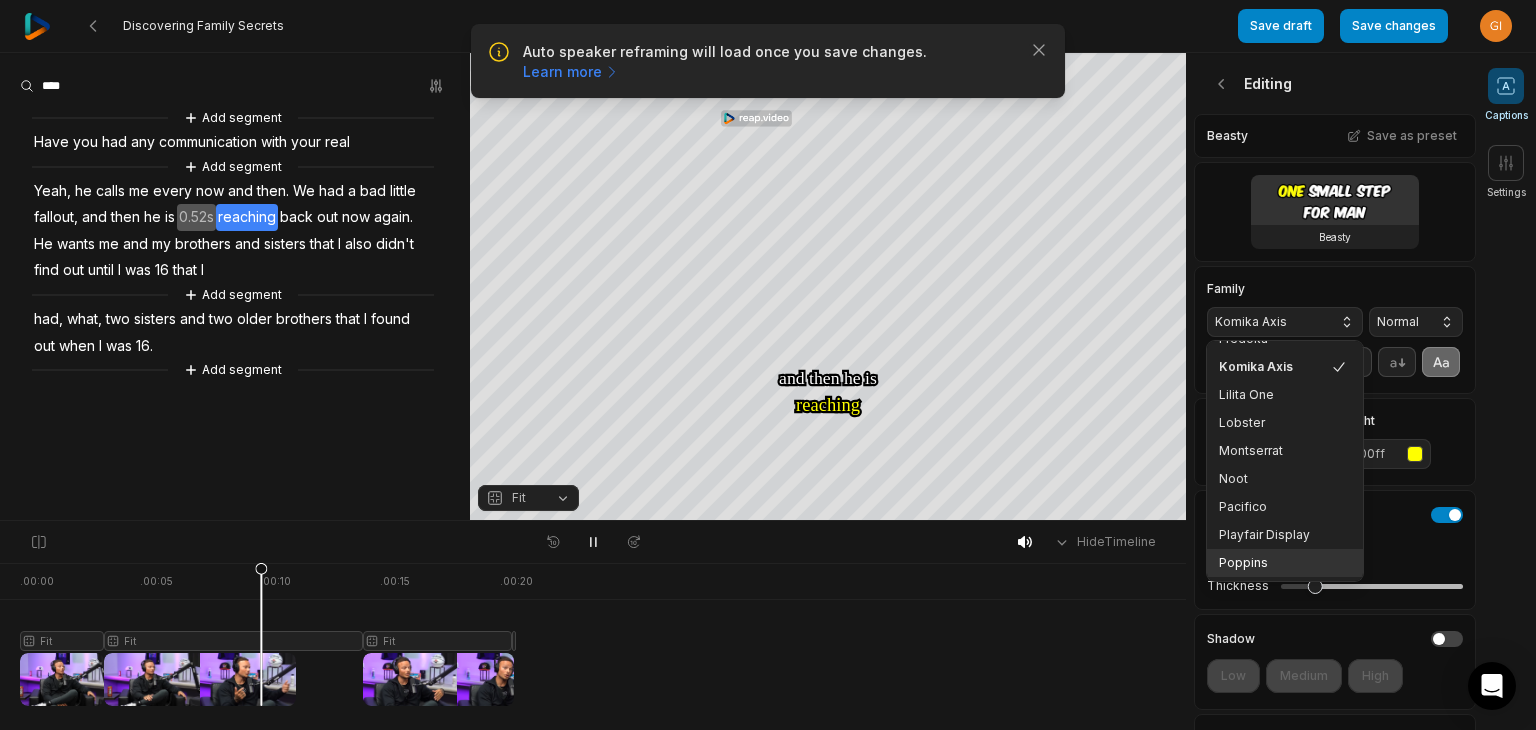 click on "Poppins" at bounding box center [1273, 563] 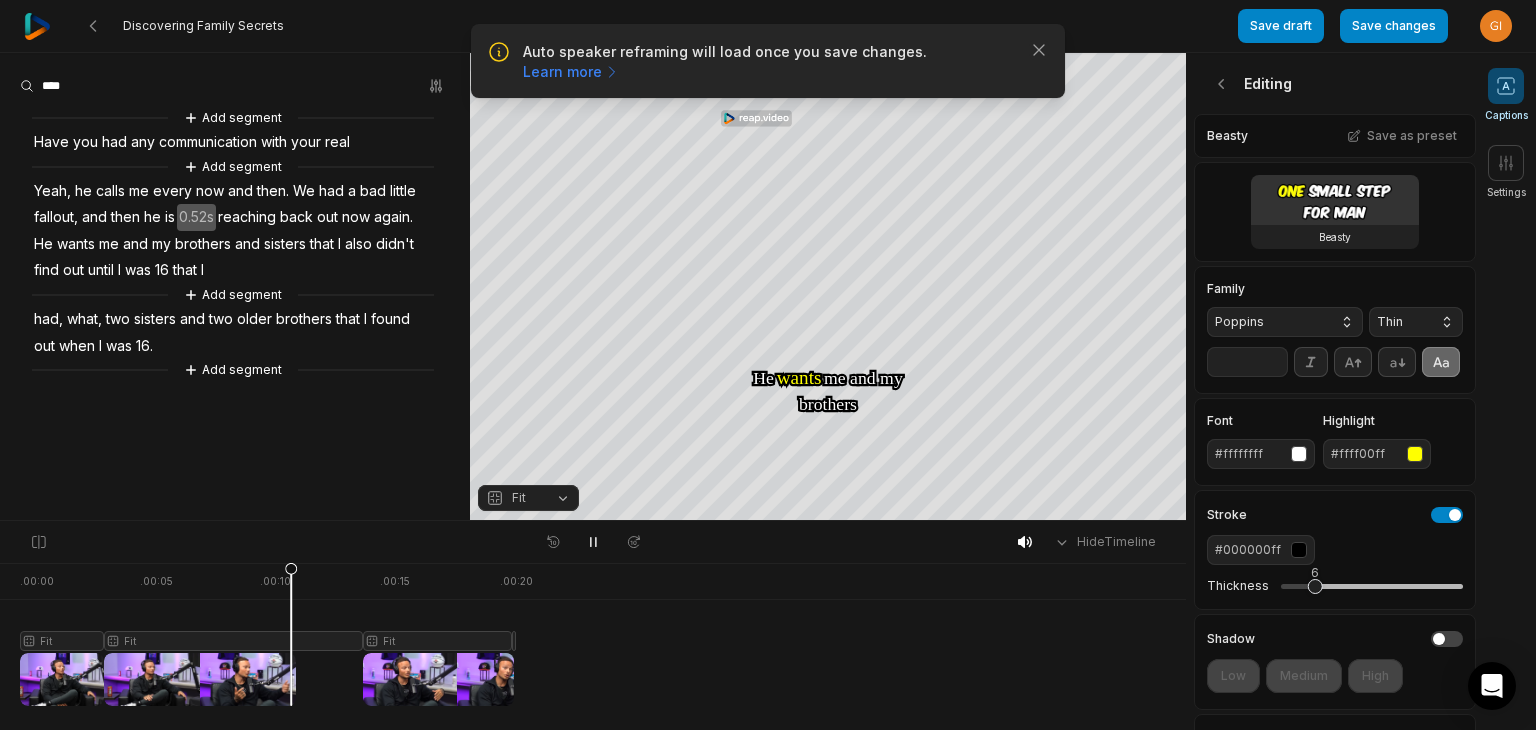 click on "Thin" at bounding box center [1416, 322] 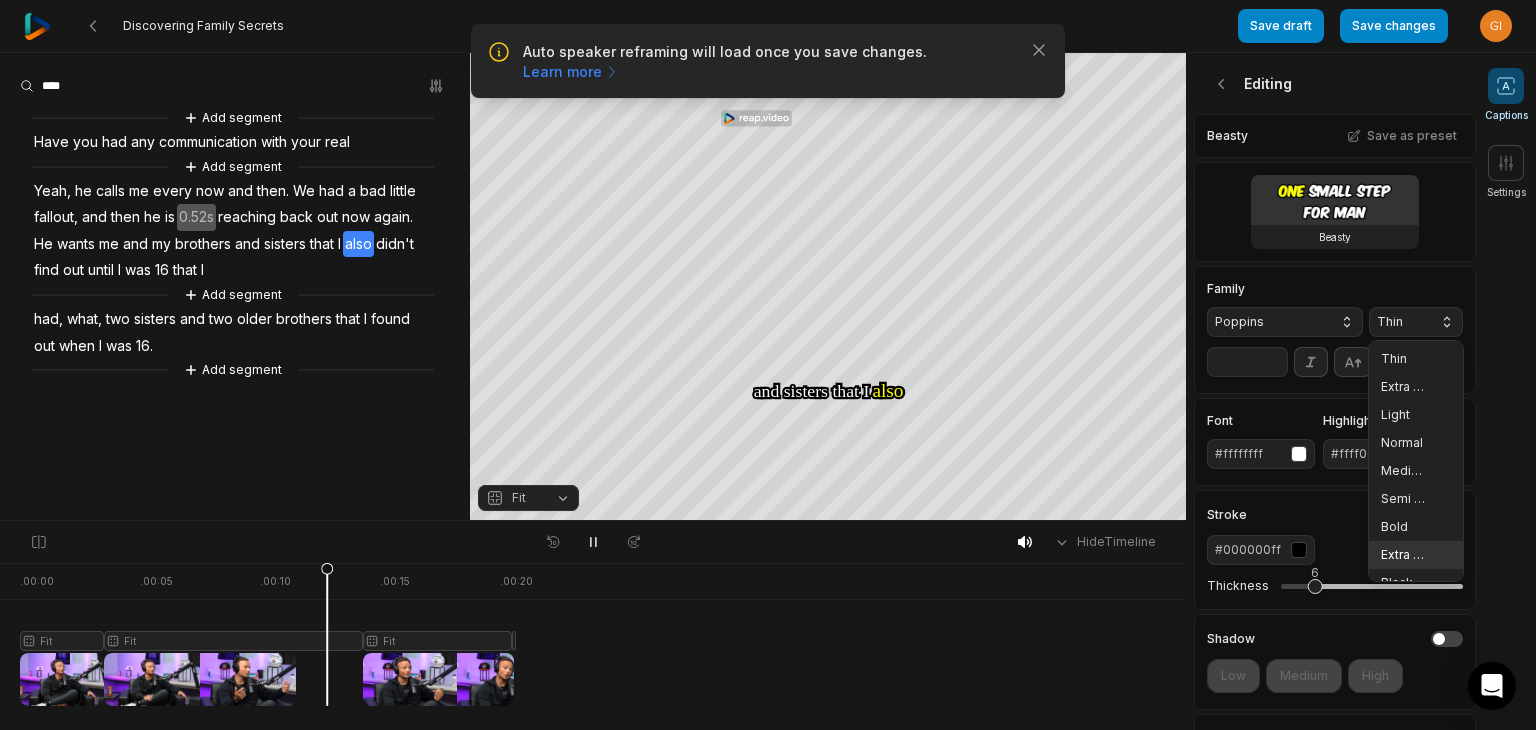 click on "Extra Bold" at bounding box center [1404, 555] 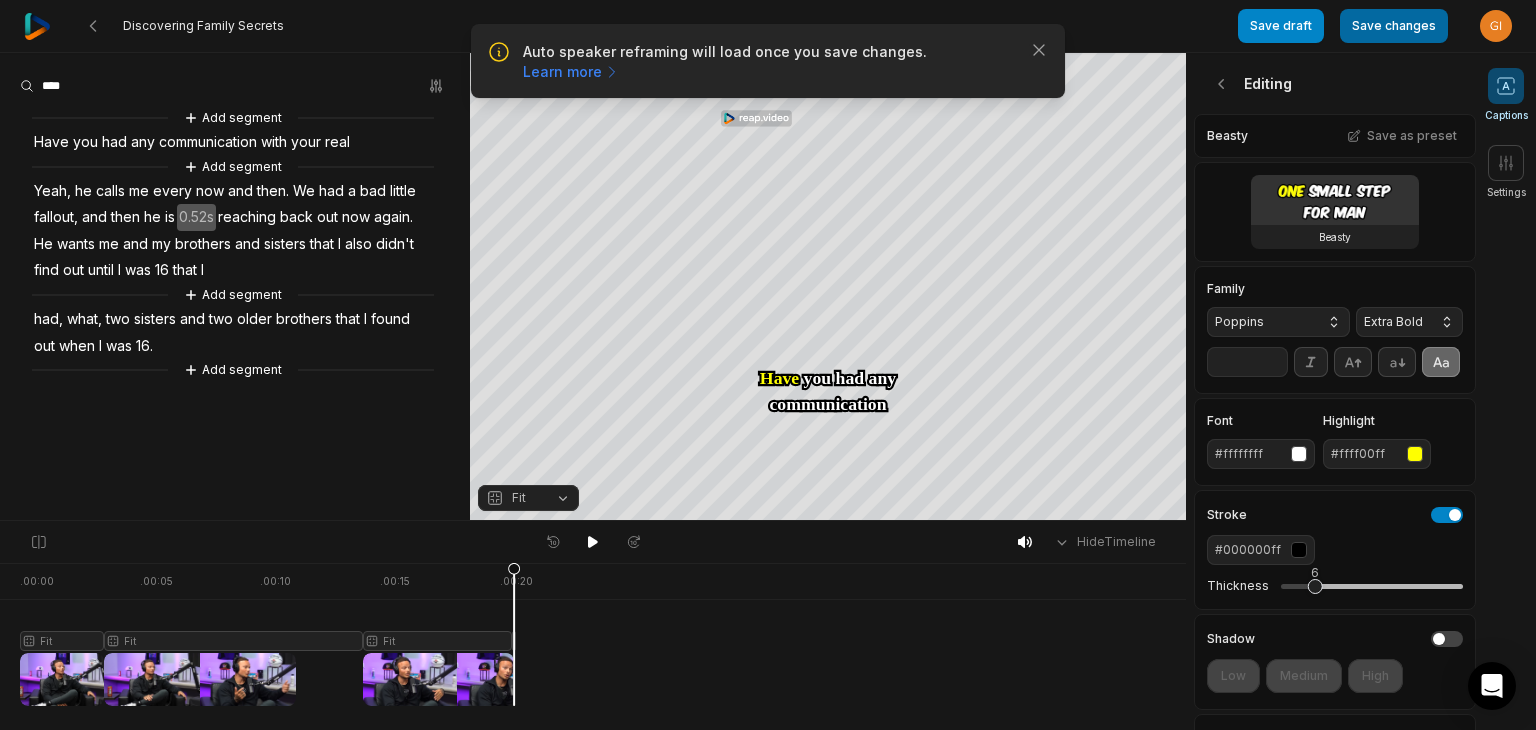 click on "Save changes" at bounding box center [1394, 26] 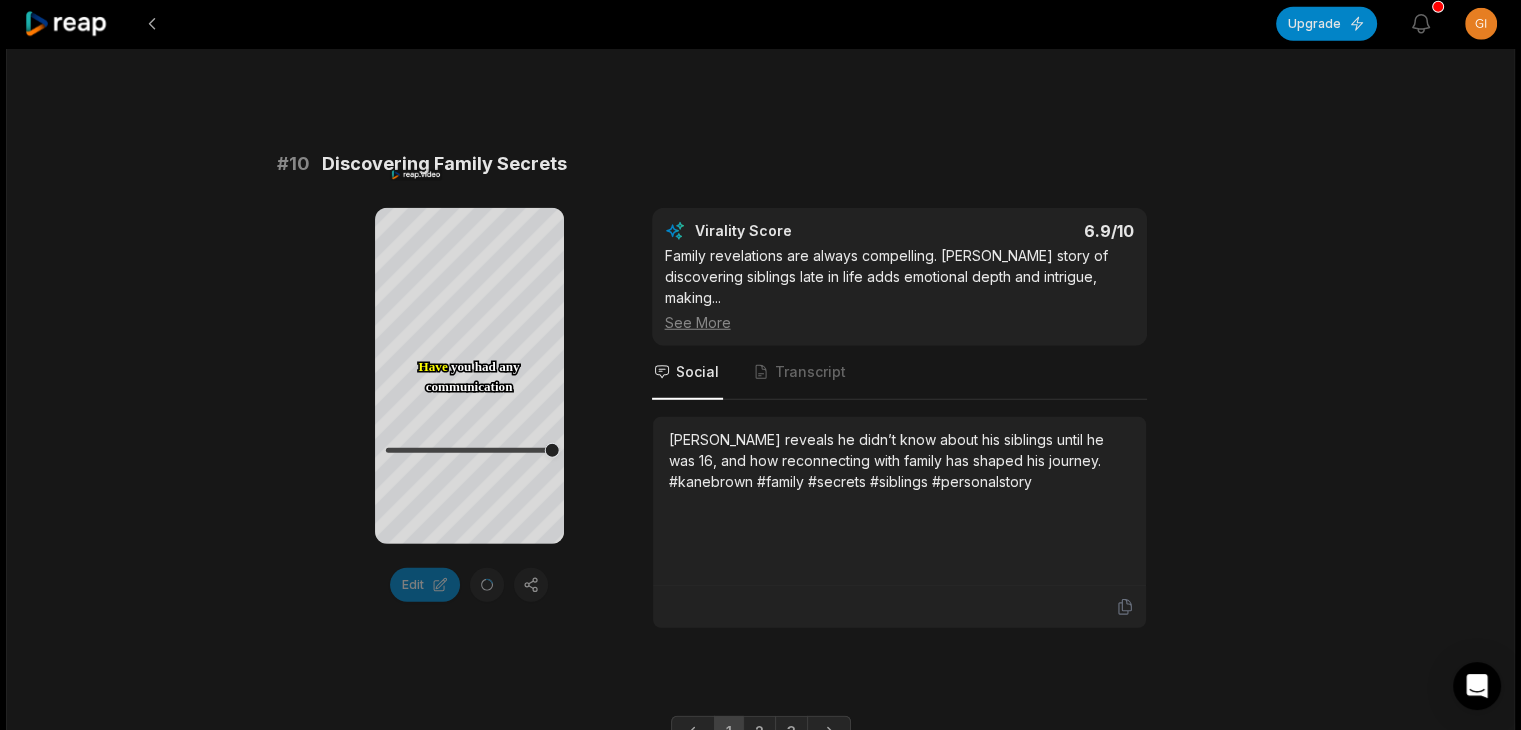 scroll, scrollTop: 5404, scrollLeft: 0, axis: vertical 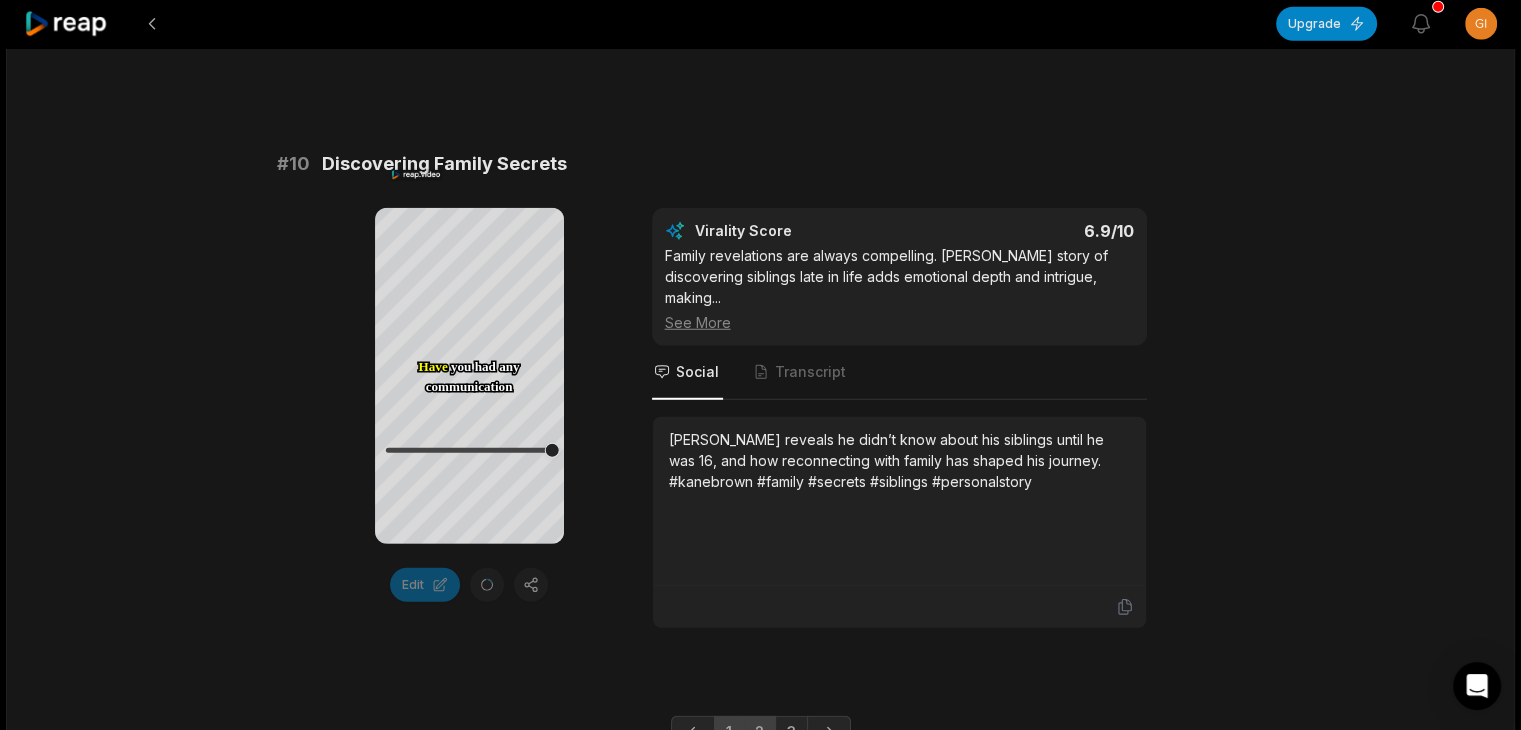click on "2" at bounding box center (759, 732) 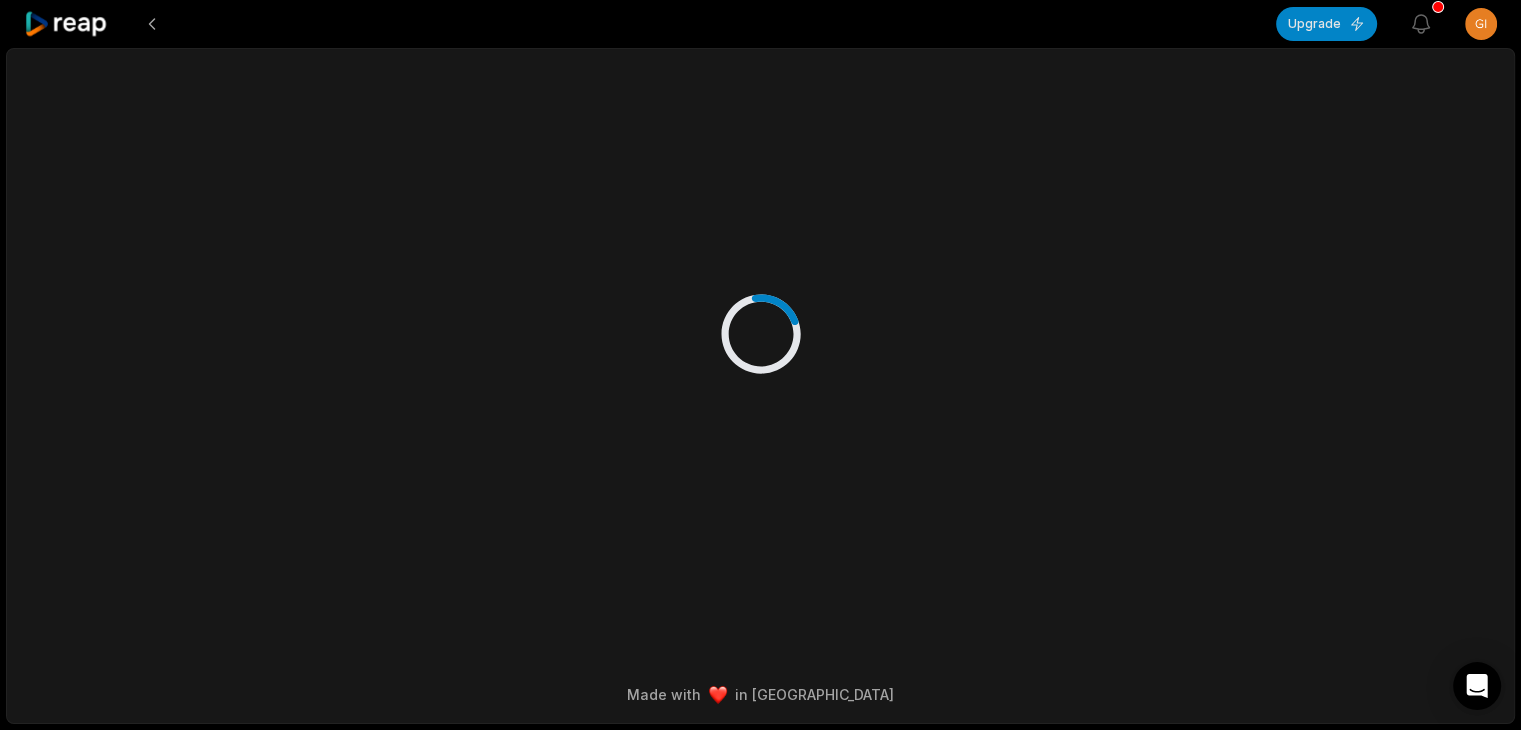 scroll, scrollTop: 0, scrollLeft: 0, axis: both 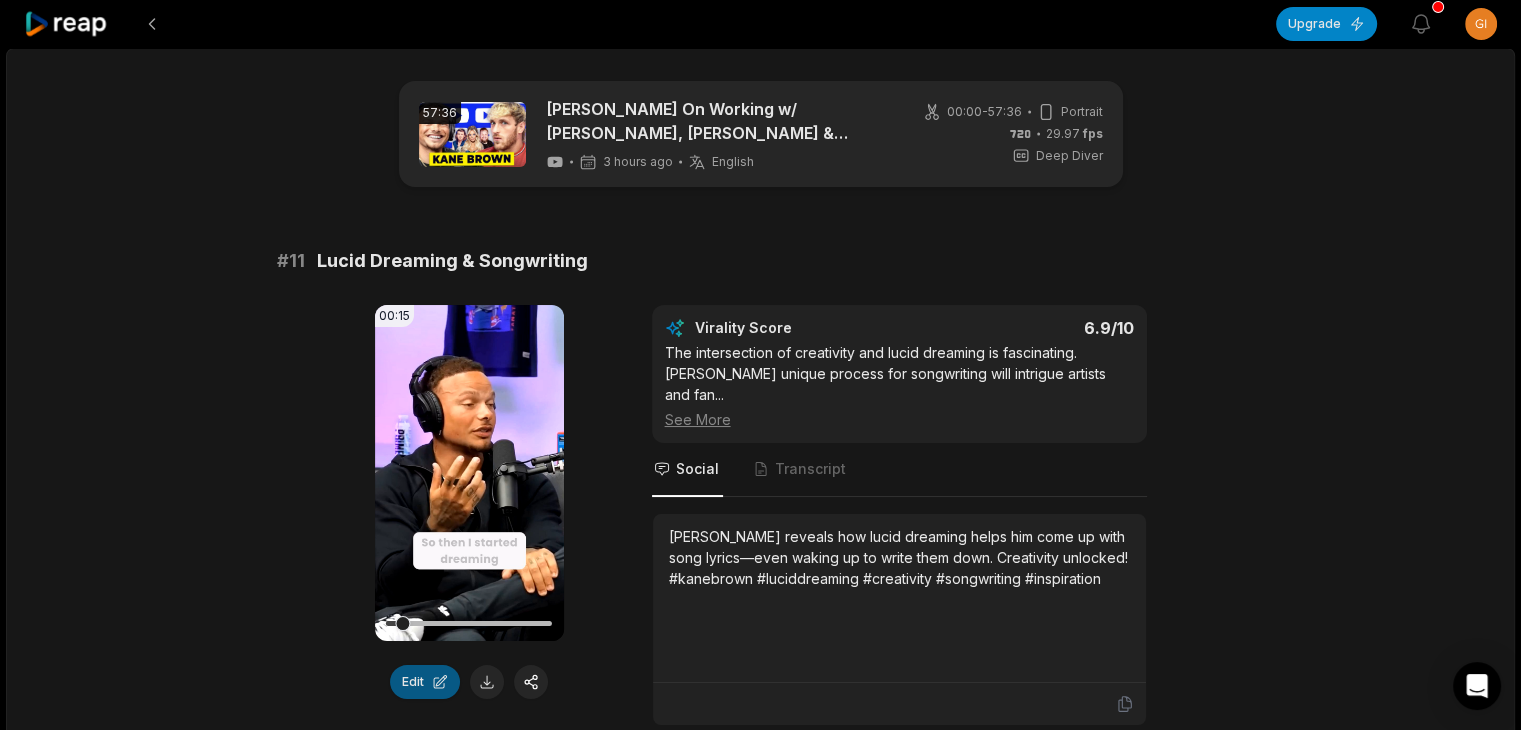 click on "Edit" at bounding box center (425, 682) 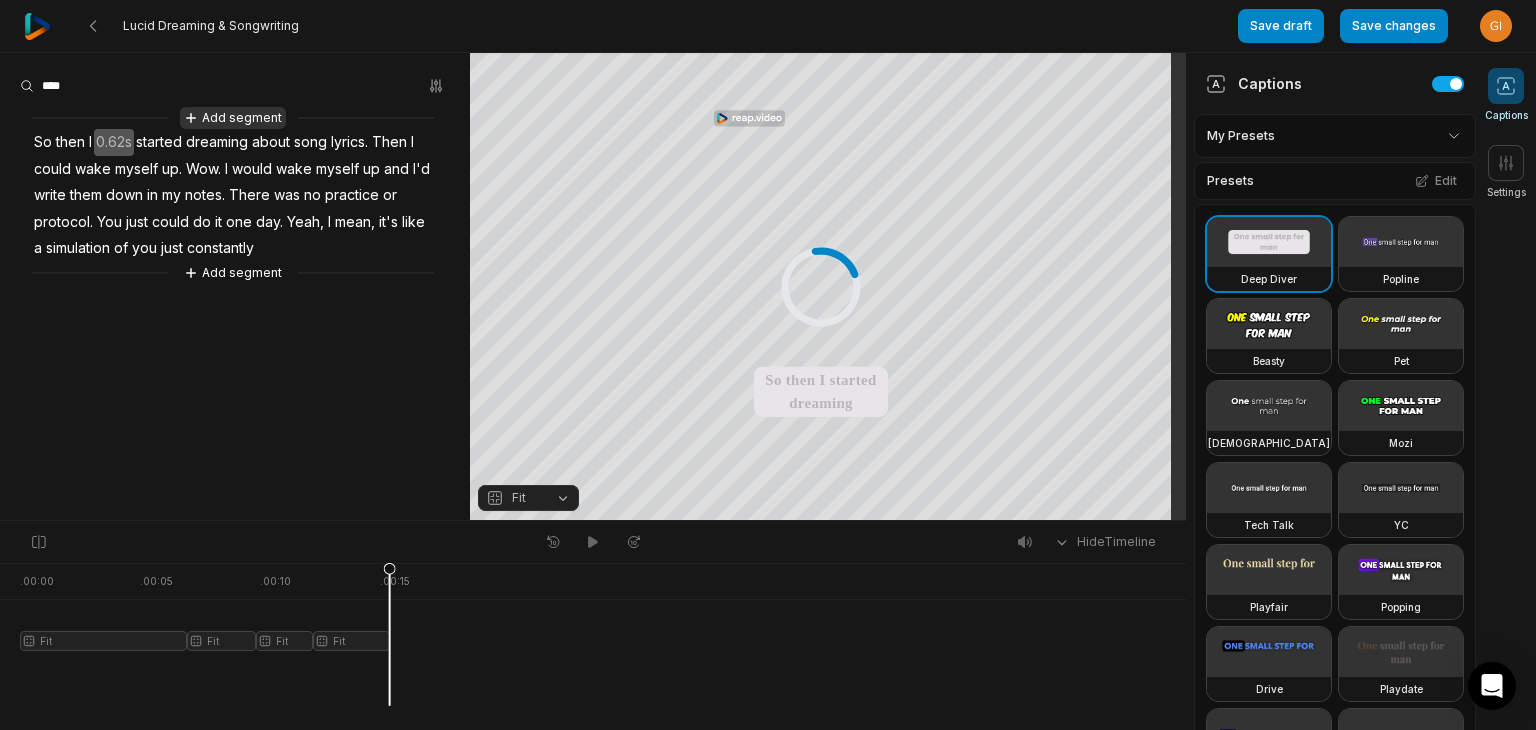 click on "Add segment" at bounding box center [233, 118] 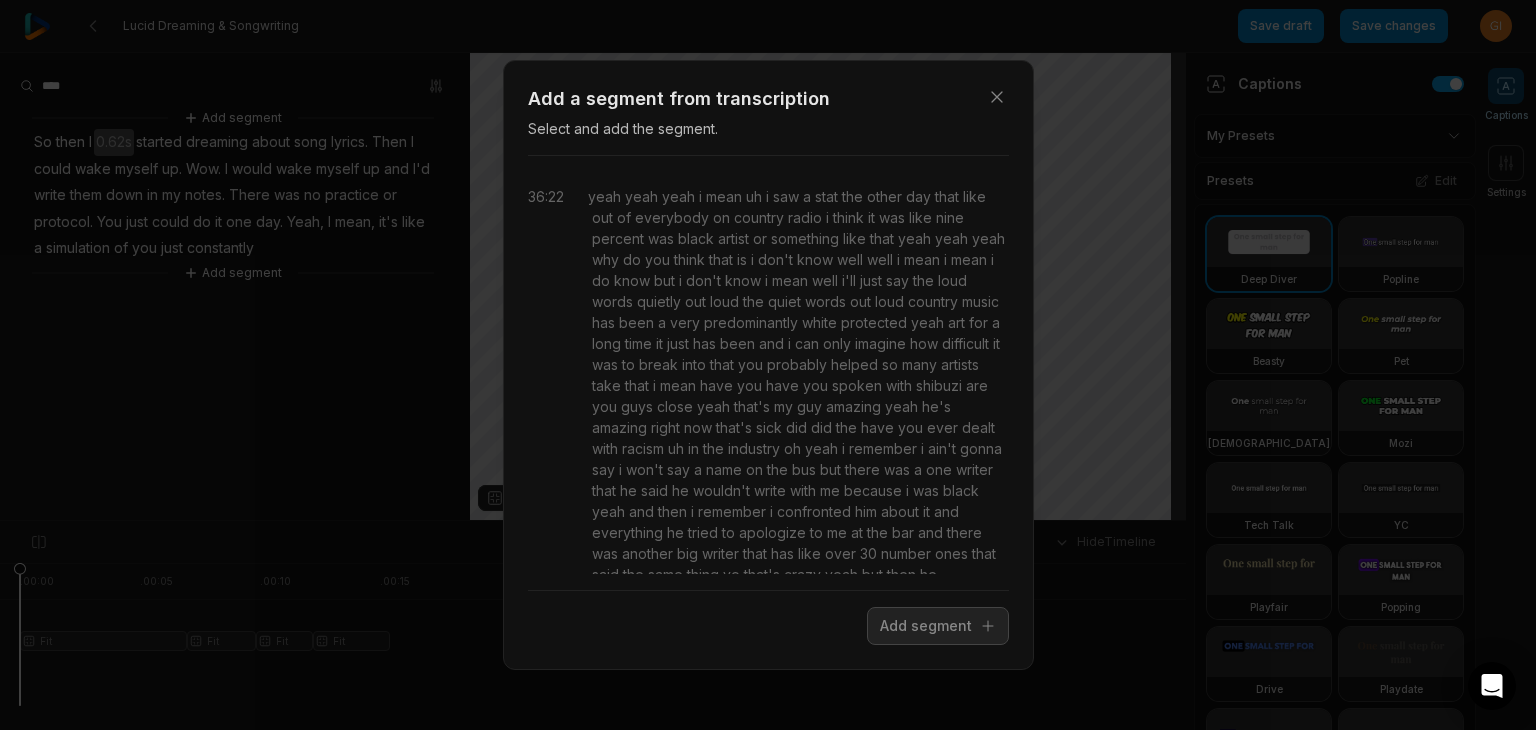 scroll, scrollTop: 40049, scrollLeft: 0, axis: vertical 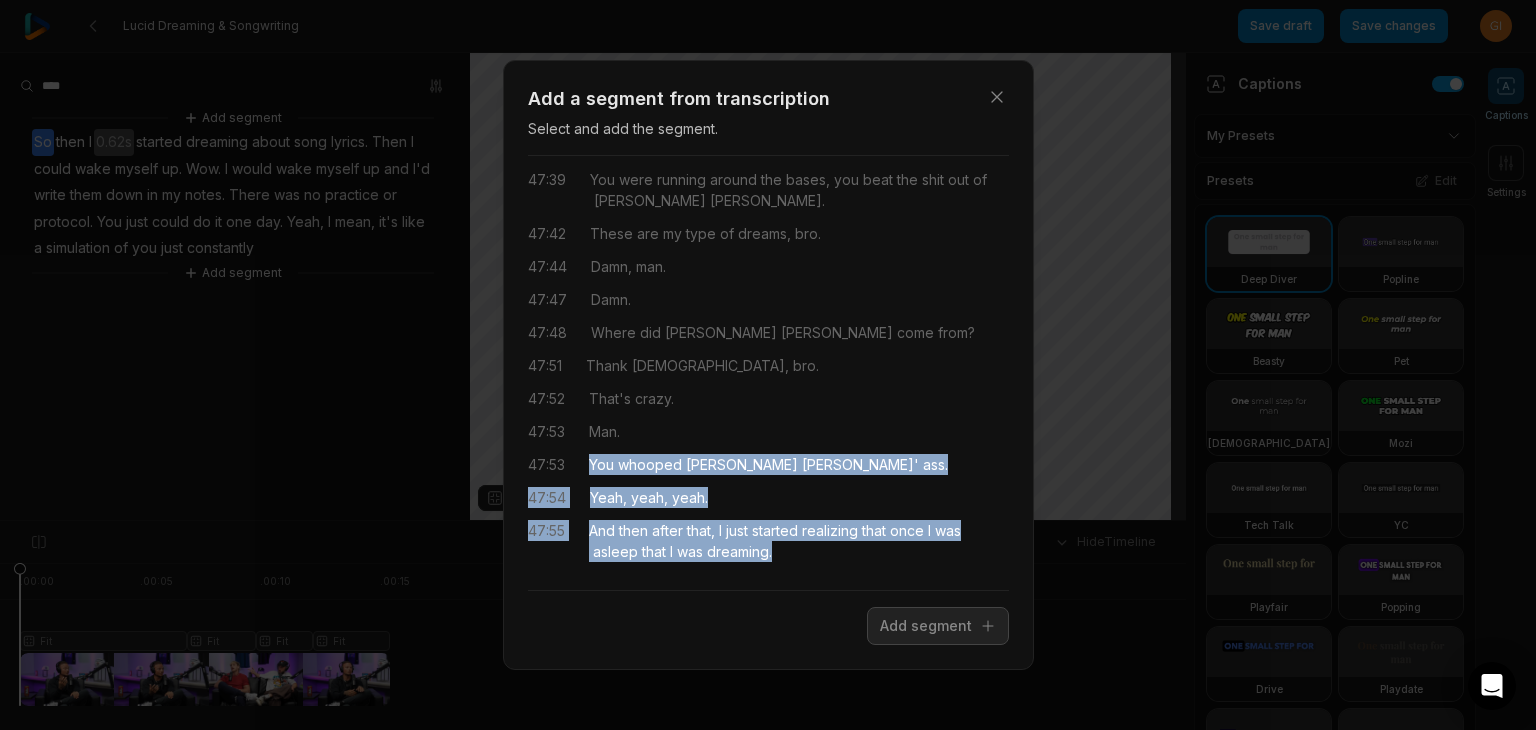 drag, startPoint x: 589, startPoint y: 459, endPoint x: 806, endPoint y: 557, distance: 238.10292 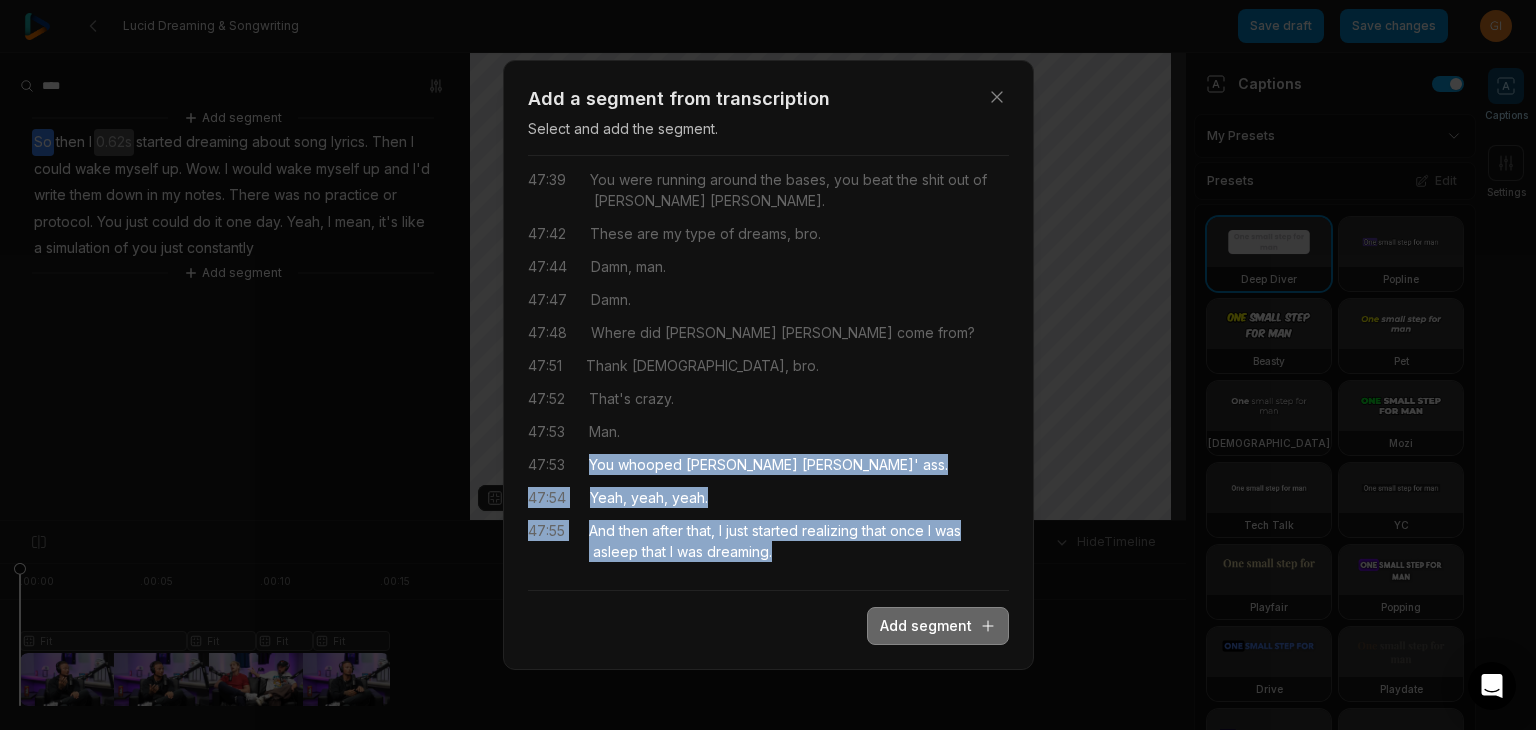 click on "Add segment" at bounding box center (938, 626) 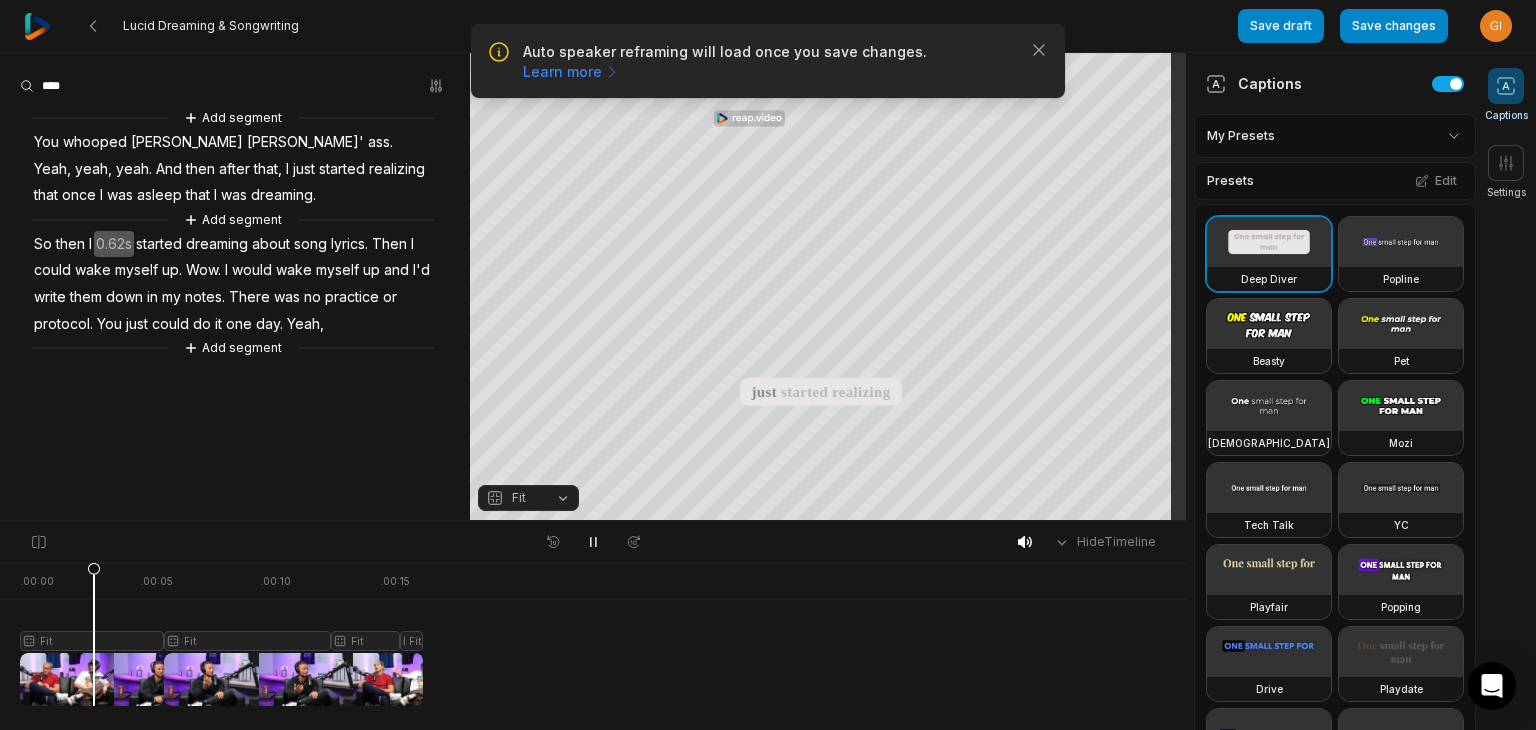 scroll, scrollTop: 0, scrollLeft: 0, axis: both 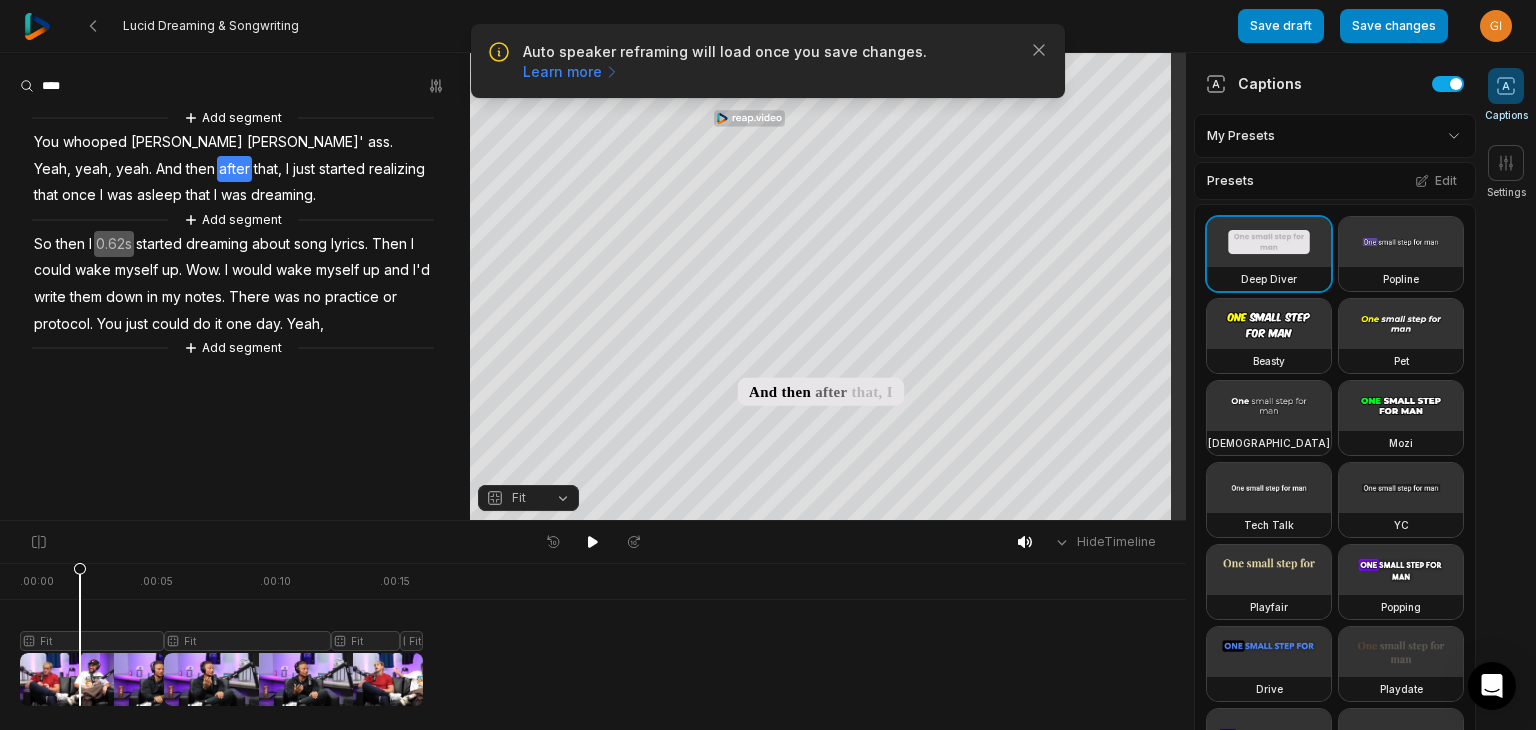 click at bounding box center [221, 634] 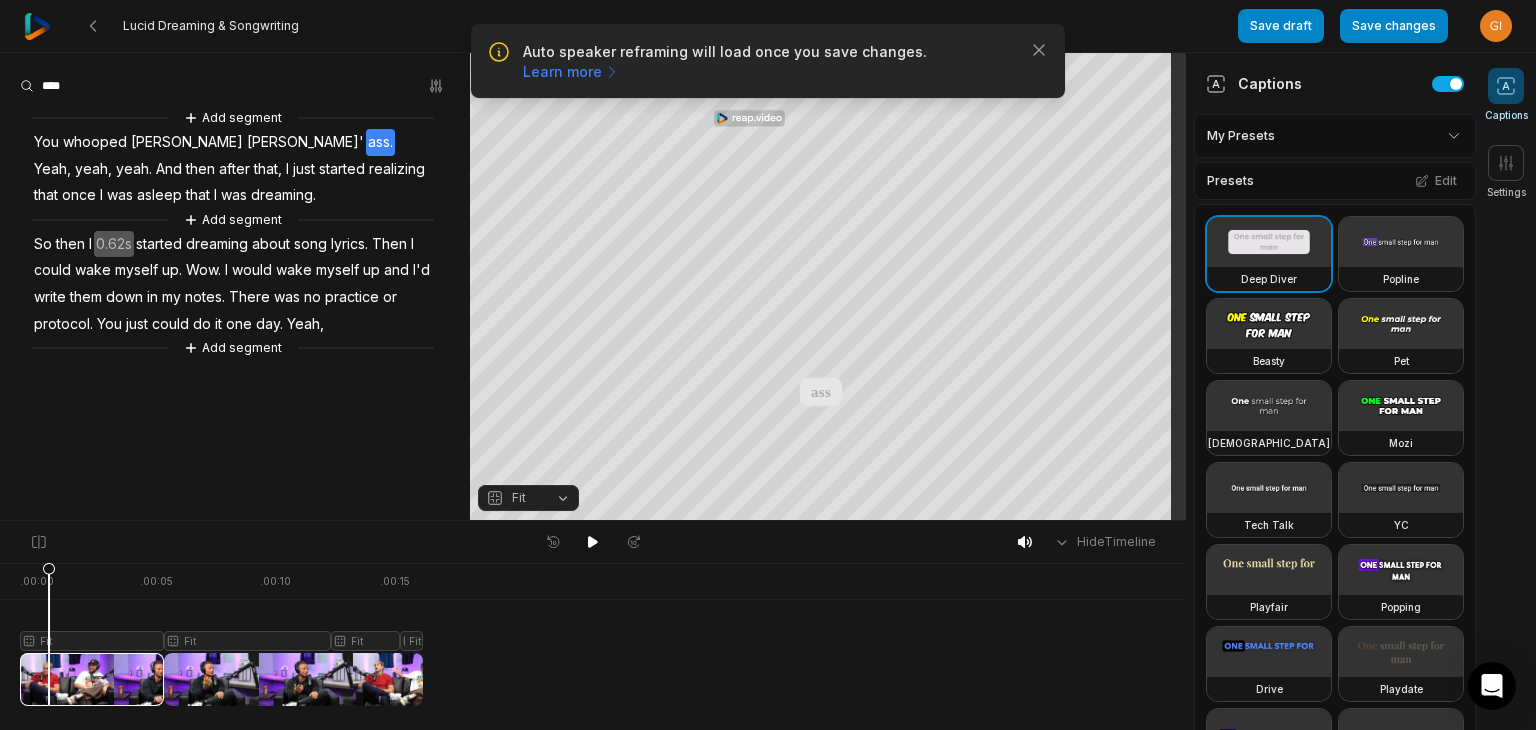 drag, startPoint x: 84, startPoint y: 678, endPoint x: 49, endPoint y: 667, distance: 36.687874 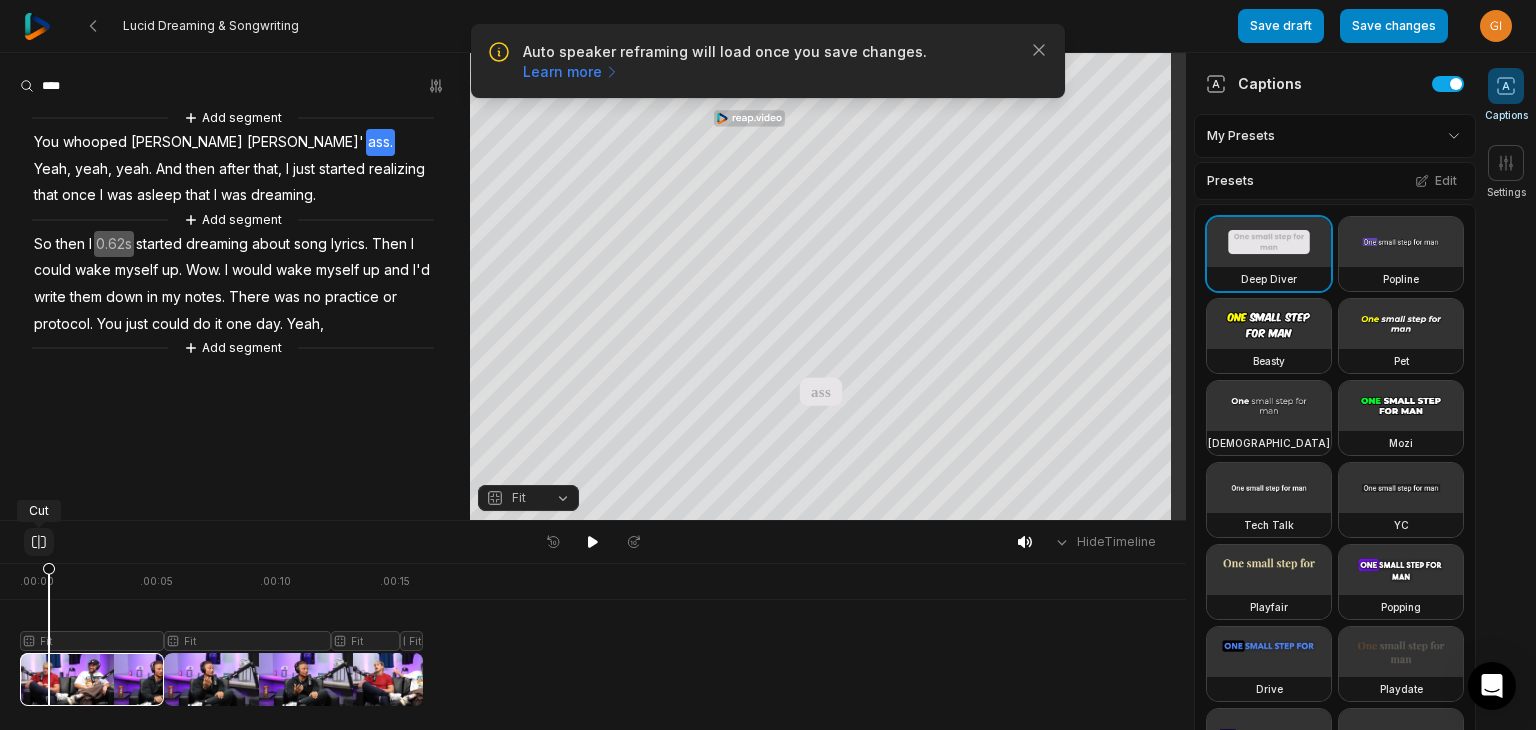 click 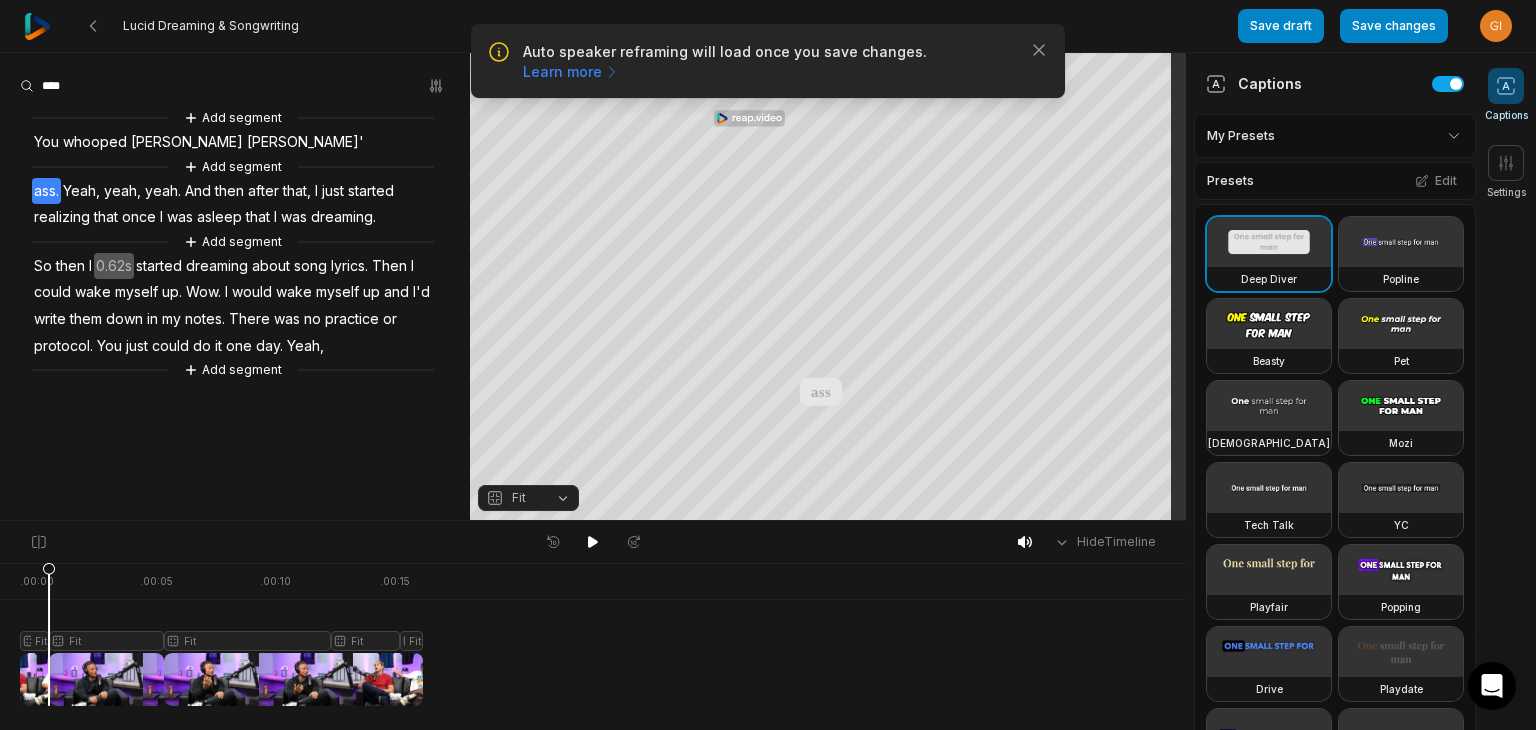 click at bounding box center (221, 634) 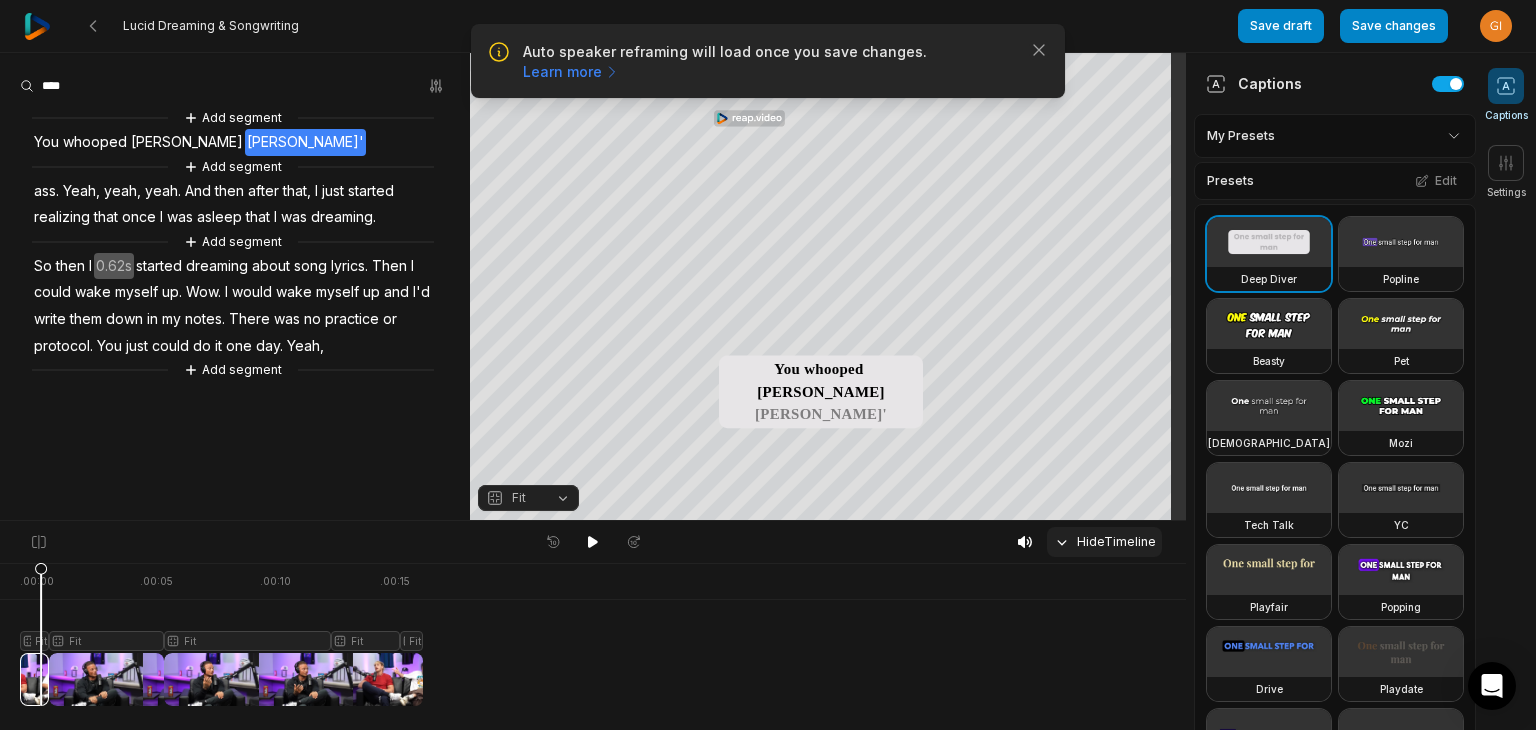 click on "Hide  Timeline" at bounding box center [1104, 542] 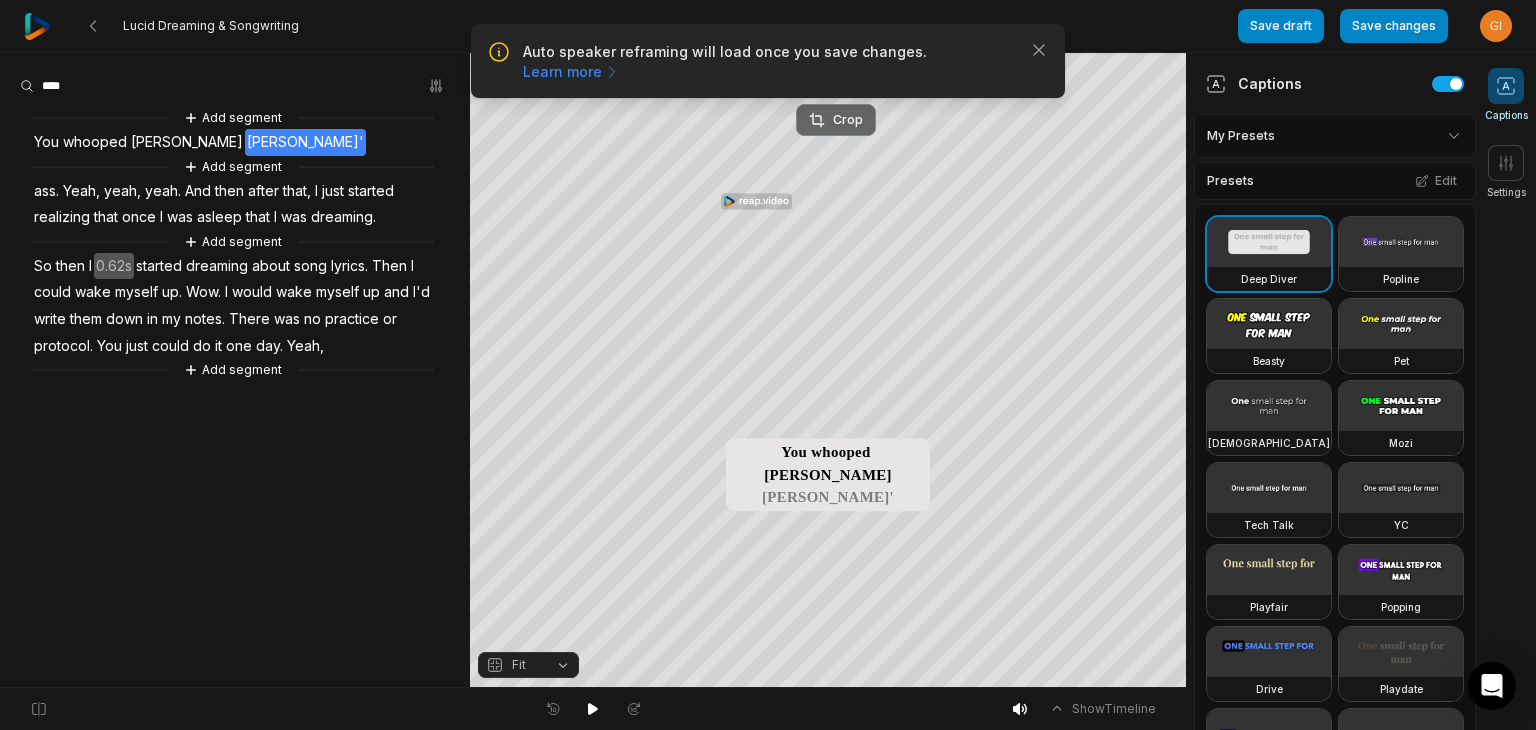 click on "Crop" at bounding box center (836, 120) 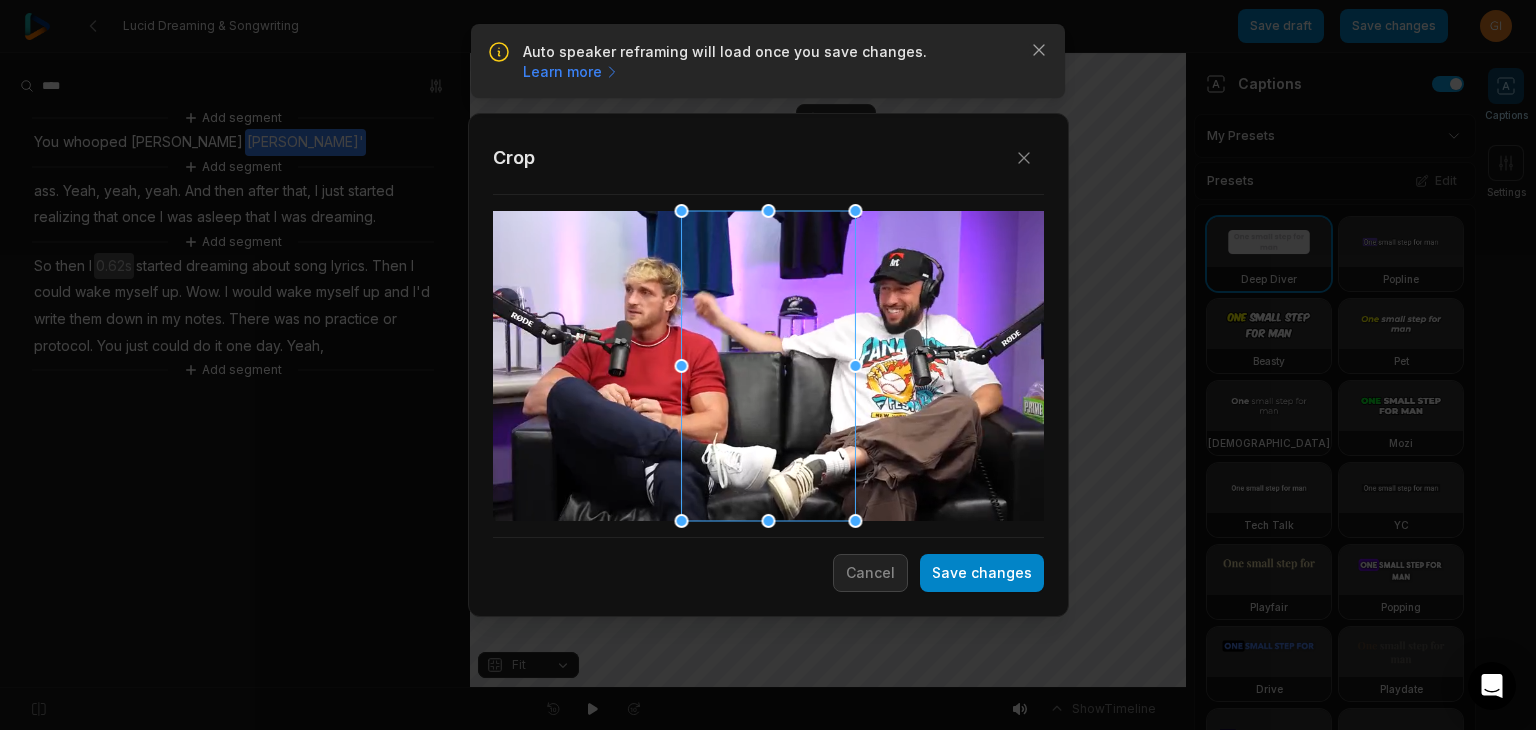 drag, startPoint x: 796, startPoint y: 362, endPoint x: 659, endPoint y: 372, distance: 137.36447 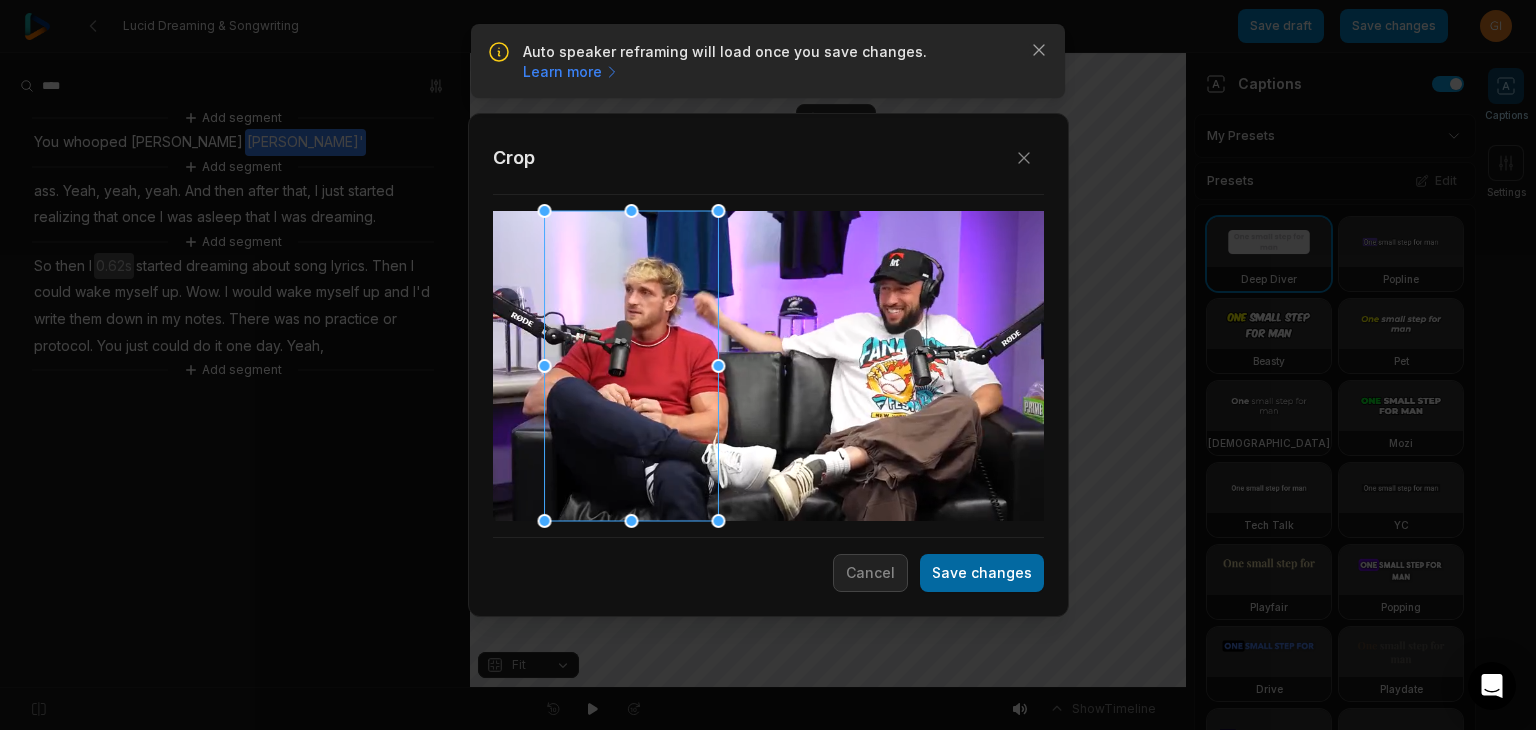 click on "Save changes" at bounding box center [982, 573] 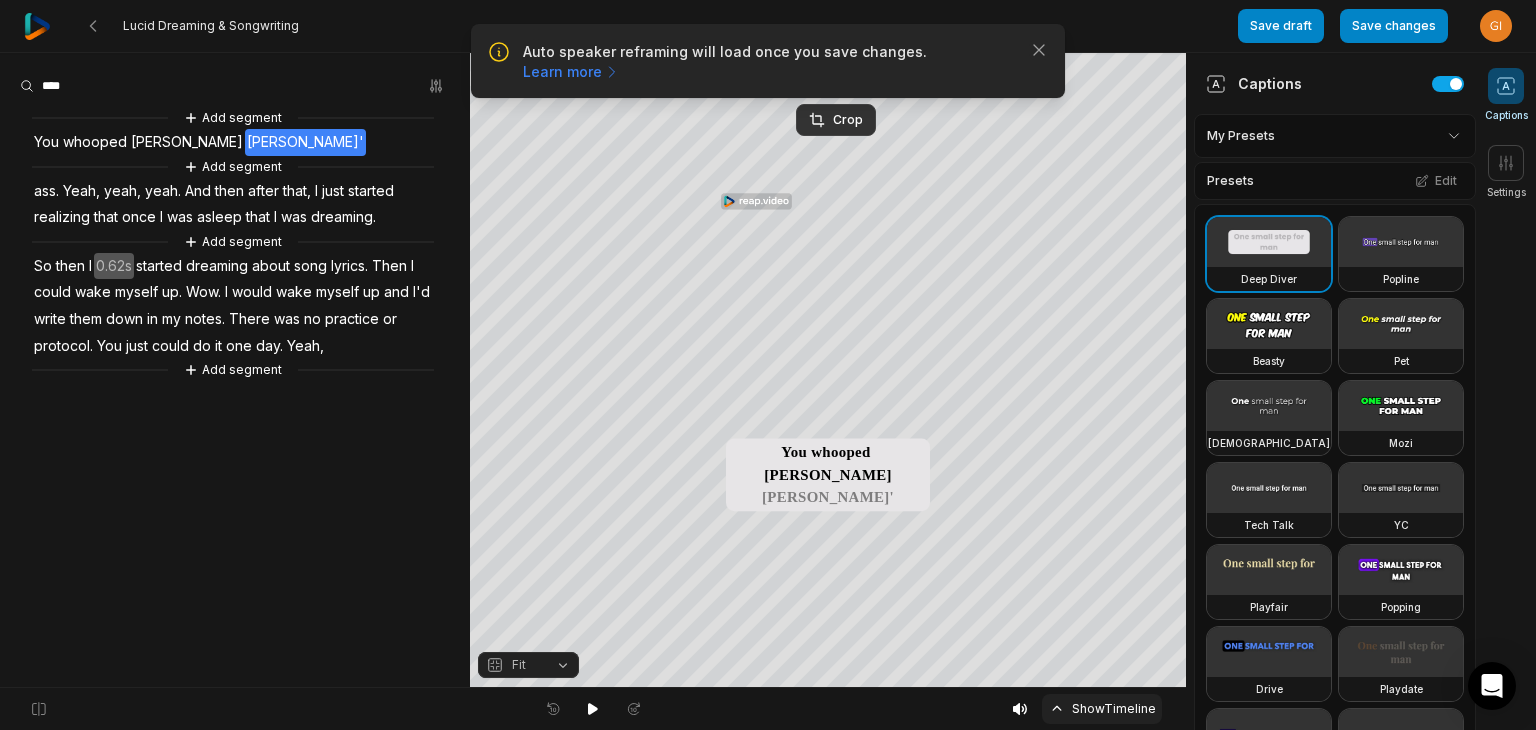 click on "Show  Timeline" at bounding box center (1102, 709) 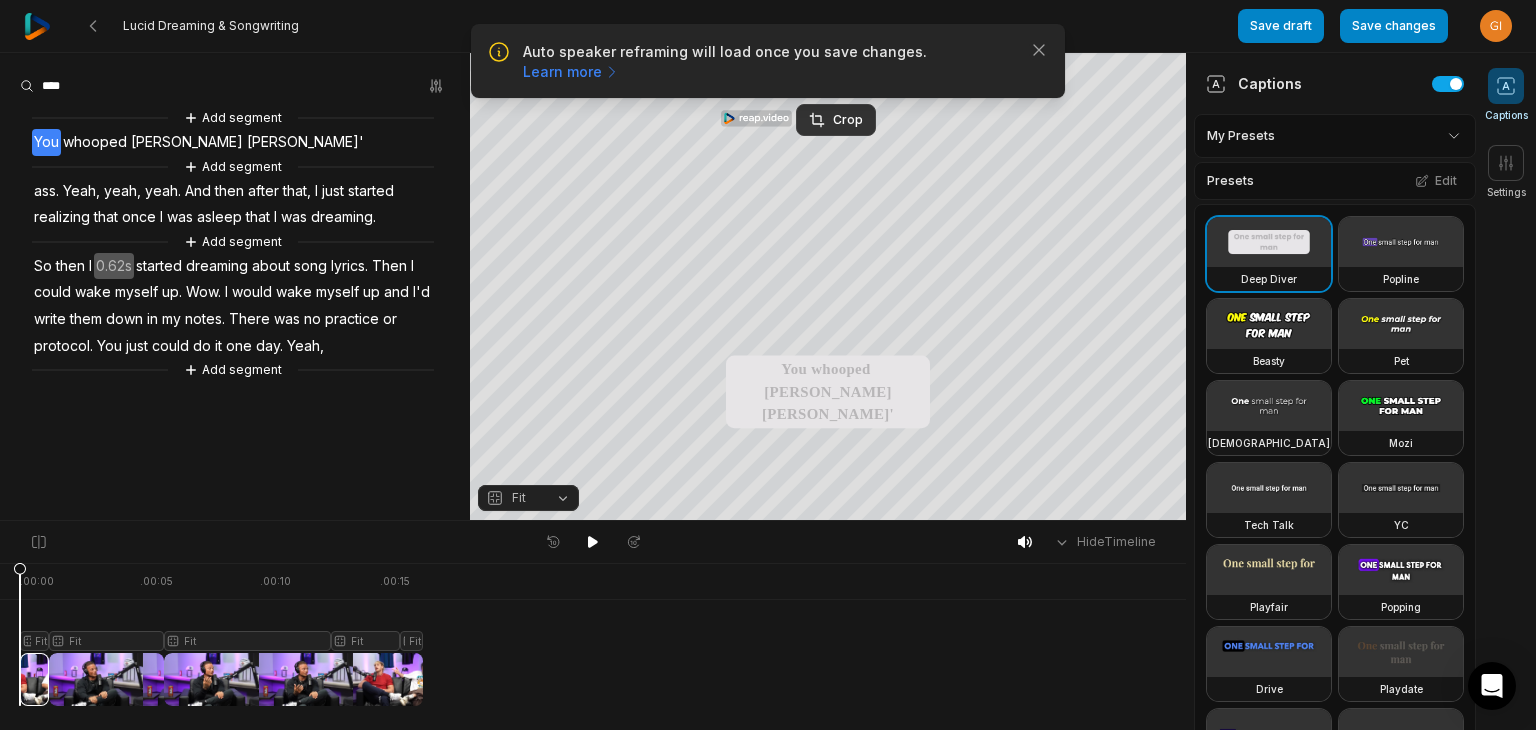 drag, startPoint x: 20, startPoint y: 571, endPoint x: 0, endPoint y: 580, distance: 21.931713 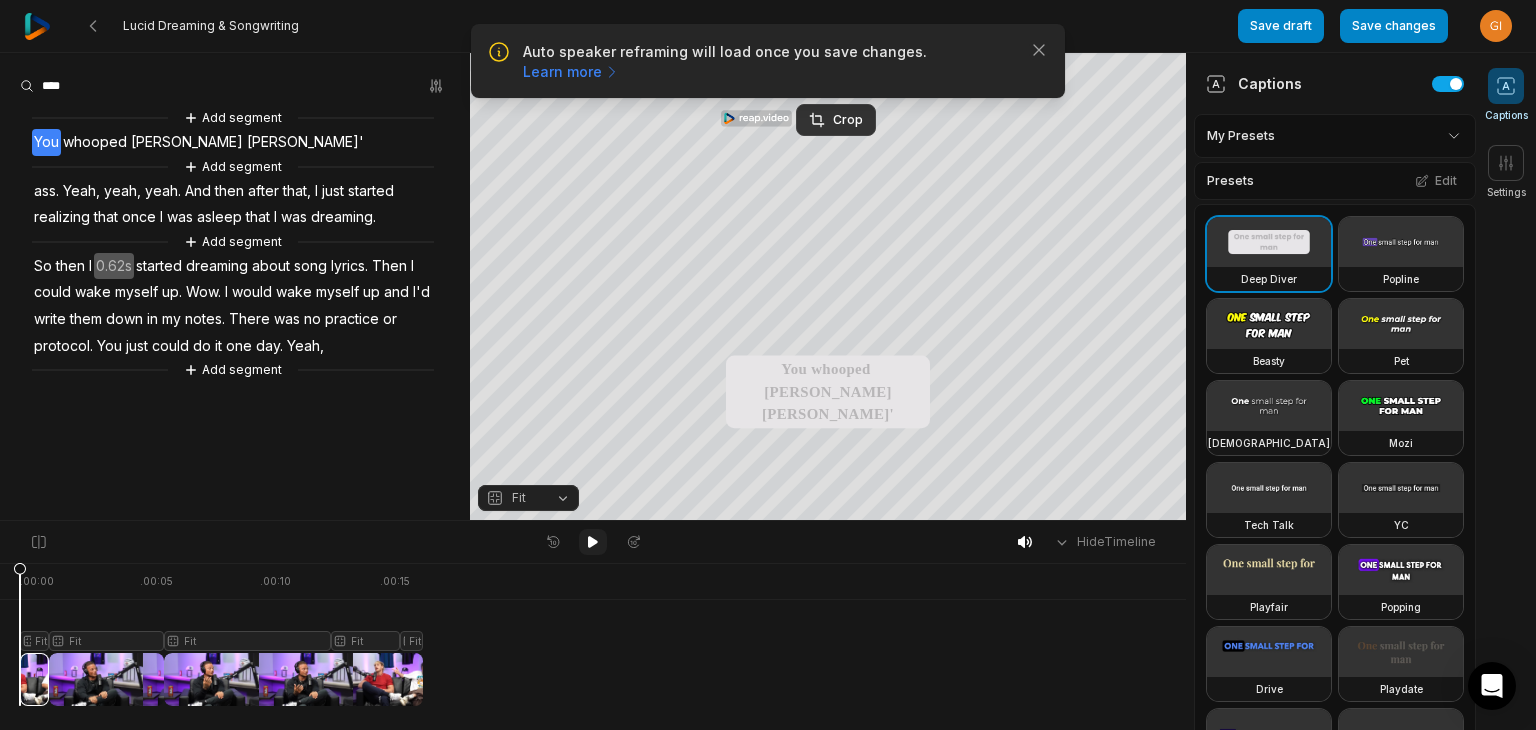 click at bounding box center [593, 542] 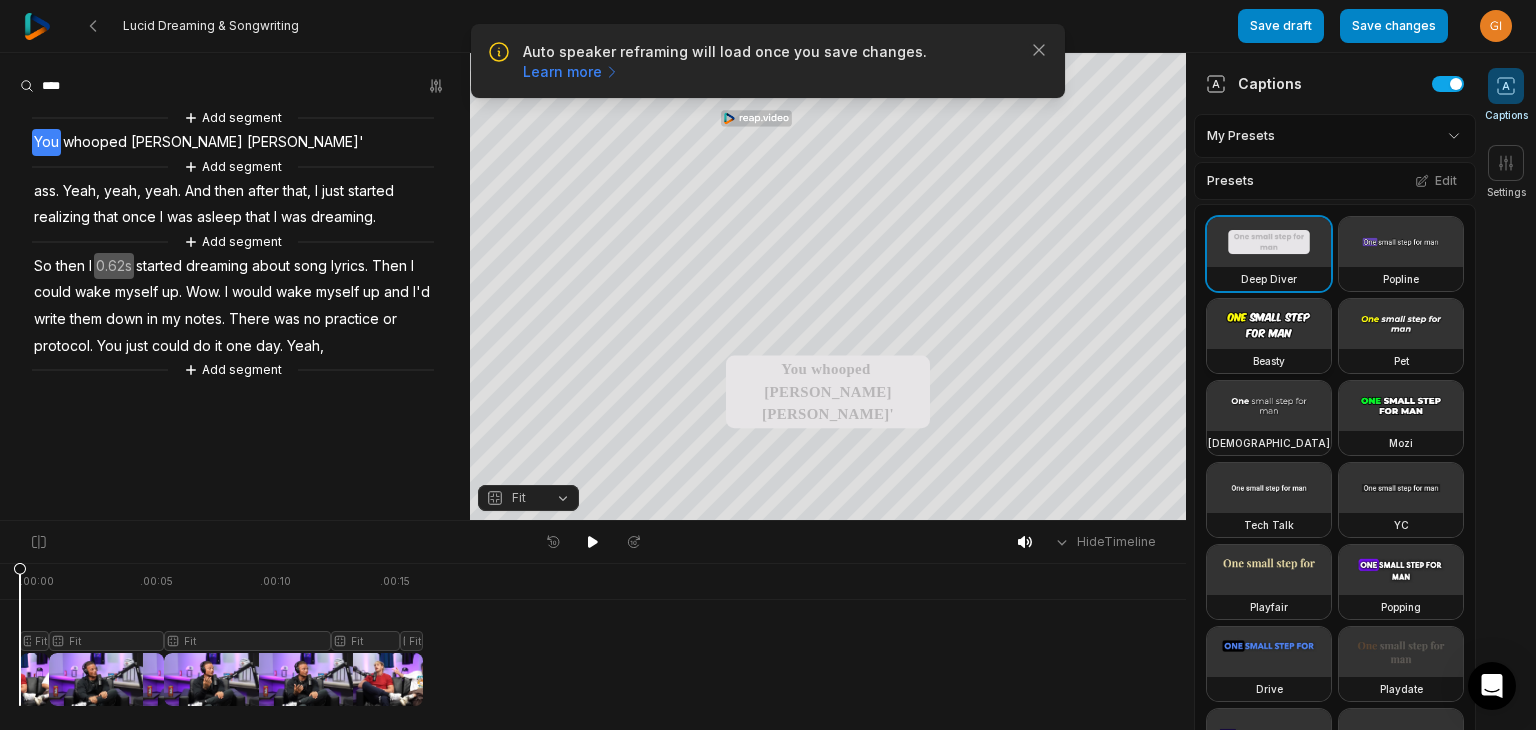 click at bounding box center (1269, 324) 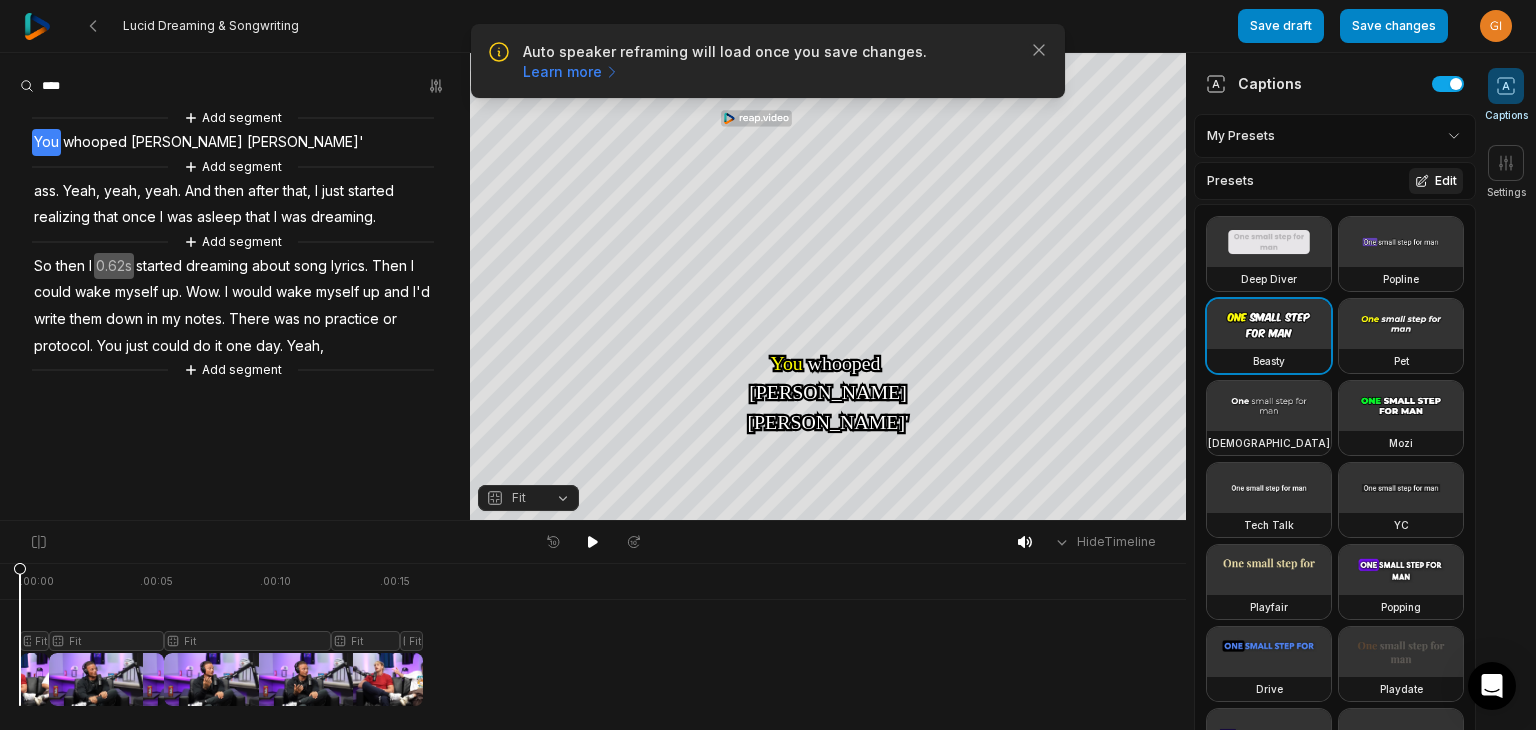 click 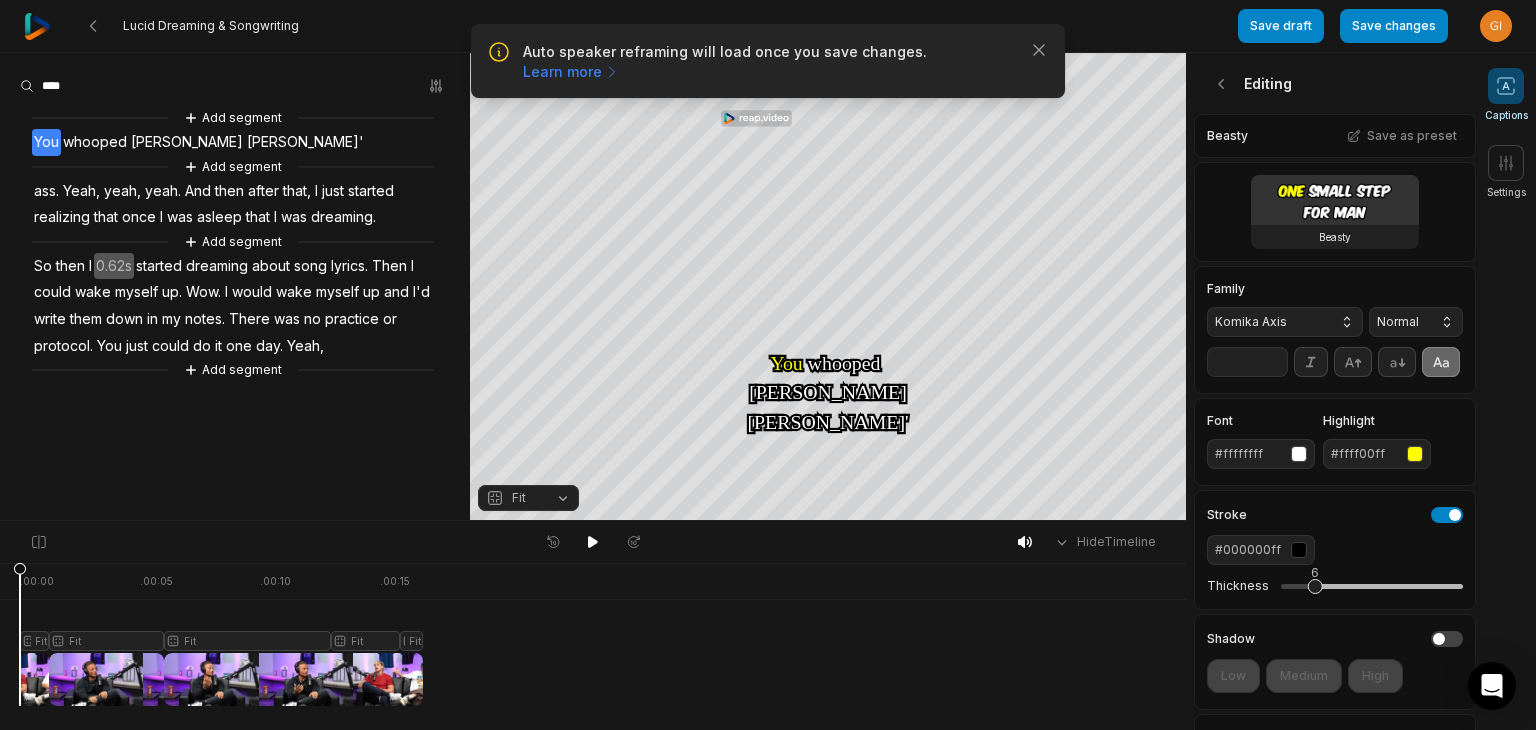 click on "Komika Axis" at bounding box center [1285, 322] 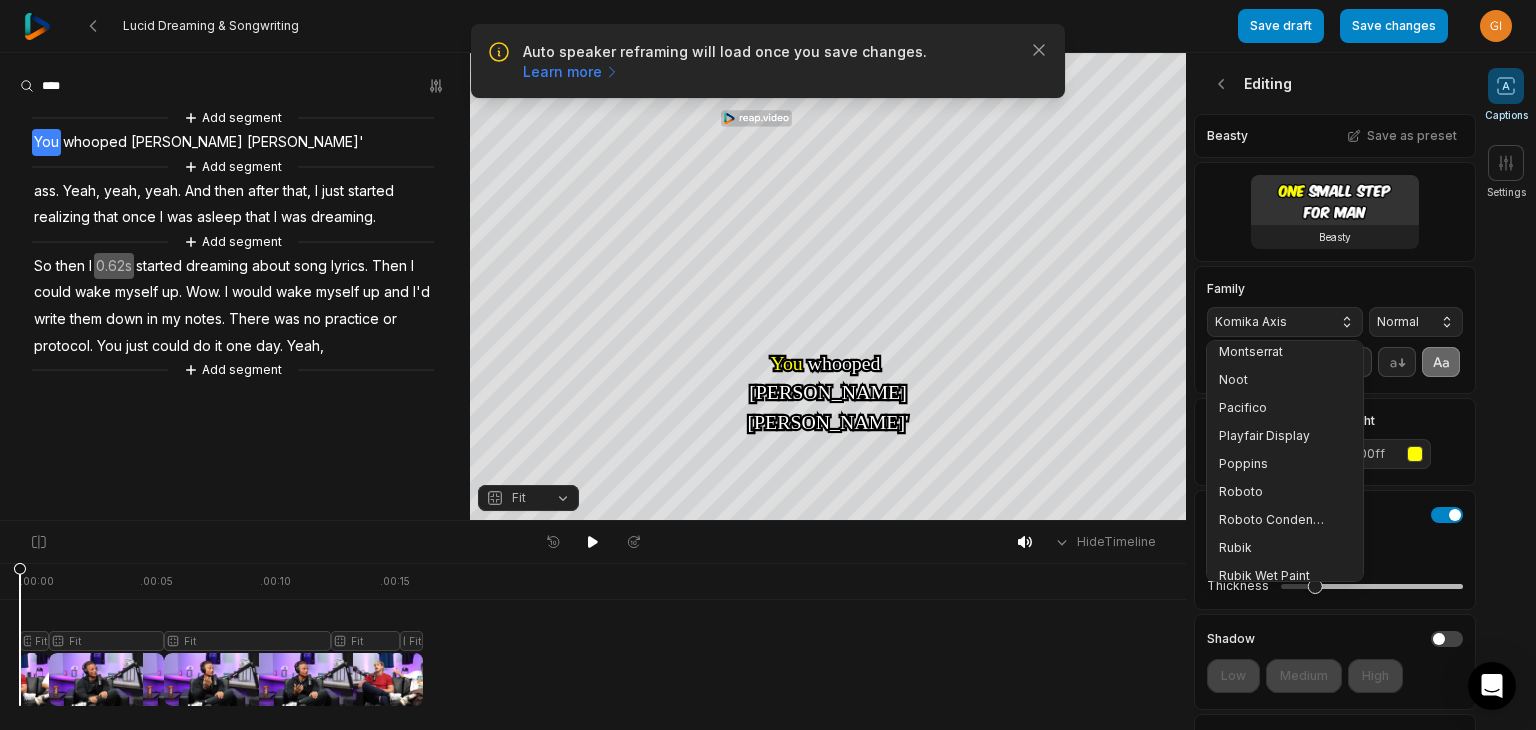 scroll, scrollTop: 316, scrollLeft: 0, axis: vertical 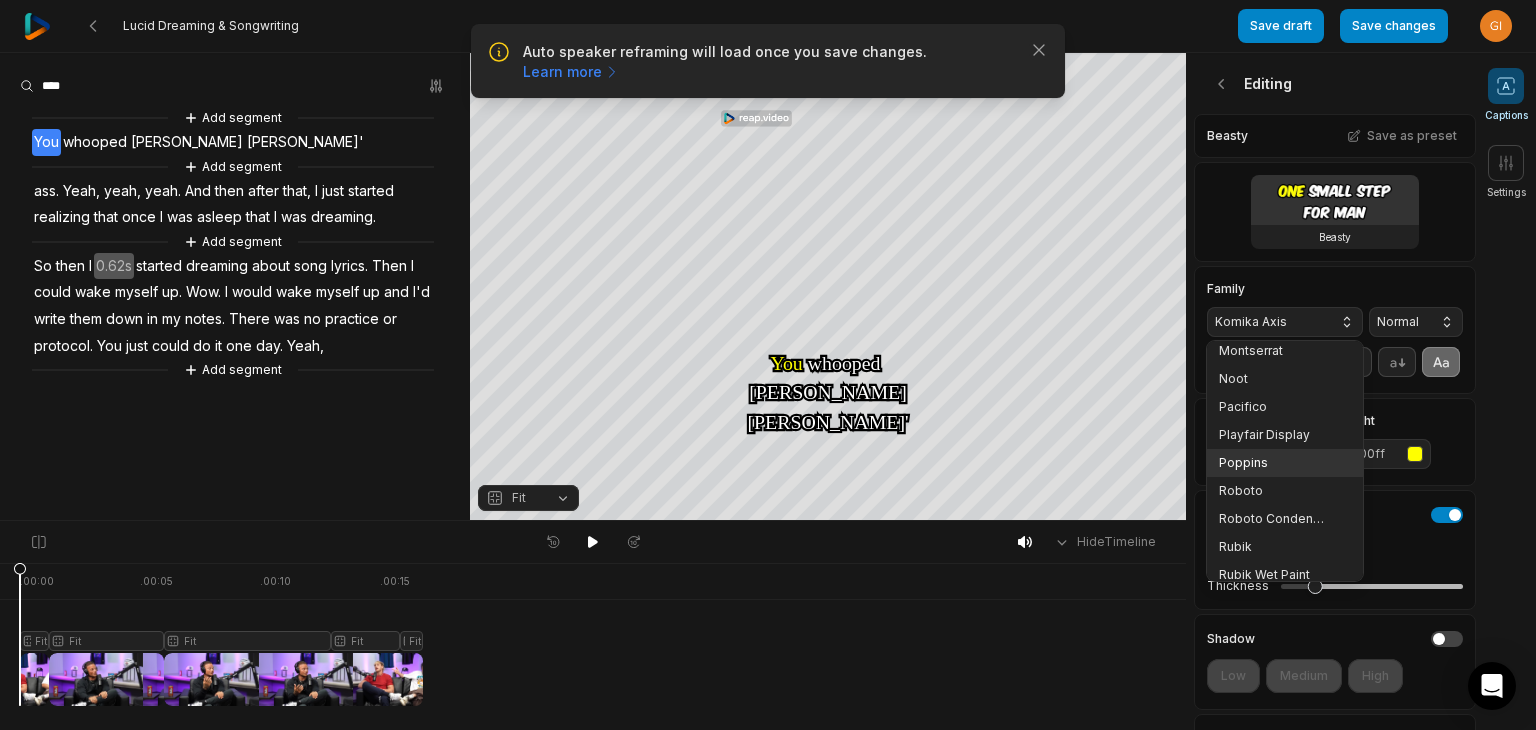 click on "Poppins" at bounding box center (1273, 463) 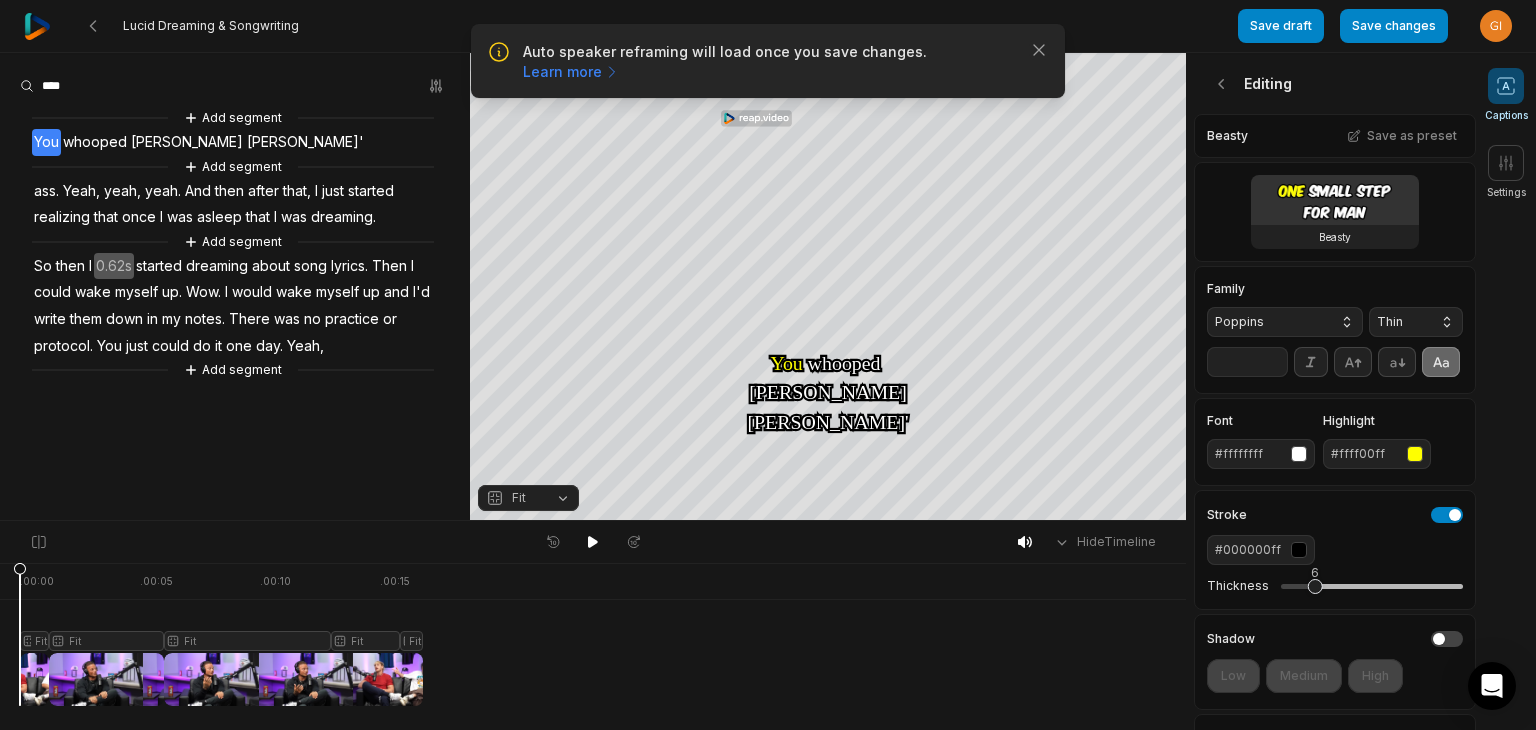 click on "Thin" at bounding box center [1416, 322] 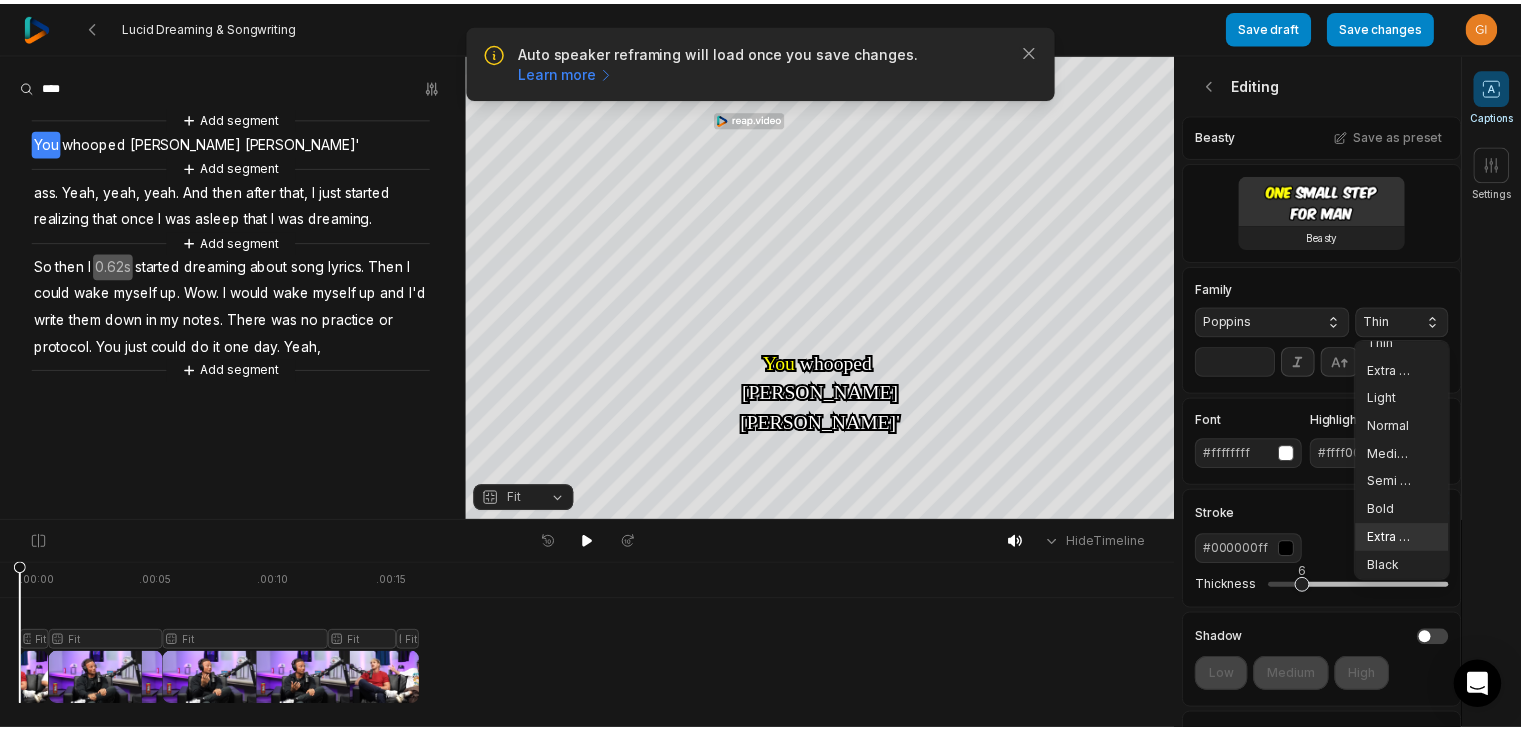 scroll, scrollTop: 20, scrollLeft: 0, axis: vertical 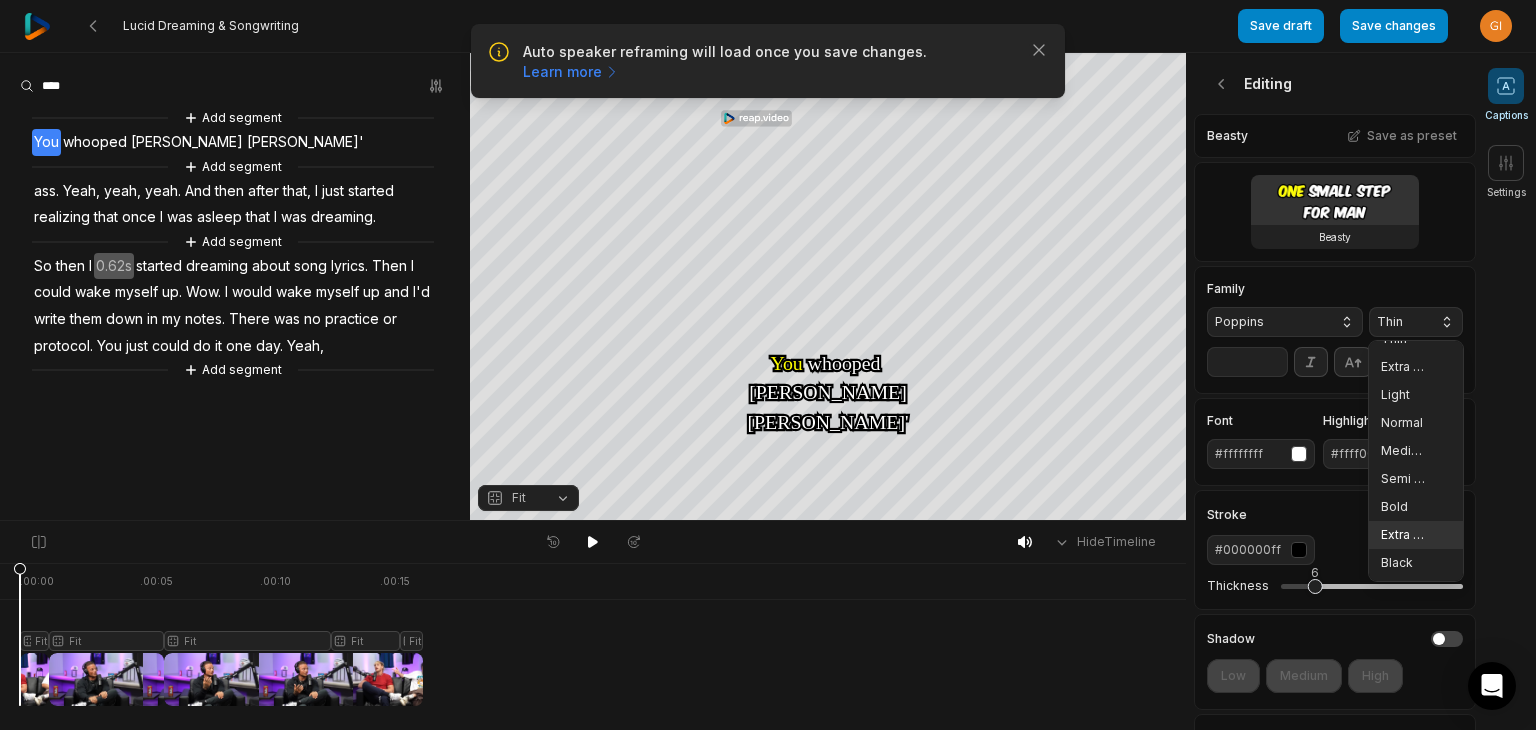 click on "Extra Bold" at bounding box center [1416, 535] 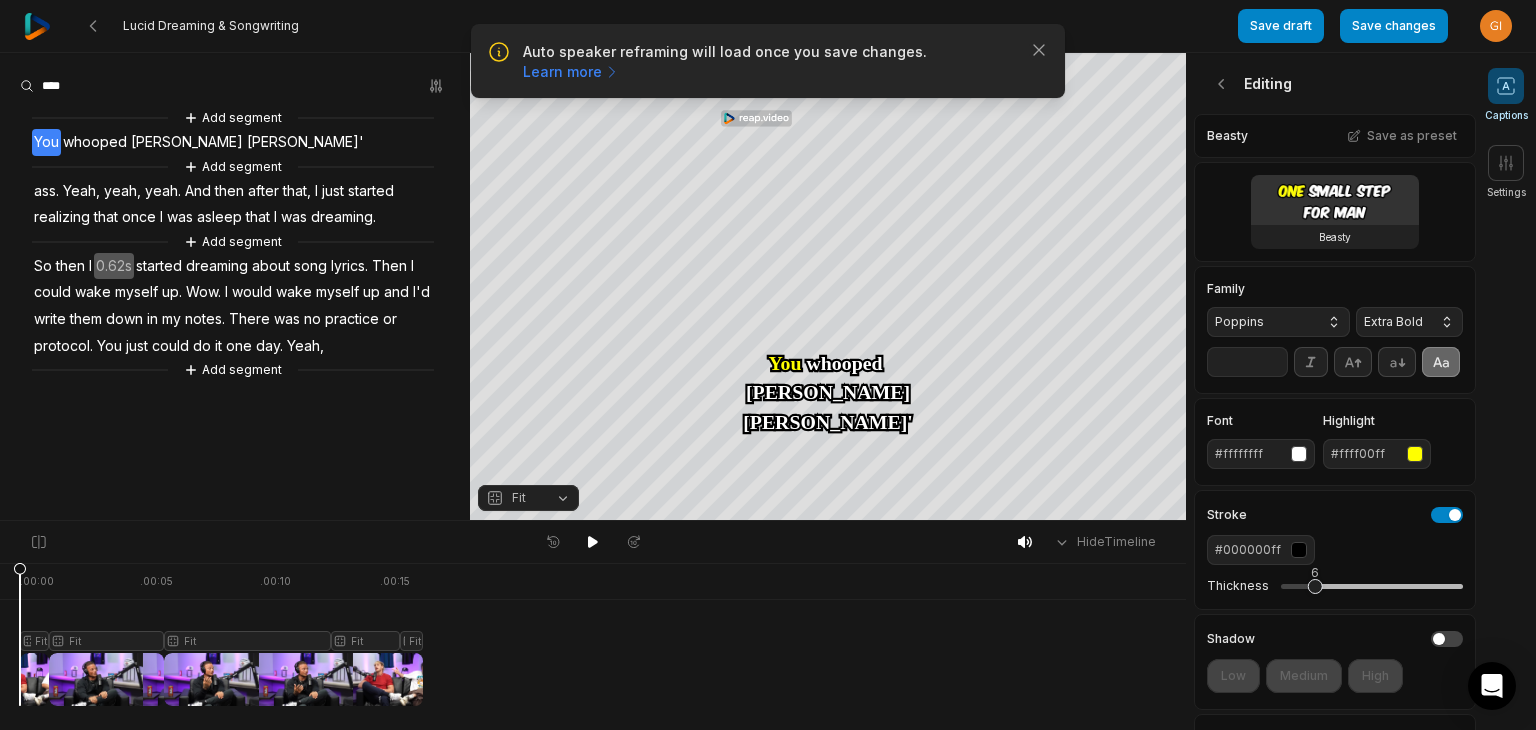 click on "**" at bounding box center [1247, 362] 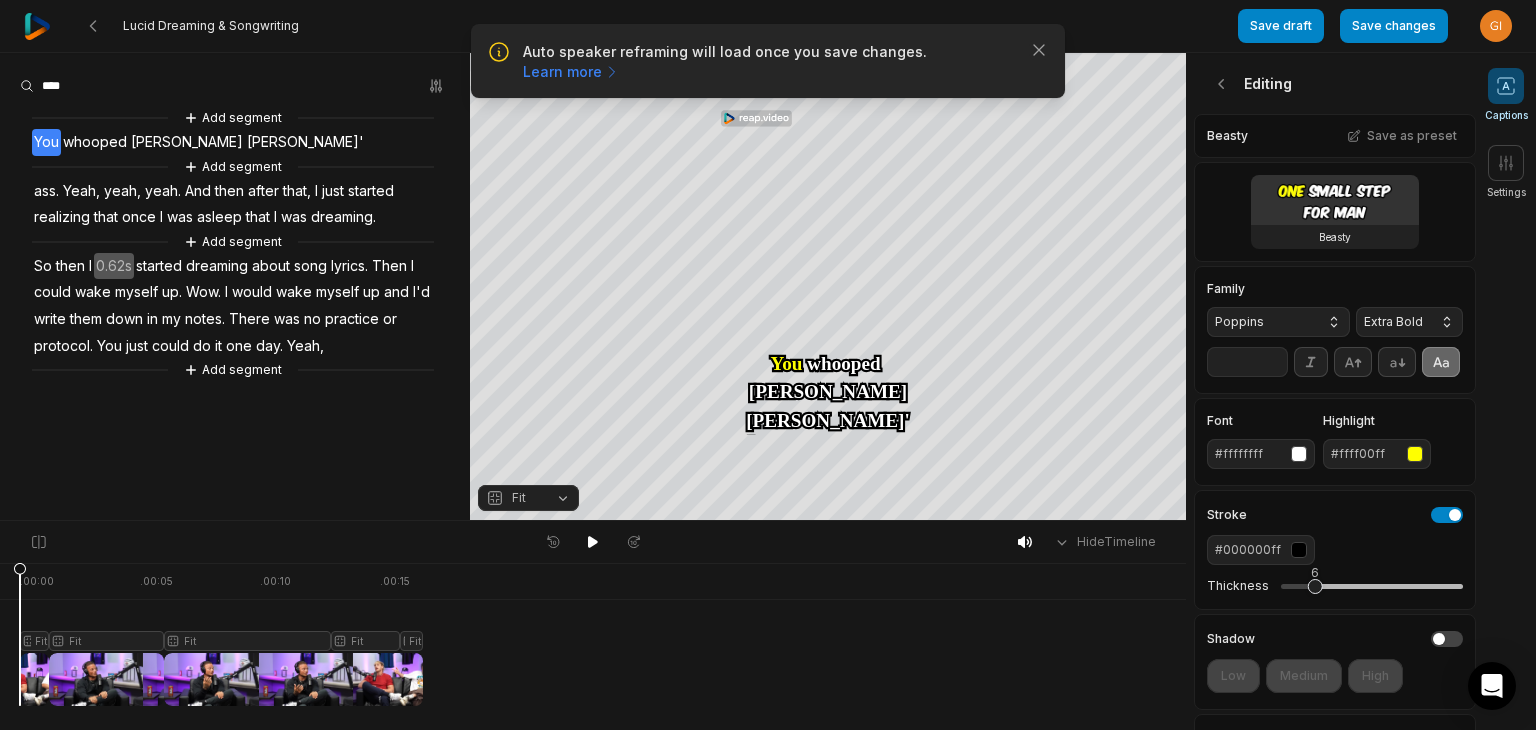 click on "**" at bounding box center [1247, 362] 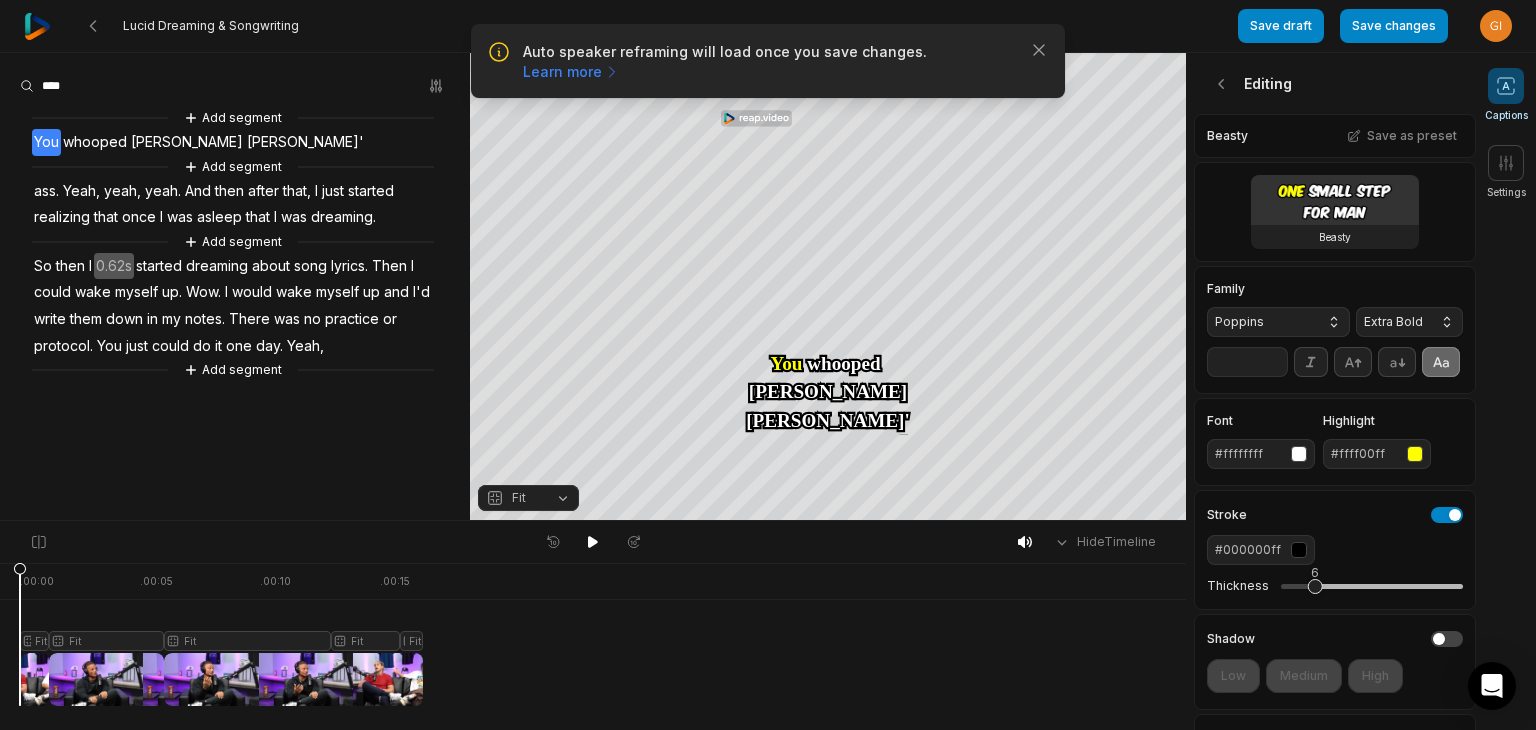 click on "**" at bounding box center (1247, 362) 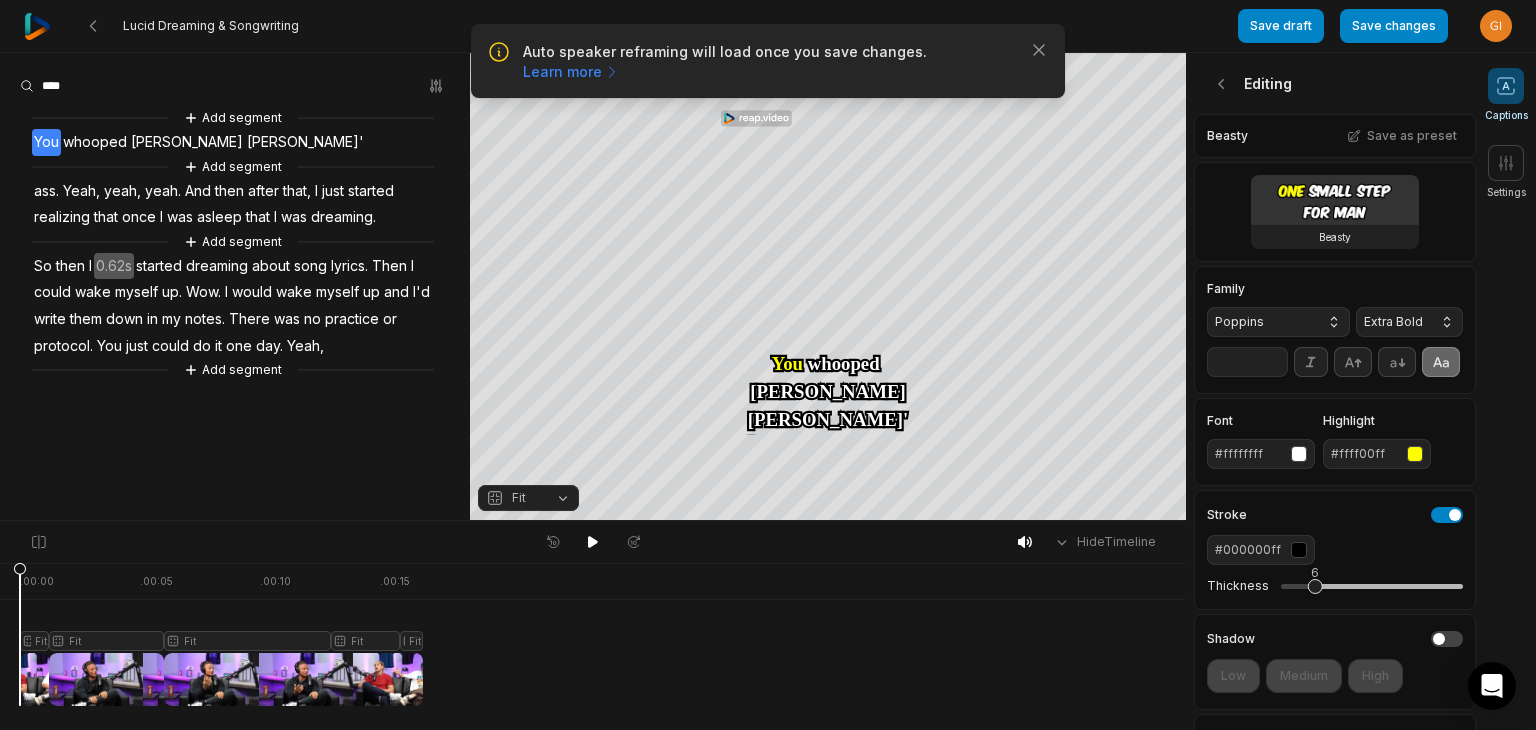 click on "**" at bounding box center [1247, 362] 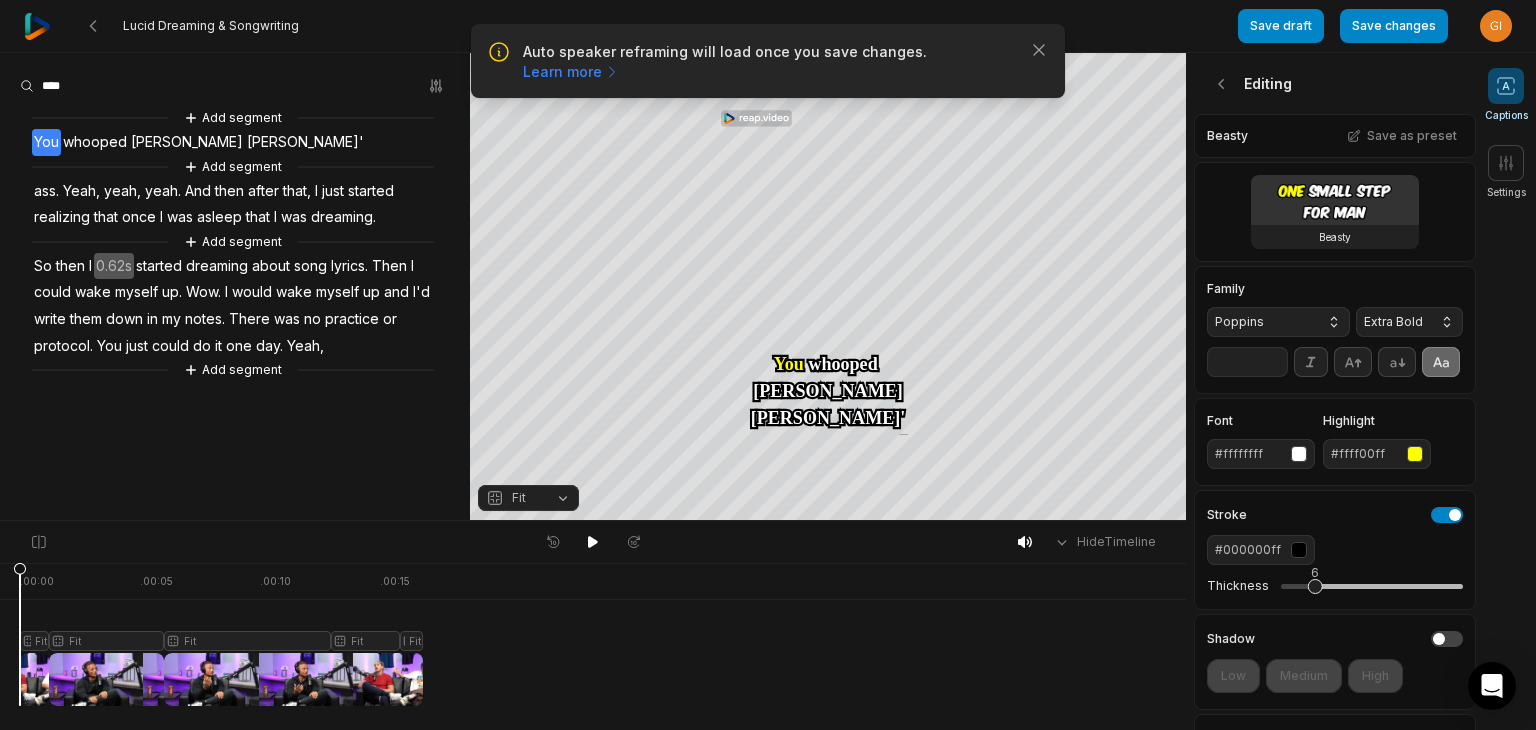 type on "**" 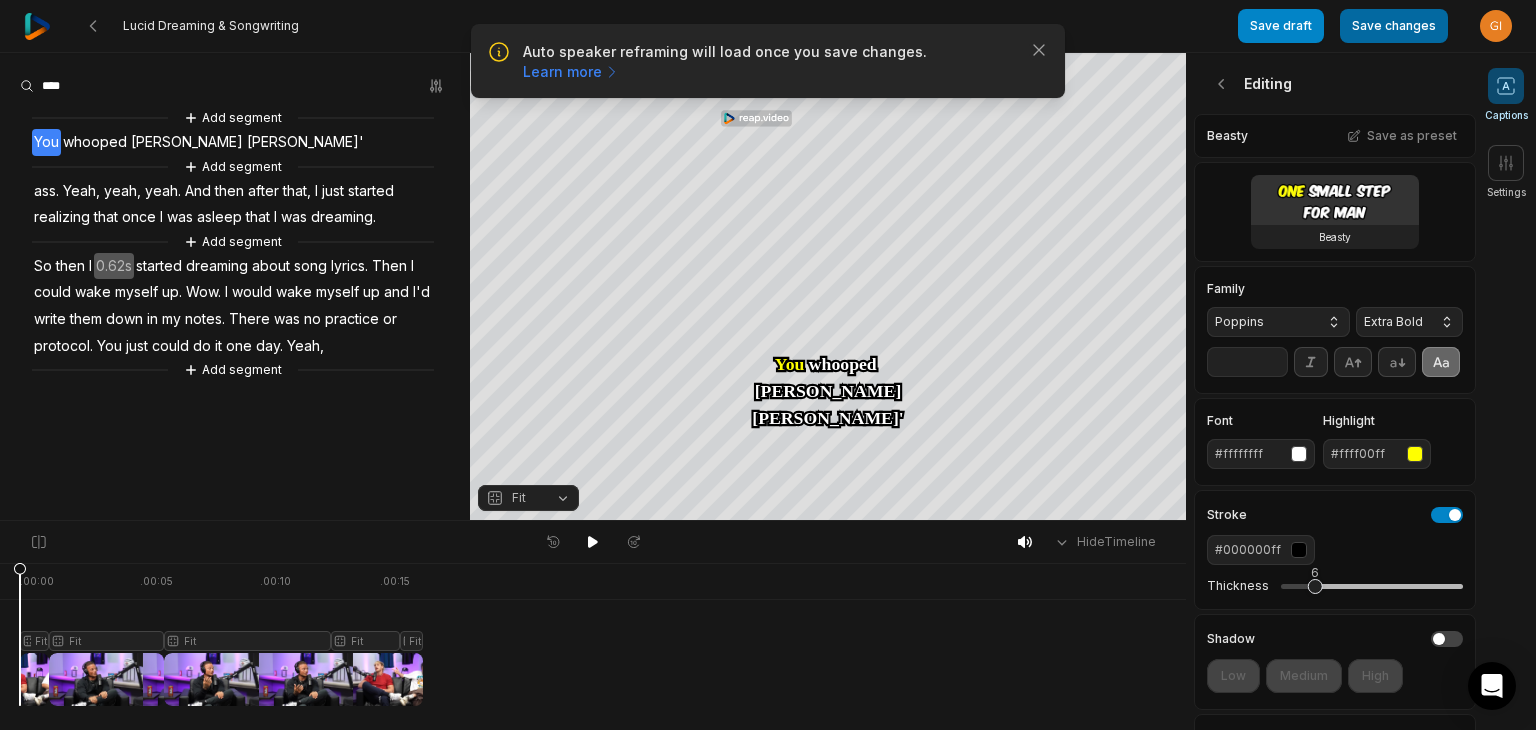 click on "Save changes" at bounding box center (1394, 26) 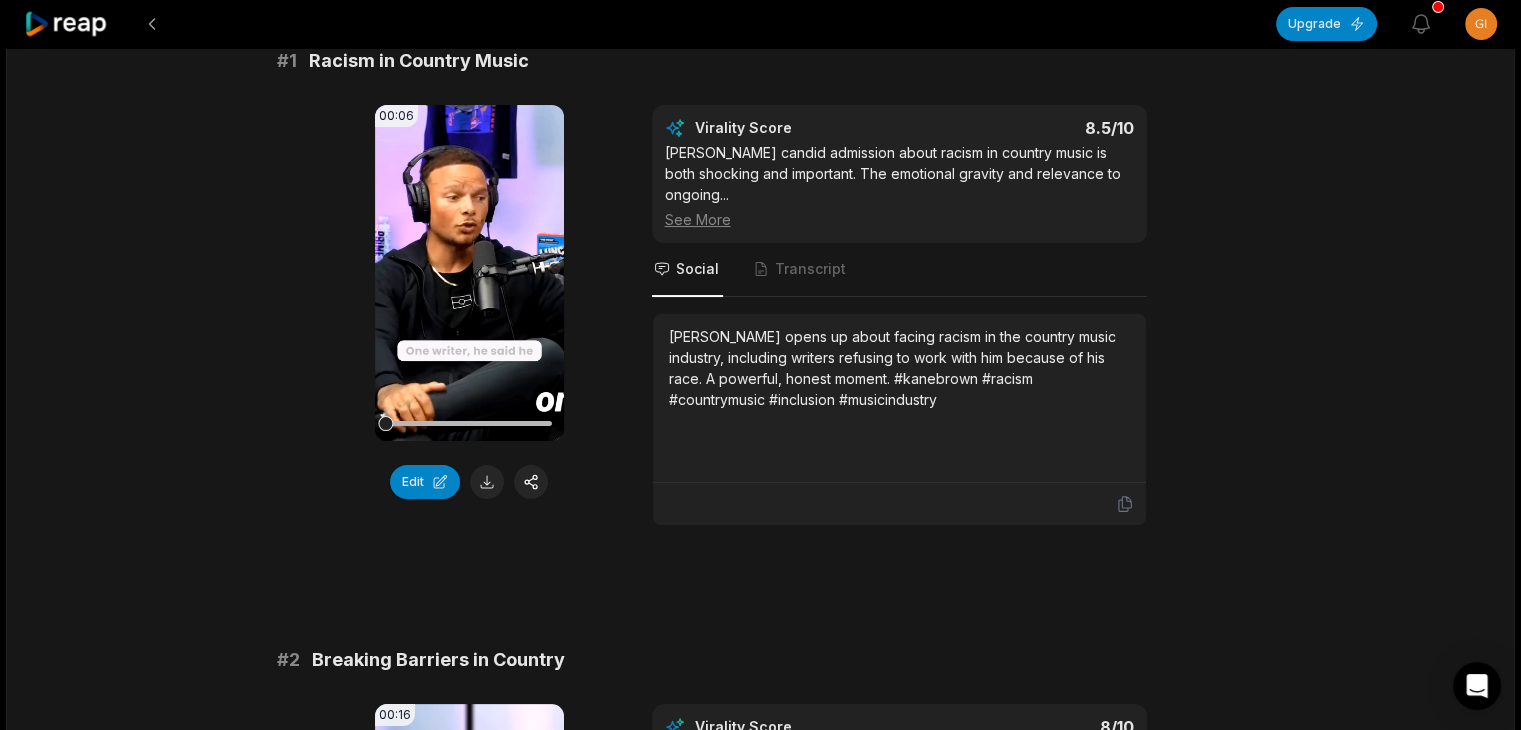 scroll, scrollTop: 335, scrollLeft: 0, axis: vertical 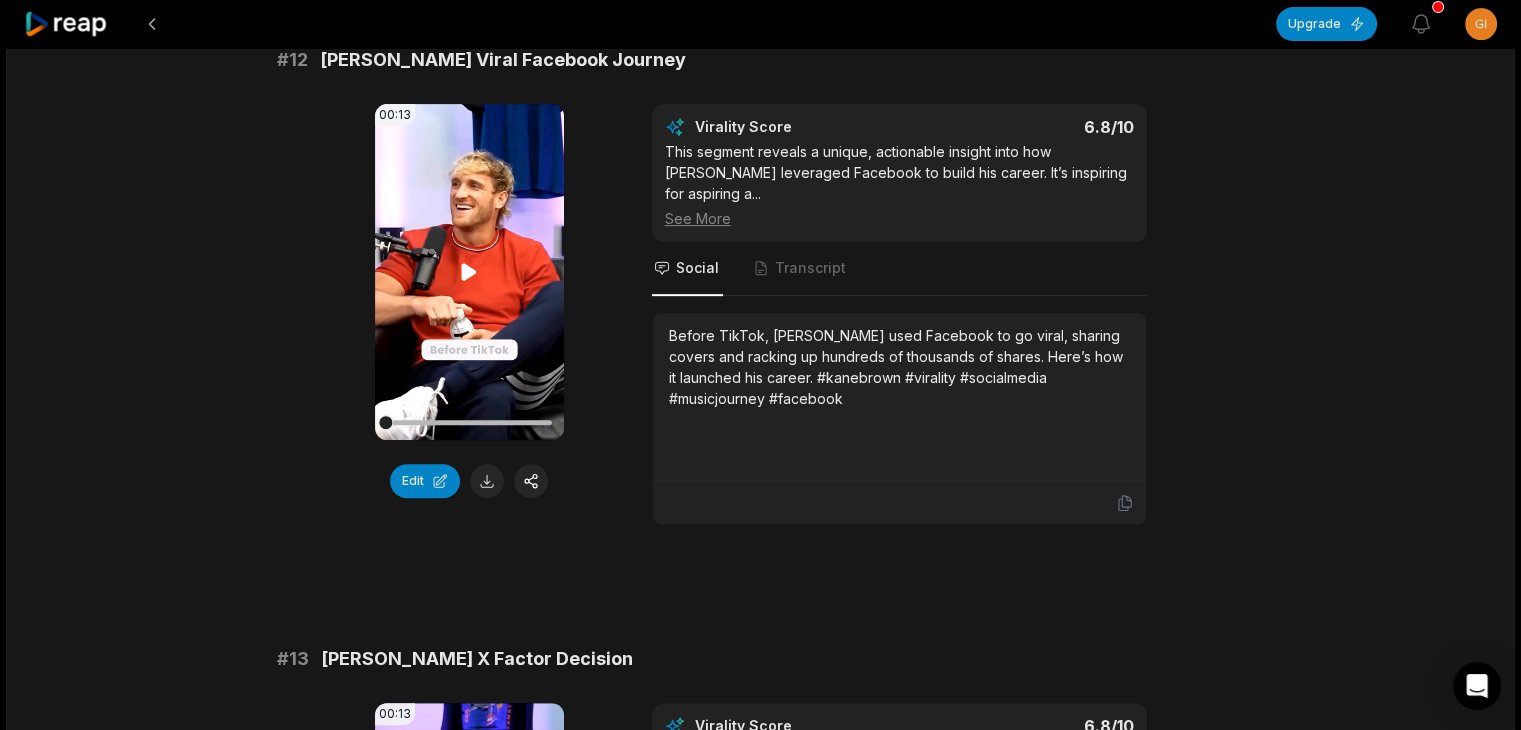 click on "Your browser does not support mp4 format." at bounding box center (469, 272) 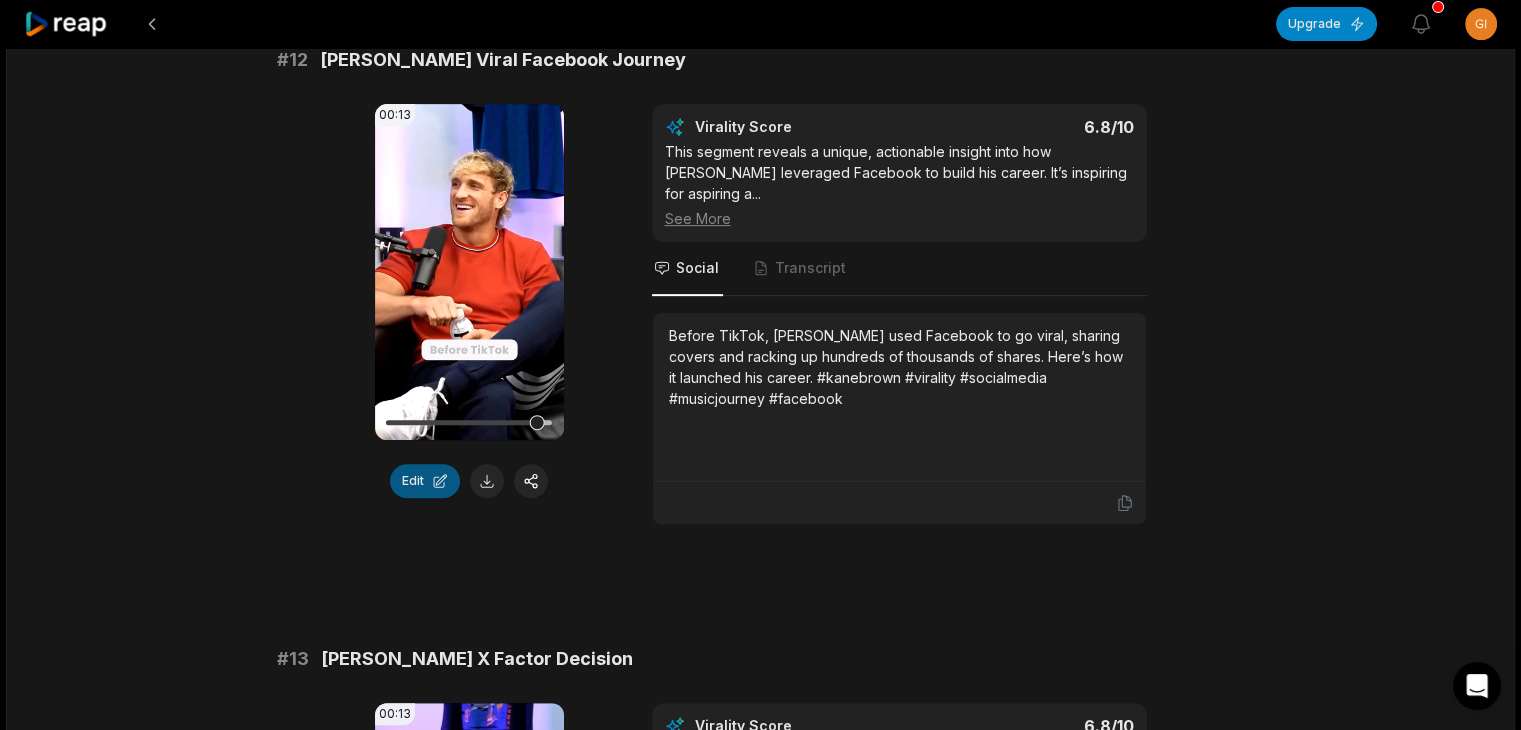 click on "Edit" at bounding box center (425, 481) 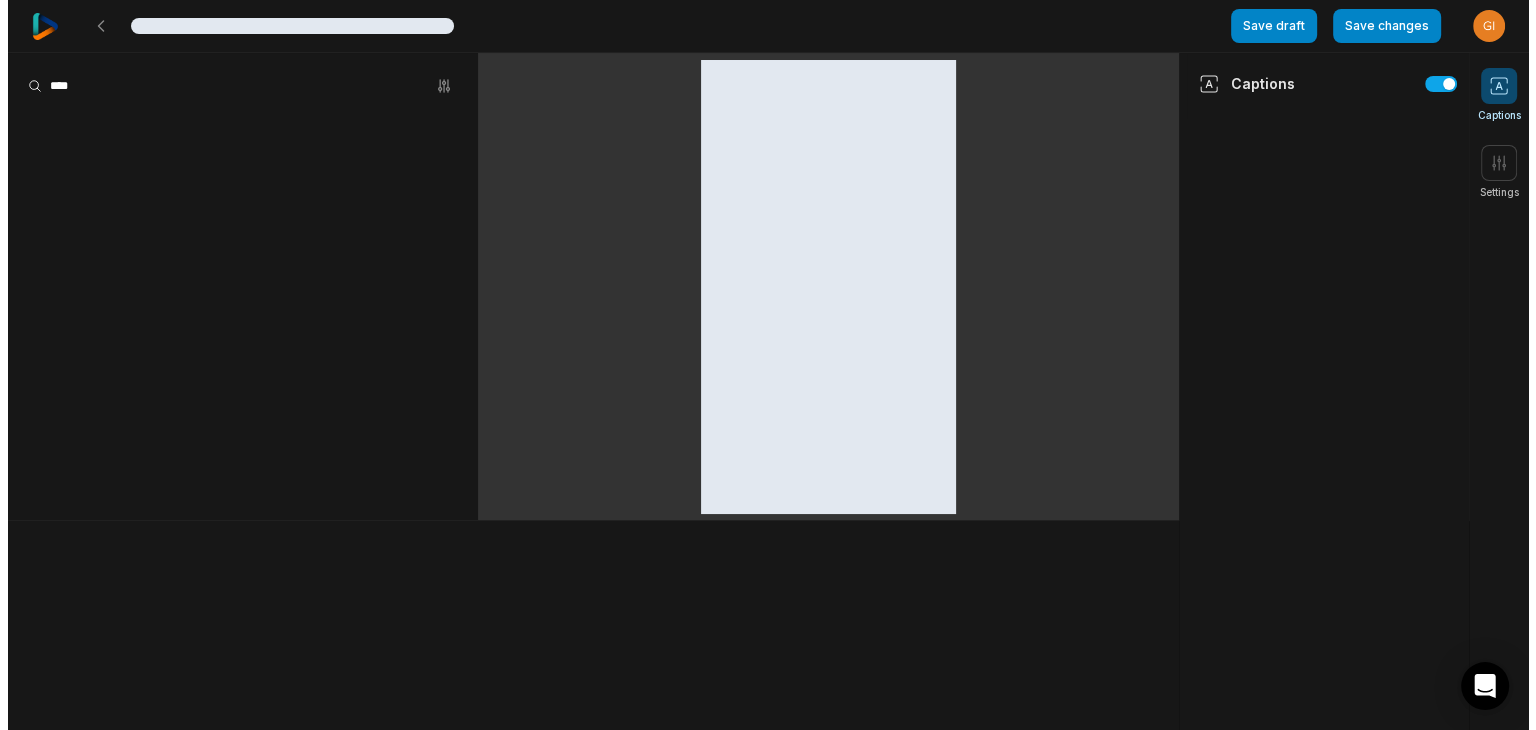 scroll, scrollTop: 0, scrollLeft: 0, axis: both 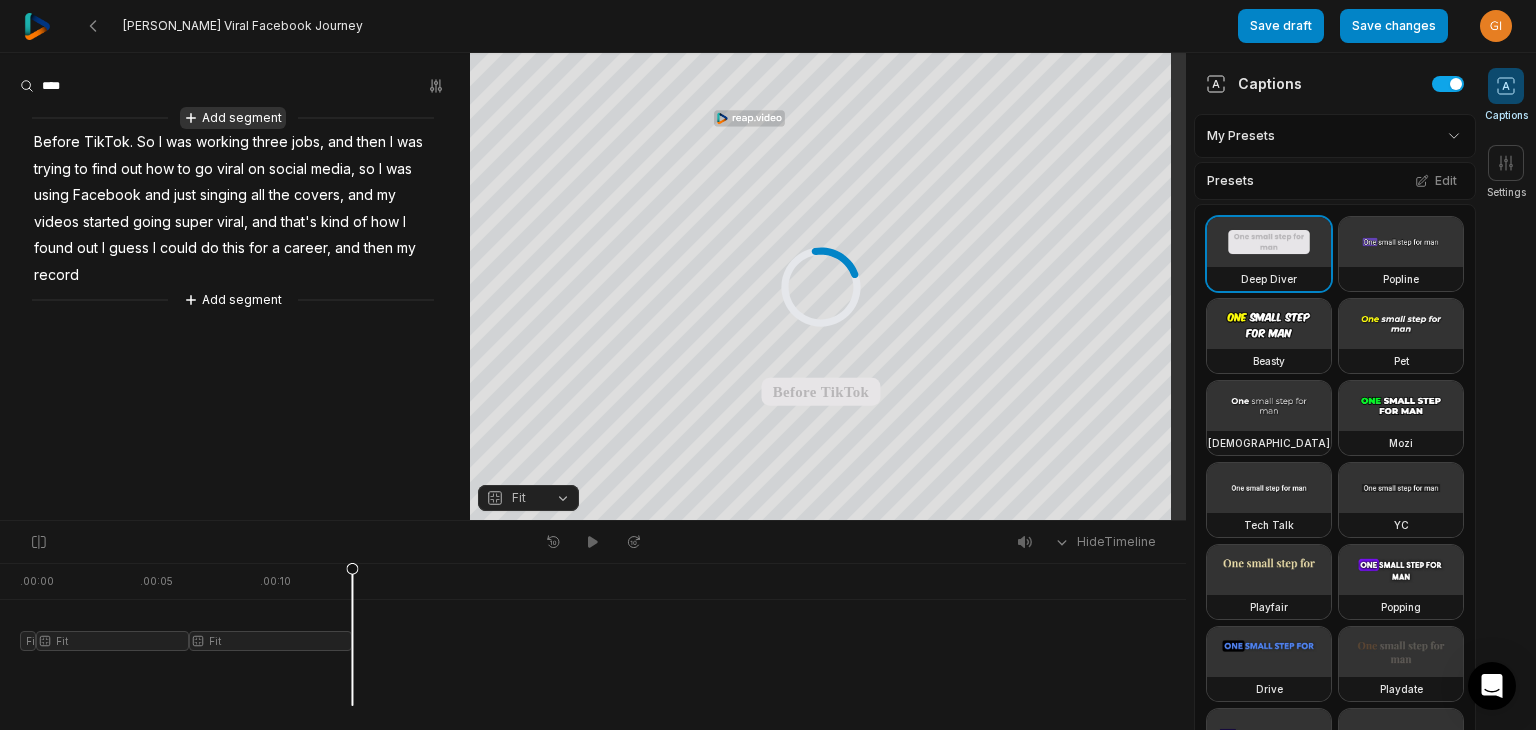 click on "Add segment" at bounding box center [233, 118] 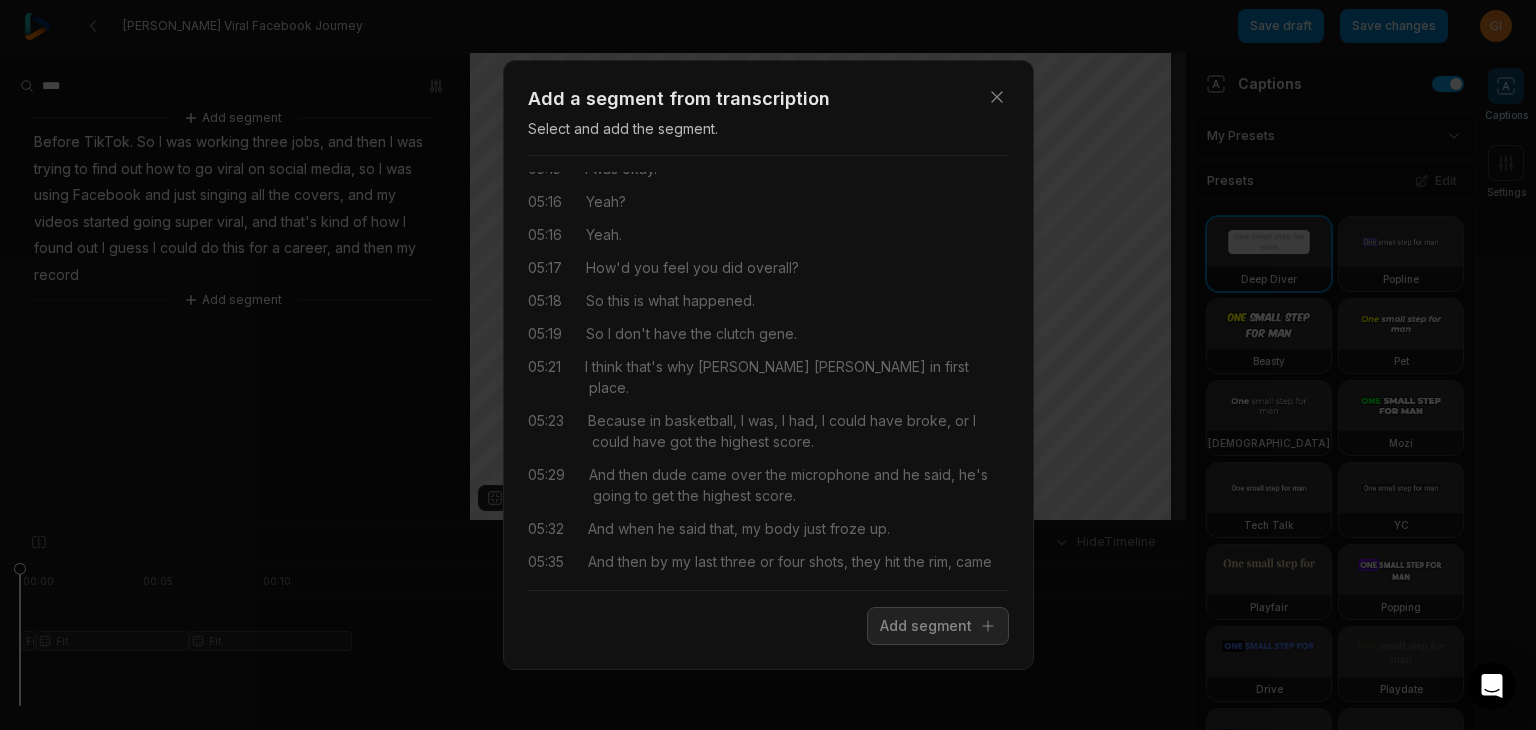 scroll, scrollTop: 7236, scrollLeft: 0, axis: vertical 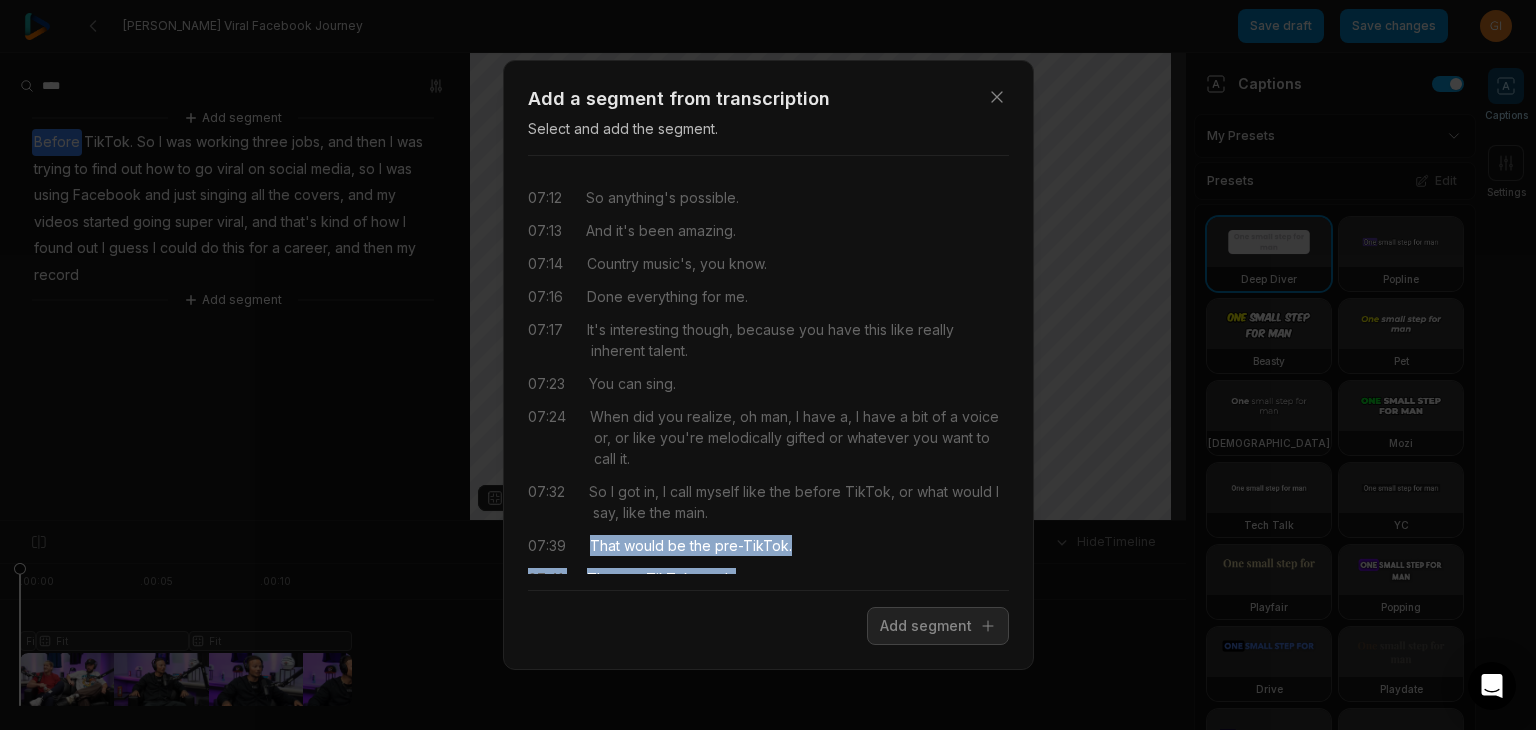 drag, startPoint x: 584, startPoint y: 414, endPoint x: 716, endPoint y: 573, distance: 206.65189 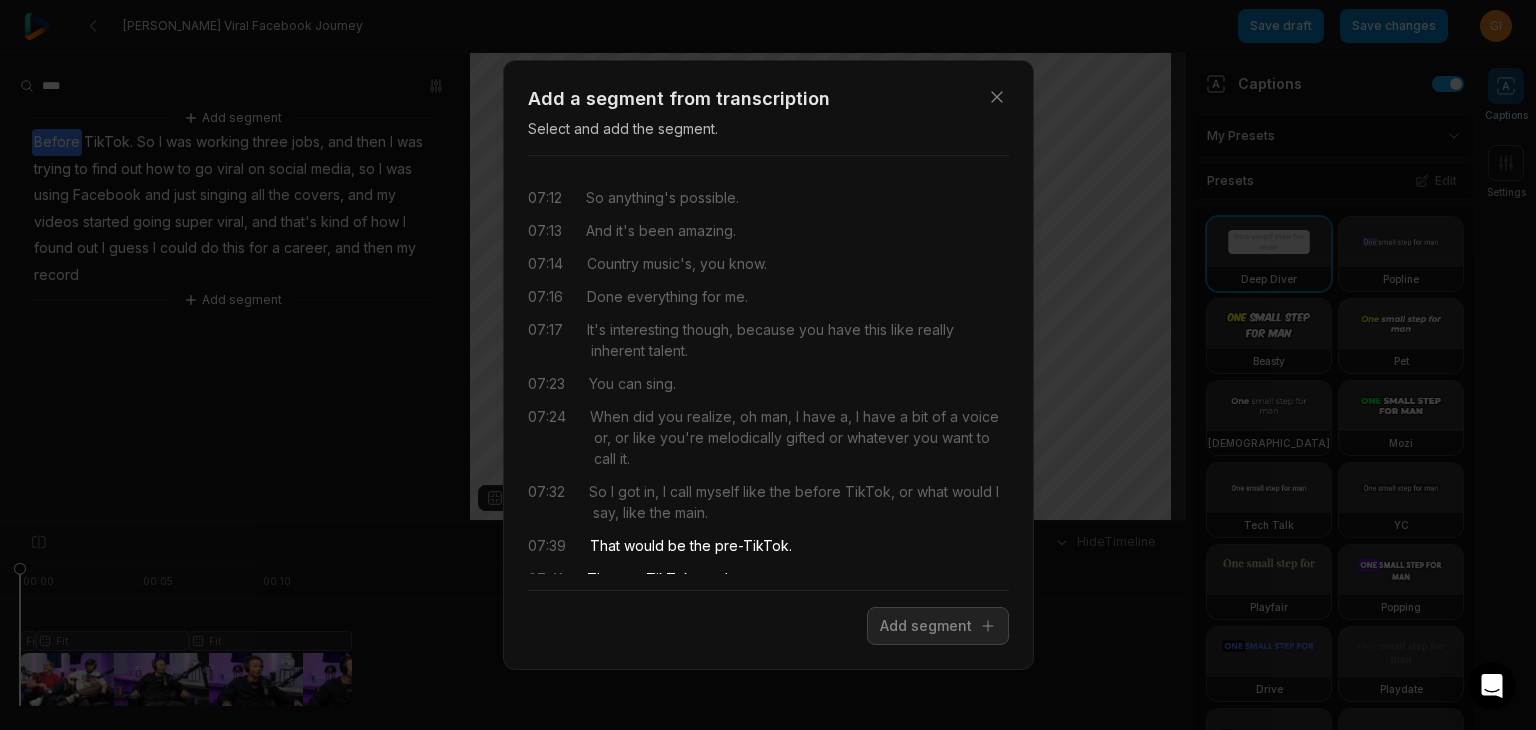 click on "Close Add a segment from transcription Select and add the segment. 00:00 Ladies   and   gentlemen,   it's   Kane   Brown. 00:01 65,000   people   in   a   stadium. 00:04 What's   that   feeling   like   on   stage? 00:06 Like   I   said,   I'm   the   little   gods   up   there. 00:08 I'm   like,   I   hope   they   like   me. 00:09 They're   all   clapping   and   singing   your   songs. 00:11 He's   the   one   that's   got   to   ask   that. 00:12 He   does   a   backflip   and   they   all   give   him   the   finger   and   tell   him   he   sucks. 00:15 When   I   first   came   in,   everybody   thought   I   was   a   rapper. 00:17 Can   you   rap? 00:18 Can   I   play   like   three   seconds   or   something? 00:19 Straight   up. 00:20 You   can   country   rap. 00:25 We   did   a   show   in   Ohio   State   last   night. 00:27 It   was   me,   Jelly   Roll,   Megan   Maroney. 00:29 I   love   Jelly. I" at bounding box center [768, 365] 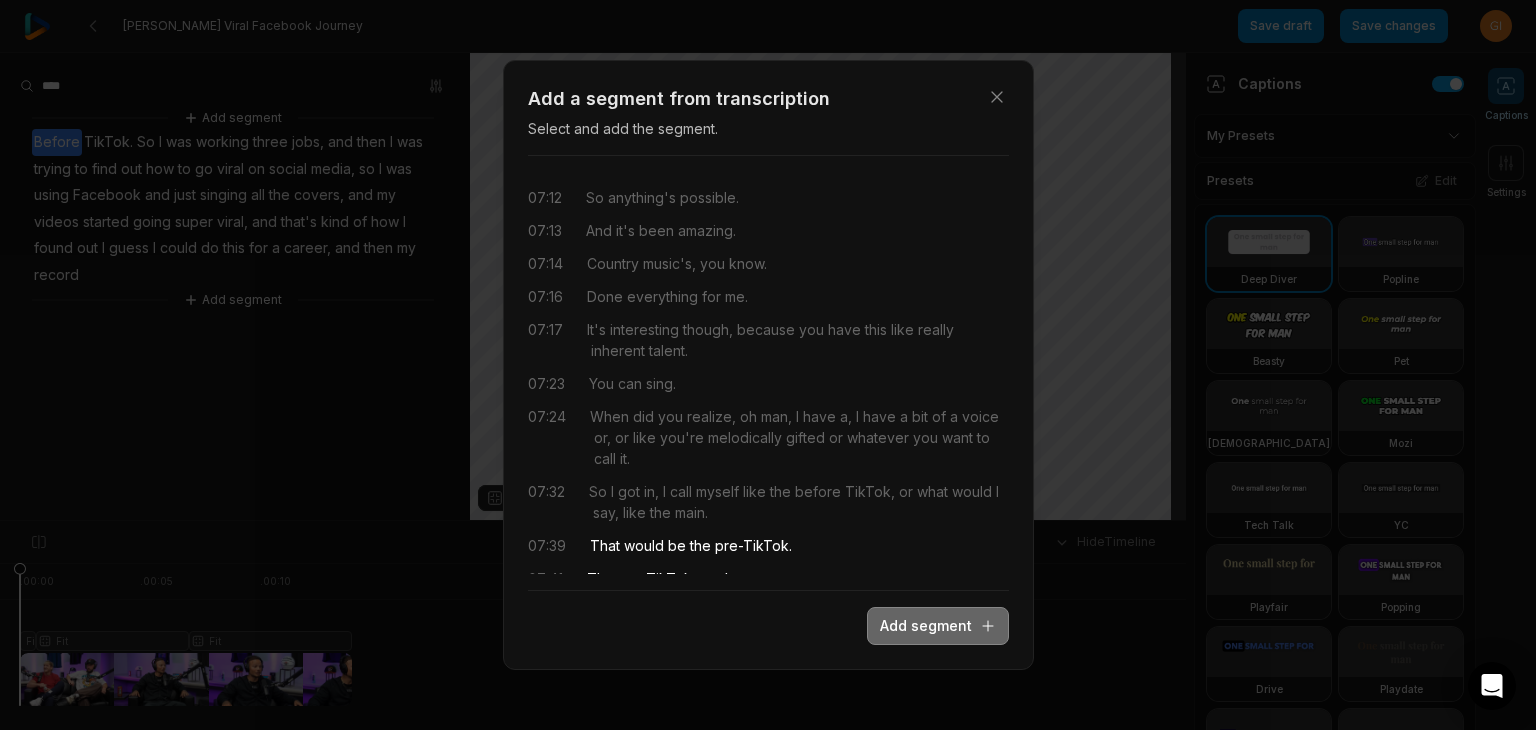 click on "Add segment" at bounding box center [938, 626] 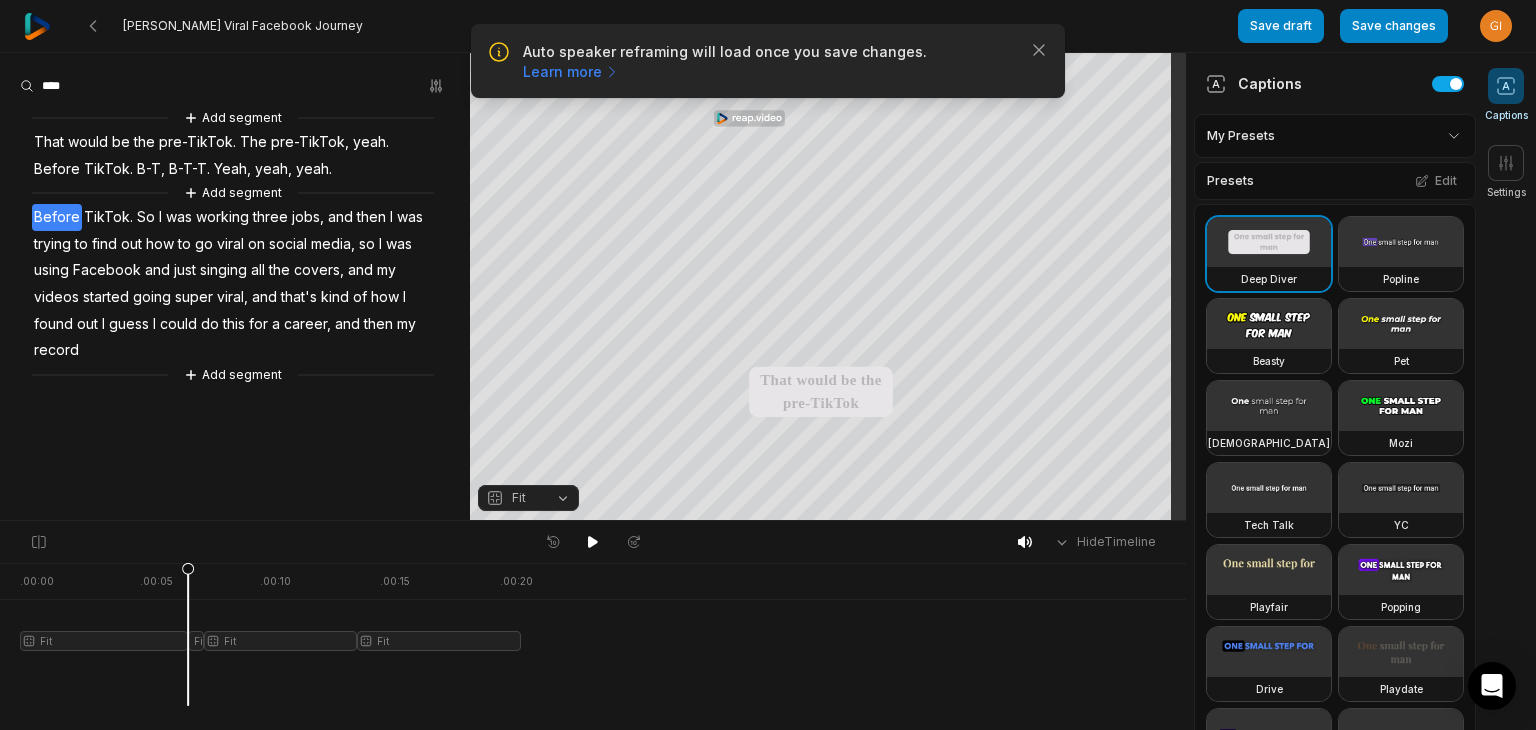 scroll, scrollTop: 0, scrollLeft: 0, axis: both 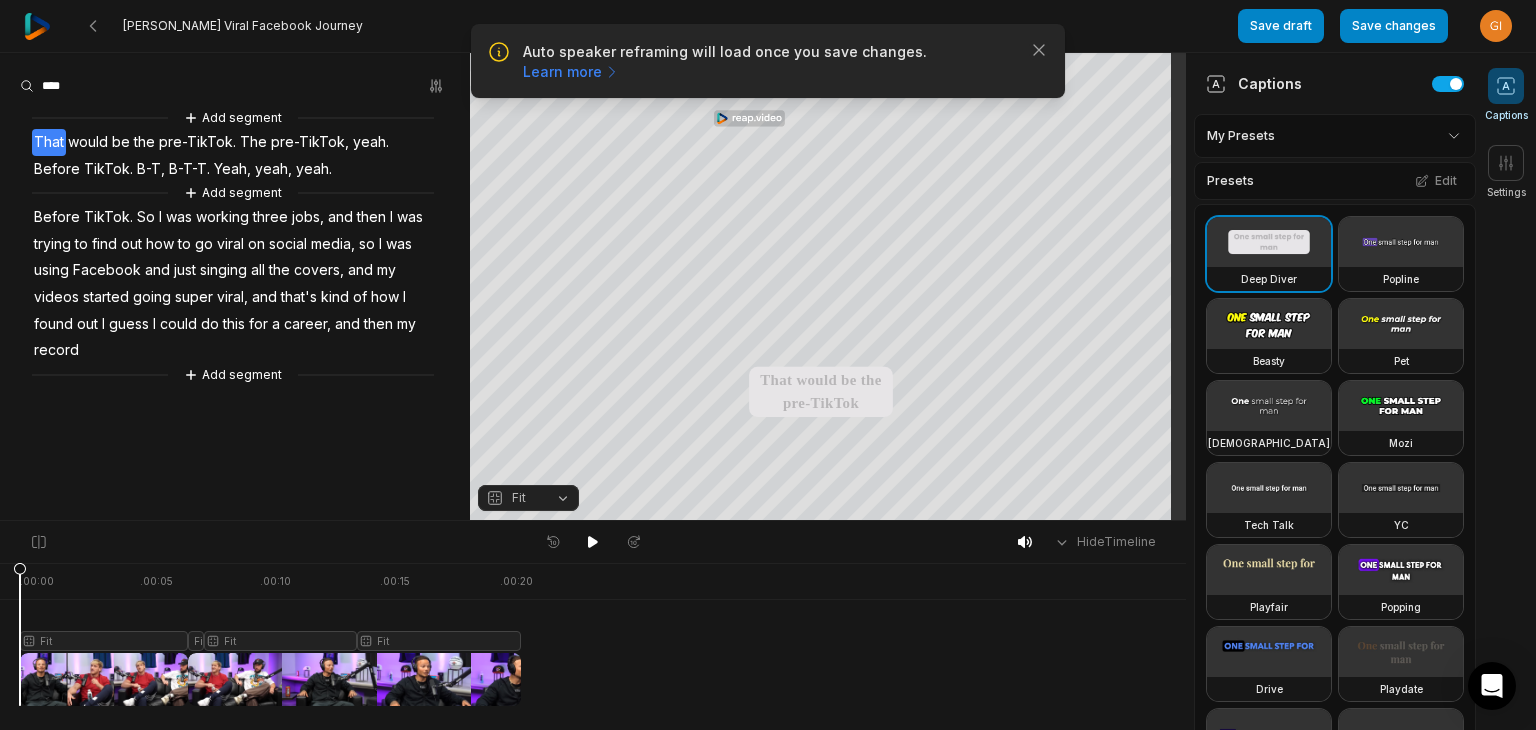 drag, startPoint x: 189, startPoint y: 569, endPoint x: 0, endPoint y: 561, distance: 189.16924 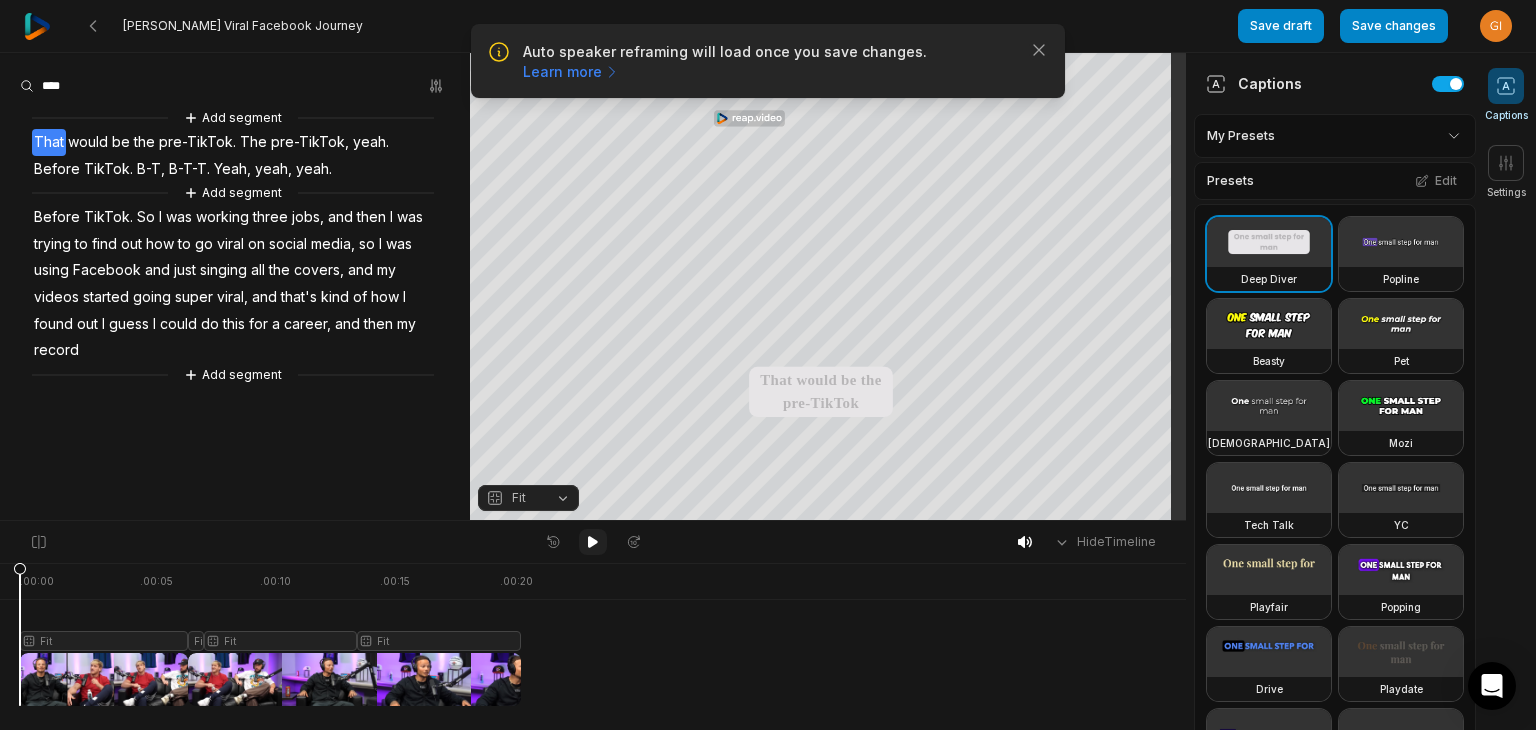 click at bounding box center [593, 542] 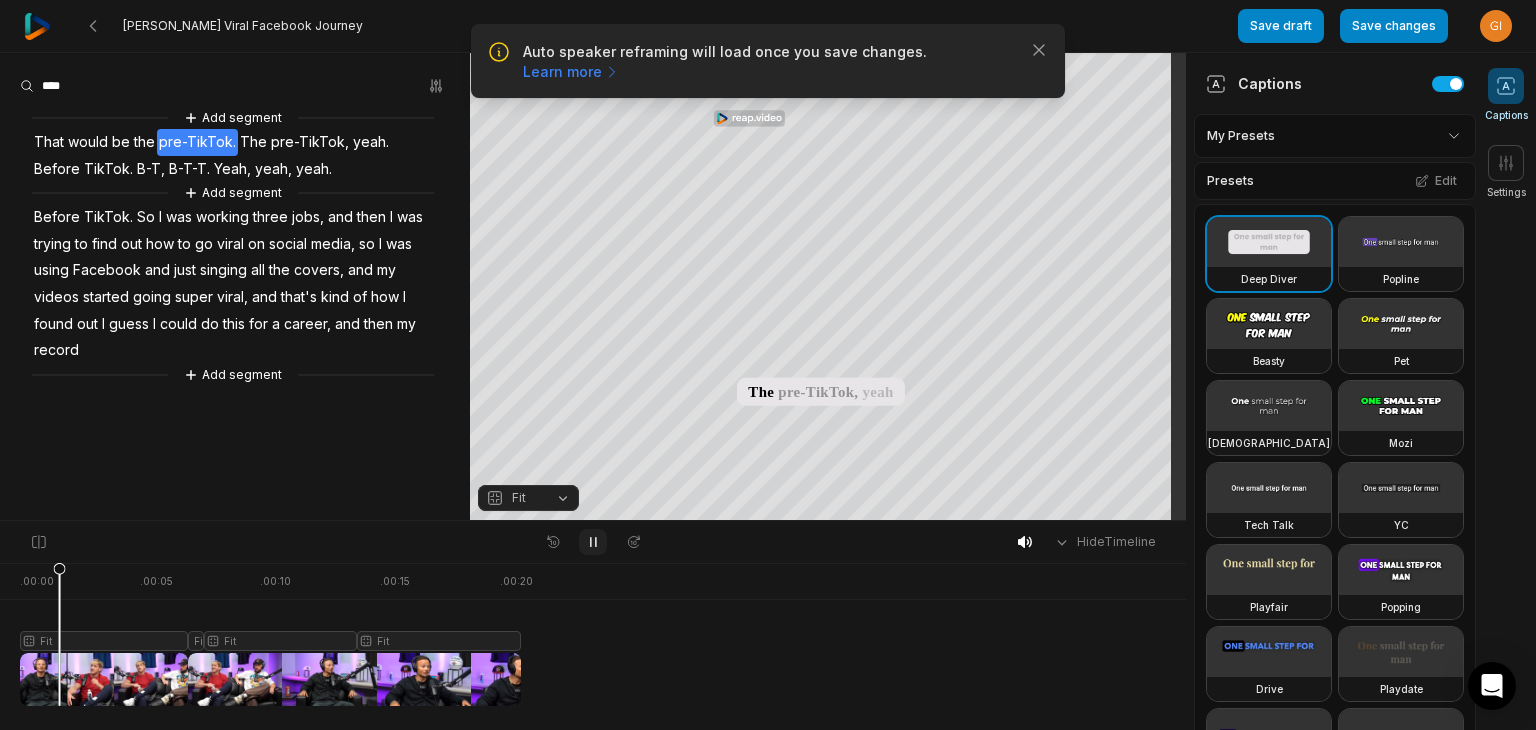 click 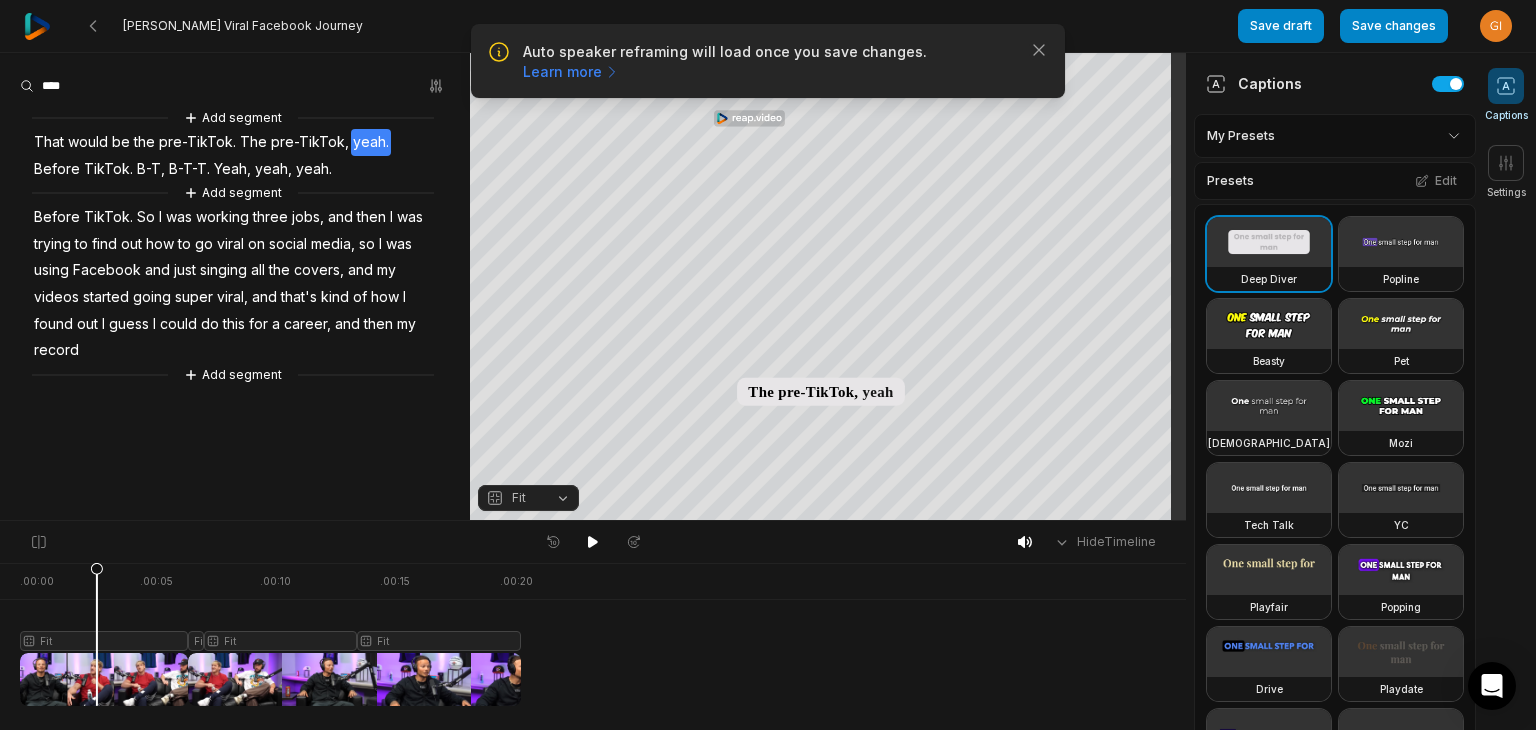 click at bounding box center (270, 634) 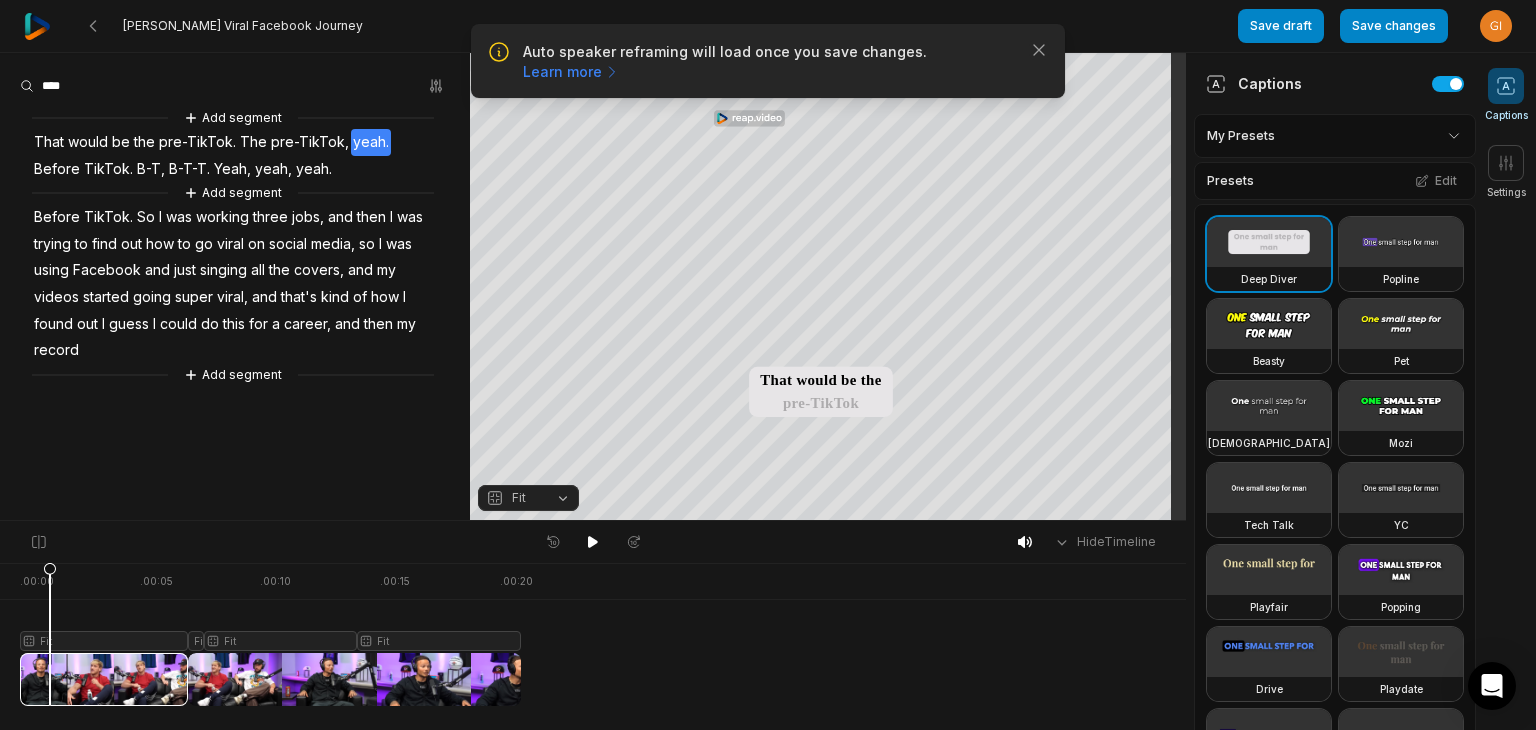 click at bounding box center [270, 634] 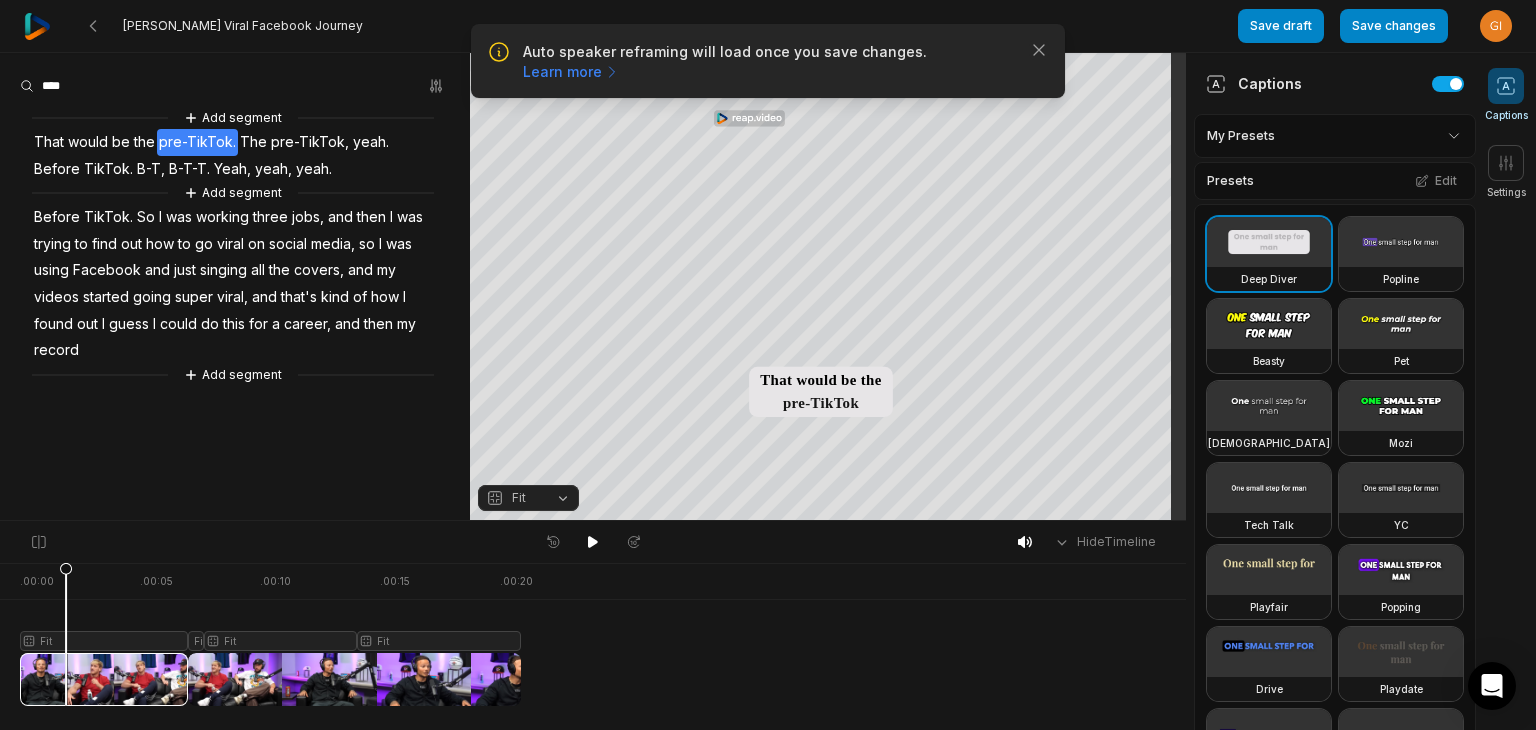 click at bounding box center (270, 634) 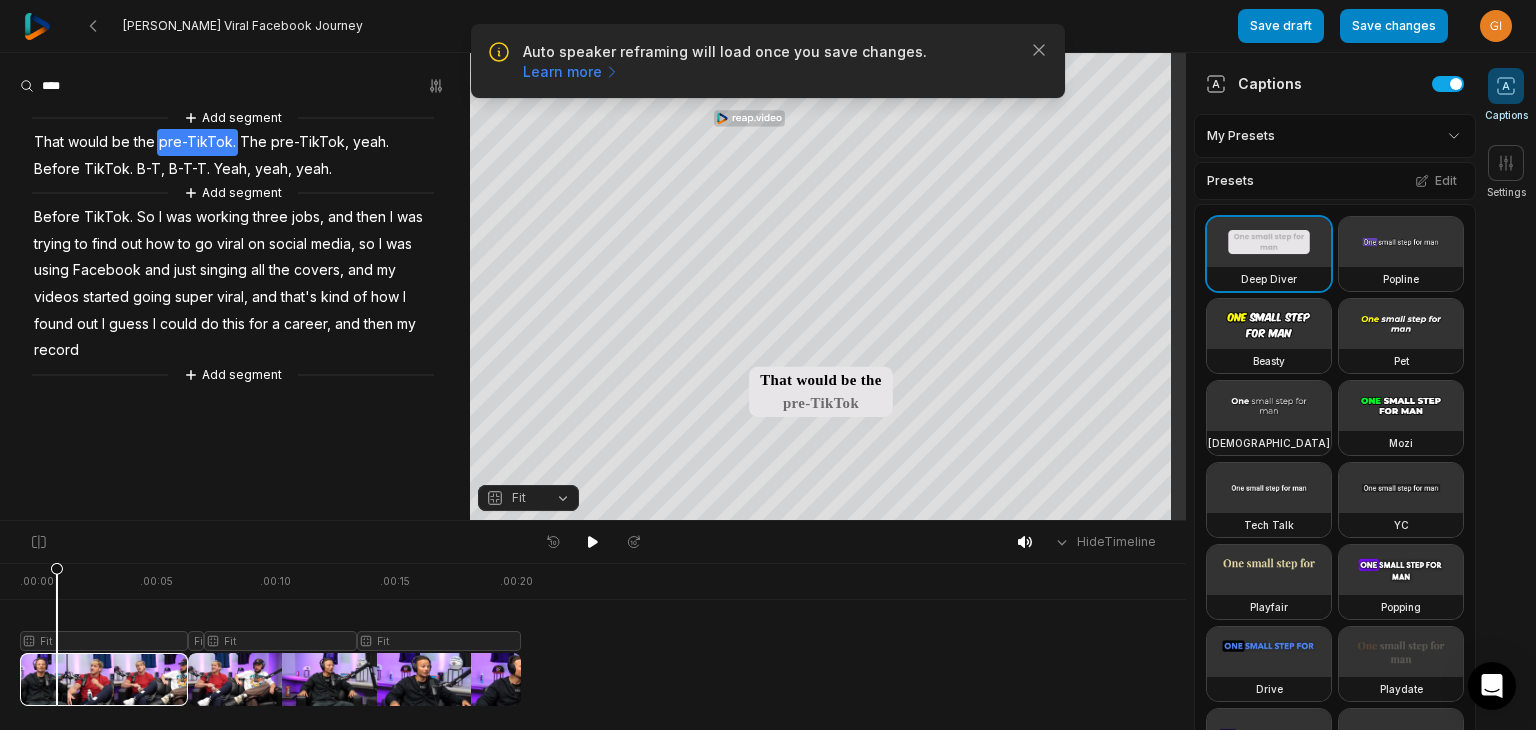 click at bounding box center (270, 634) 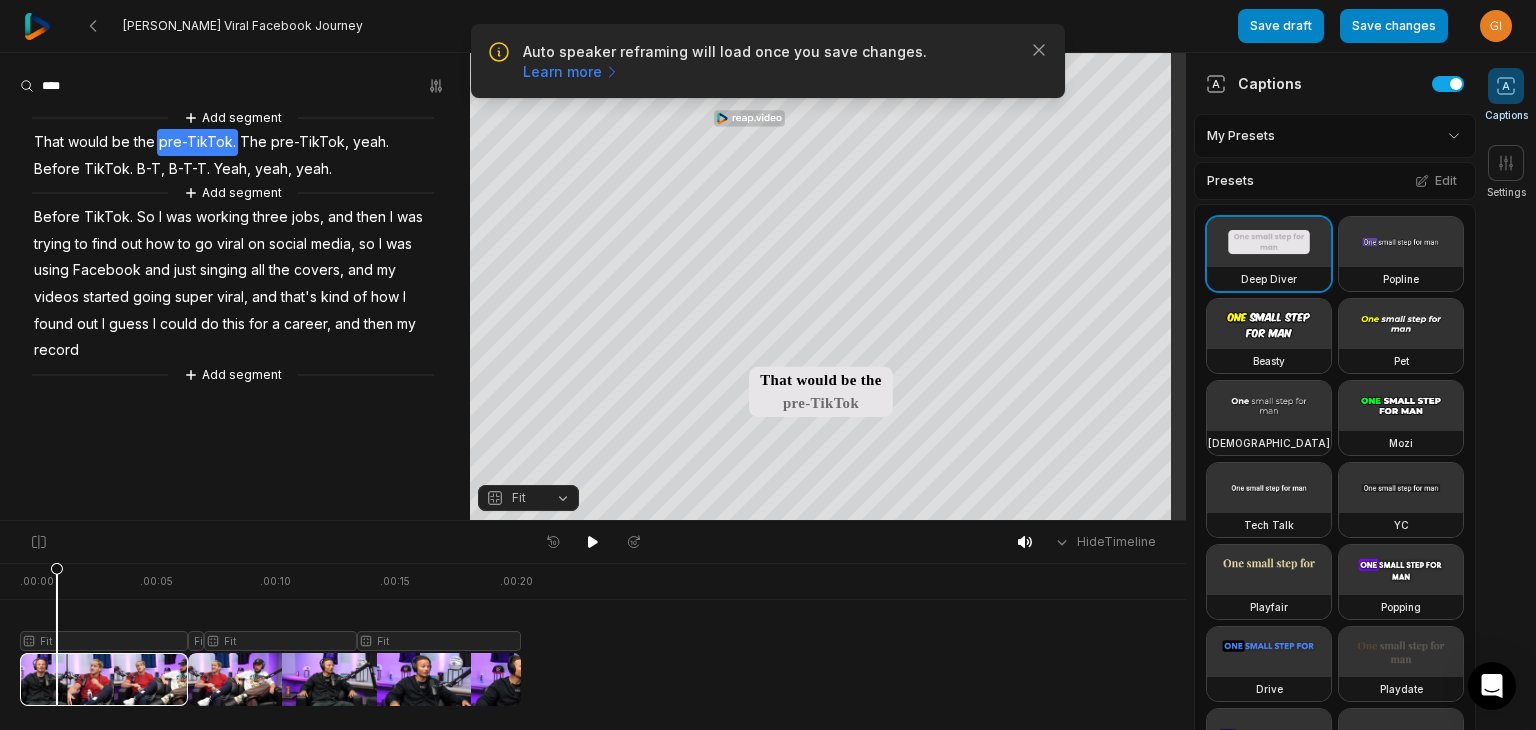 click 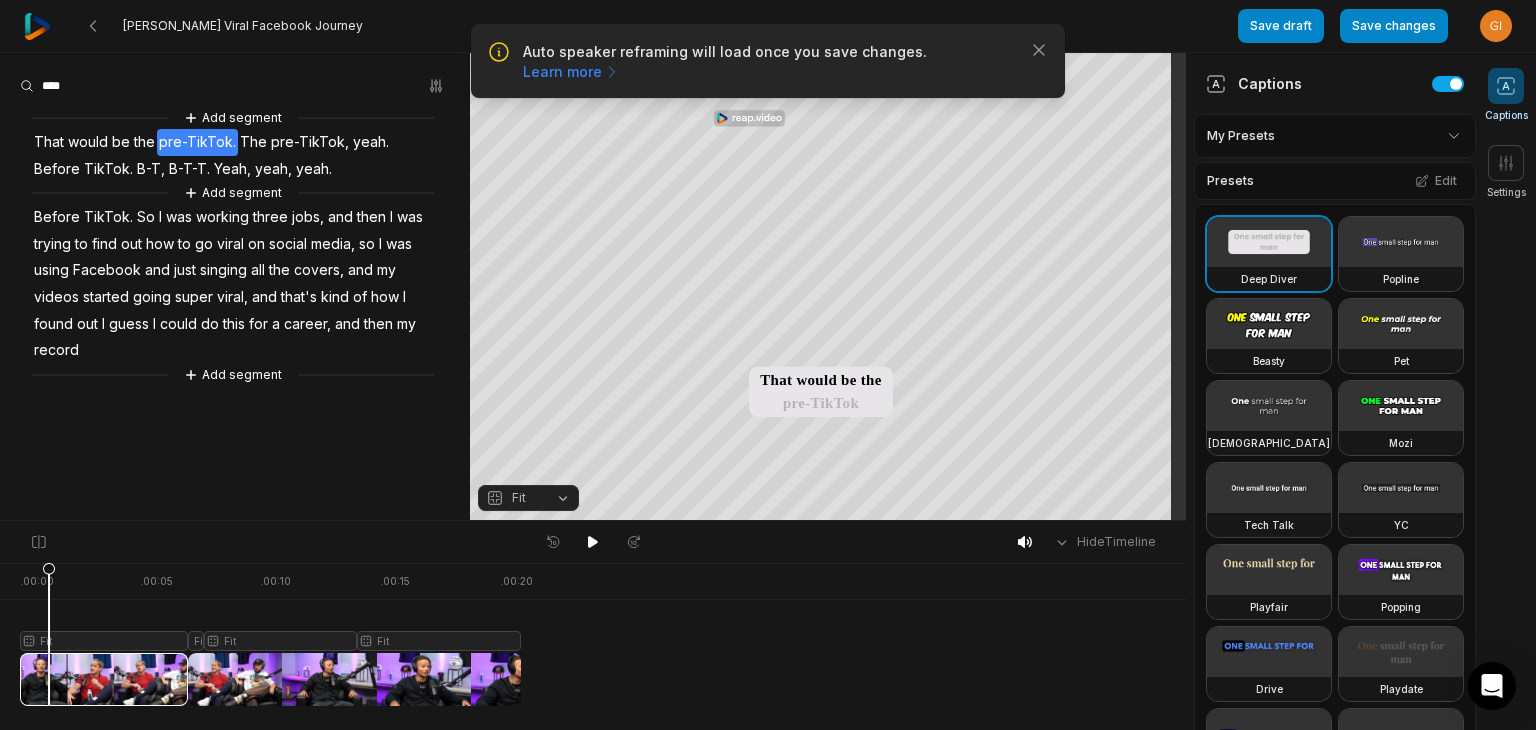 click at bounding box center [270, 634] 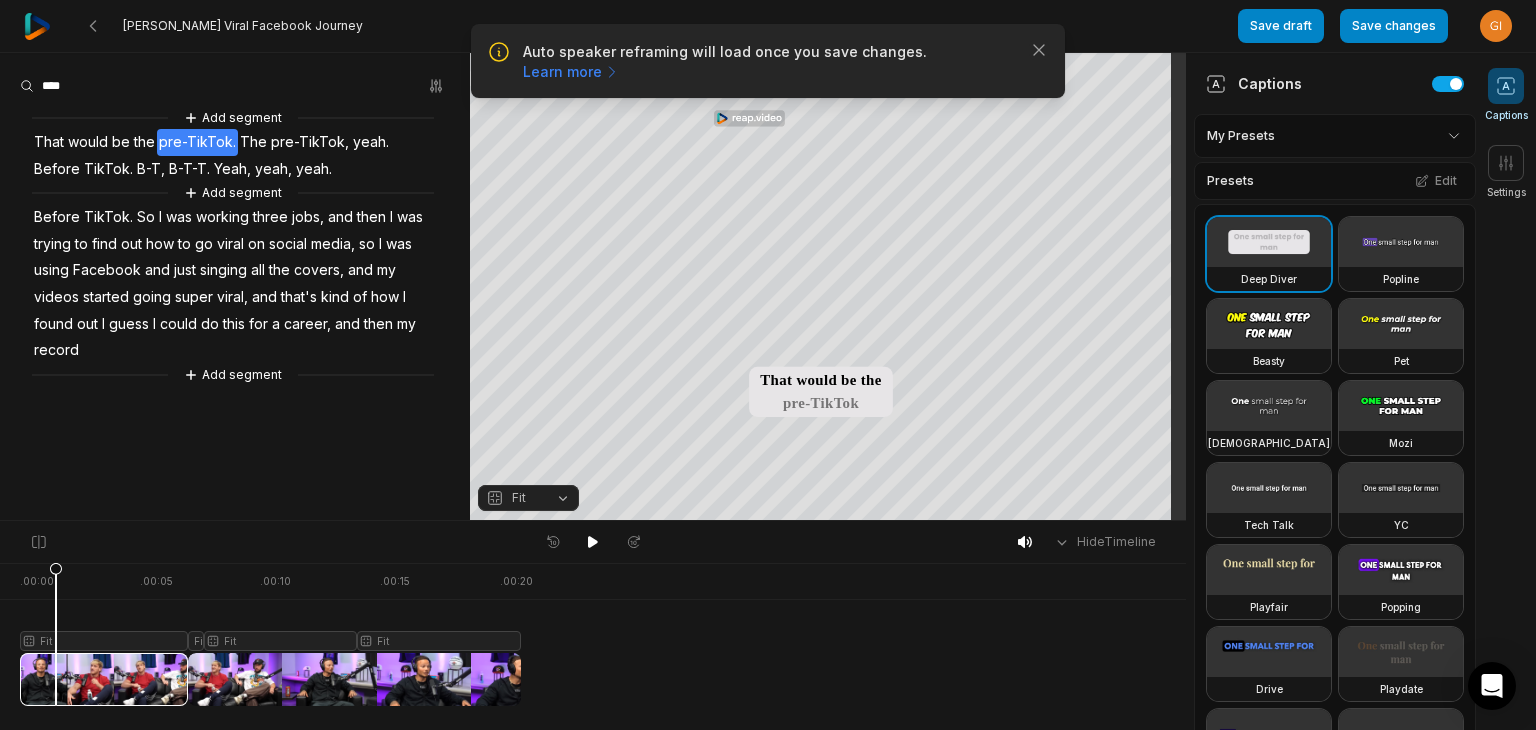 drag, startPoint x: 37, startPoint y: 671, endPoint x: 56, endPoint y: 673, distance: 19.104973 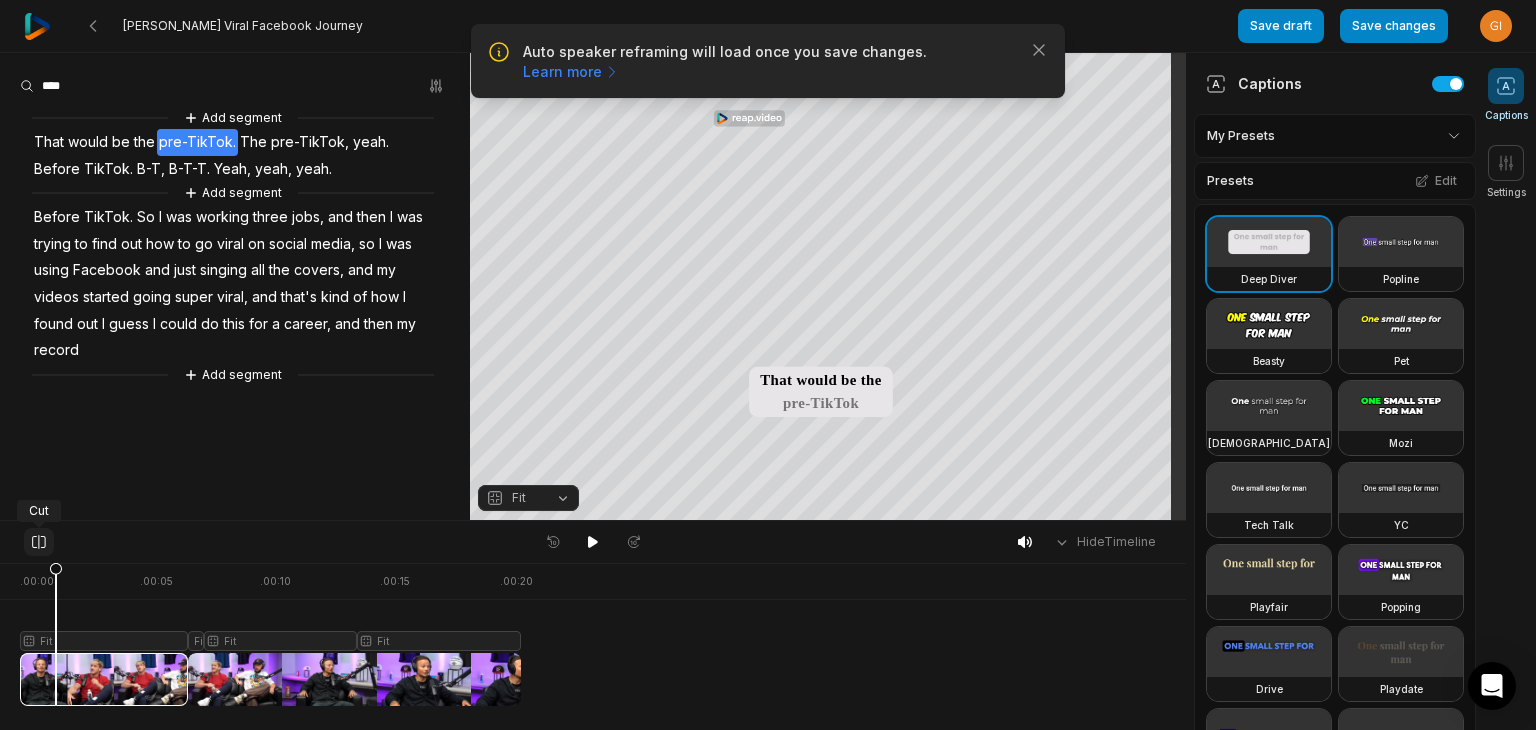 click 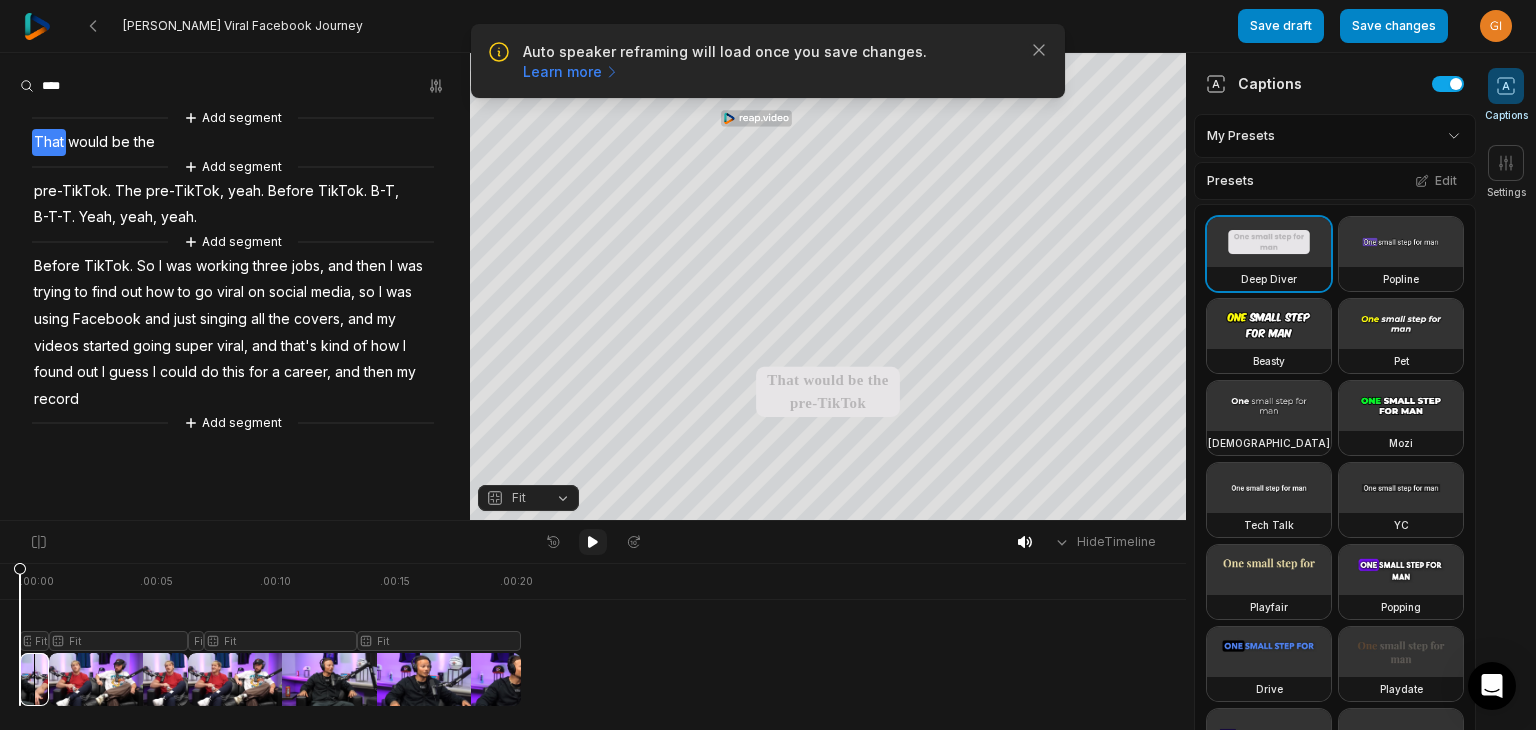 scroll, scrollTop: 0, scrollLeft: 0, axis: both 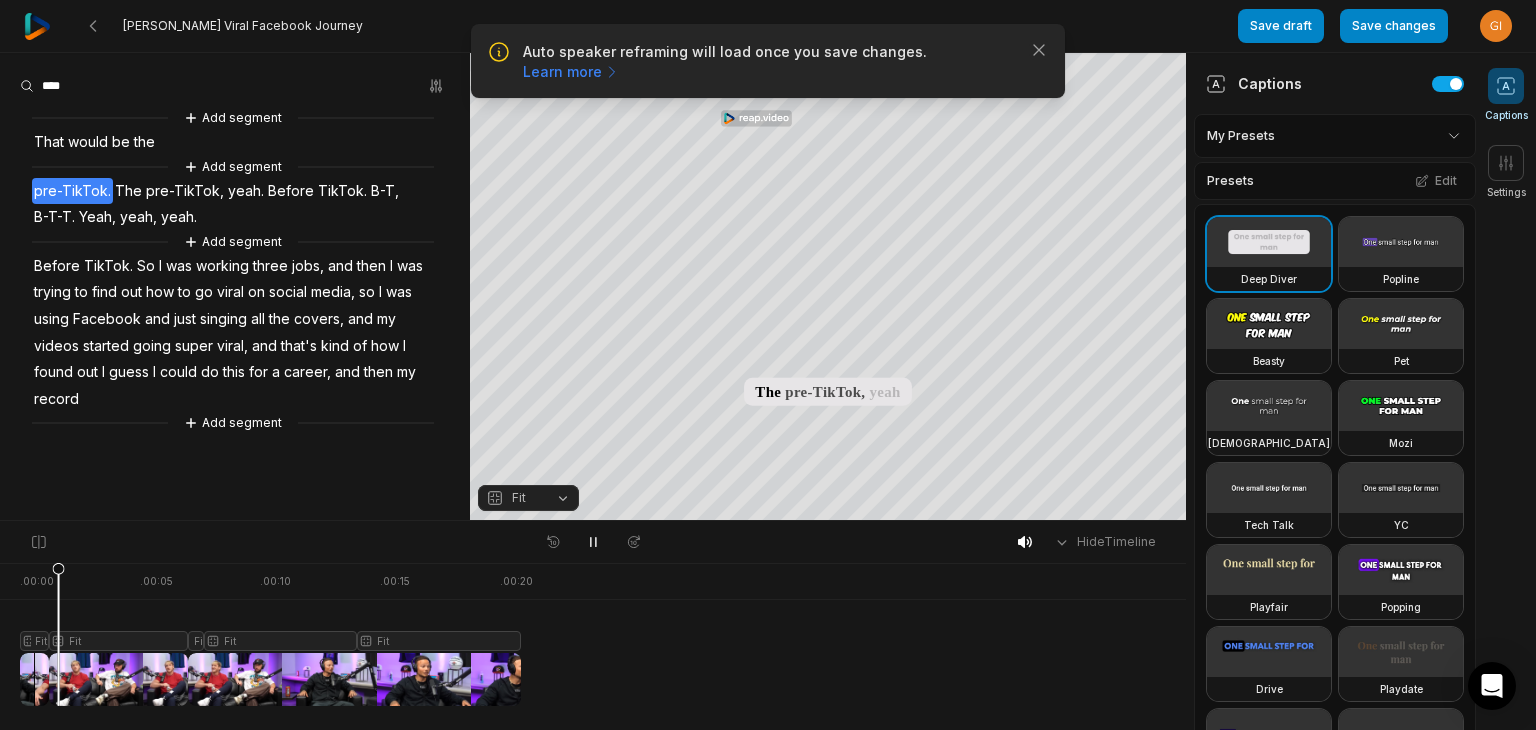 click at bounding box center [270, 634] 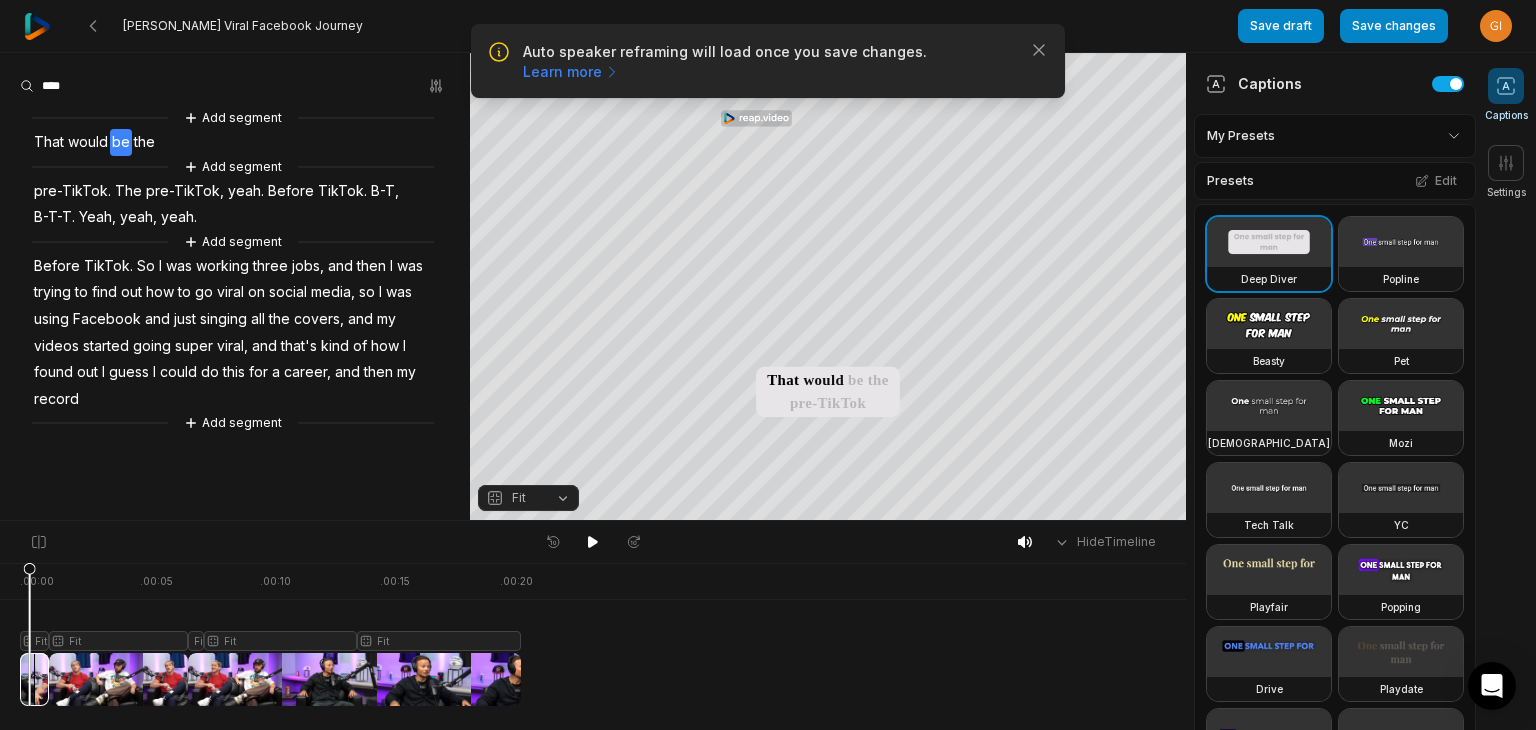 click 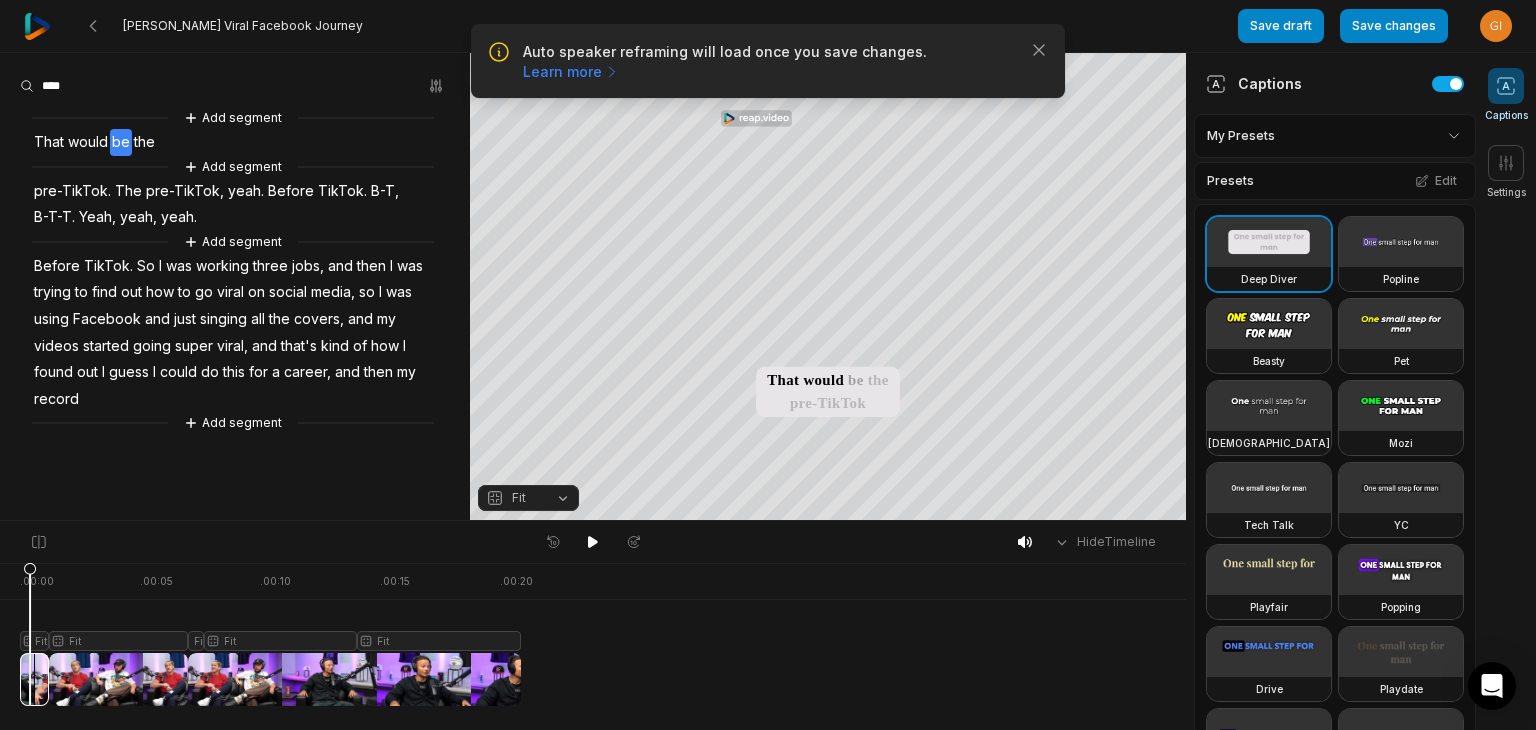 drag, startPoint x: 30, startPoint y: 572, endPoint x: 0, endPoint y: 566, distance: 30.594116 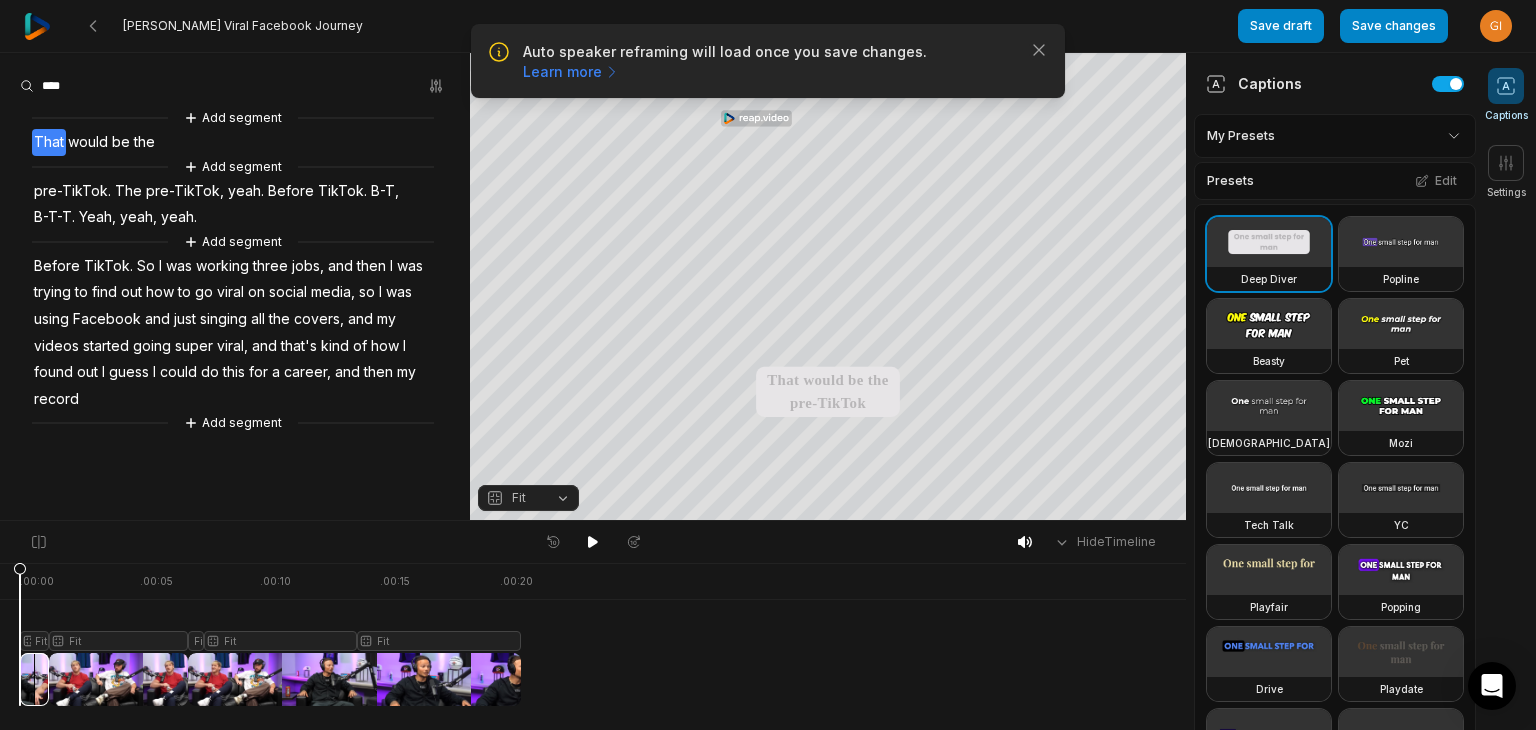 drag, startPoint x: 31, startPoint y: 566, endPoint x: 14, endPoint y: 566, distance: 17 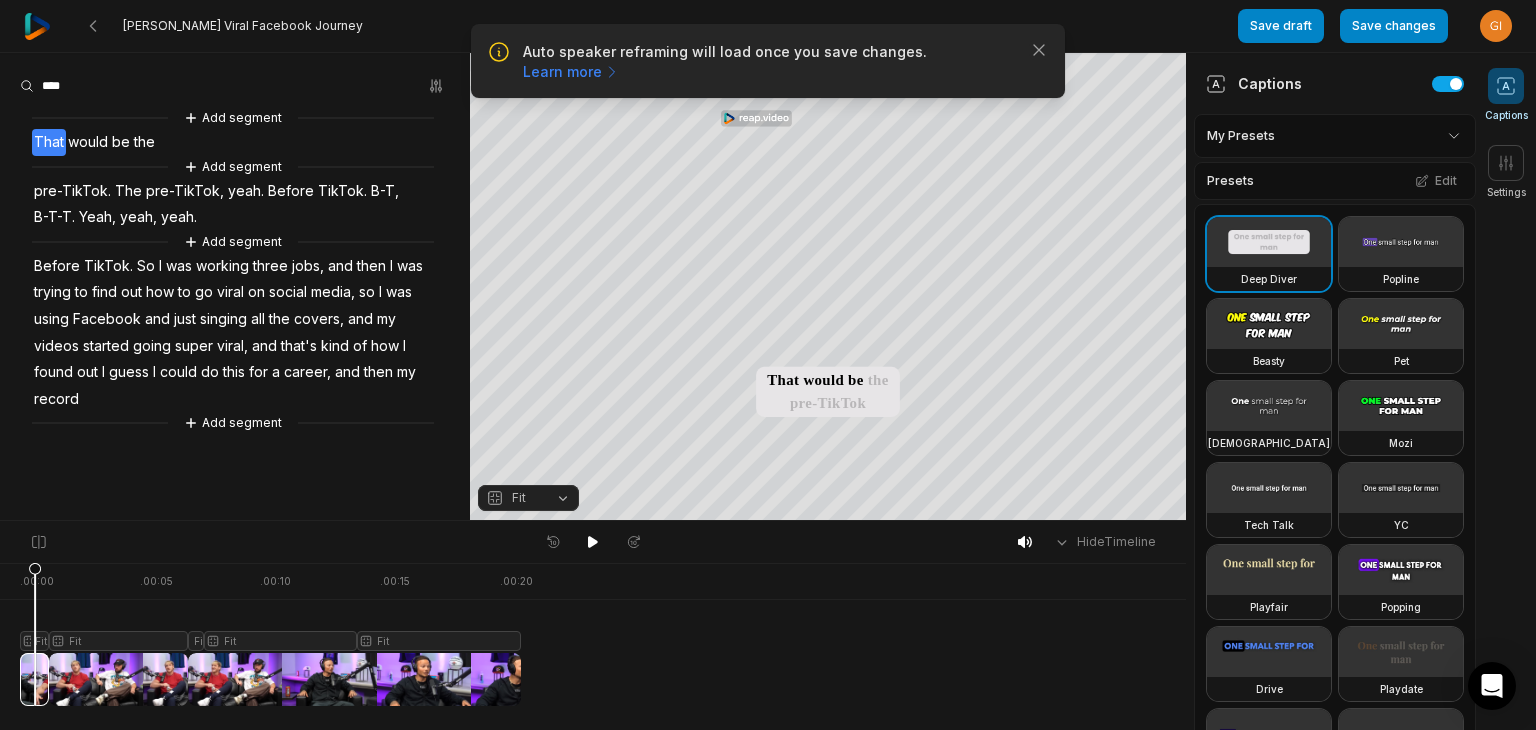 click at bounding box center (270, 634) 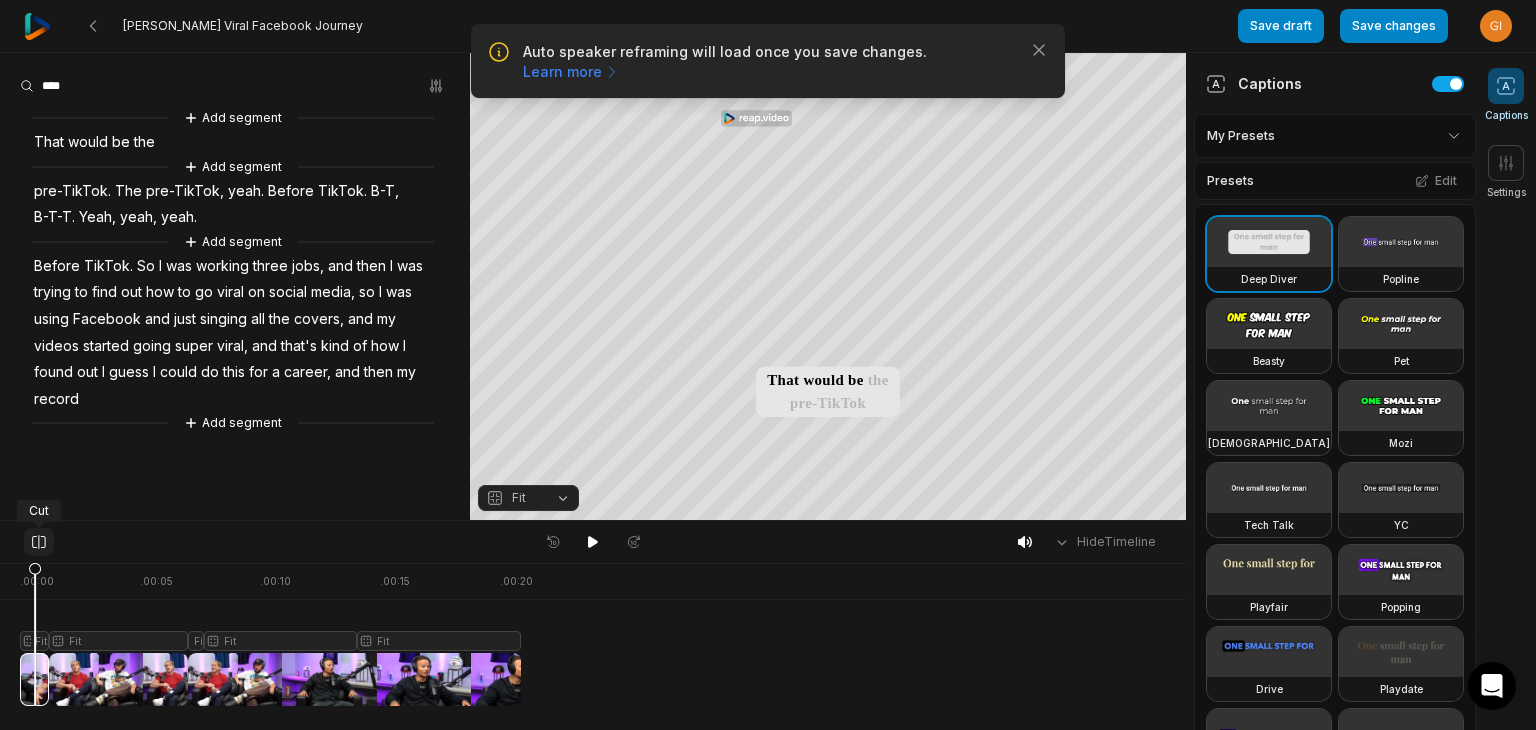 click 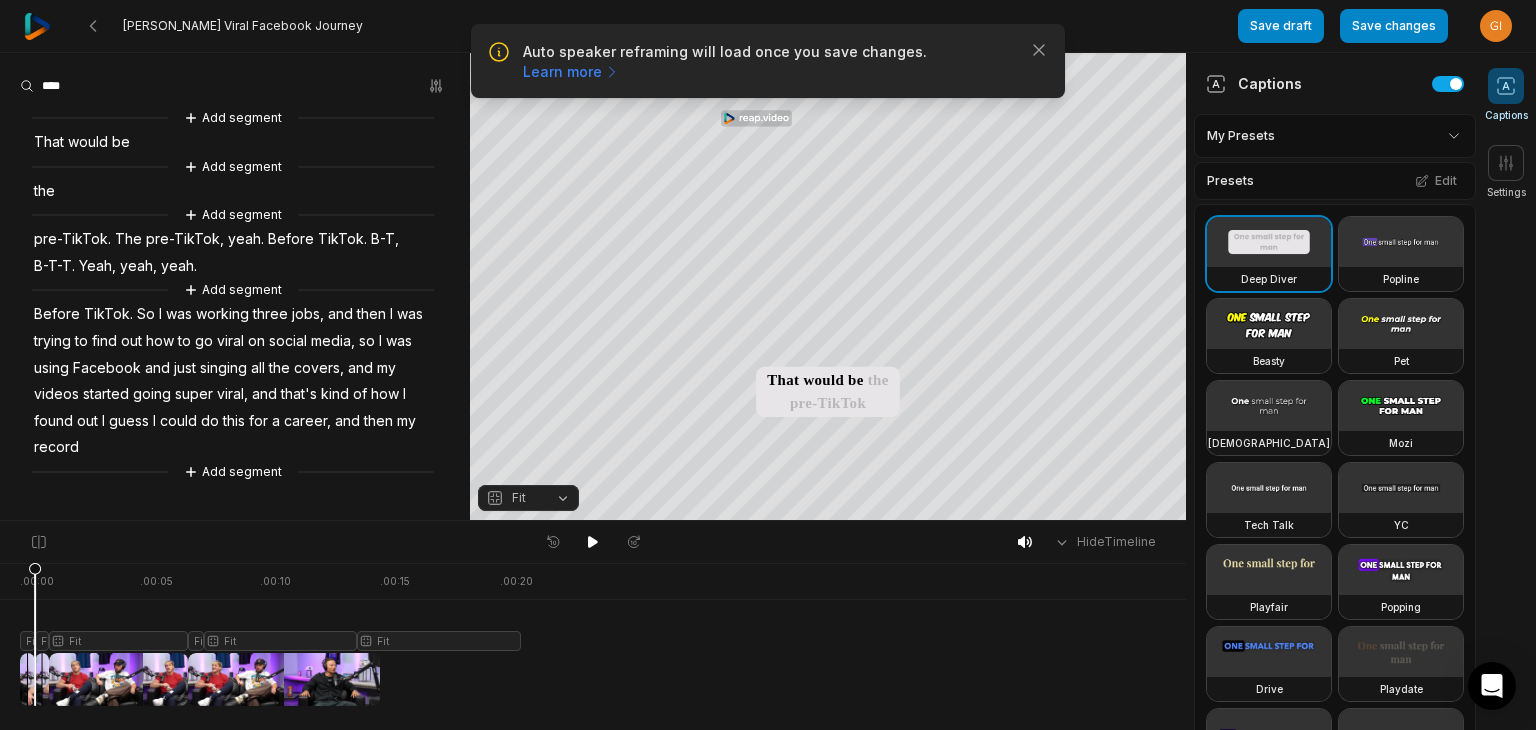 click at bounding box center (270, 634) 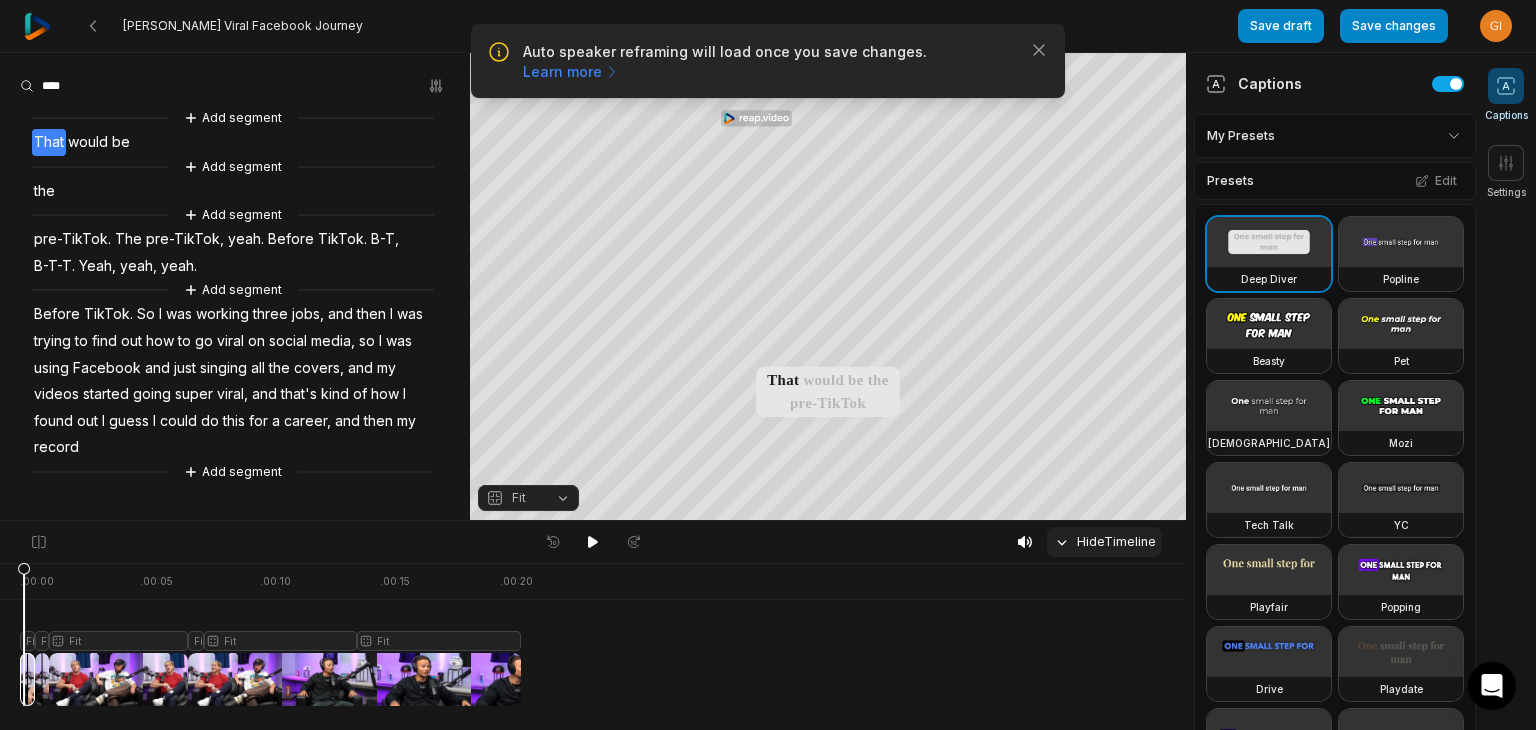 click on "Hide  Timeline" at bounding box center [1104, 542] 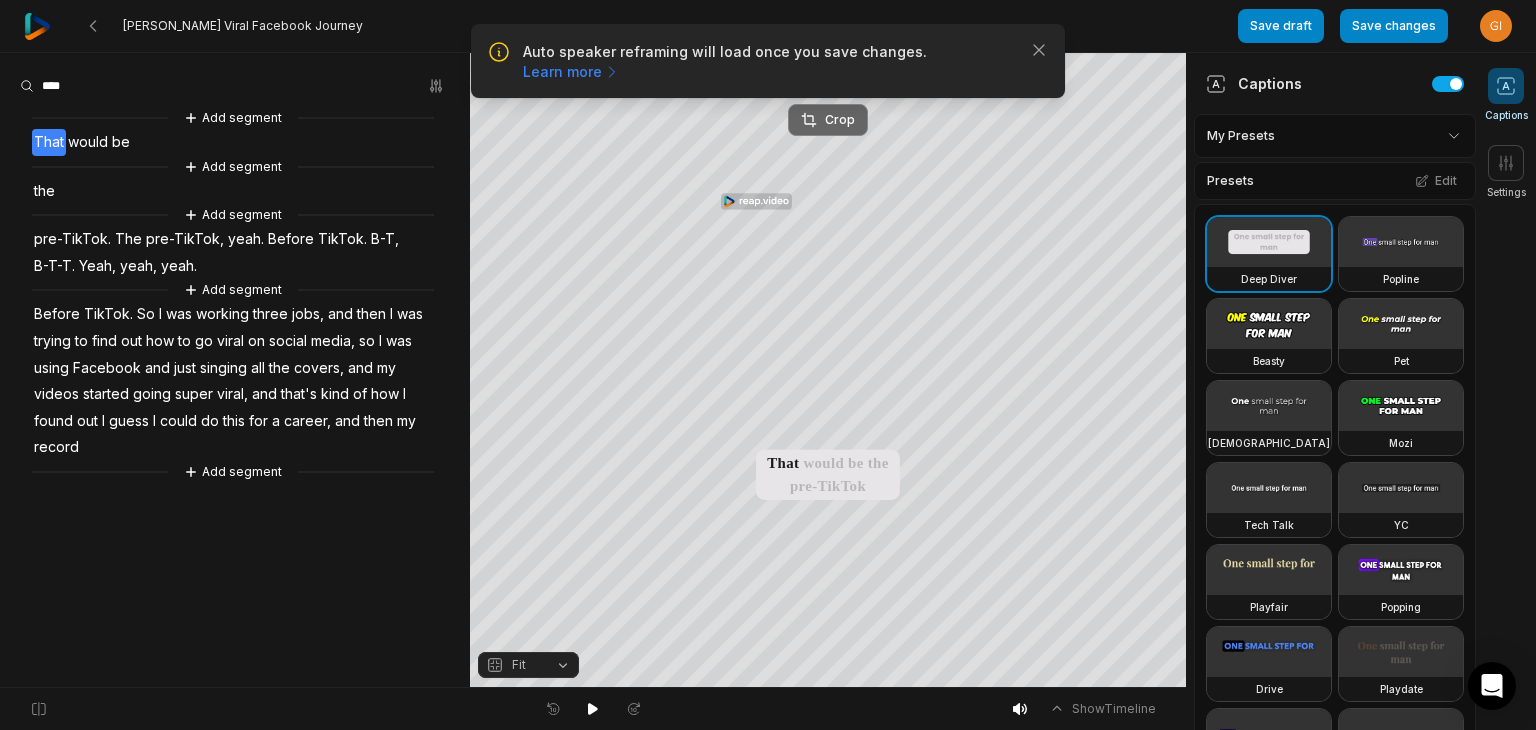 click on "Crop" at bounding box center [828, 120] 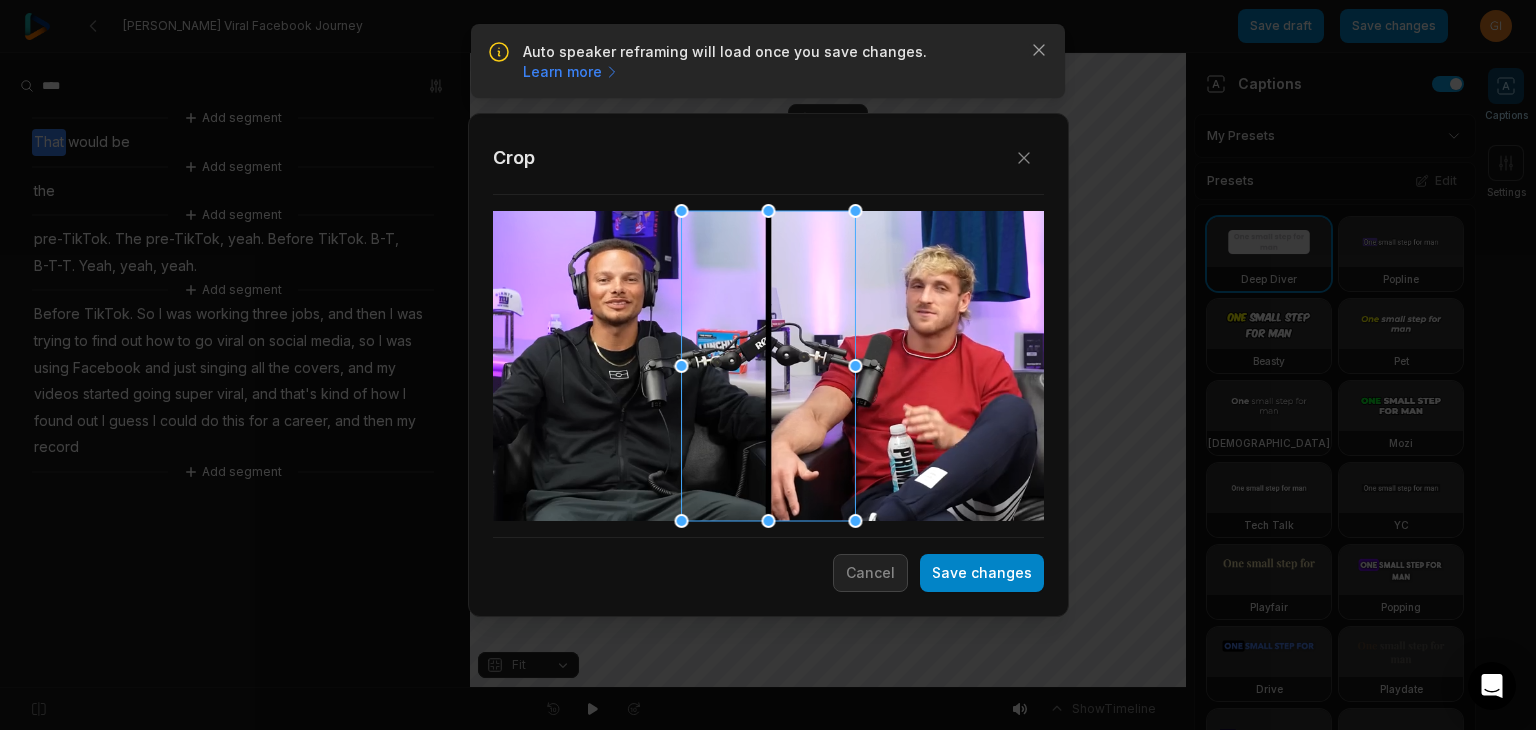 click at bounding box center [768, 366] 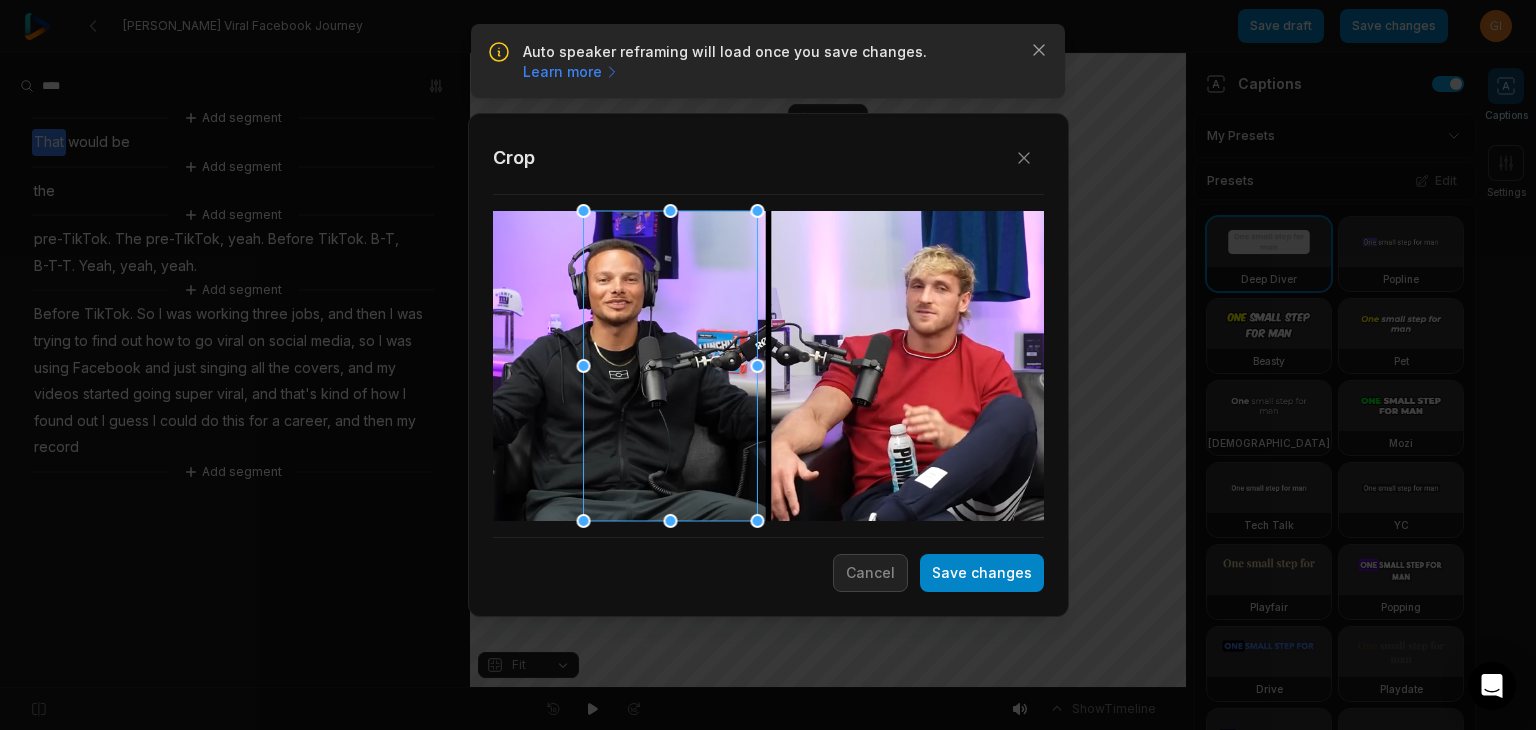 drag, startPoint x: 772, startPoint y: 433, endPoint x: 630, endPoint y: 429, distance: 142.05632 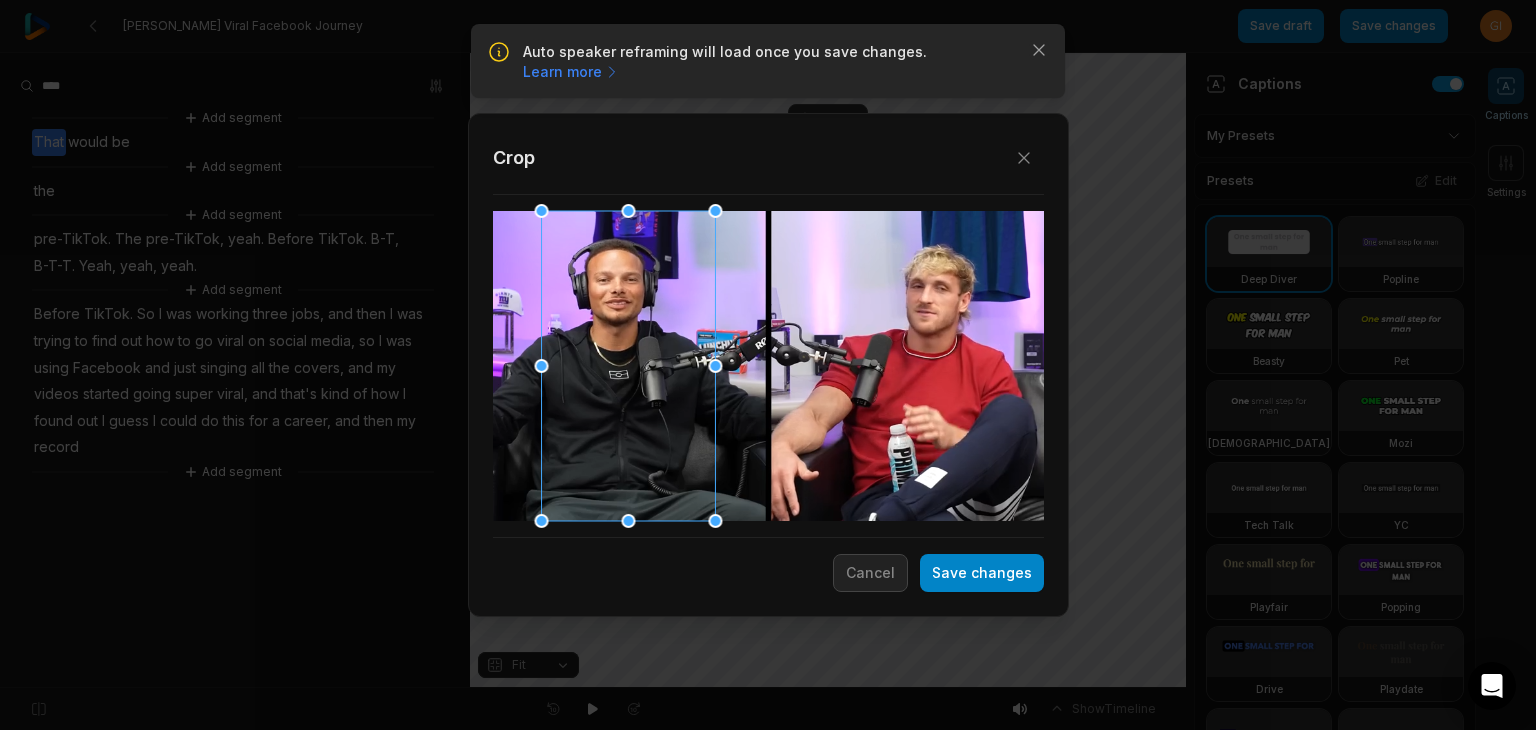 drag, startPoint x: 660, startPoint y: 404, endPoint x: 618, endPoint y: 417, distance: 43.965897 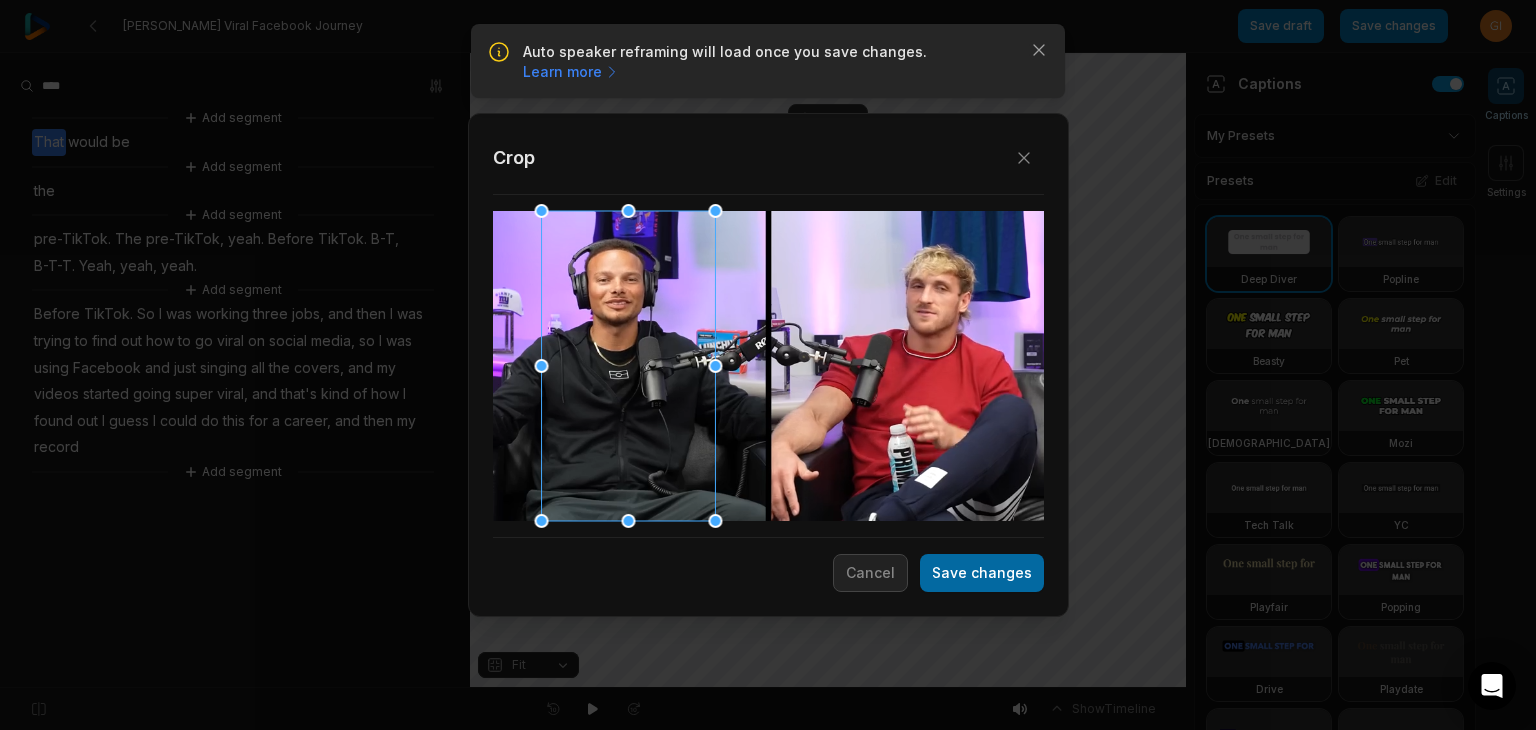 click on "Save changes" at bounding box center [982, 573] 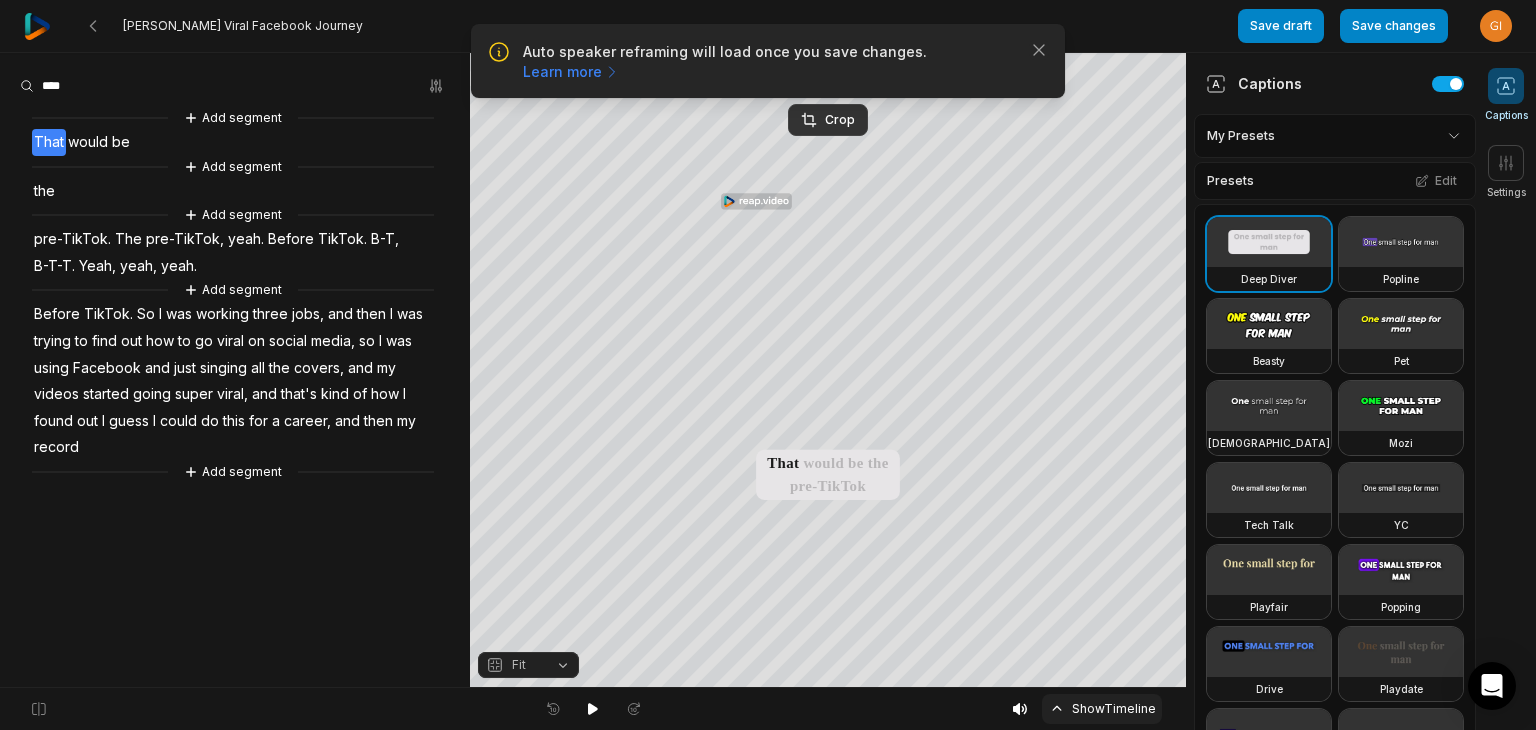 click on "Show  Timeline" at bounding box center [1102, 709] 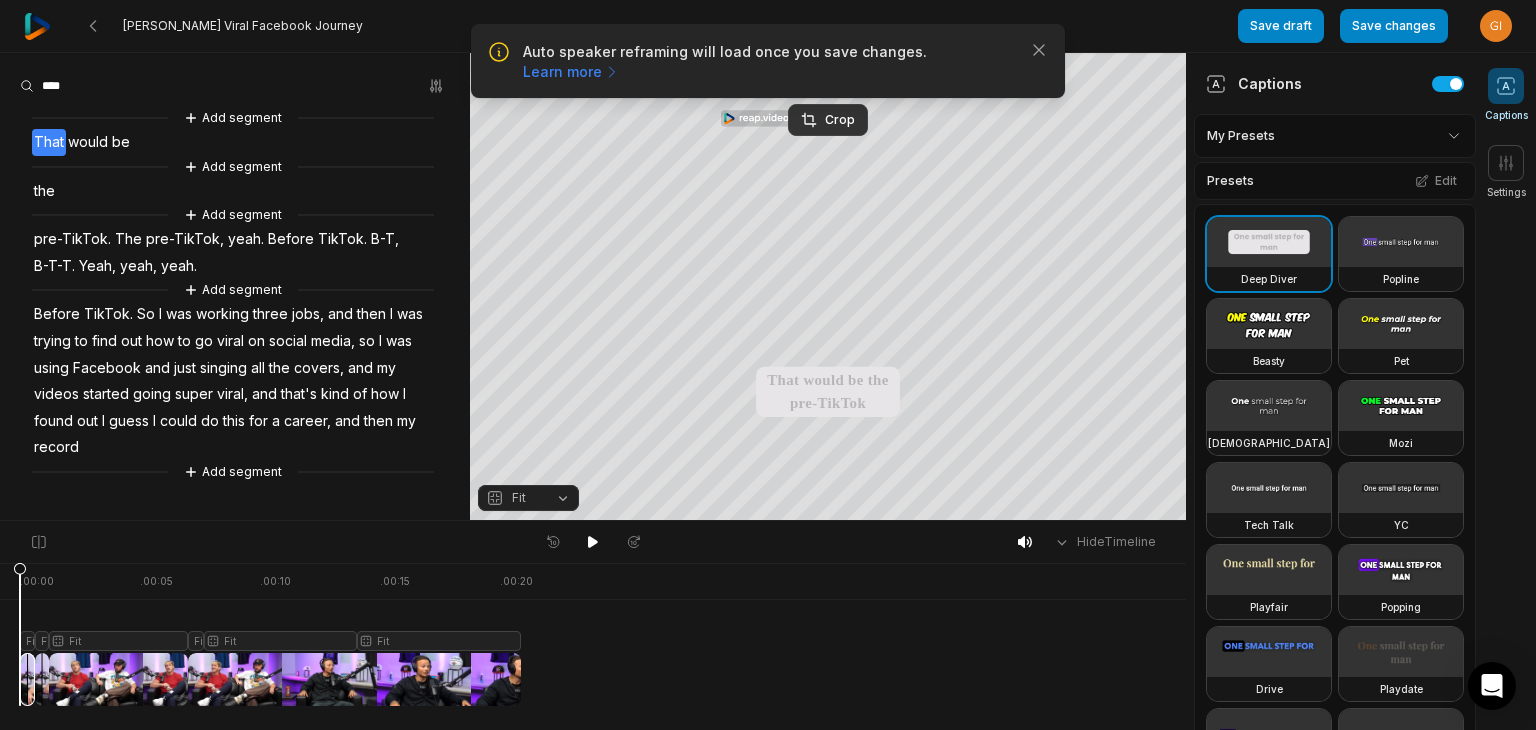 drag, startPoint x: 29, startPoint y: 572, endPoint x: 6, endPoint y: 567, distance: 23.537205 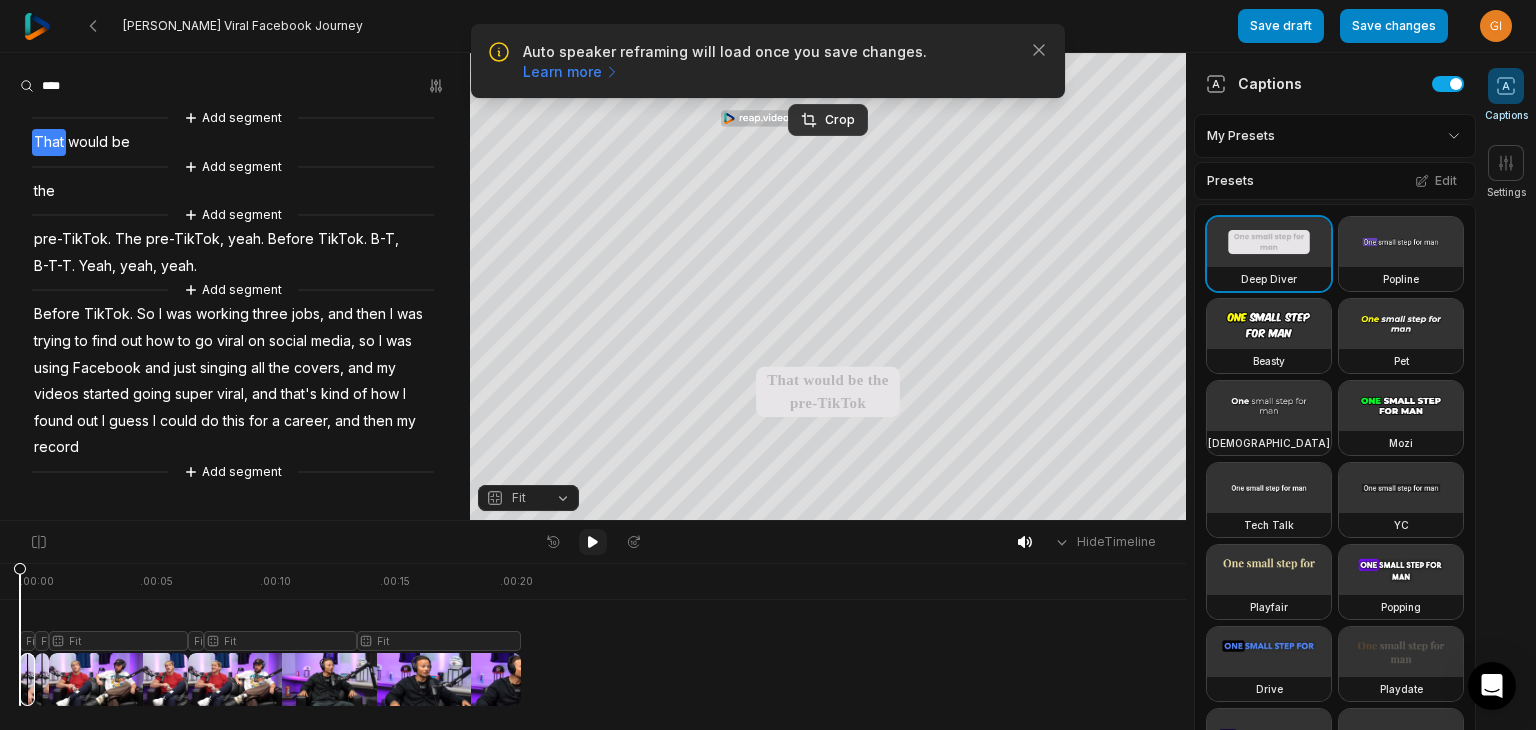 click 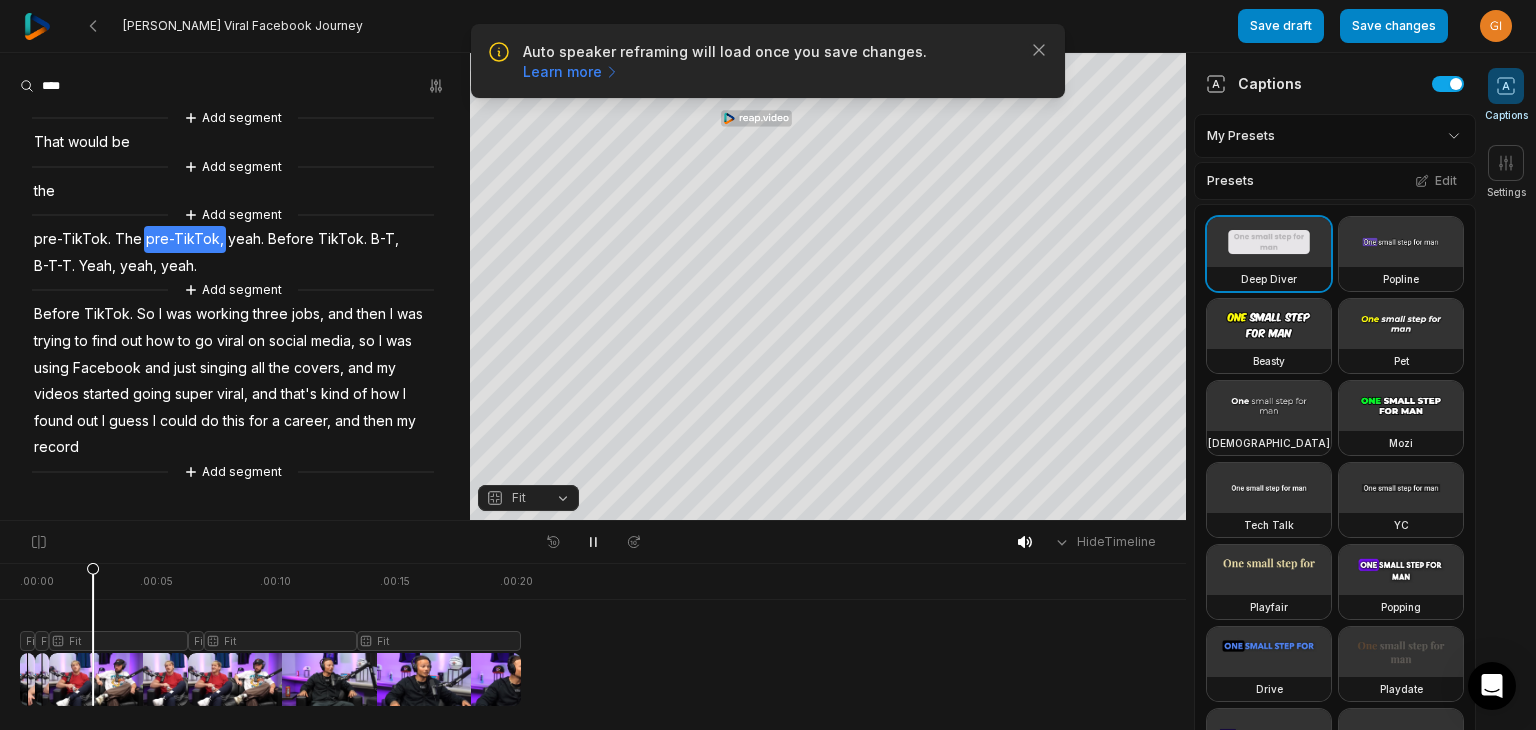 click at bounding box center [270, 634] 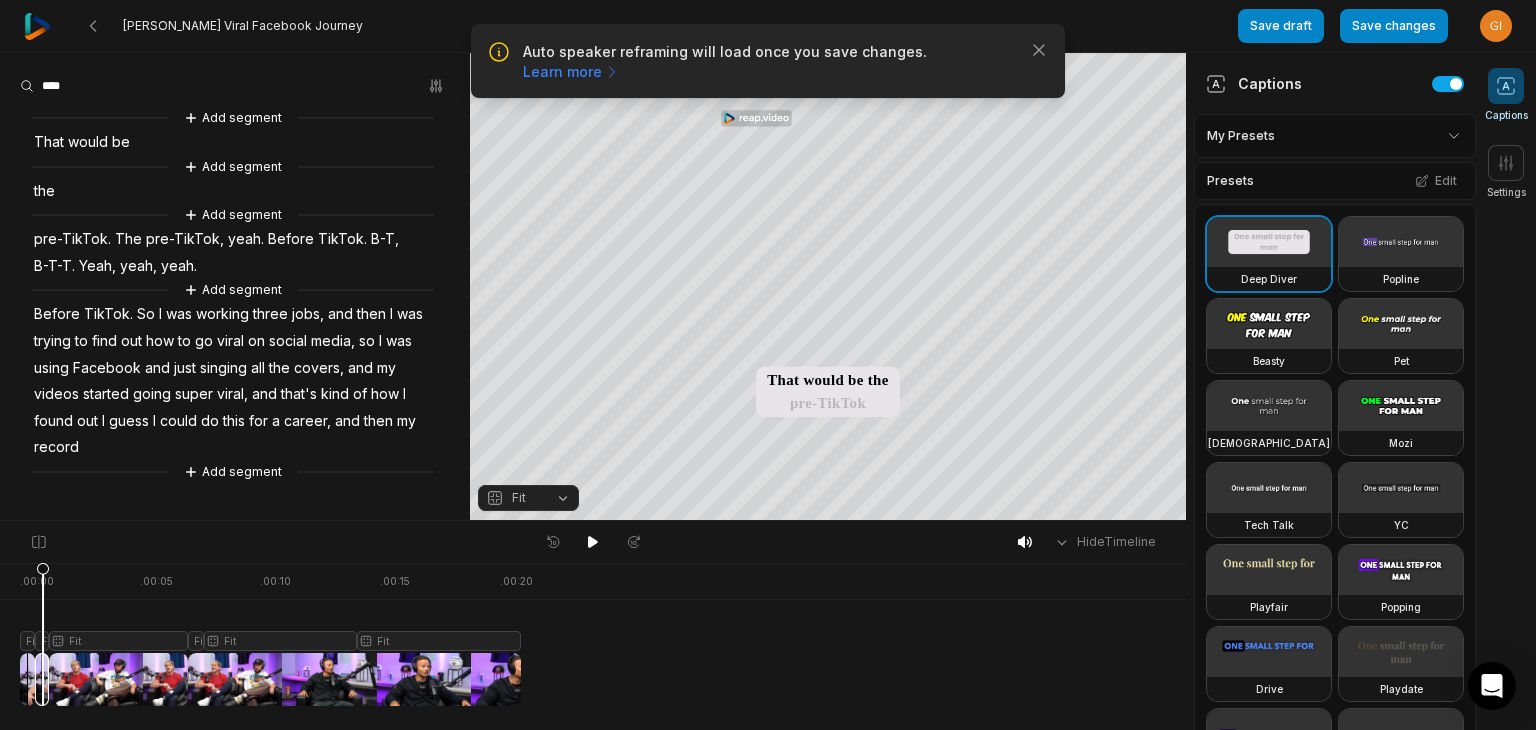 drag, startPoint x: 96, startPoint y: 562, endPoint x: 42, endPoint y: 582, distance: 57.58472 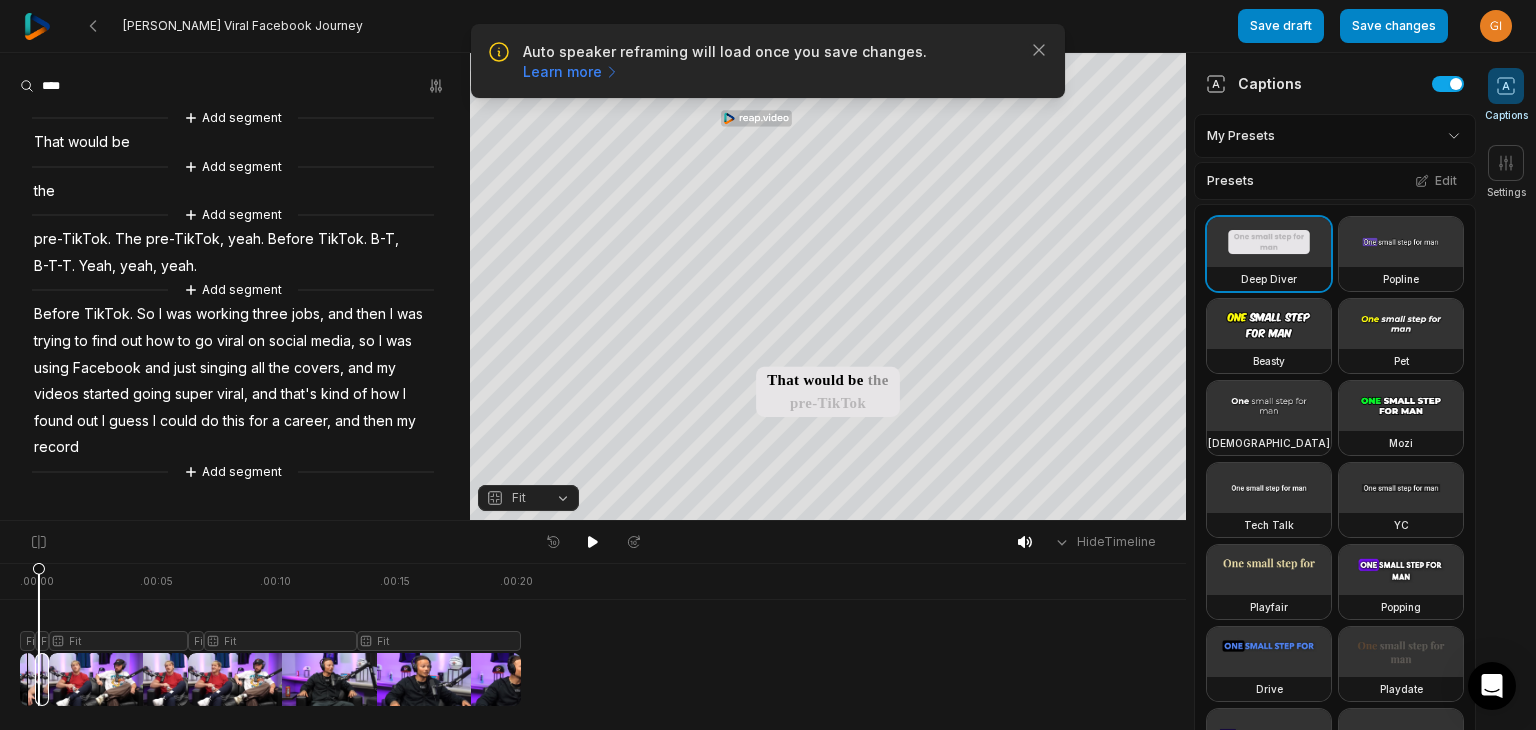 click 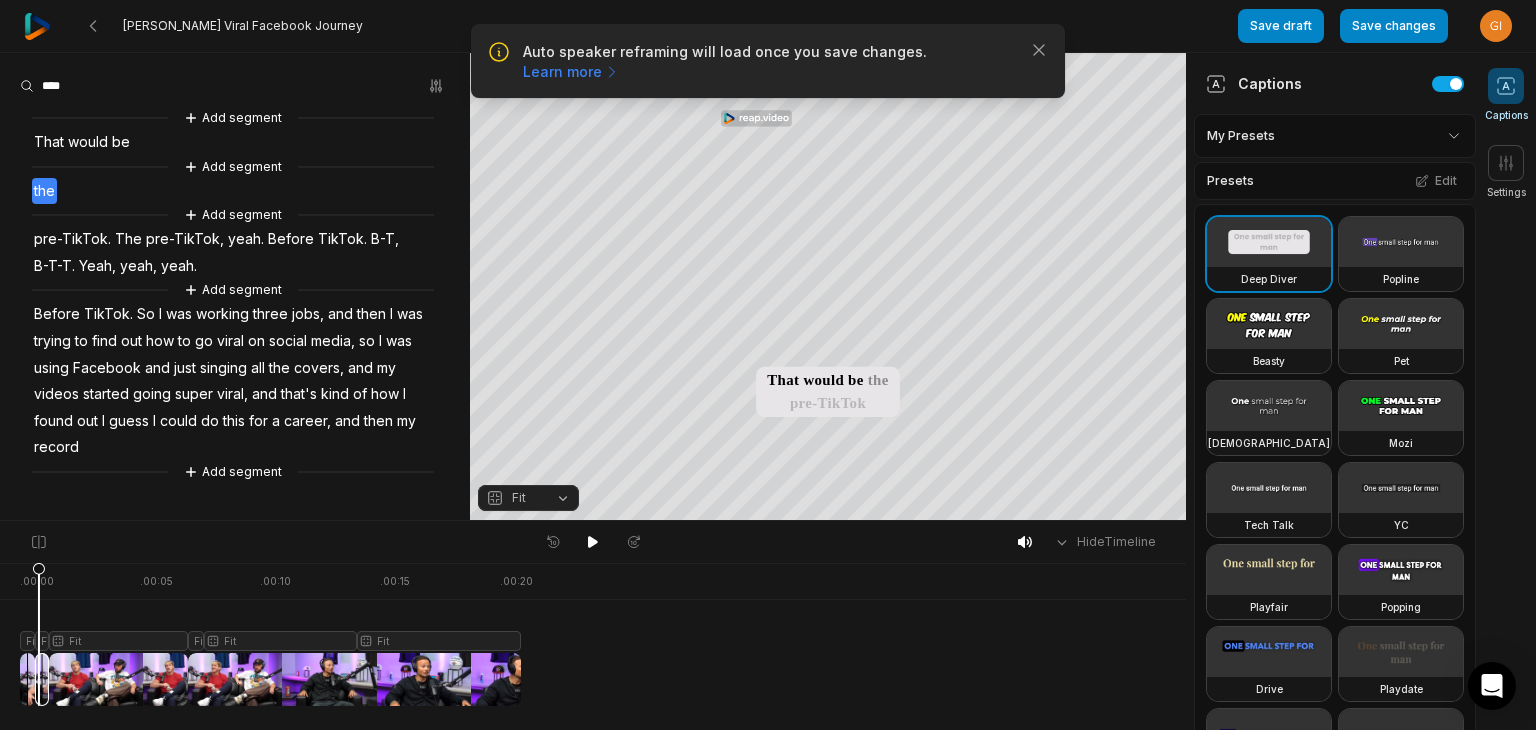 click on "Fit" at bounding box center [528, 498] 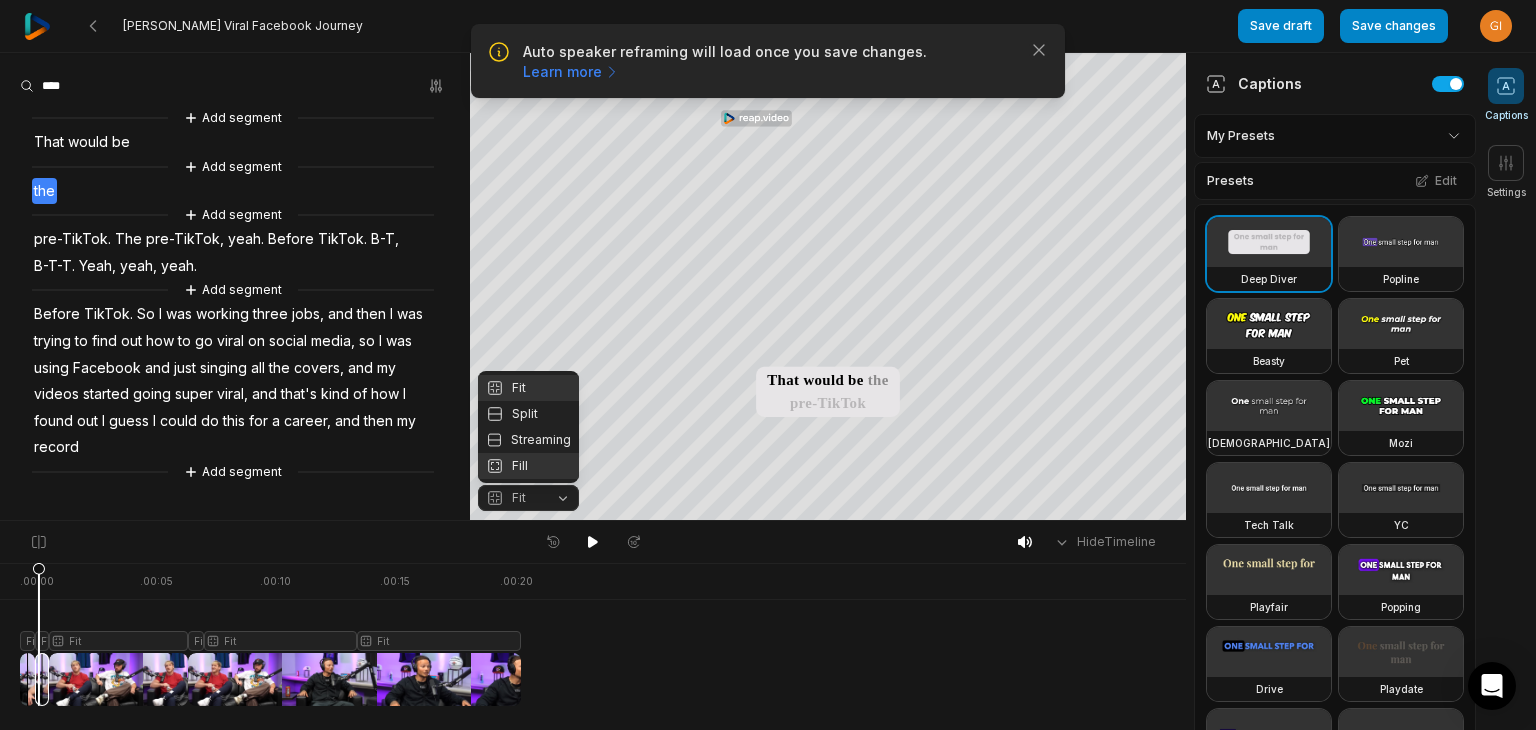 click on "Fill" at bounding box center (528, 466) 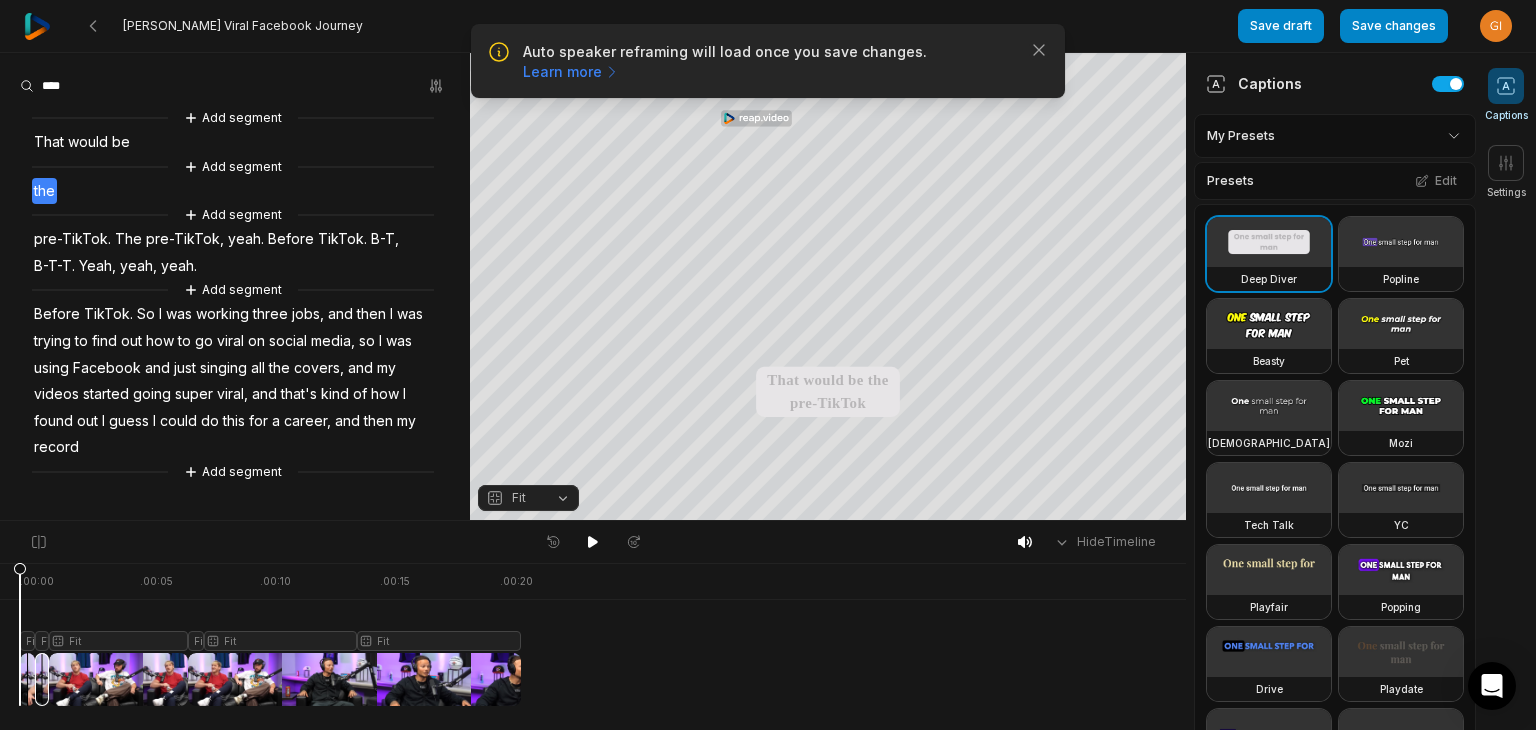 drag, startPoint x: 40, startPoint y: 568, endPoint x: 0, endPoint y: 572, distance: 40.1995 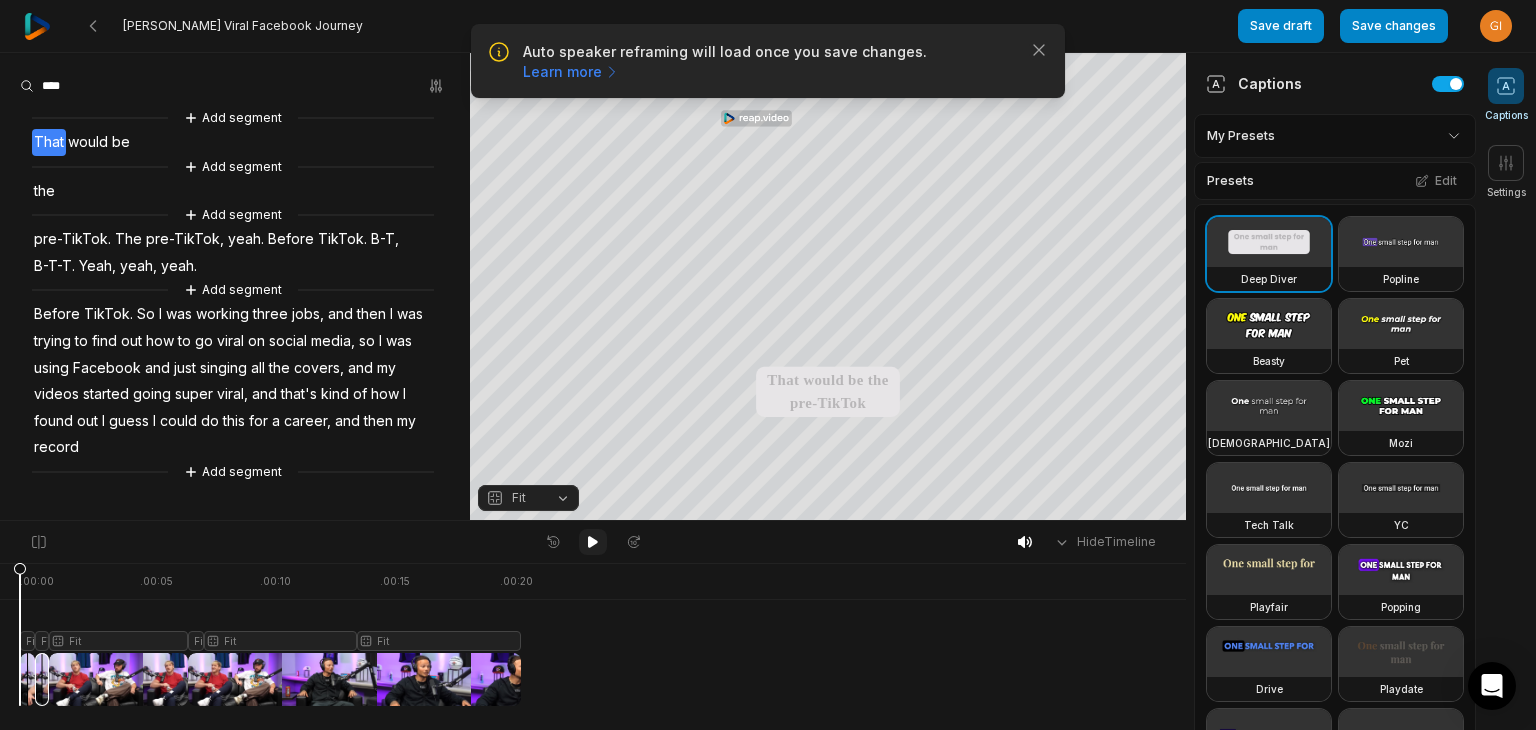 click 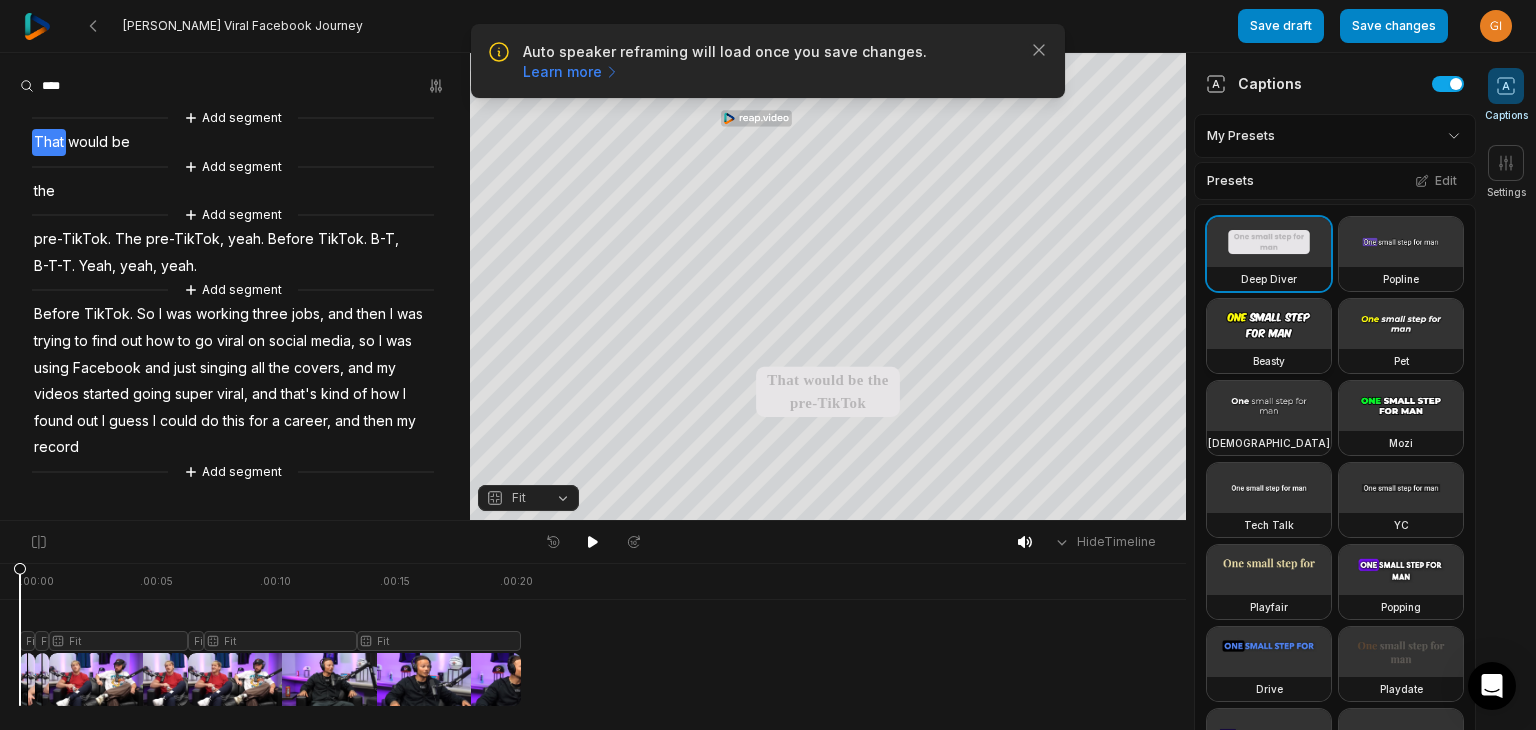 click on "Beasty" at bounding box center (1269, 361) 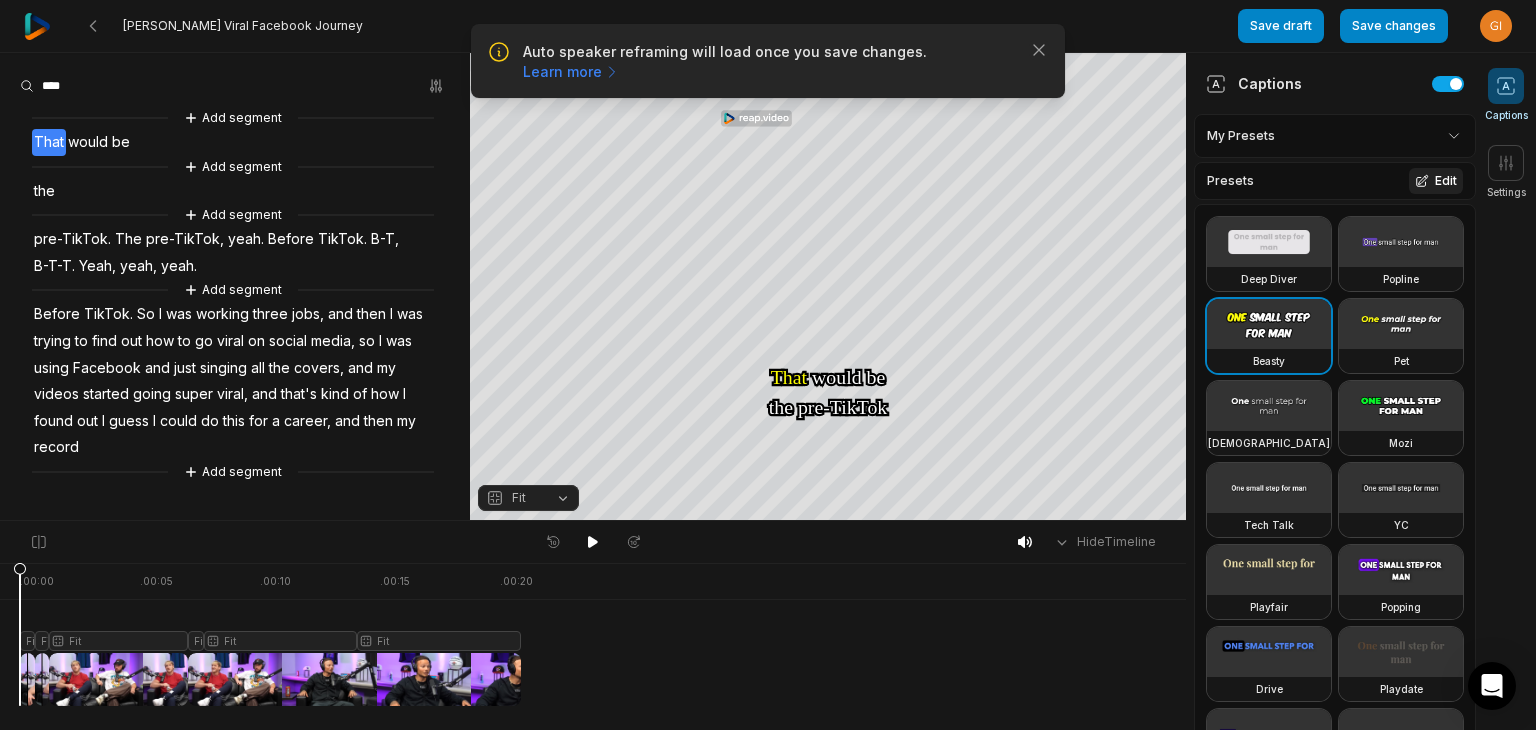 click on "Edit" at bounding box center [1436, 181] 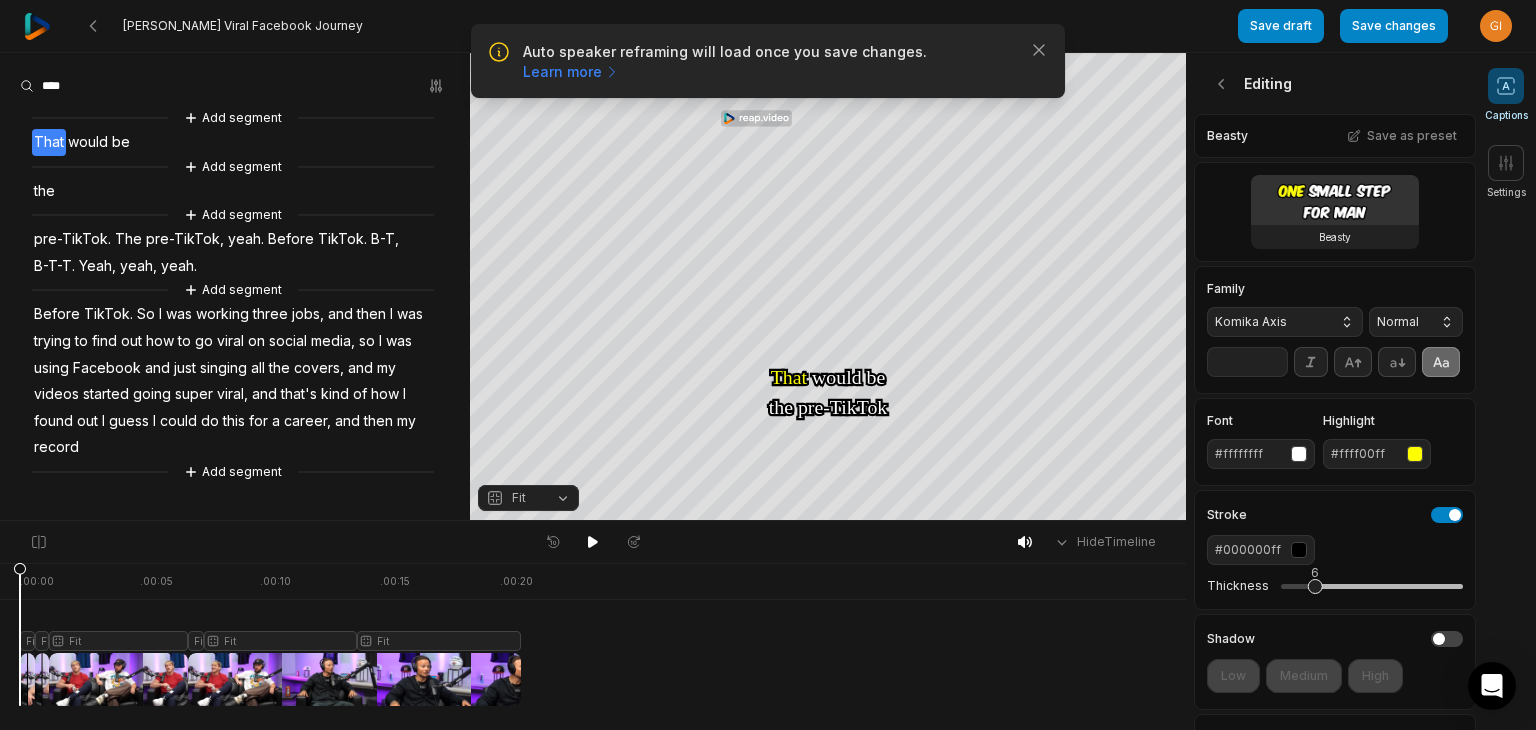 click on "Komika Axis" at bounding box center [1285, 322] 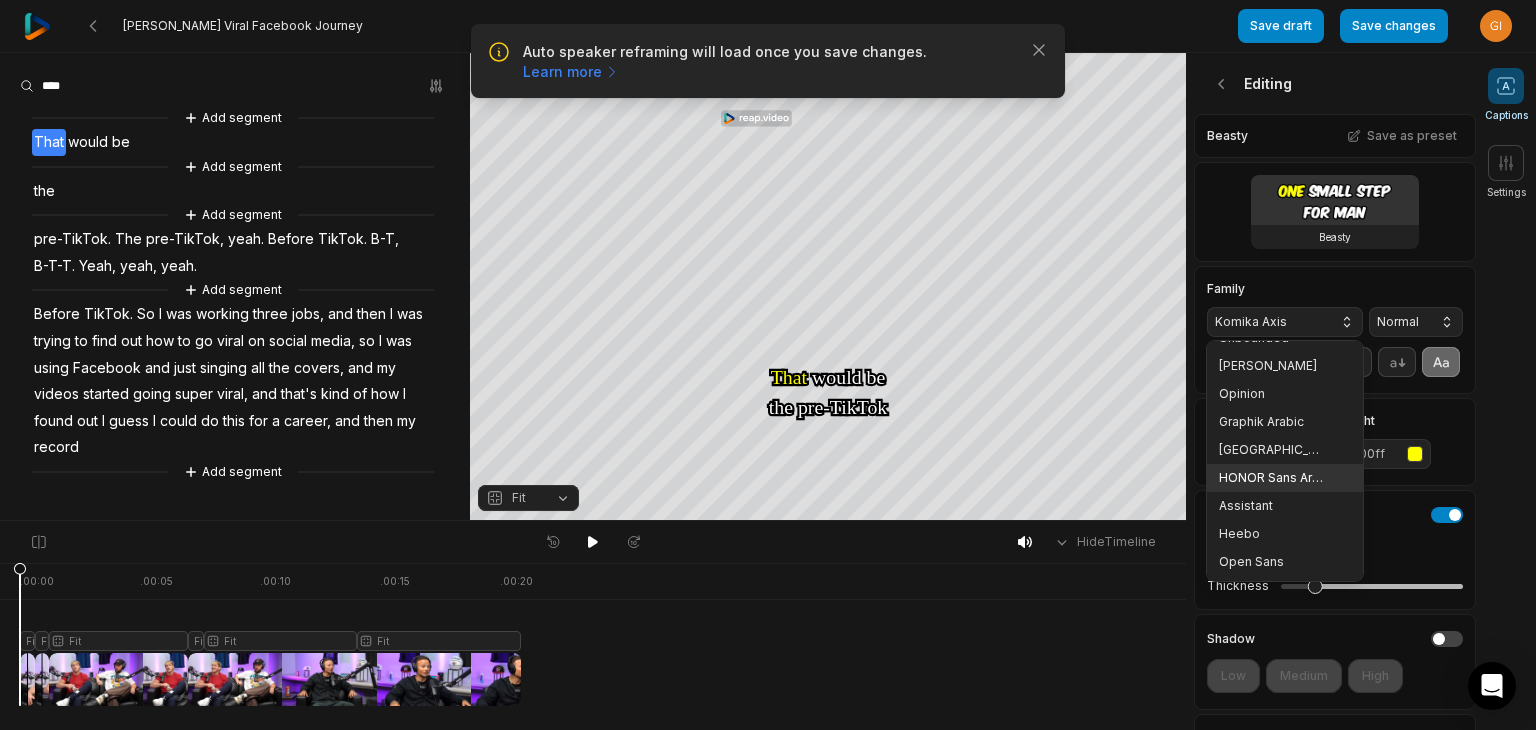 scroll, scrollTop: 804, scrollLeft: 0, axis: vertical 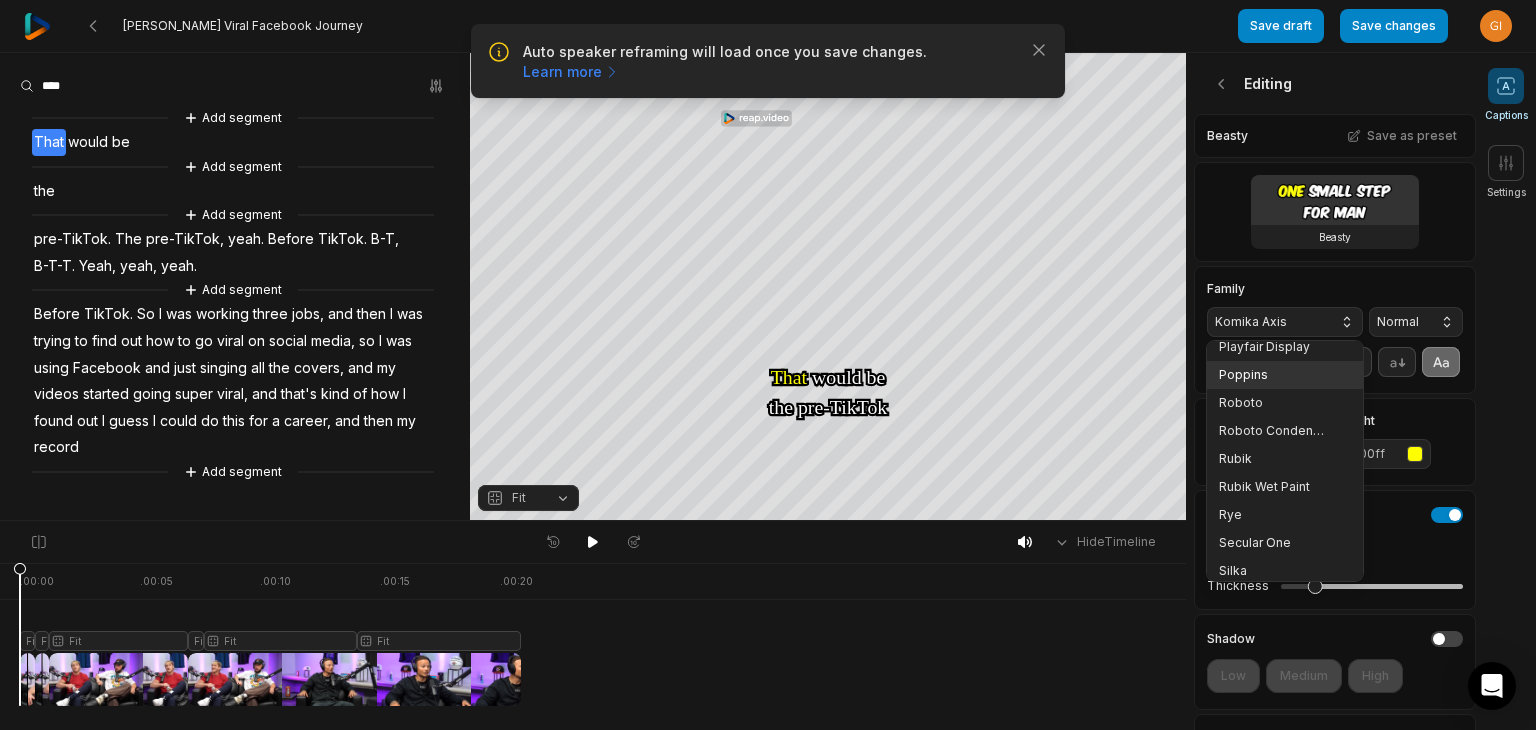 click on "Poppins" at bounding box center [1285, 375] 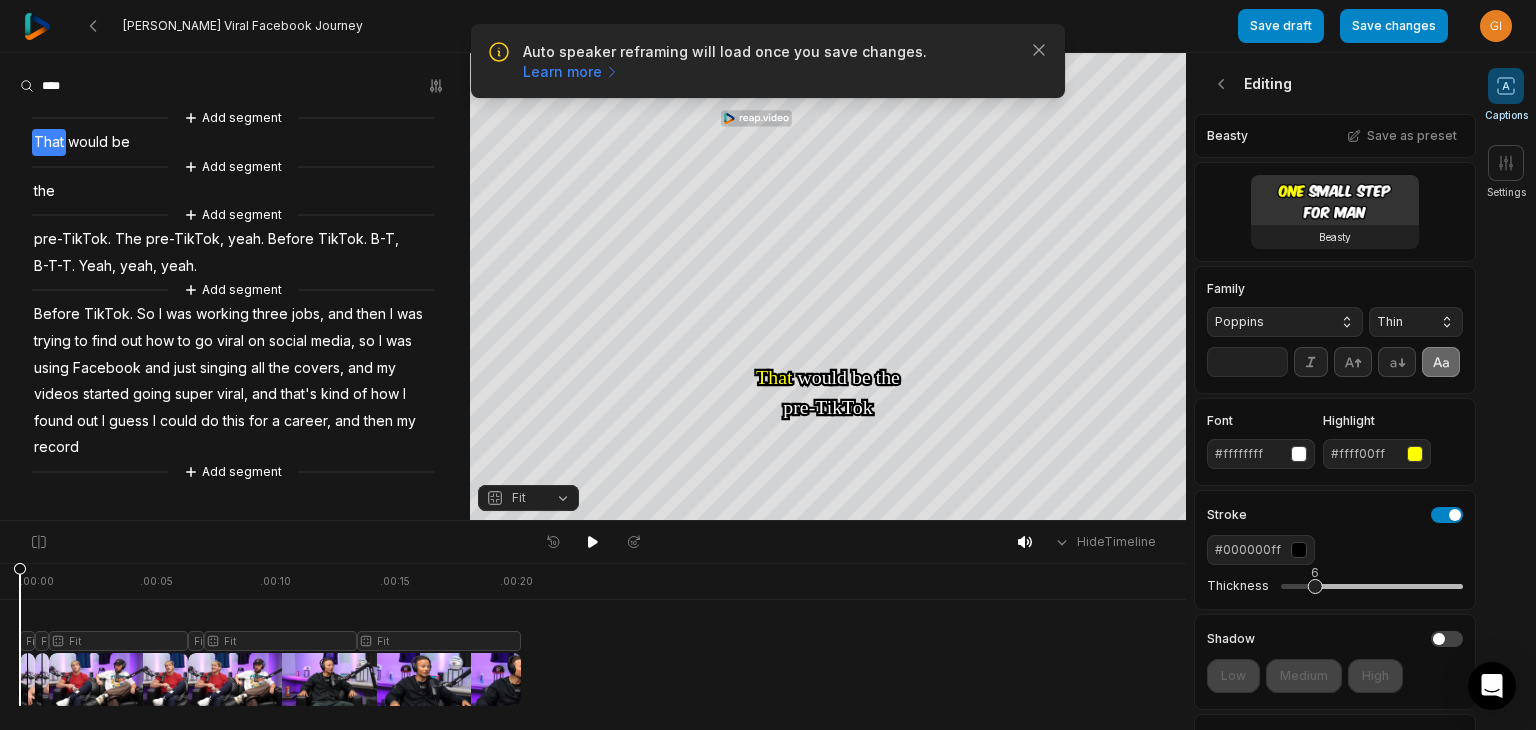 click on "Thin" at bounding box center [1416, 322] 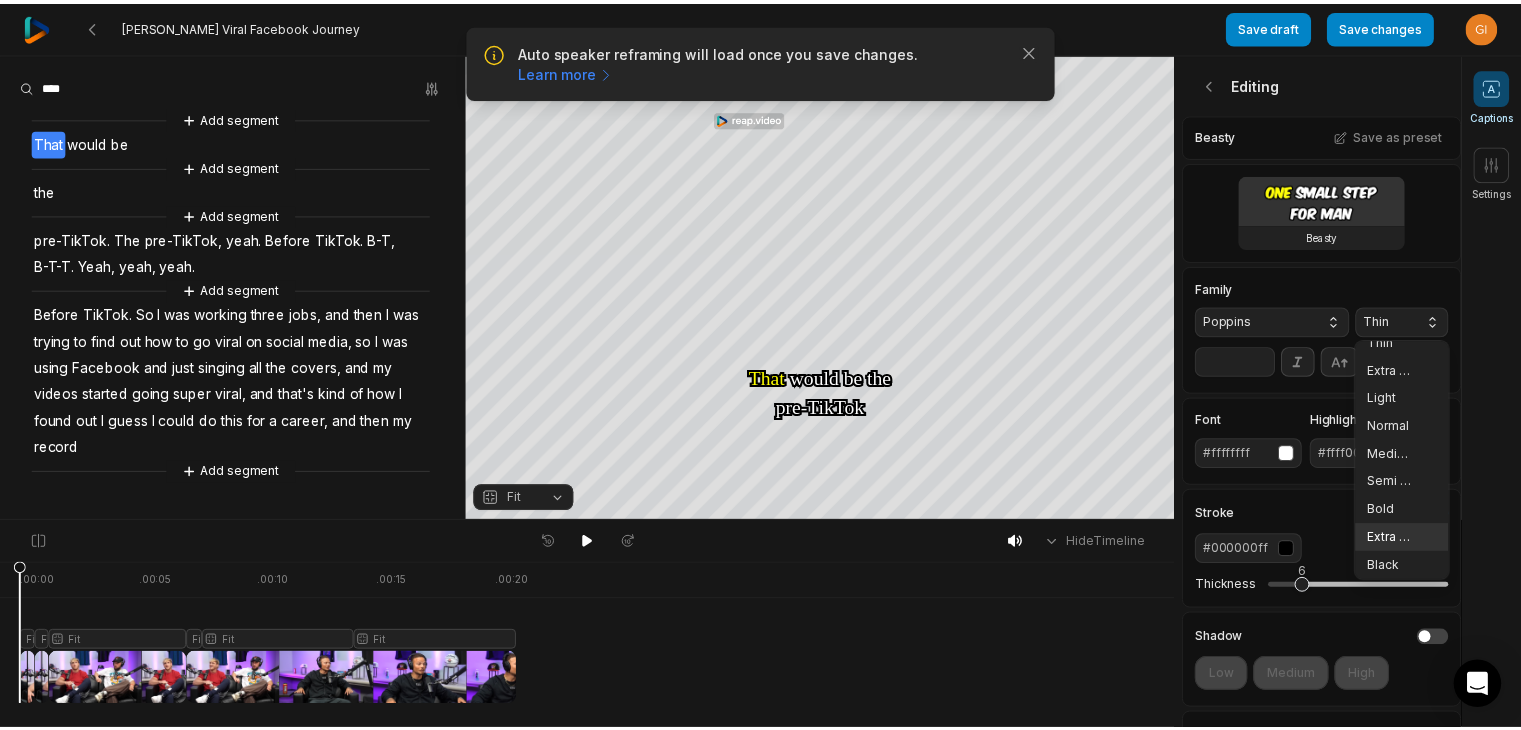 scroll, scrollTop: 20, scrollLeft: 0, axis: vertical 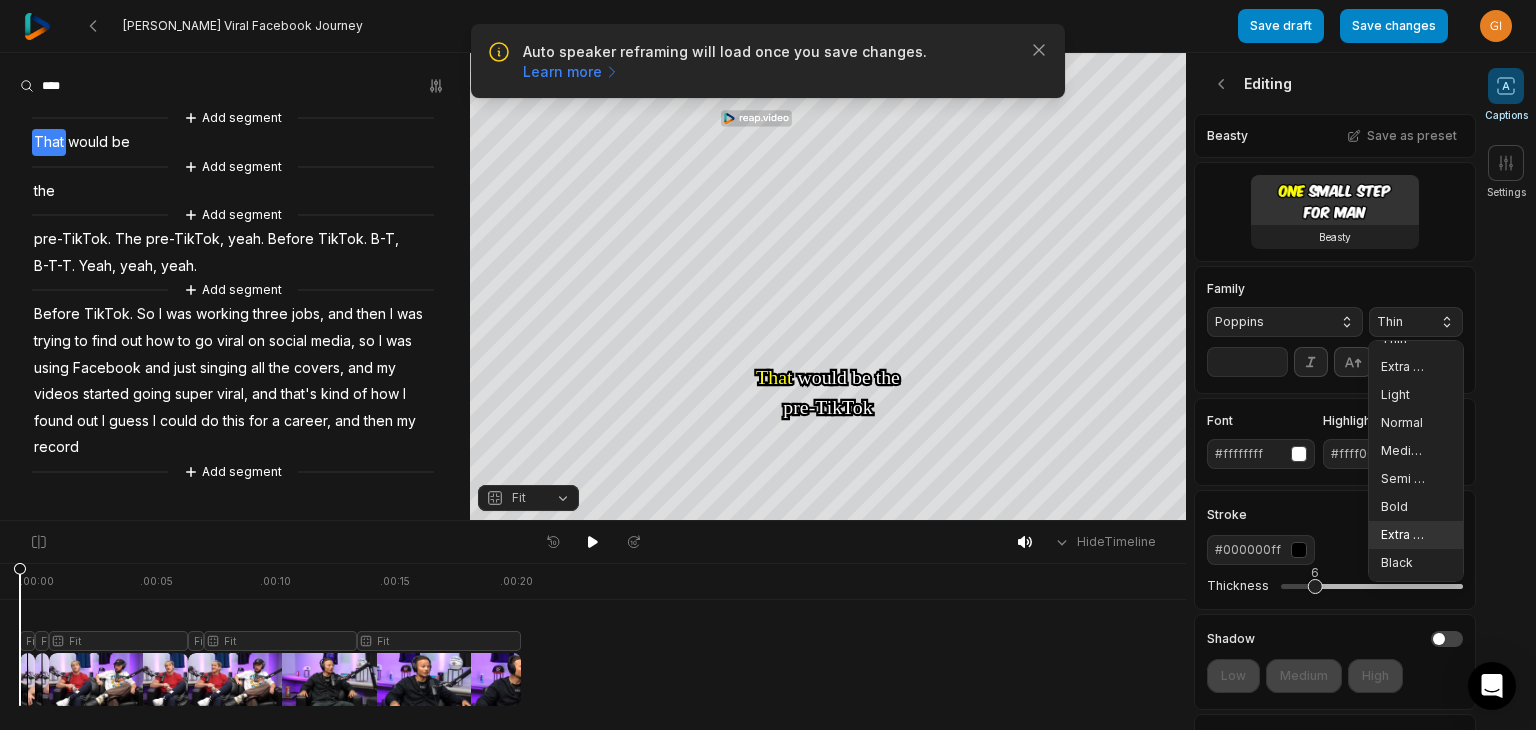 click on "Extra Bold" at bounding box center (1416, 535) 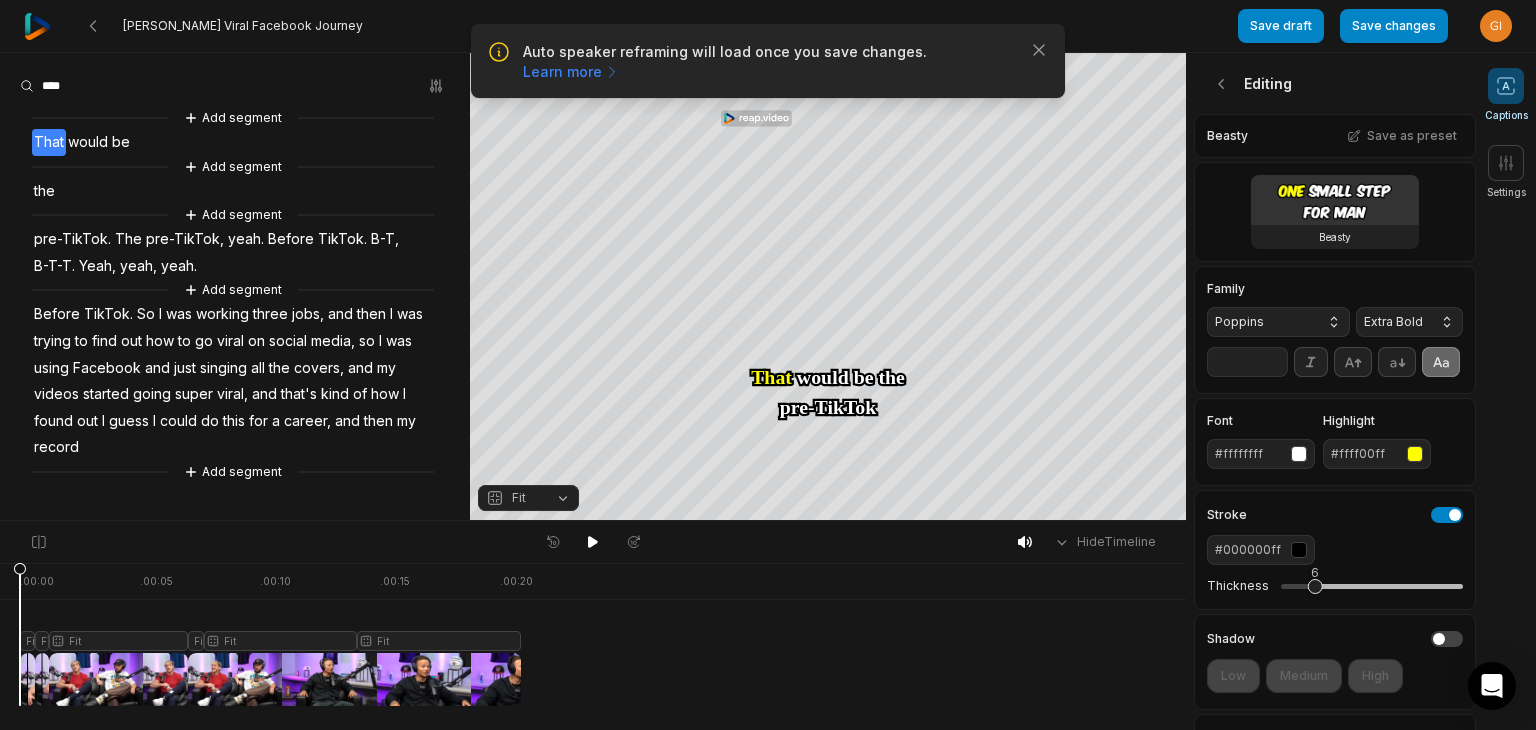 click on "**" at bounding box center (1247, 362) 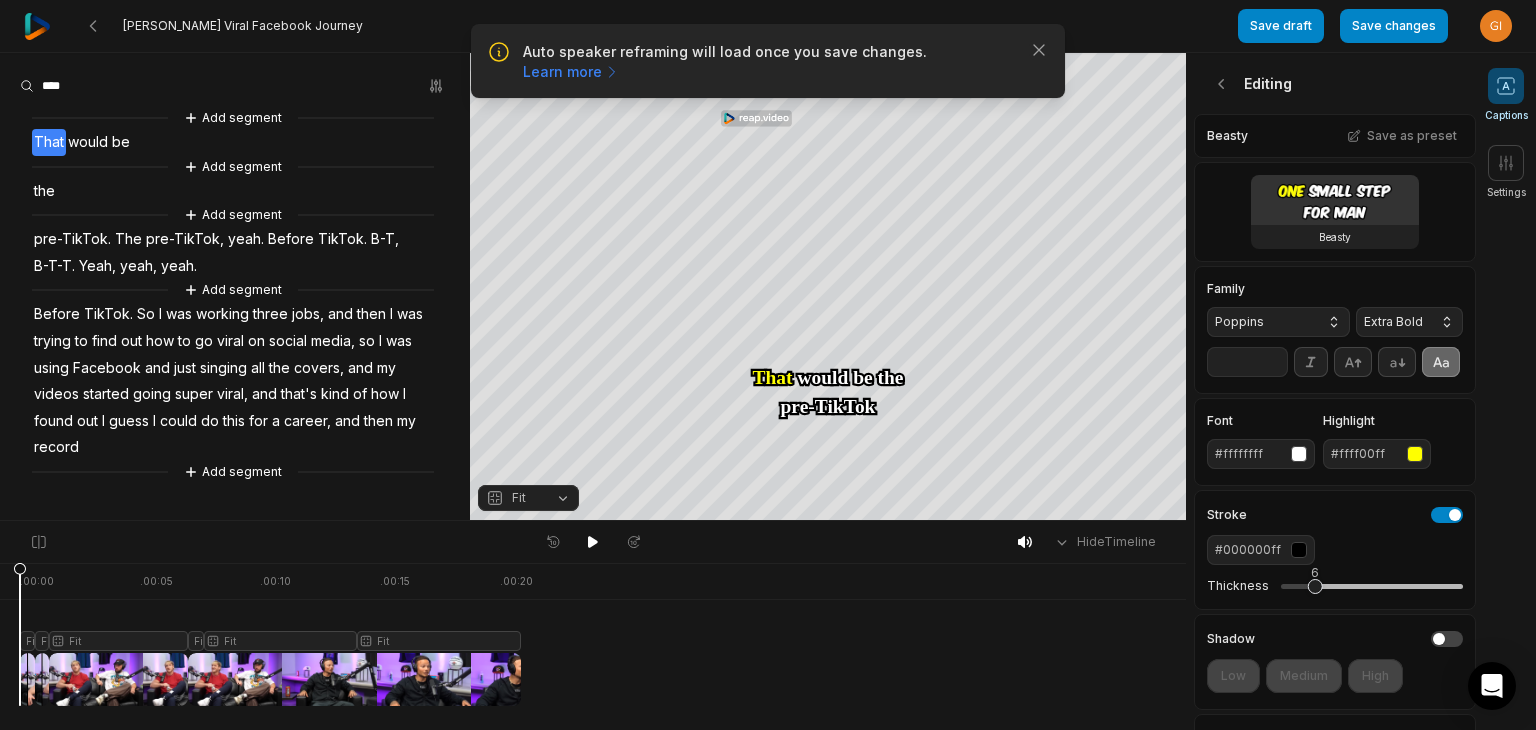 click on "**" at bounding box center [1247, 362] 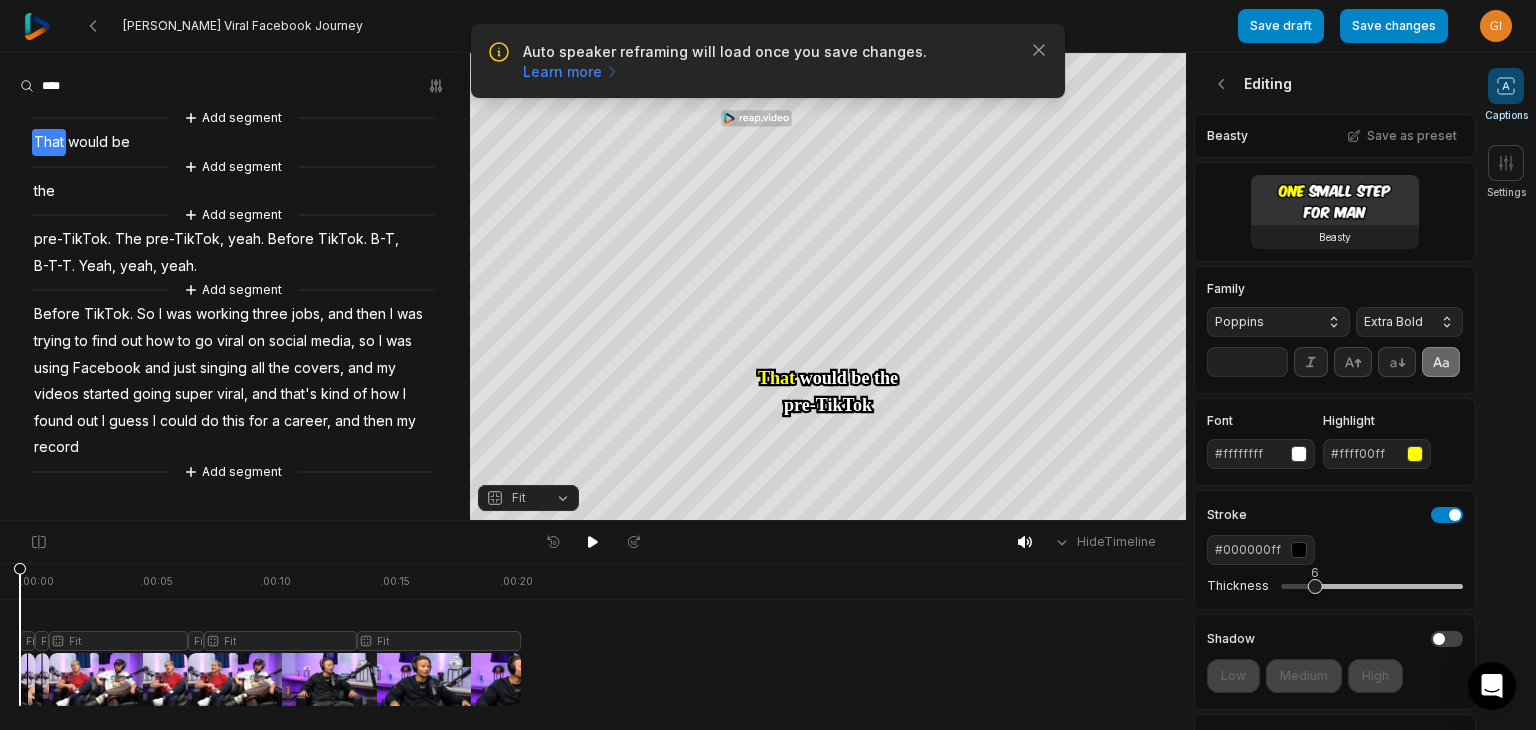 click on "**" at bounding box center [1247, 362] 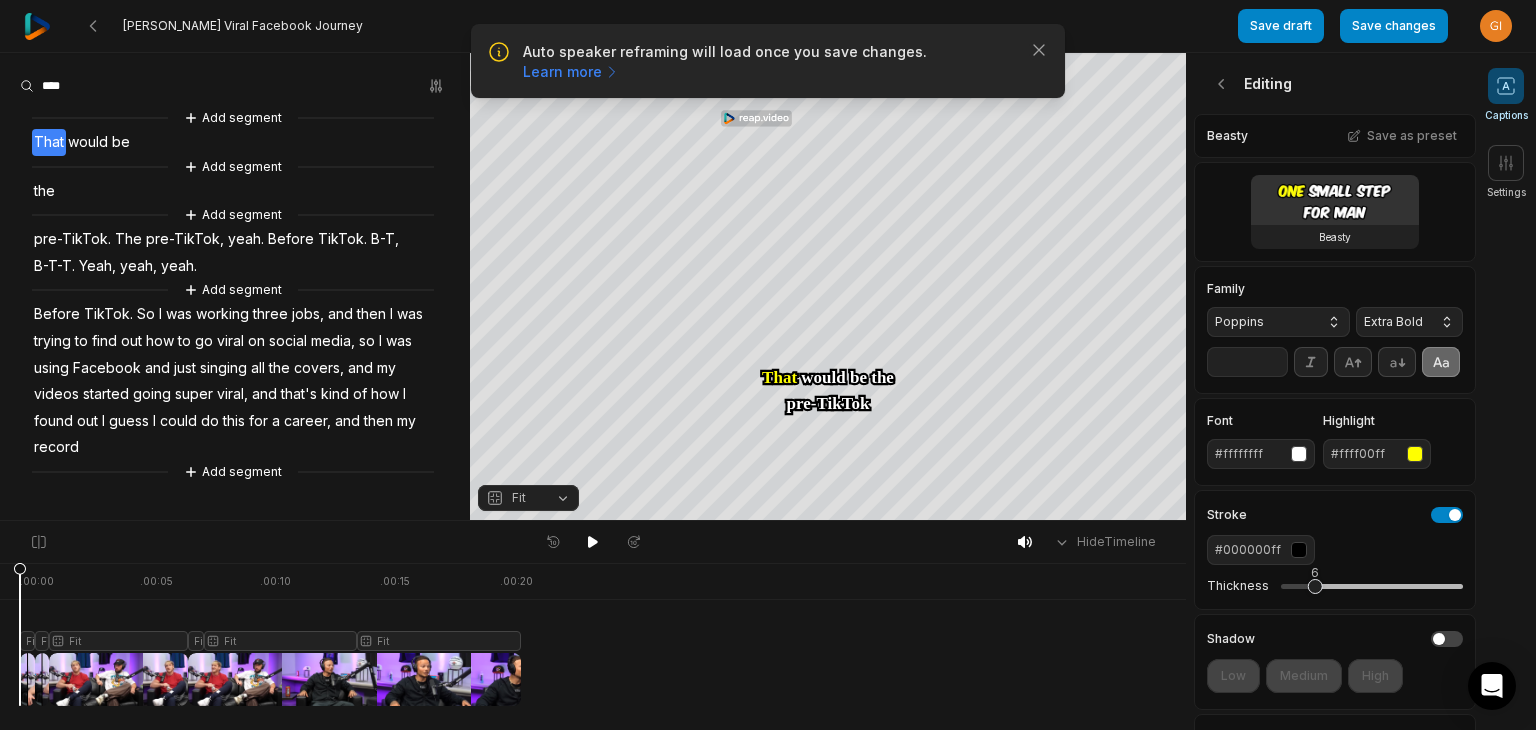 click on "**" at bounding box center [1247, 362] 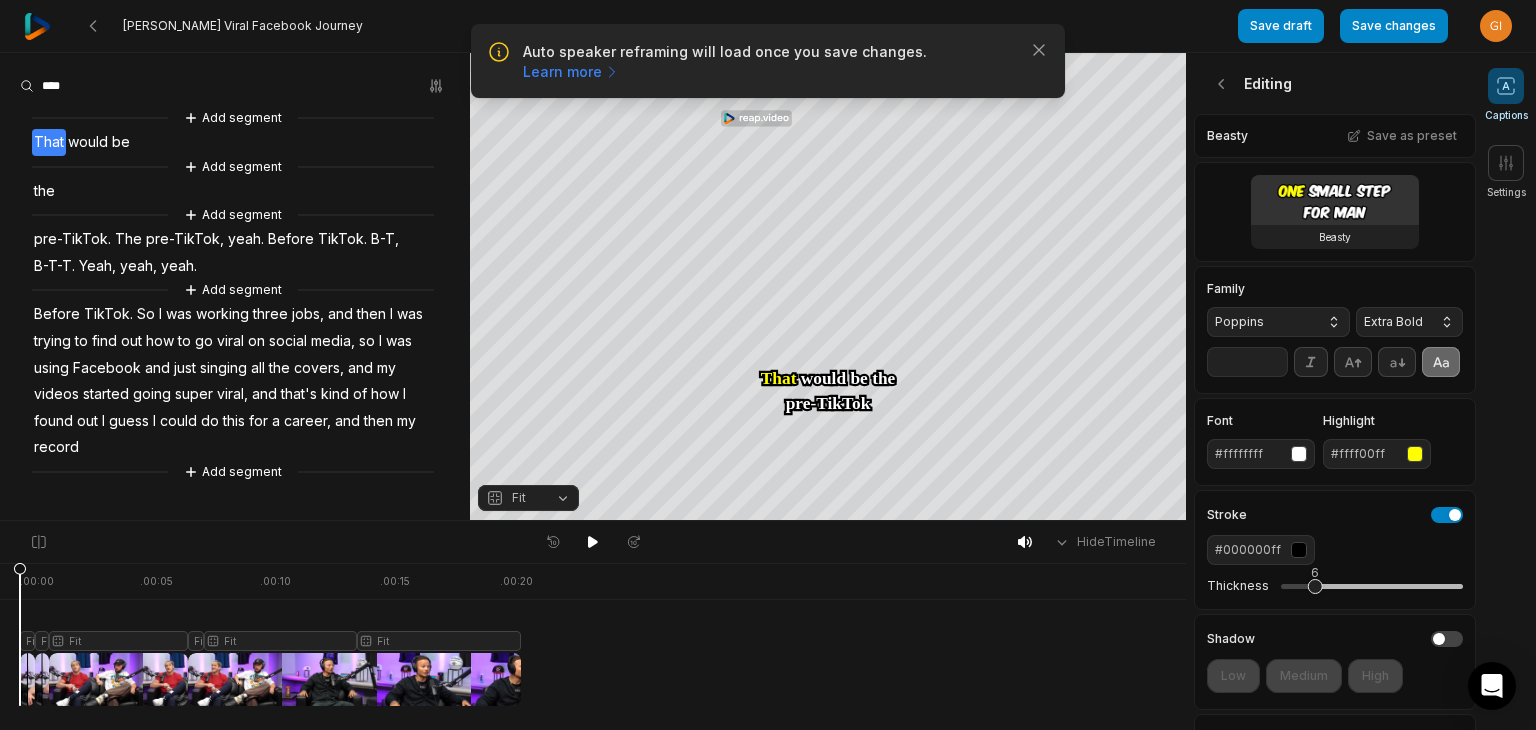 type on "**" 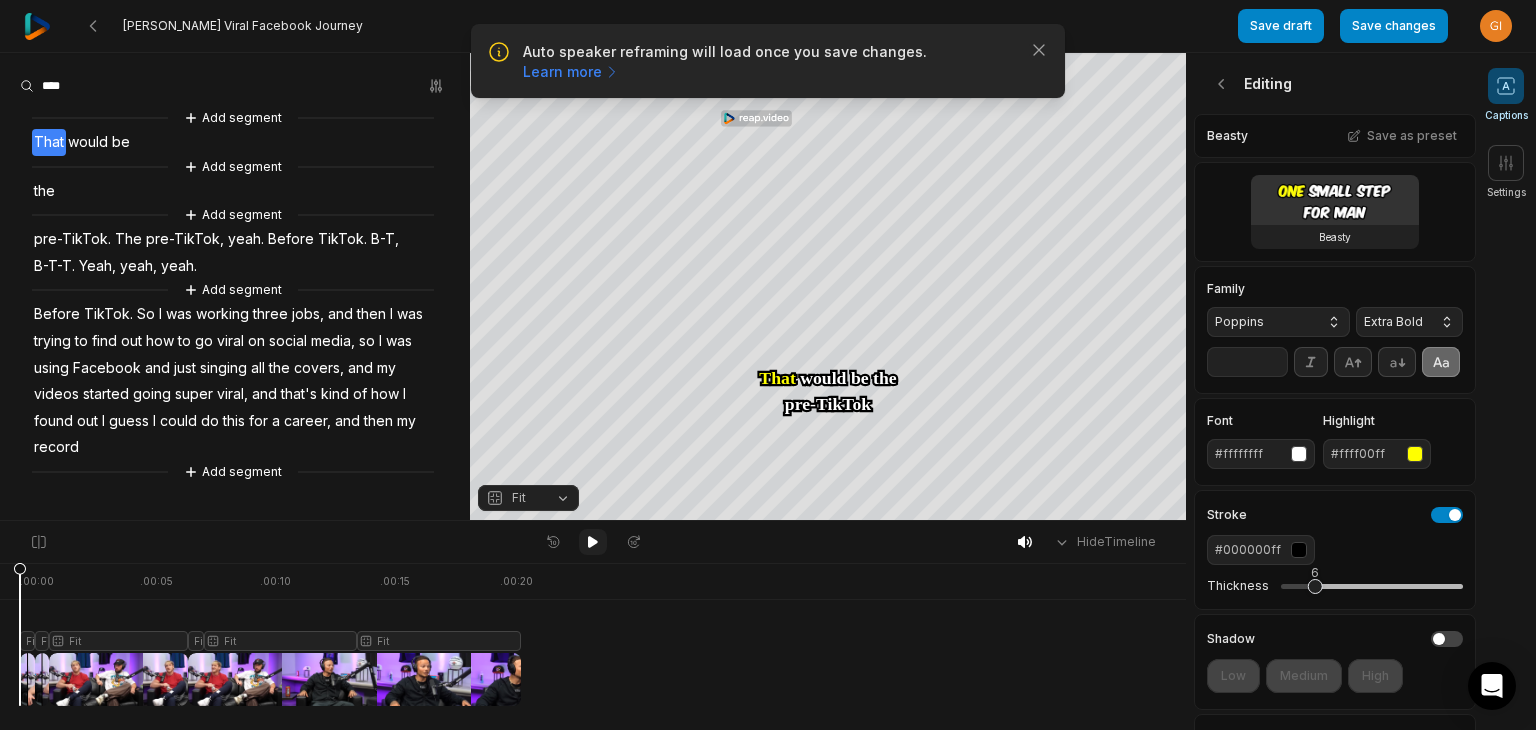 click at bounding box center [593, 542] 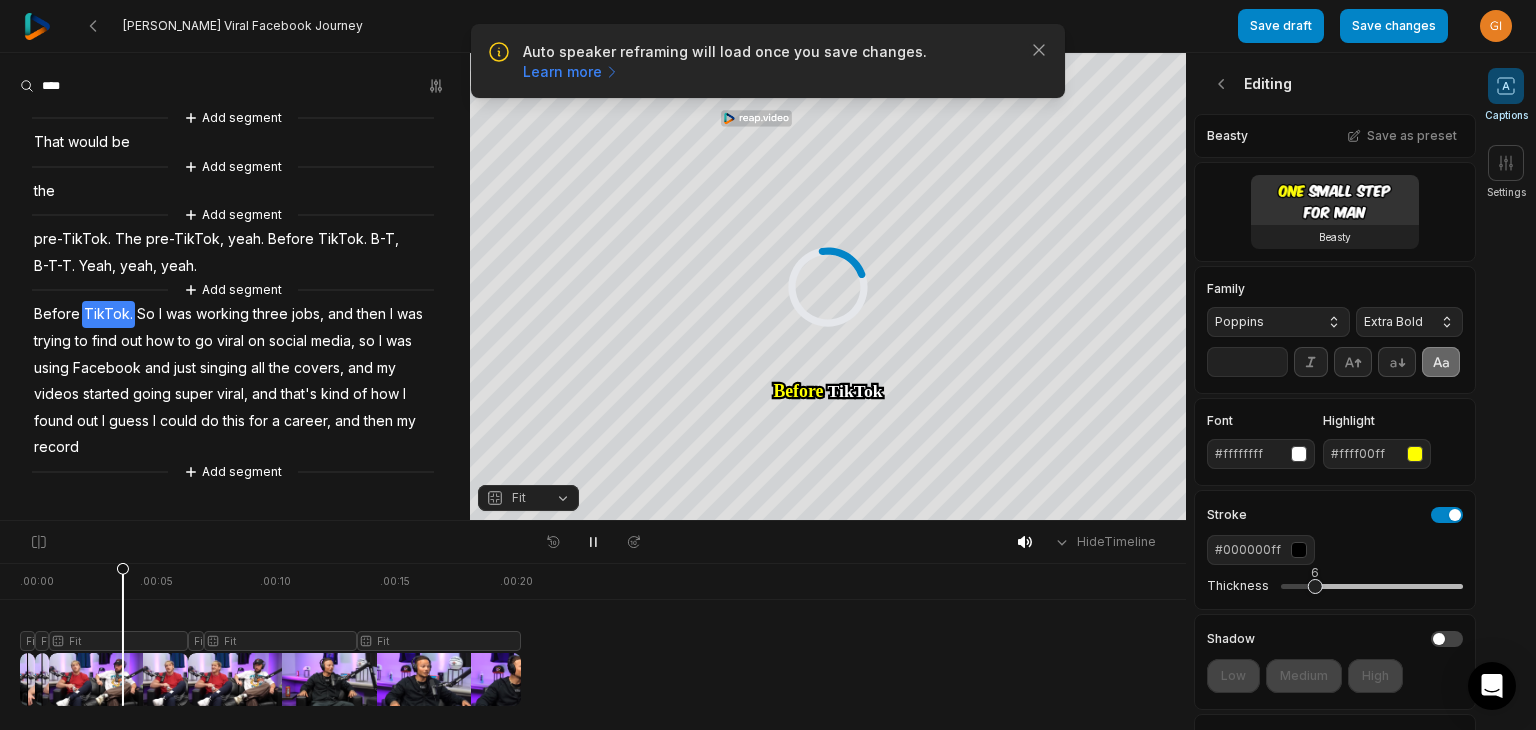 click at bounding box center [270, 634] 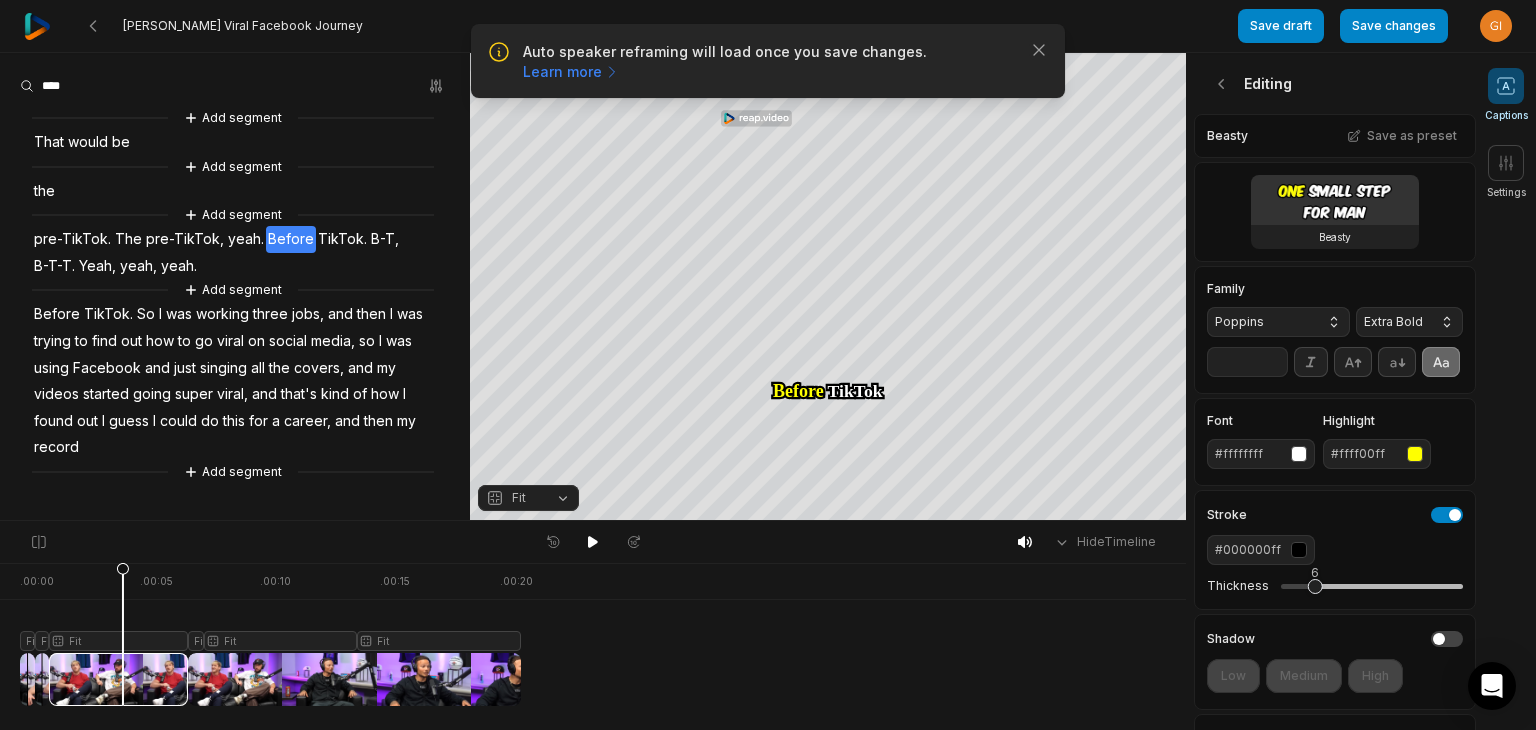 click on "Fit" at bounding box center [528, 498] 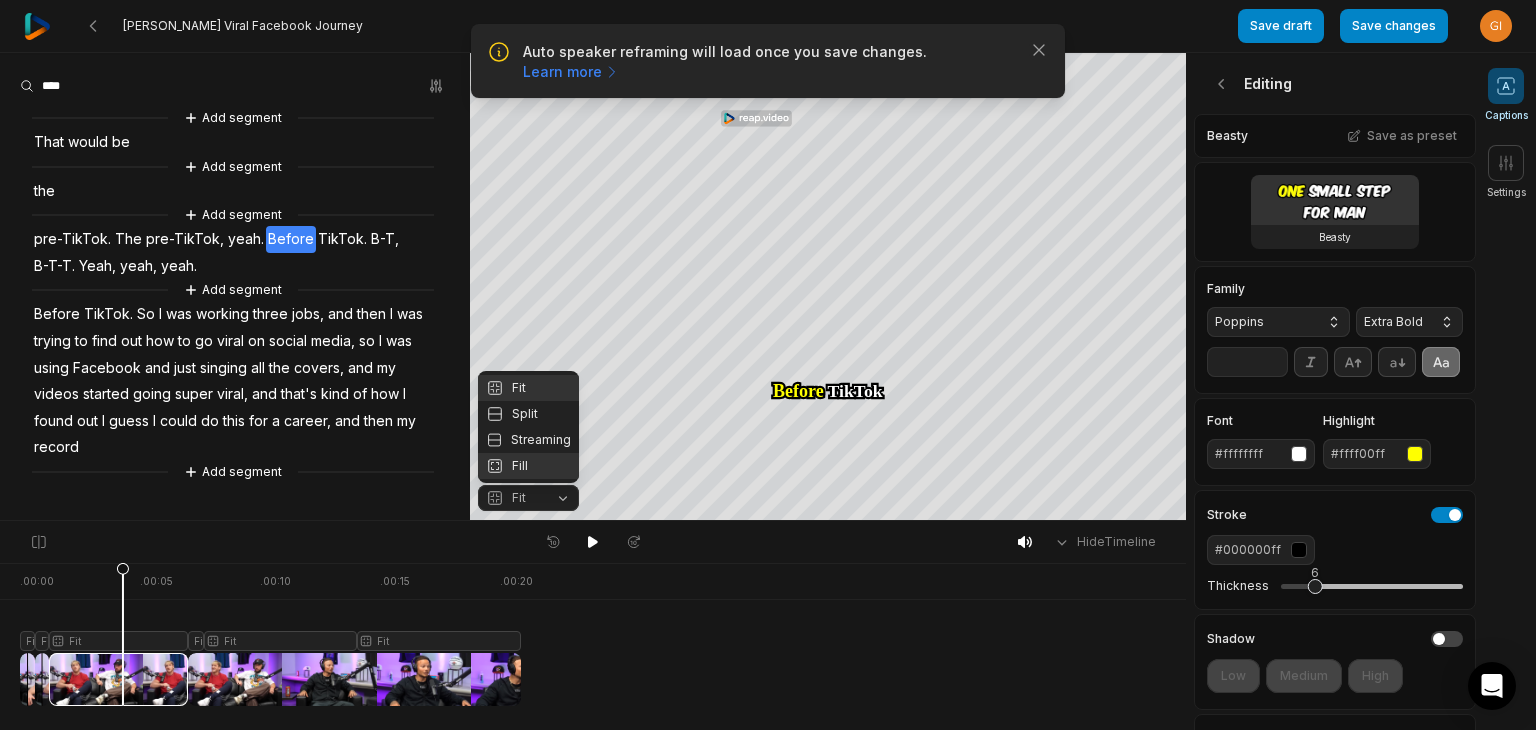 click on "Fill" at bounding box center [528, 466] 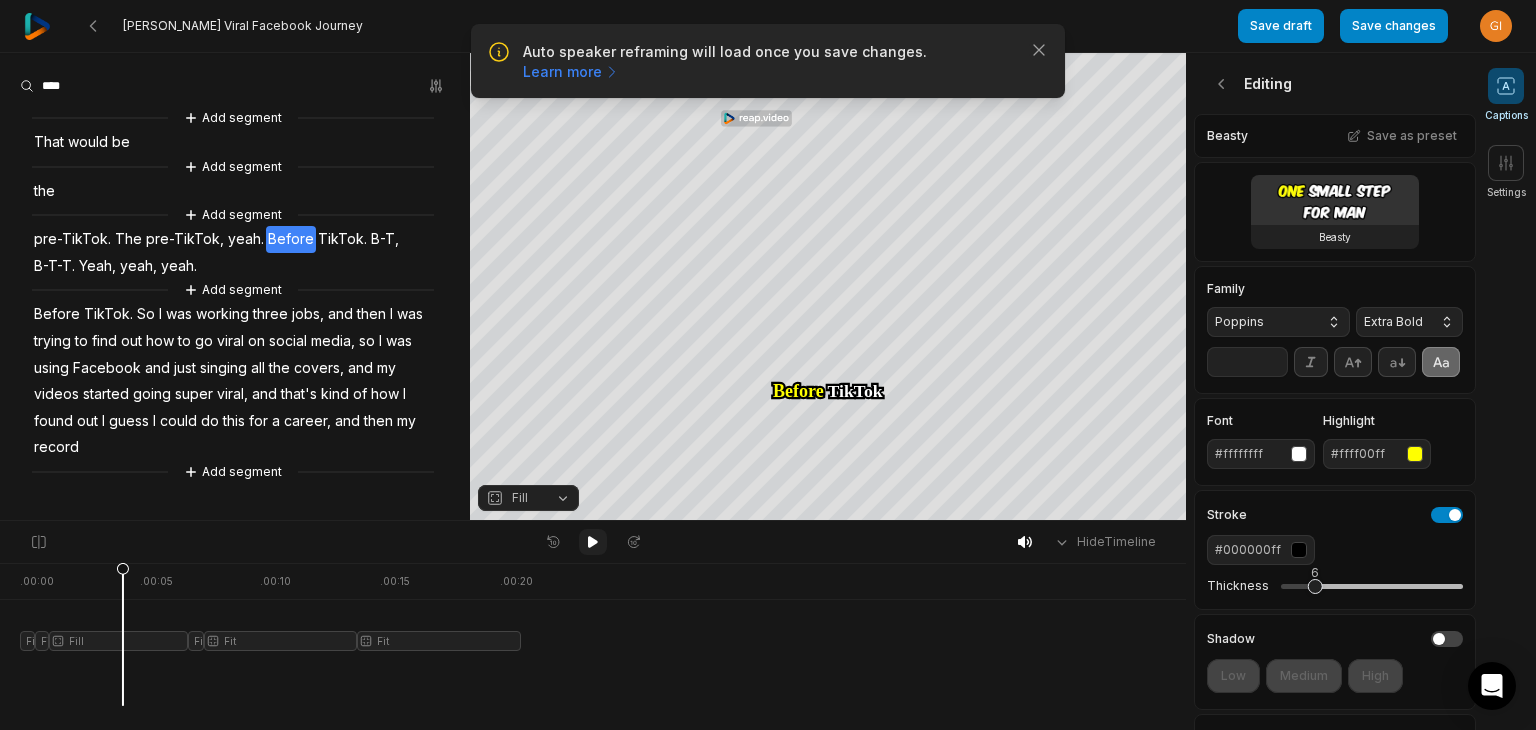 click 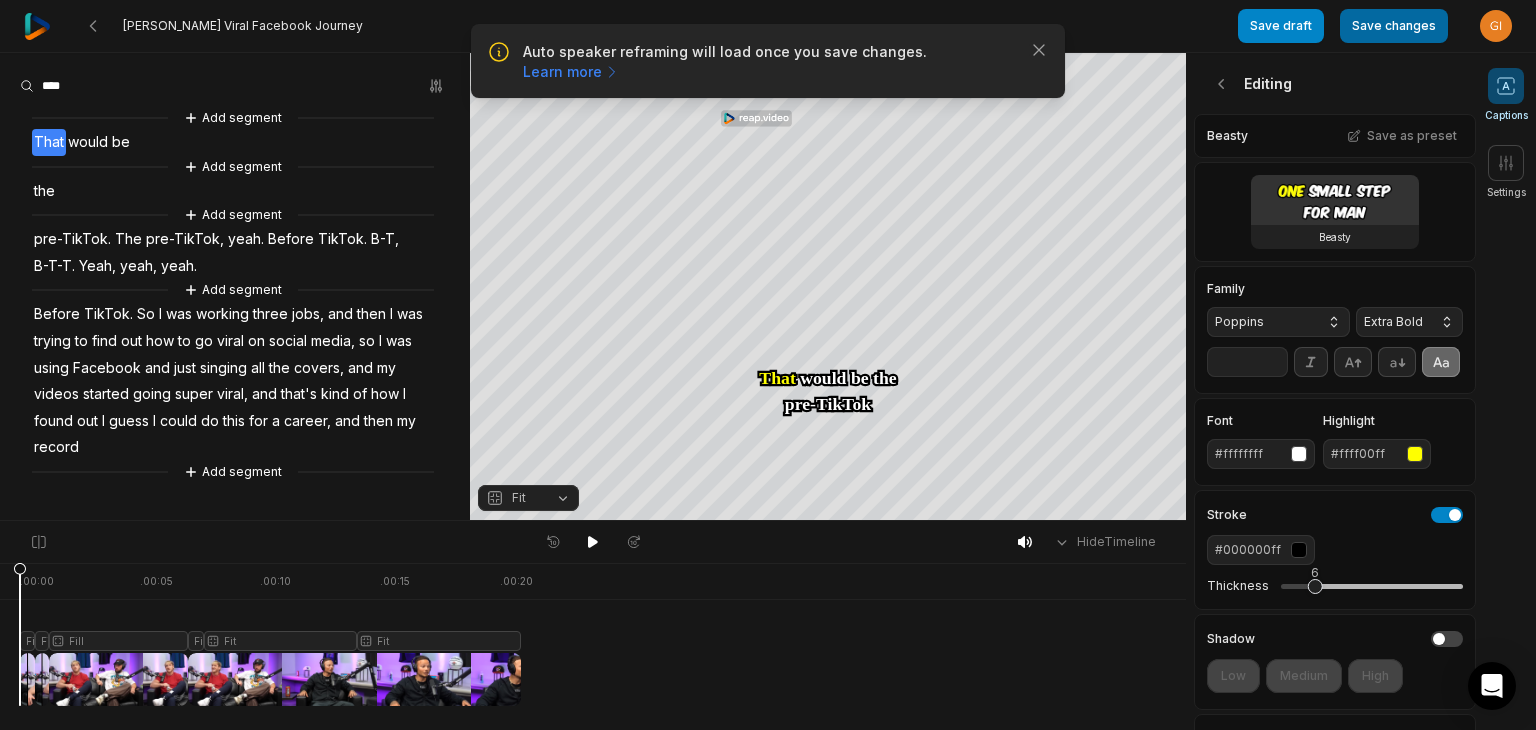 click on "Save changes" at bounding box center [1394, 26] 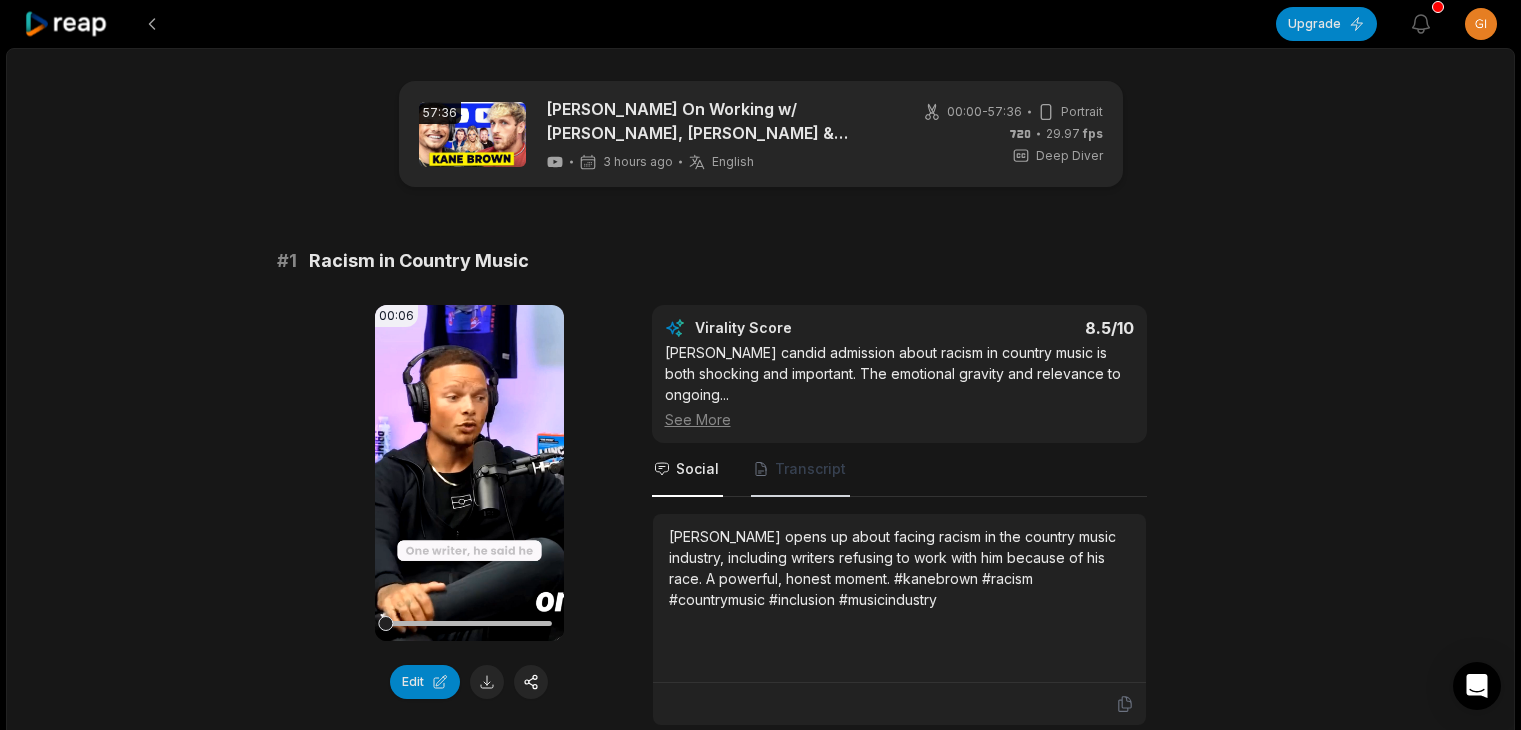 scroll, scrollTop: 0, scrollLeft: 0, axis: both 